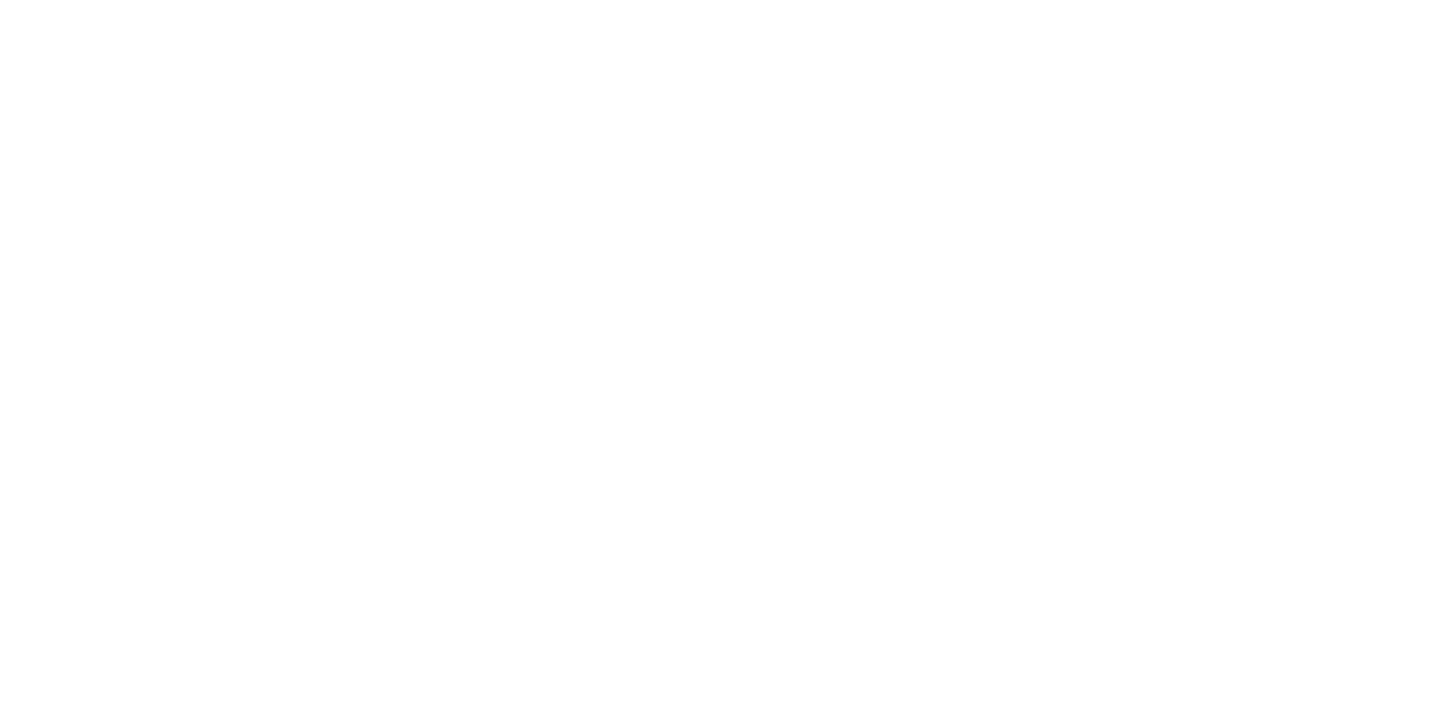 scroll, scrollTop: 0, scrollLeft: 0, axis: both 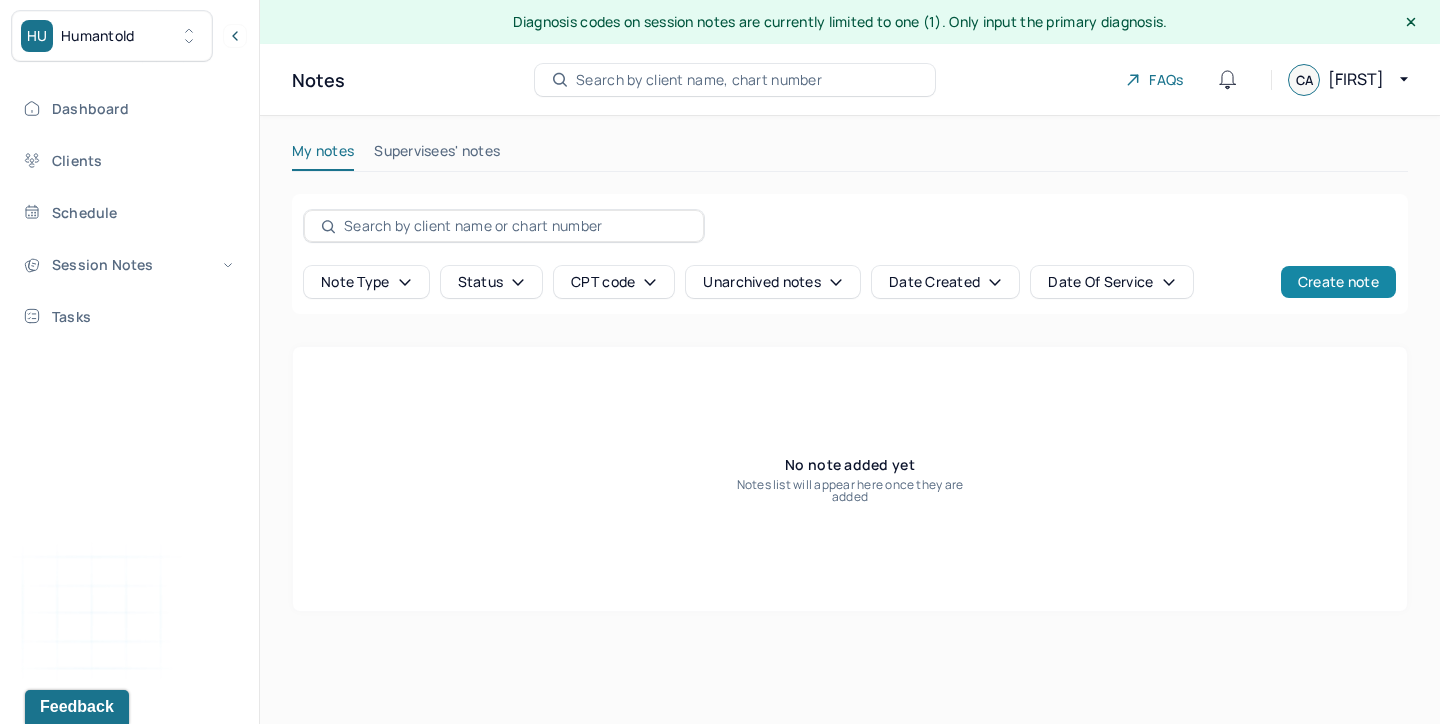 click on "Create note" at bounding box center [1338, 282] 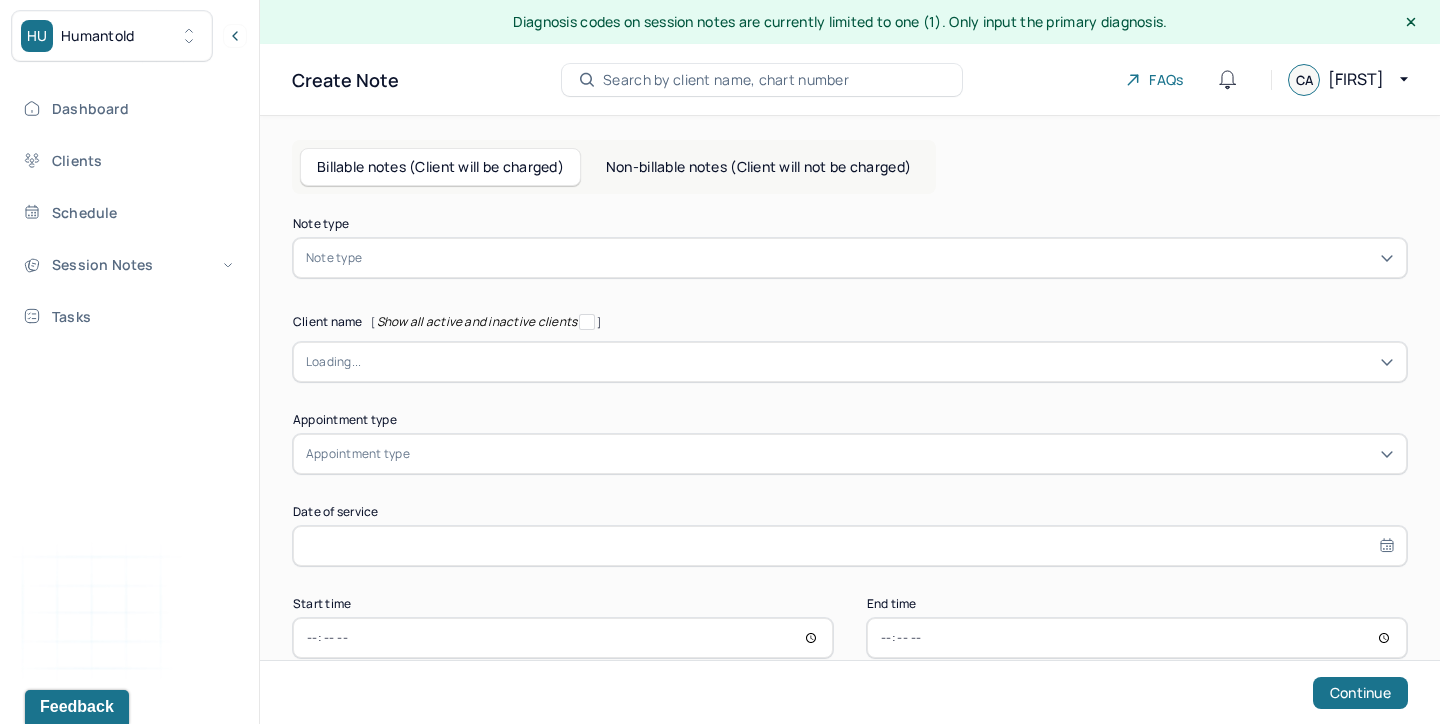 click at bounding box center (880, 258) 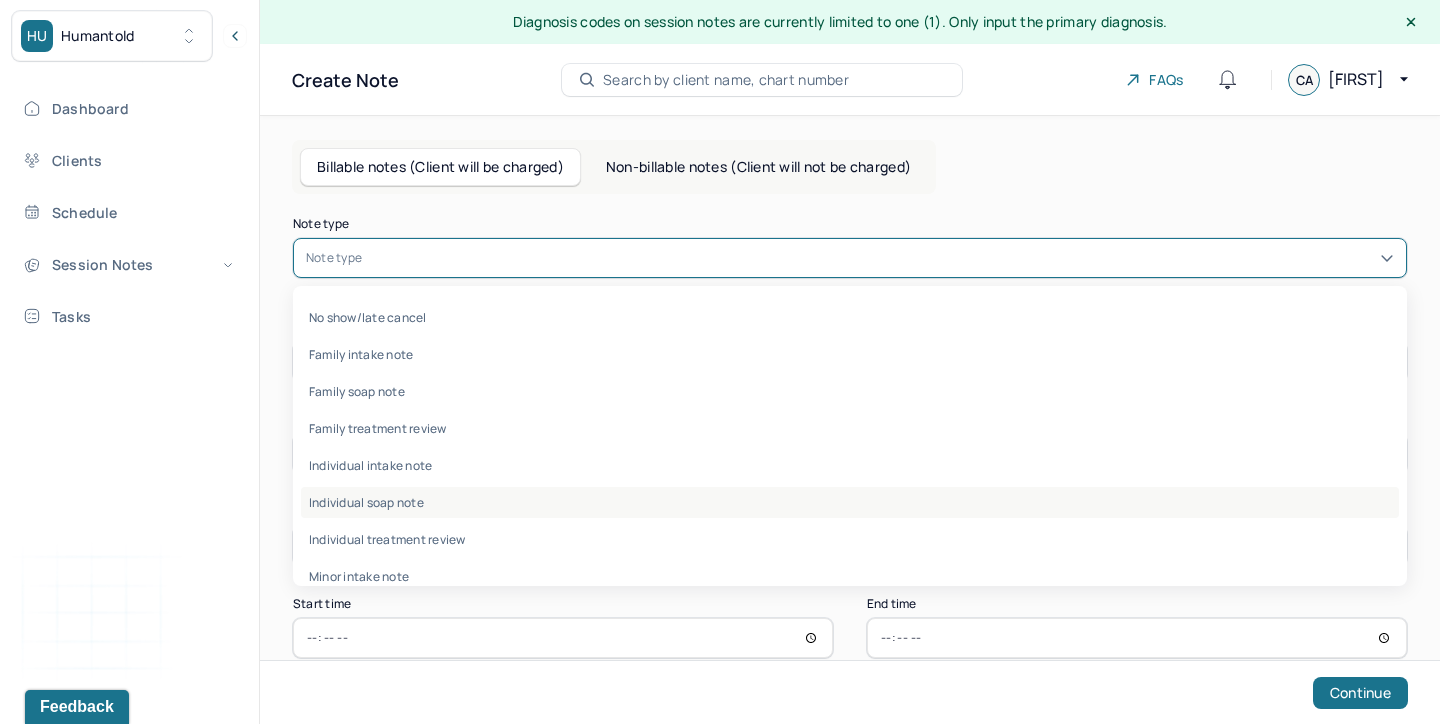 click on "Individual soap note" at bounding box center [850, 502] 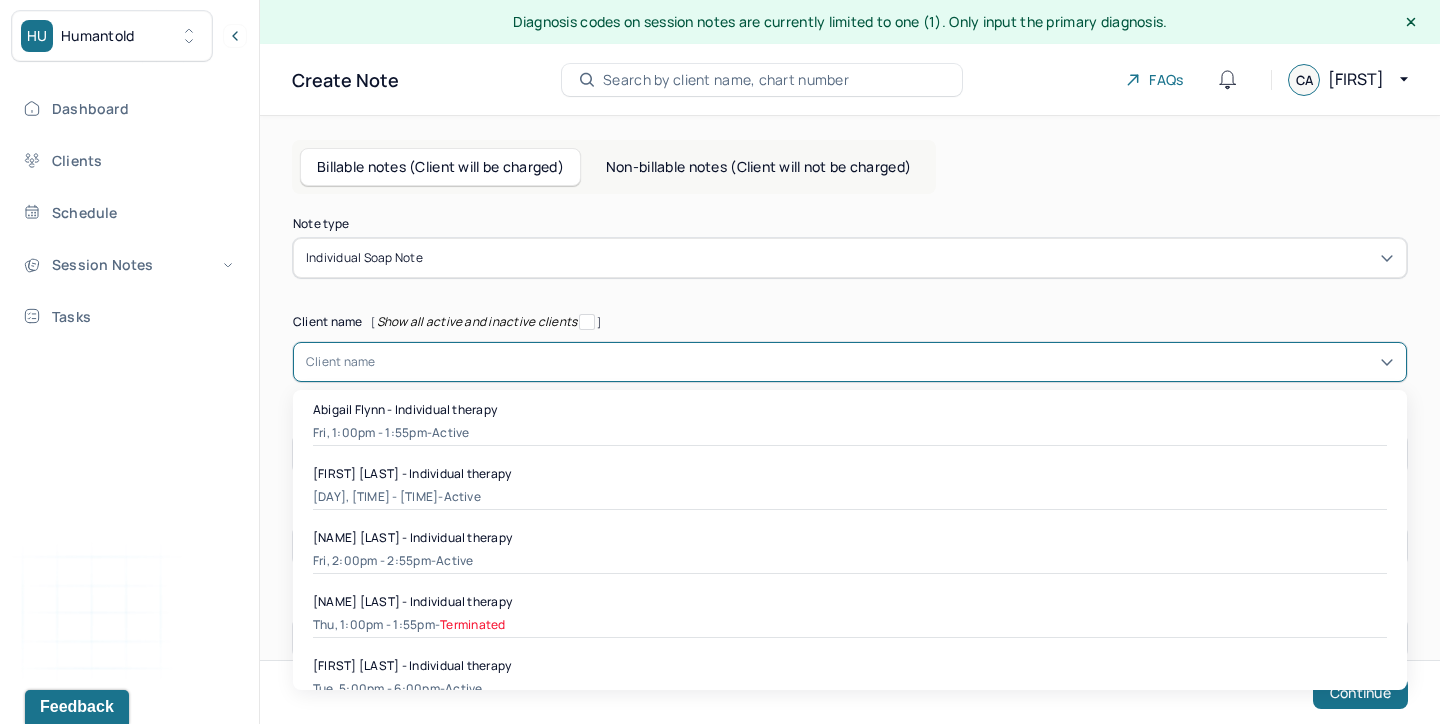 click at bounding box center [885, 362] 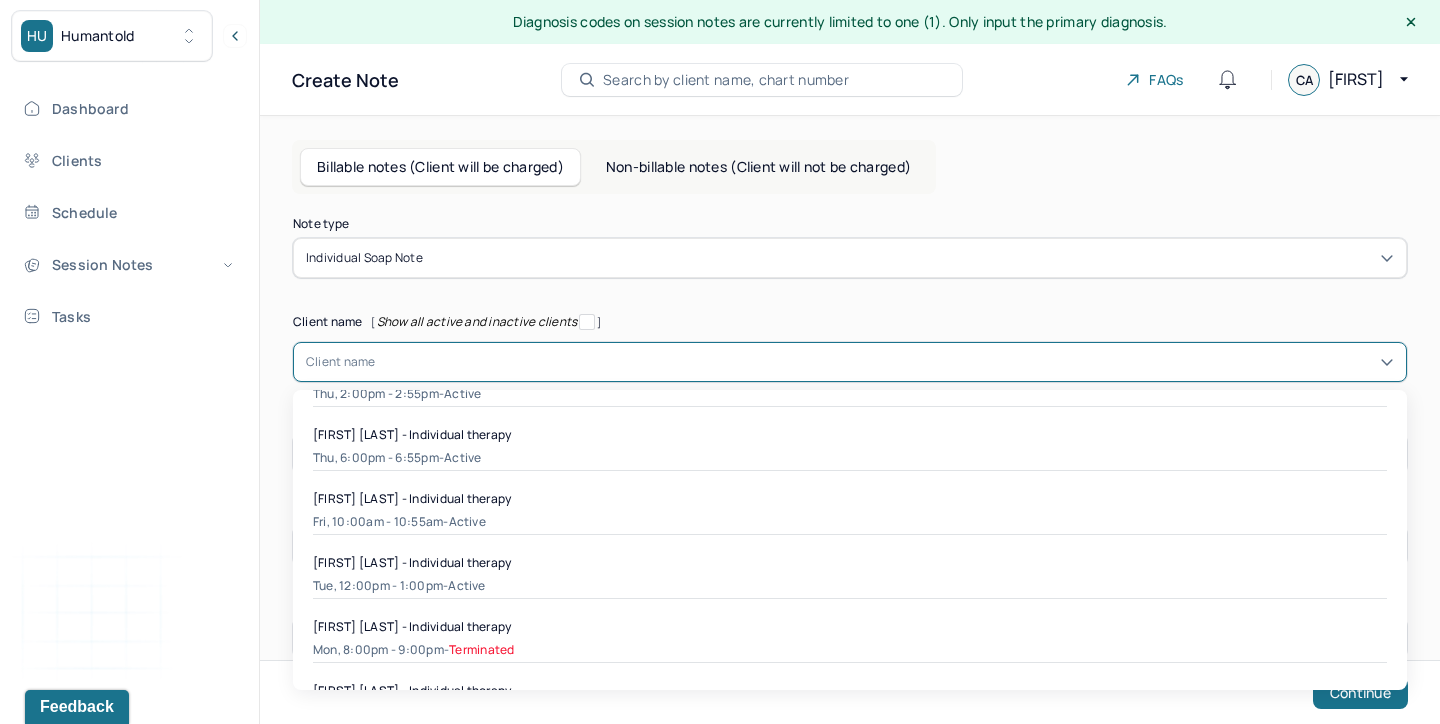 scroll, scrollTop: 824, scrollLeft: 0, axis: vertical 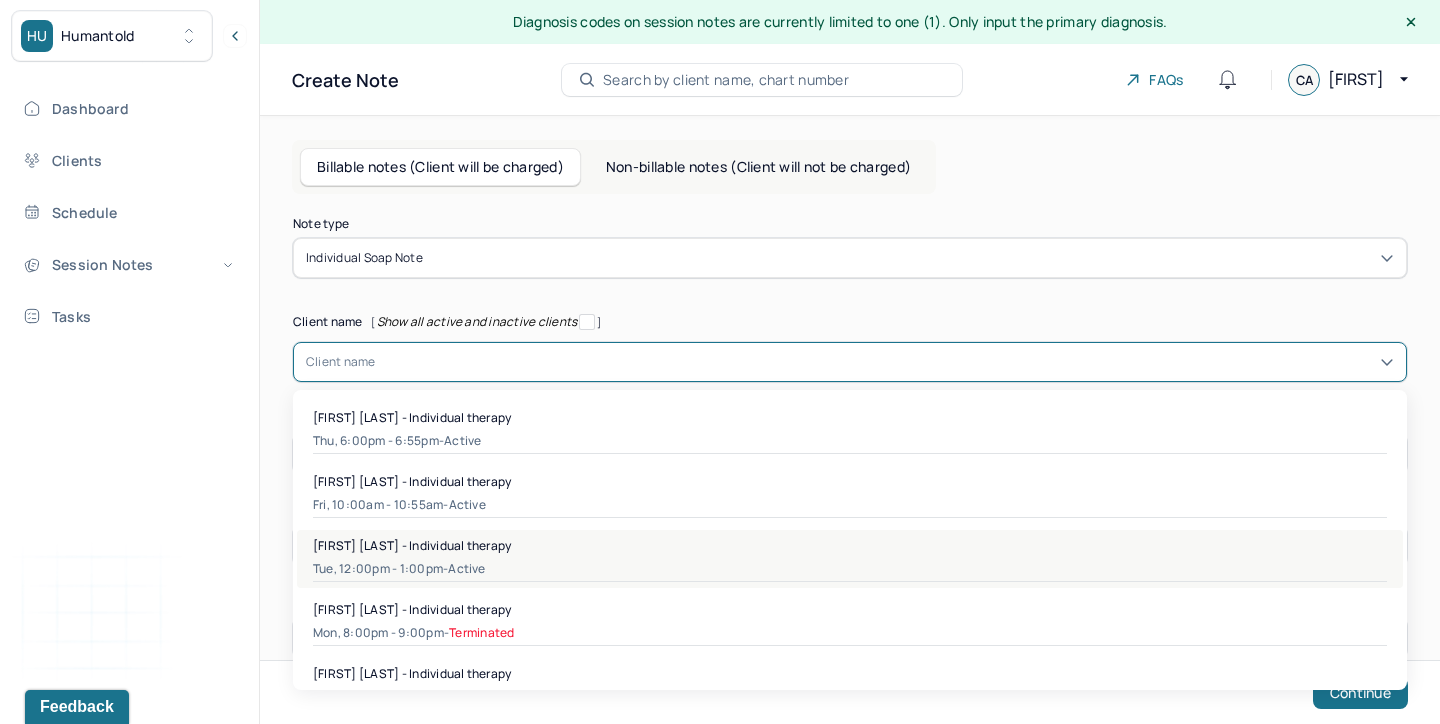 click on "[FIRST] [LAST] - Individual therapy" at bounding box center (412, 545) 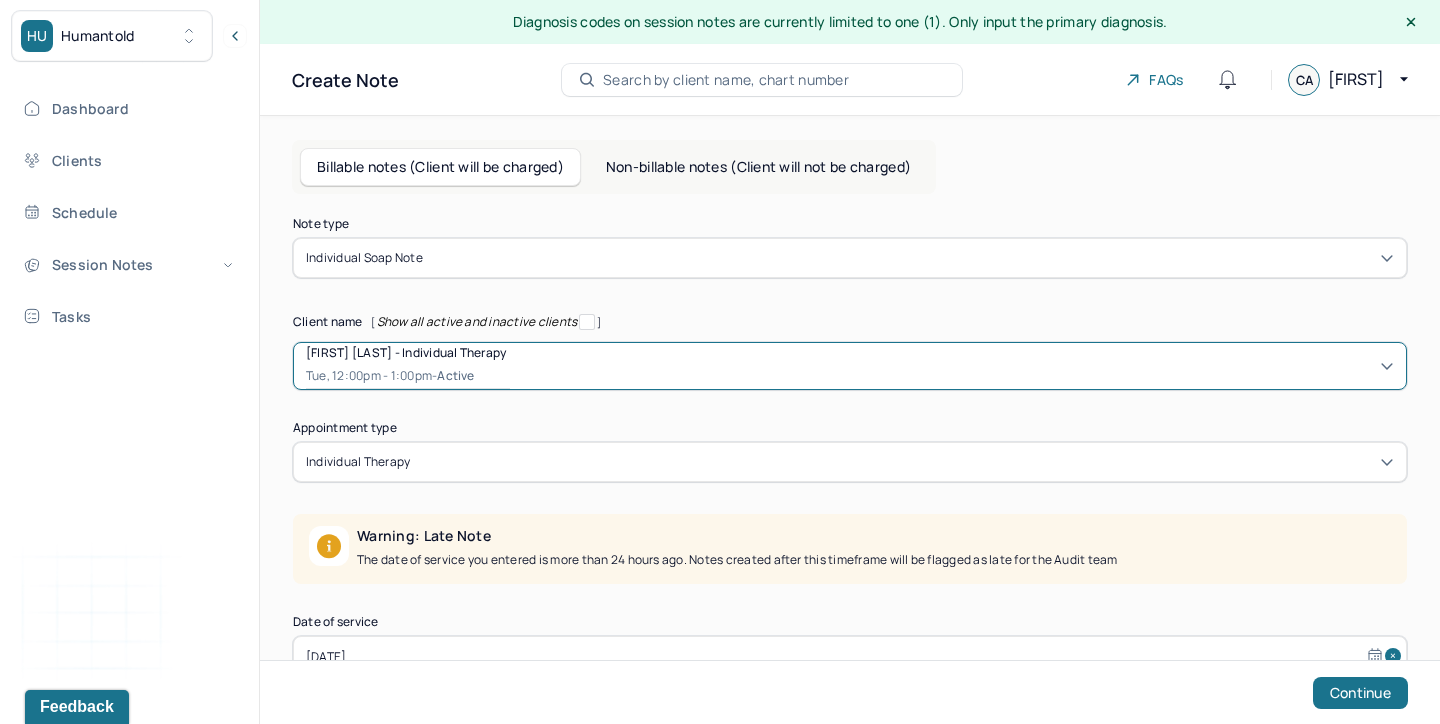 scroll, scrollTop: 149, scrollLeft: 0, axis: vertical 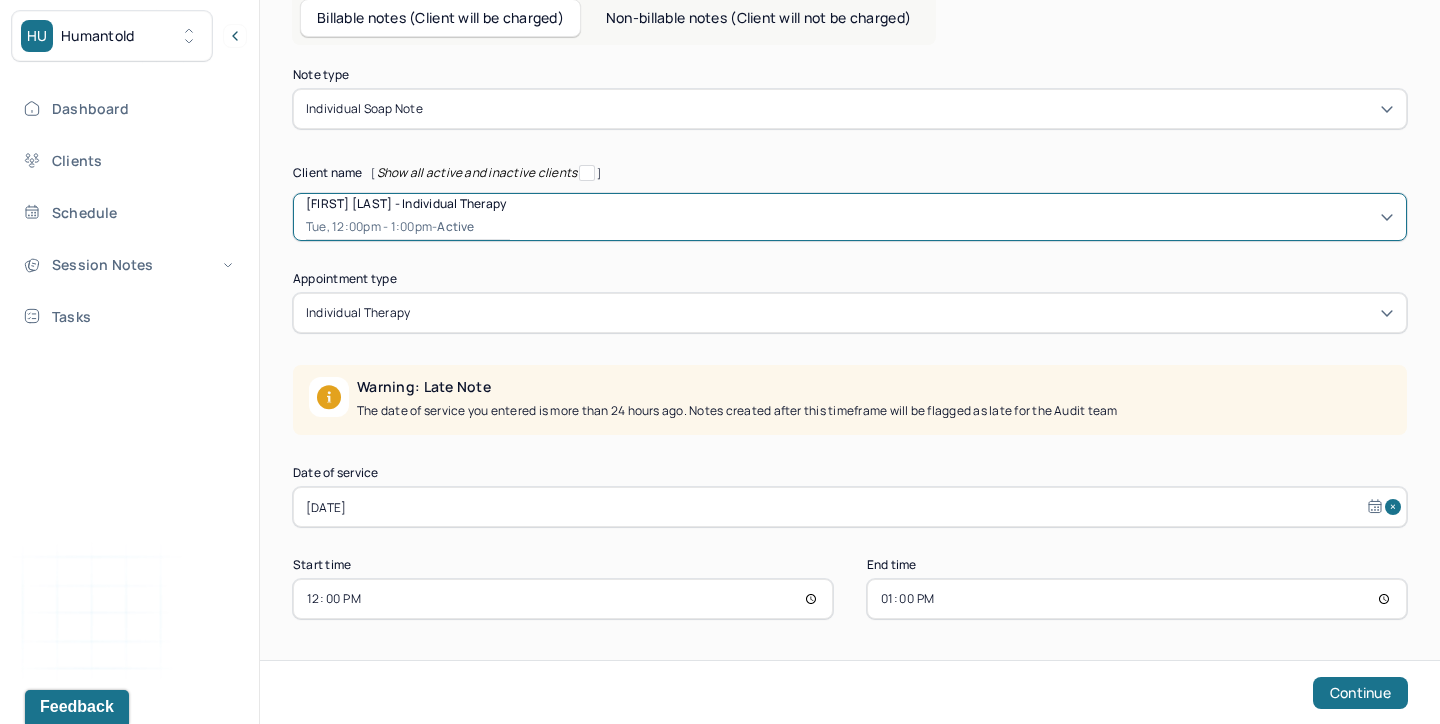 click on "[DATE]" at bounding box center [850, 507] 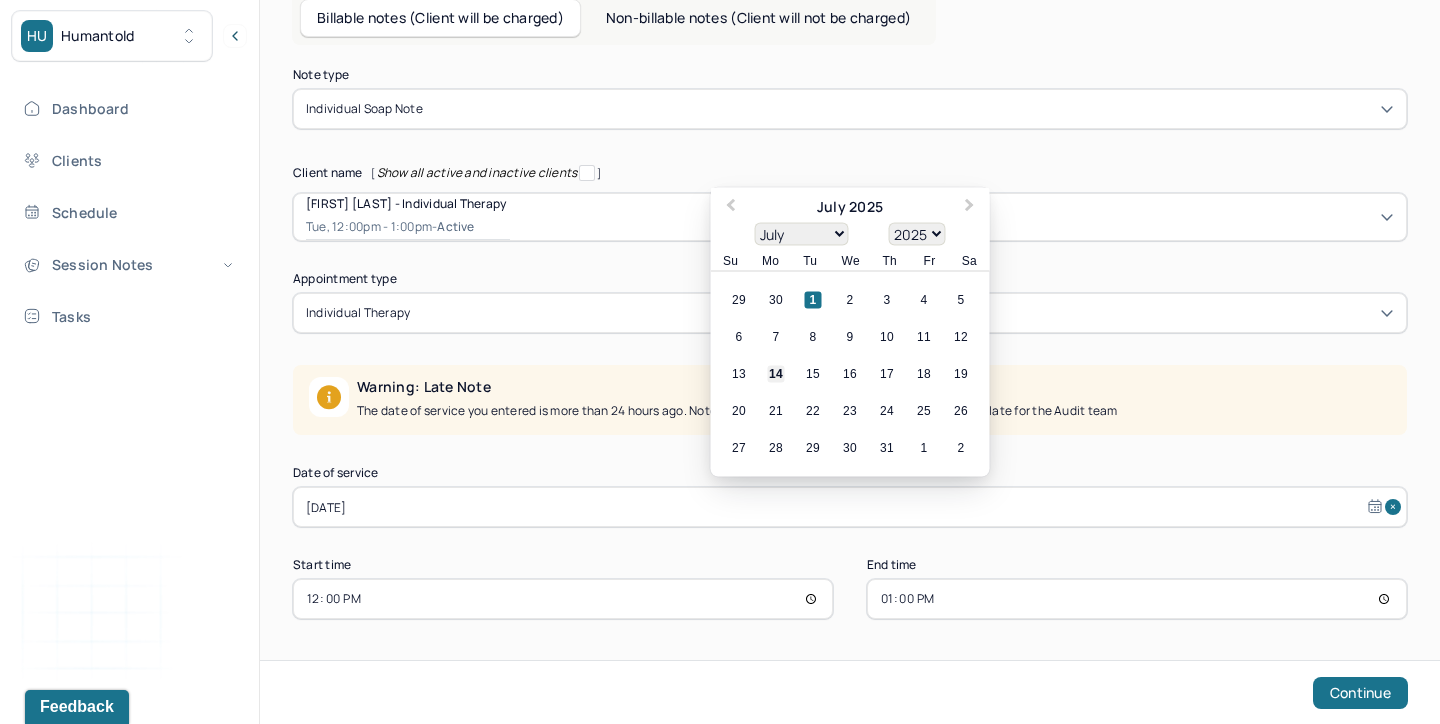 click on "14" at bounding box center [776, 374] 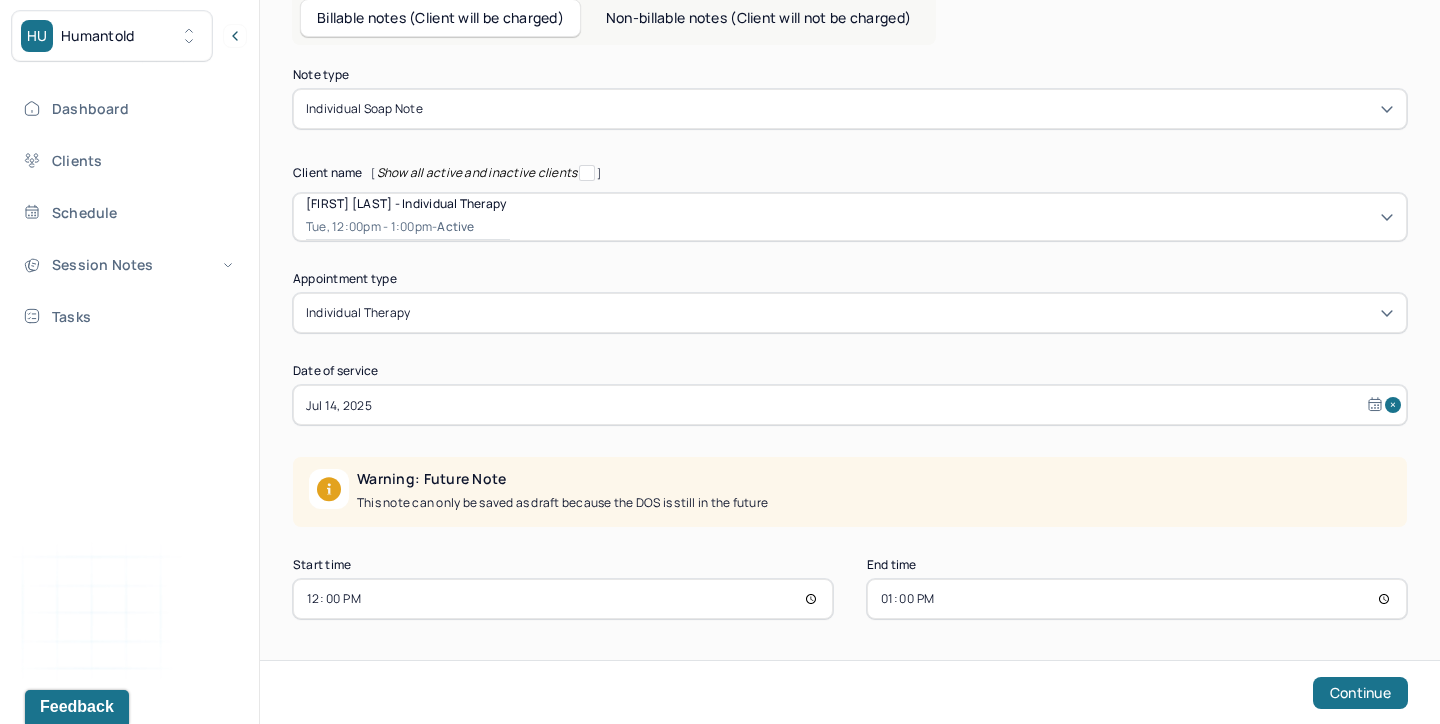 click on "12:00" at bounding box center [563, 599] 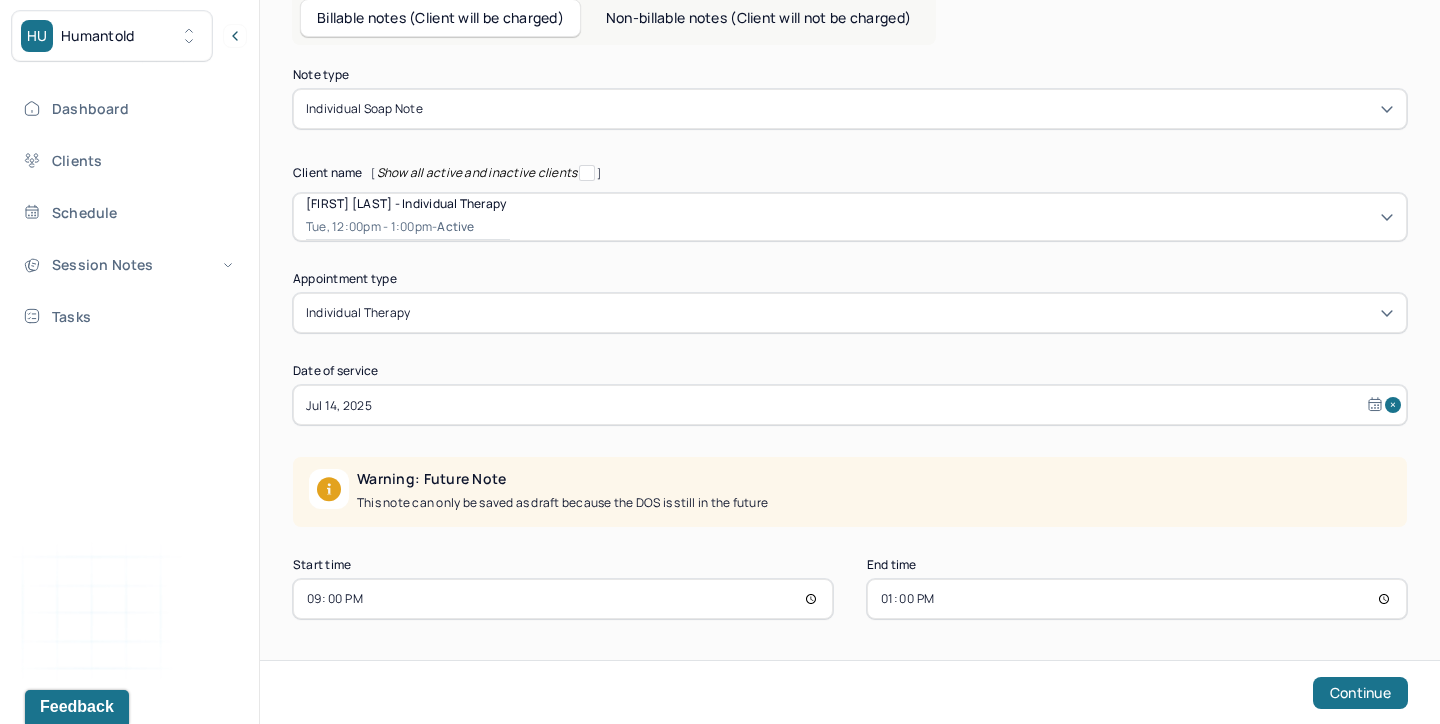 type on "09:00" 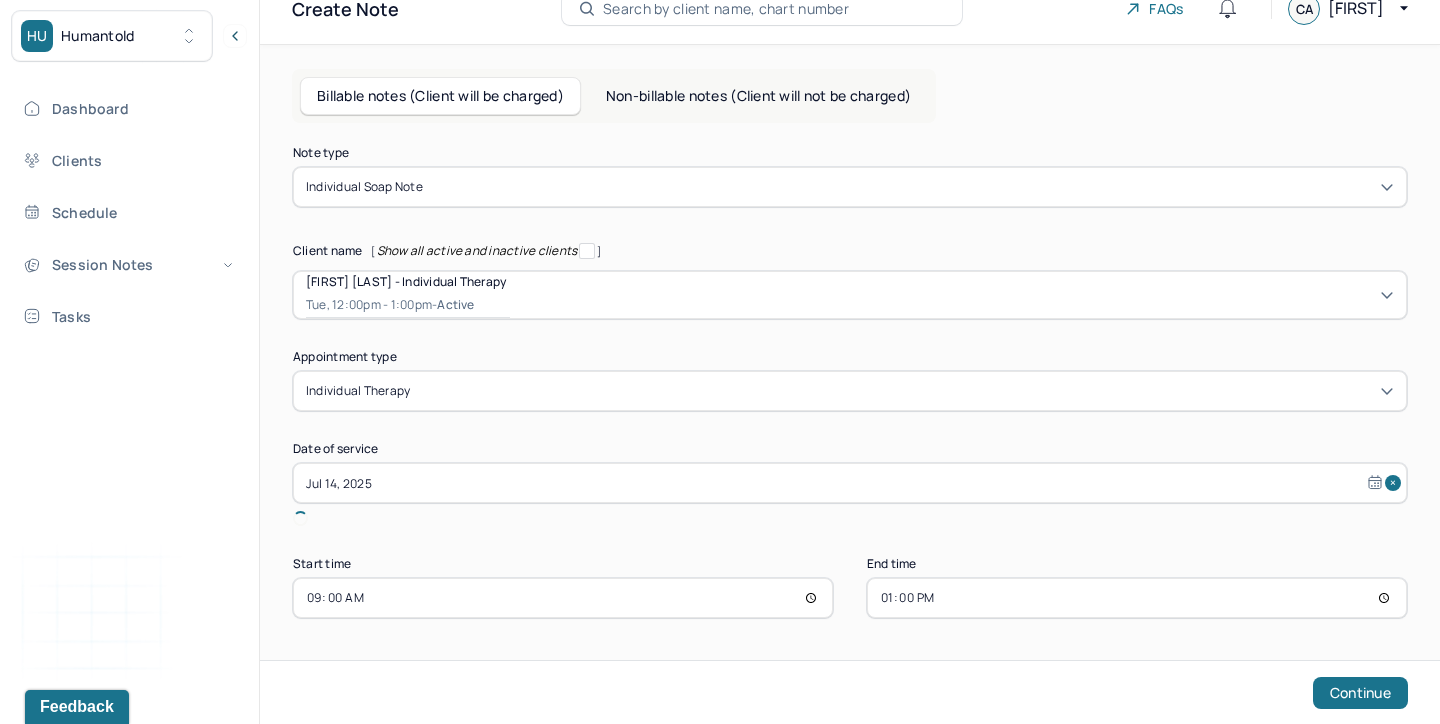 scroll, scrollTop: 47, scrollLeft: 0, axis: vertical 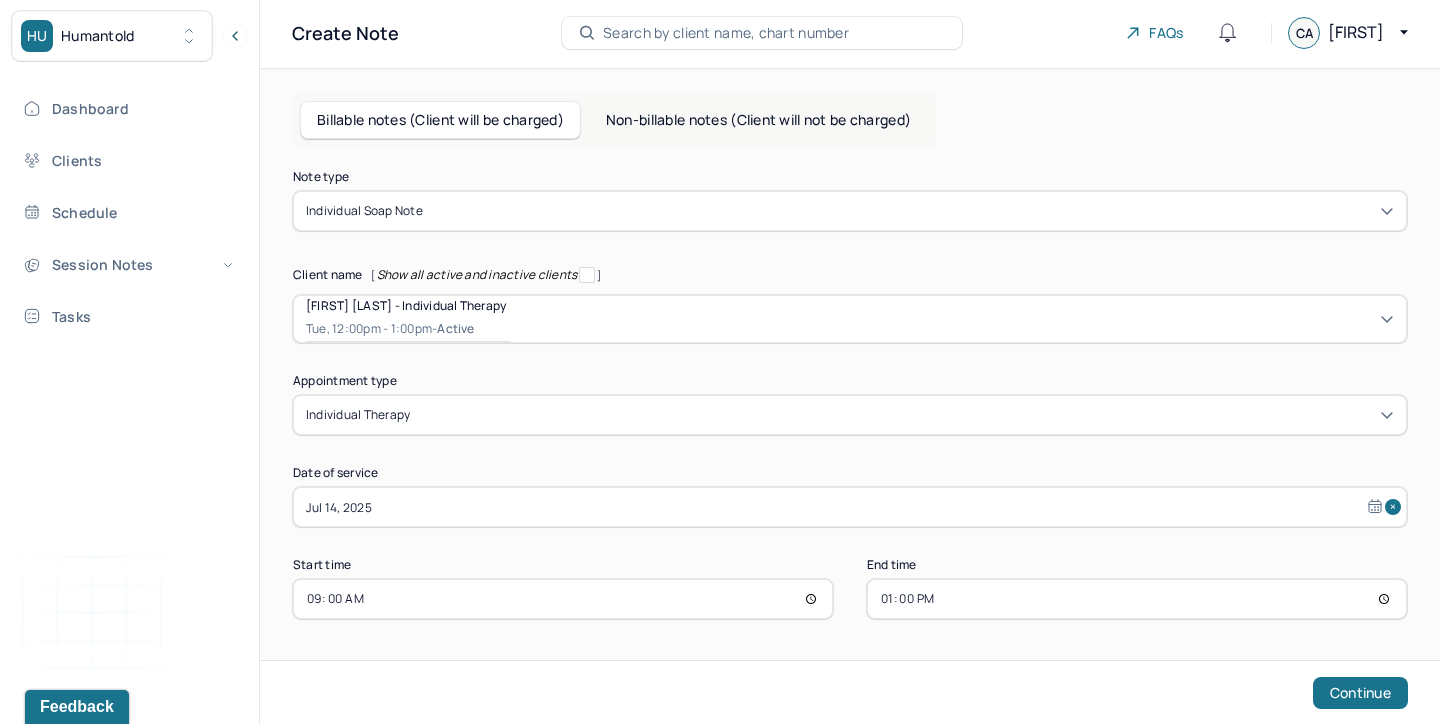 type on "09:55" 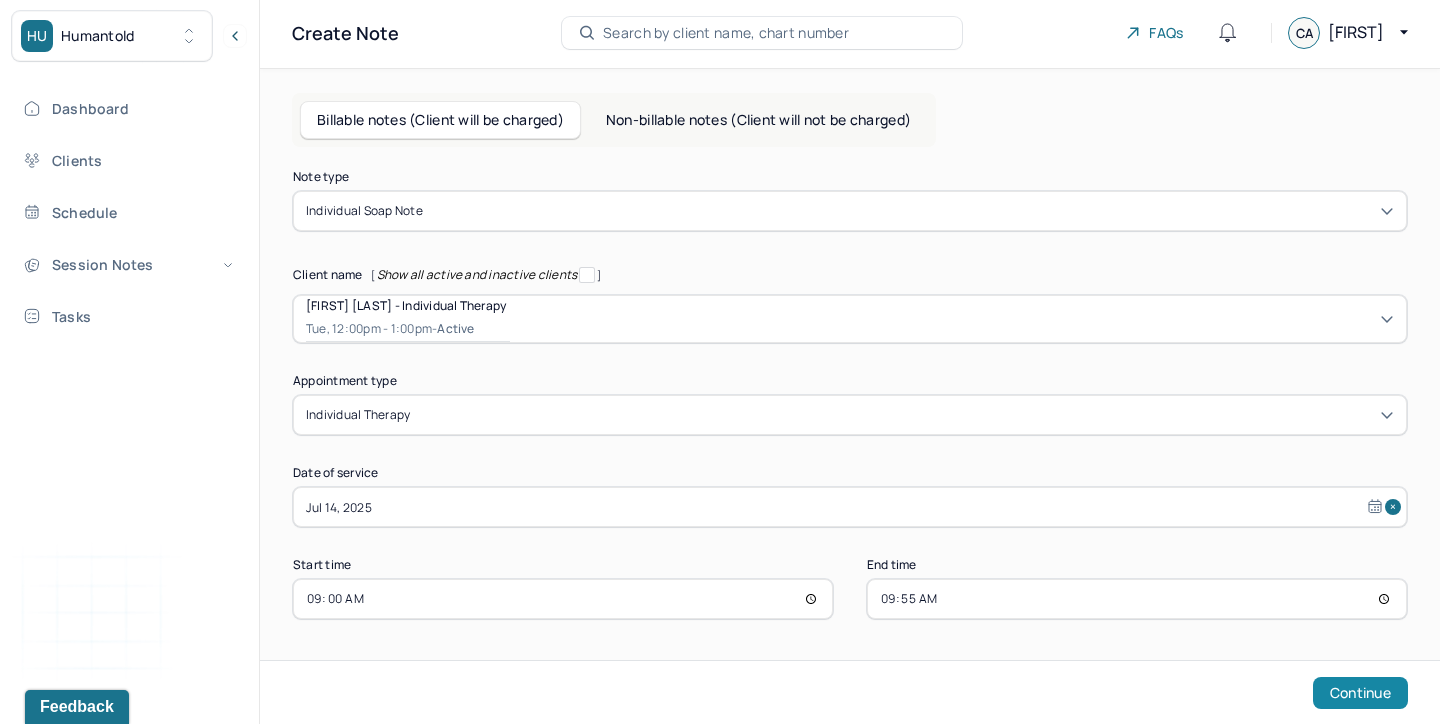 click on "Continue" at bounding box center [1360, 693] 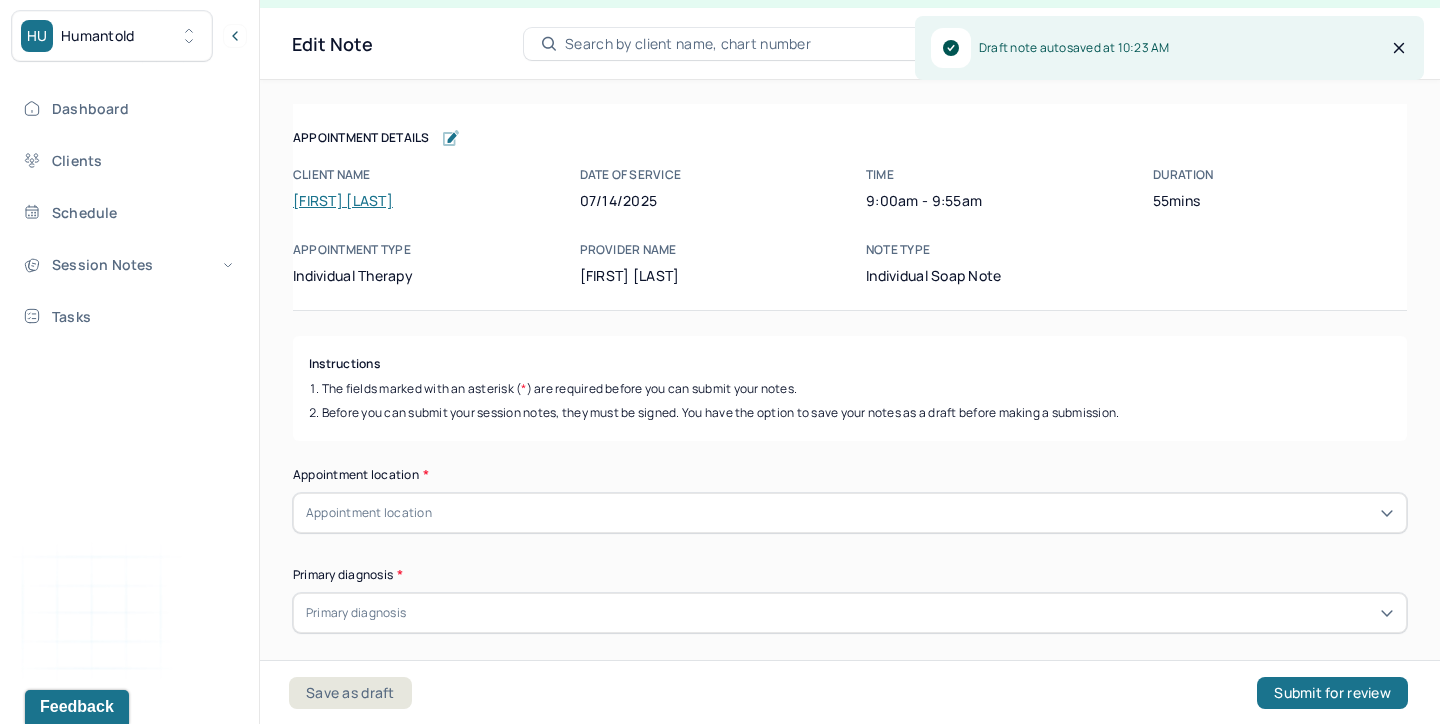 scroll, scrollTop: 36, scrollLeft: 0, axis: vertical 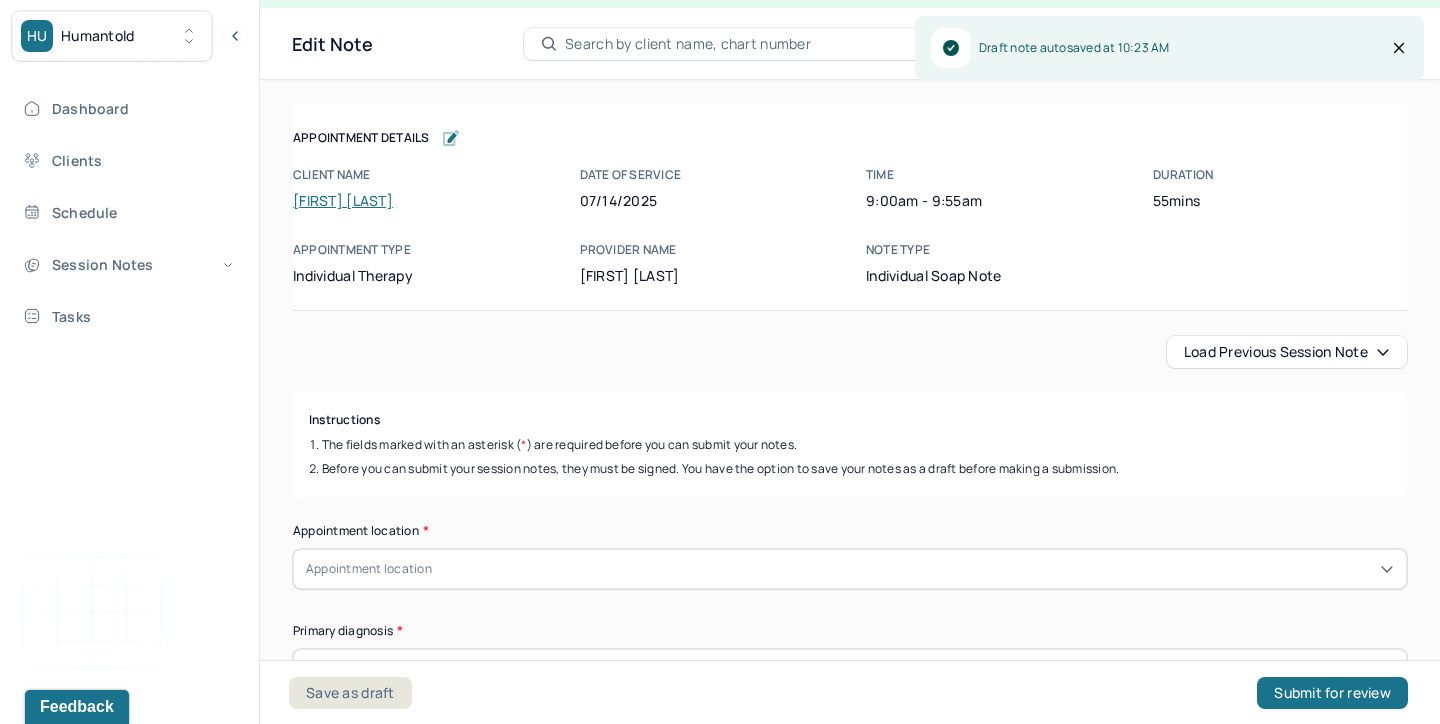 click on "Load previous session note" at bounding box center (1287, 352) 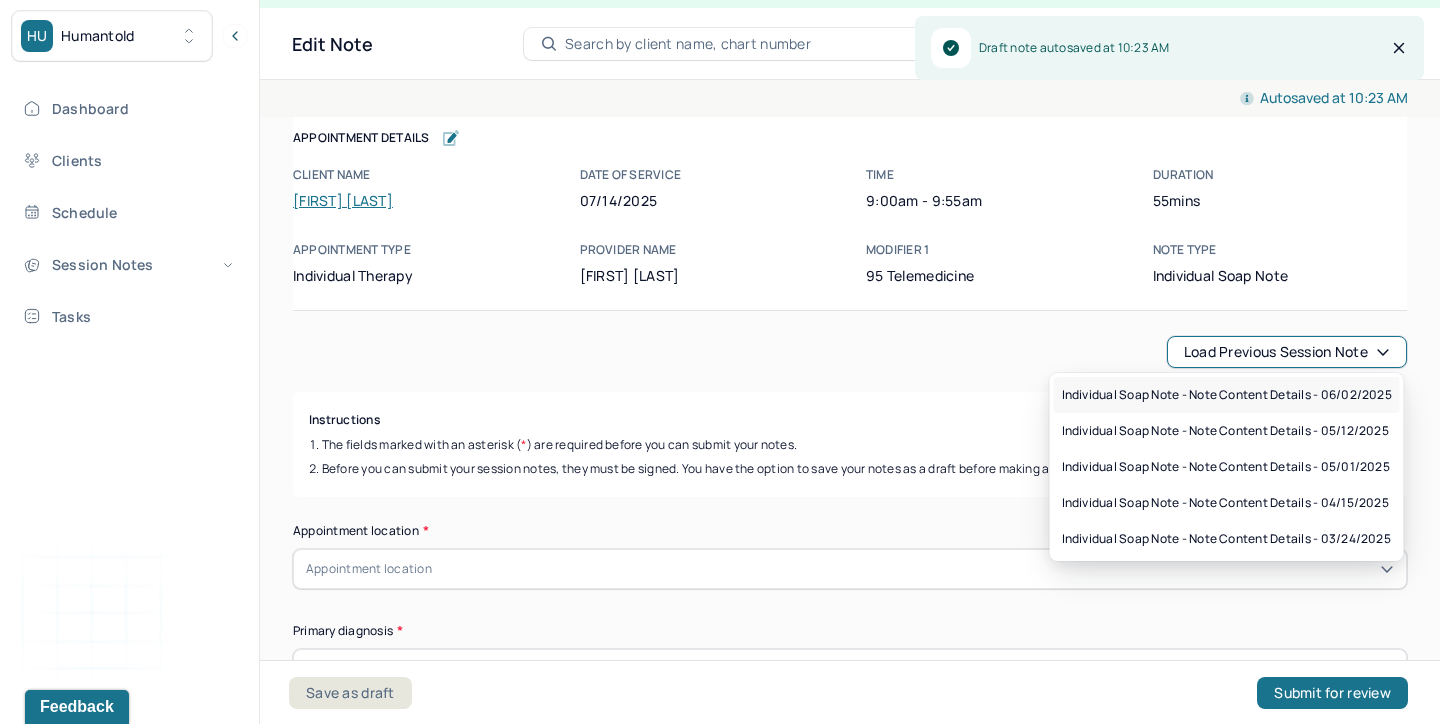 click on "Individual soap note   - Note content Details -   [DATE]" at bounding box center [1227, 395] 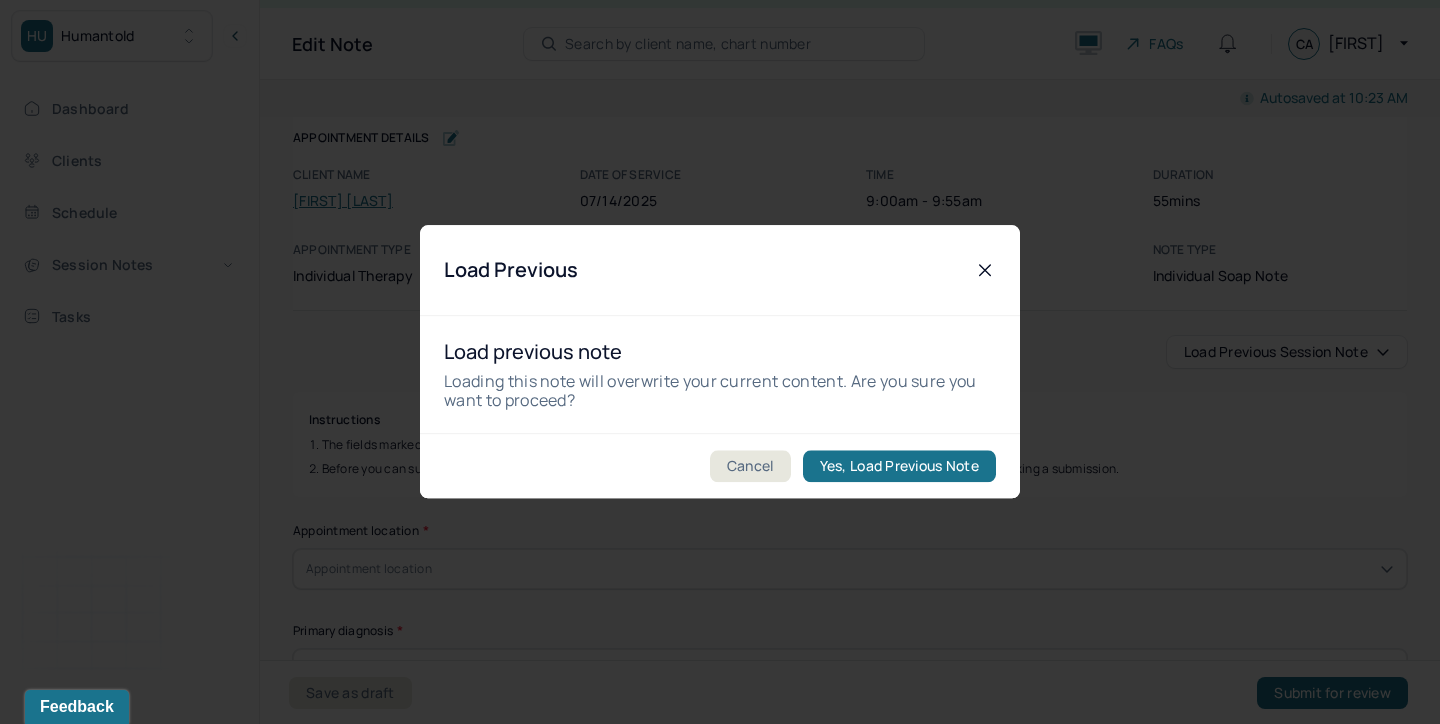 click on "Yes, Load Previous Note" at bounding box center [899, 467] 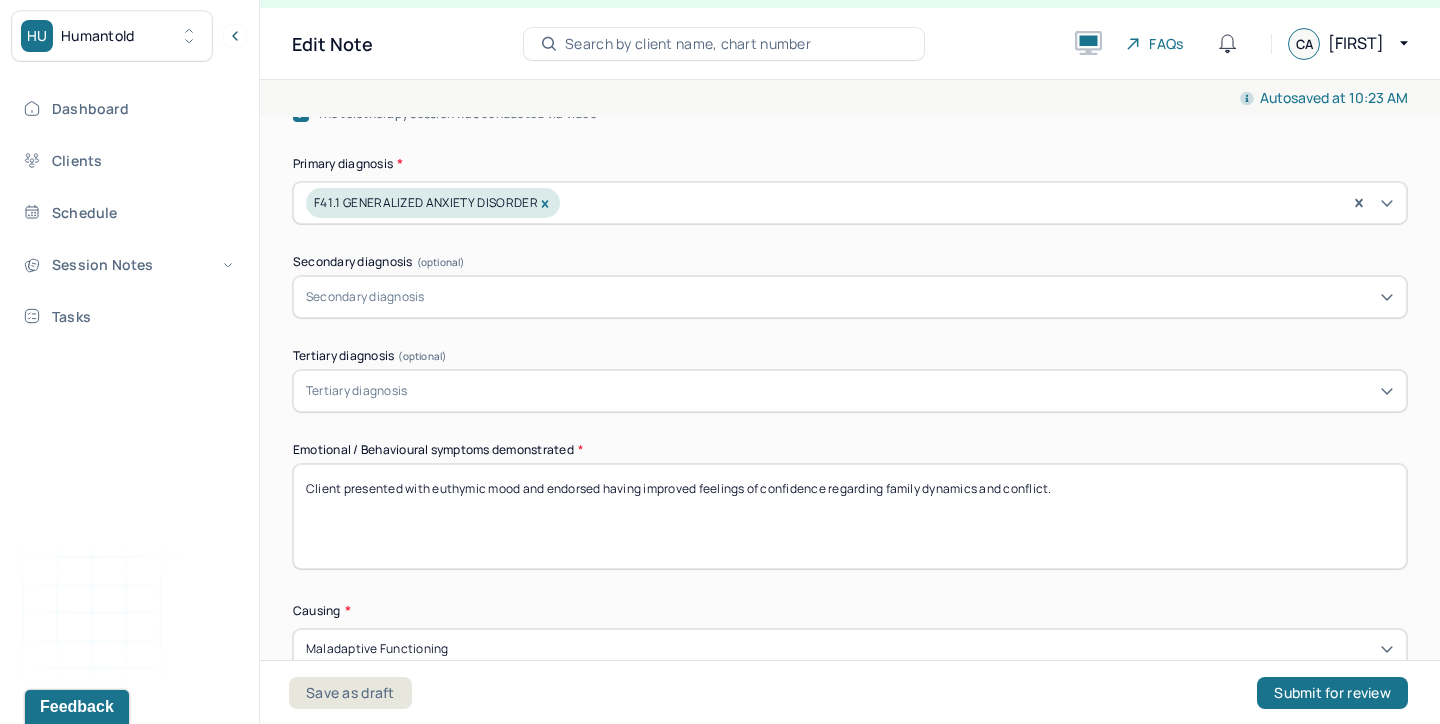 scroll, scrollTop: 750, scrollLeft: 0, axis: vertical 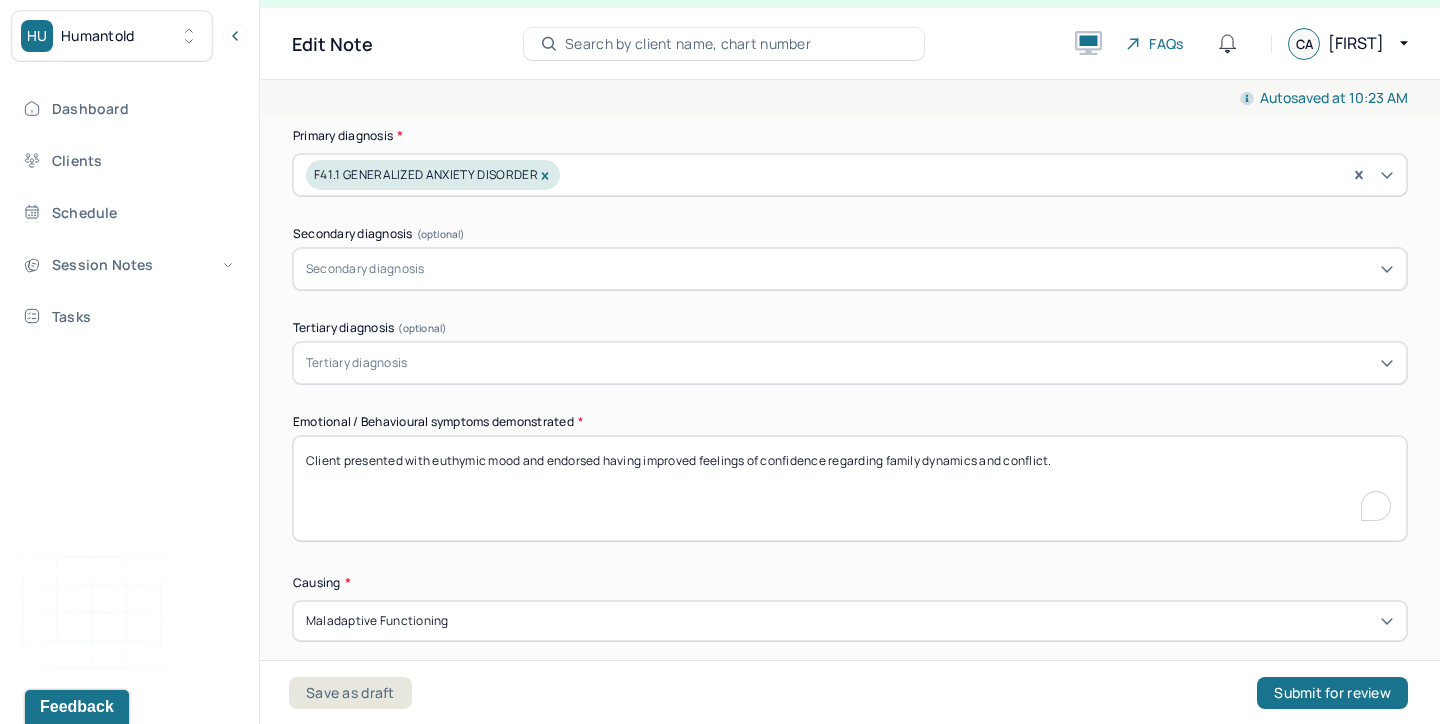 drag, startPoint x: 483, startPoint y: 461, endPoint x: 433, endPoint y: 456, distance: 50.24938 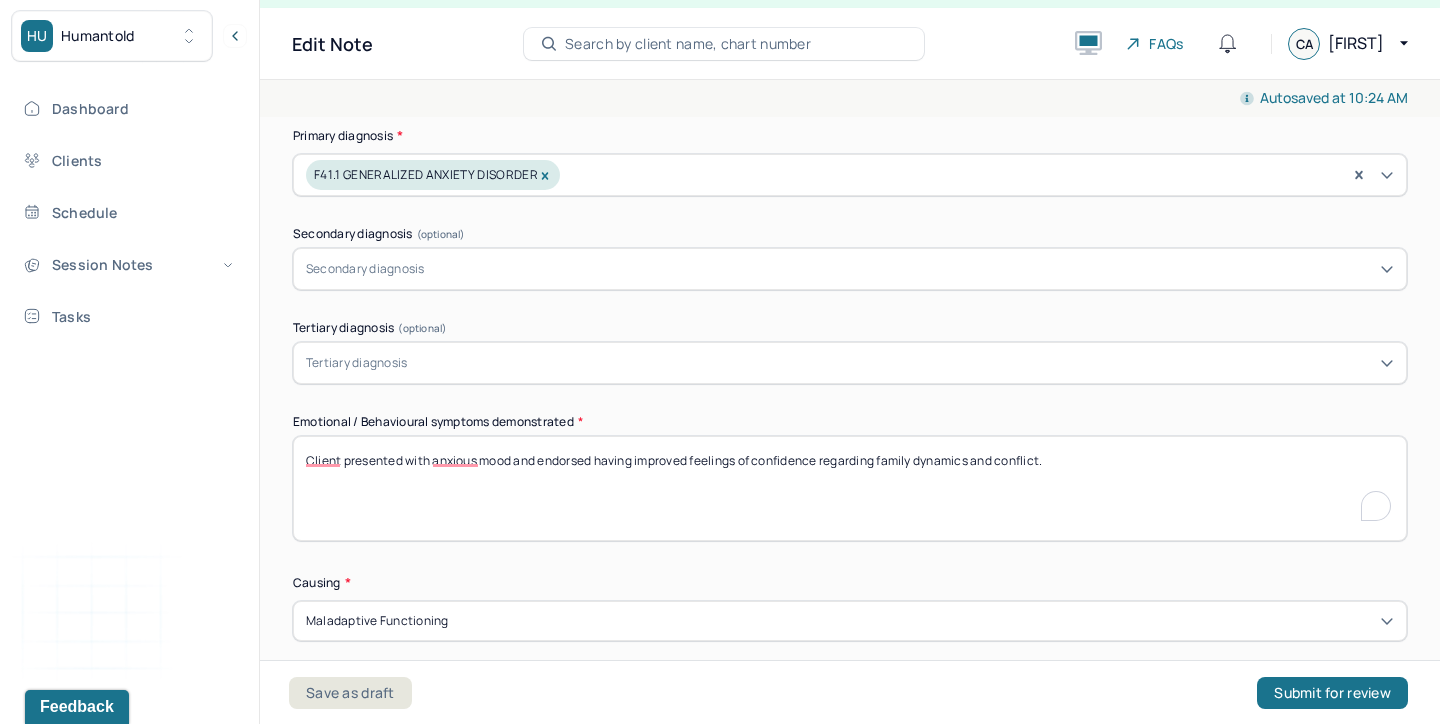 drag, startPoint x: 824, startPoint y: 457, endPoint x: 515, endPoint y: 453, distance: 309.02588 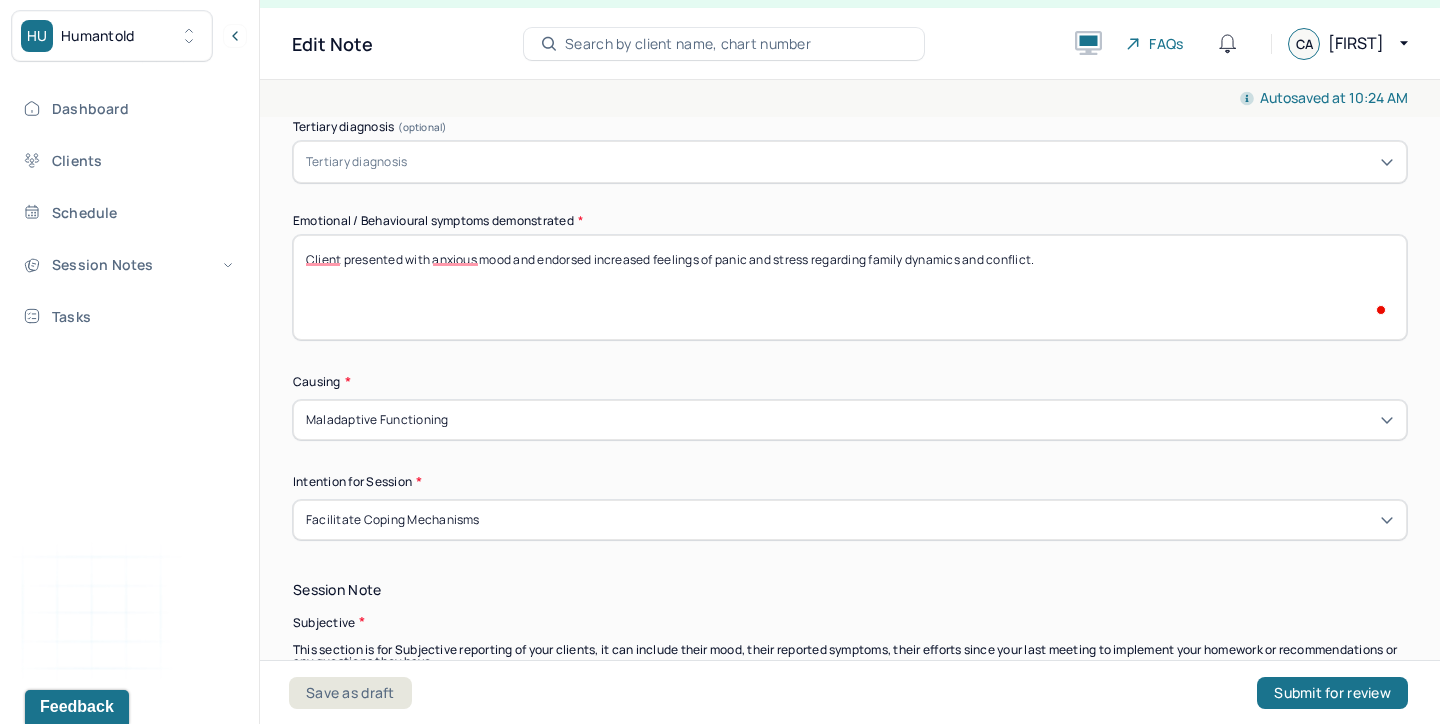 scroll, scrollTop: 953, scrollLeft: 0, axis: vertical 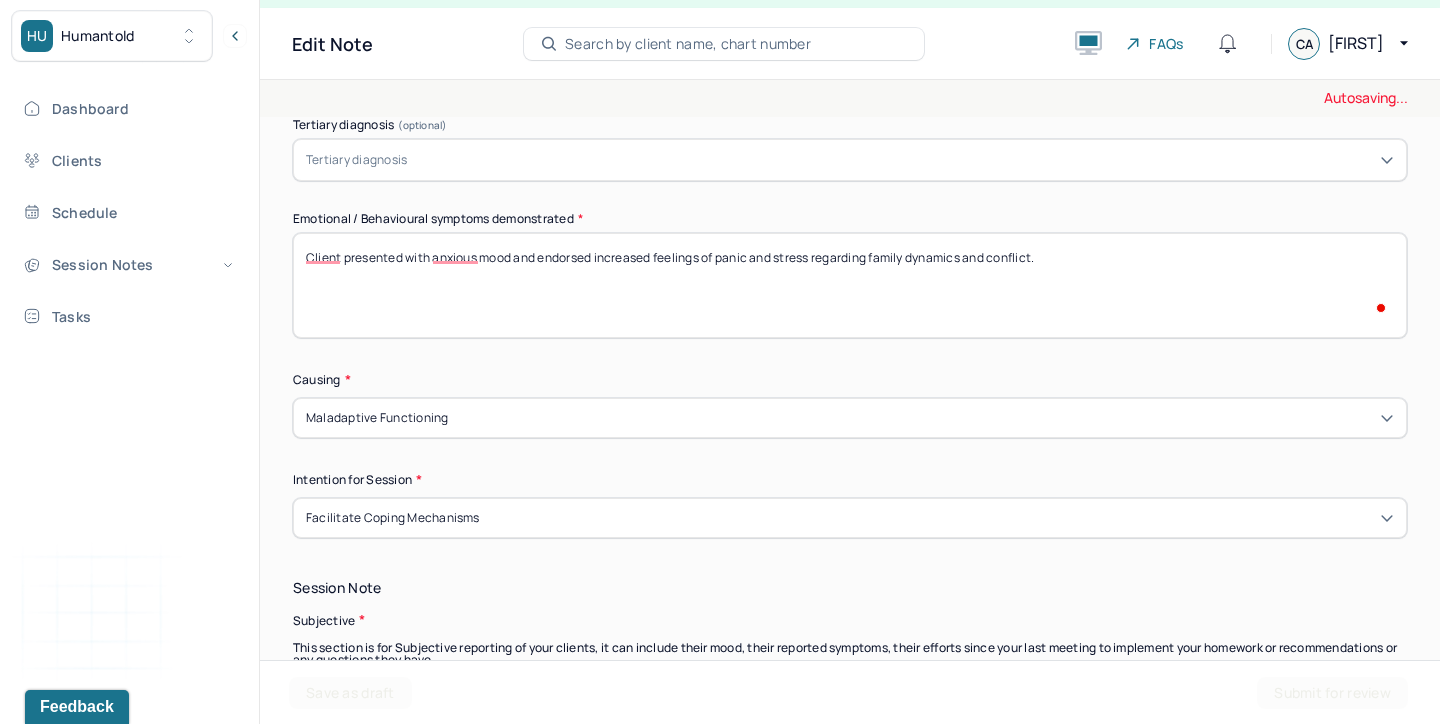 type on "Client presented with anxious mood and endorsed increased feelings of panic and stress regarding family dynamics and conflict." 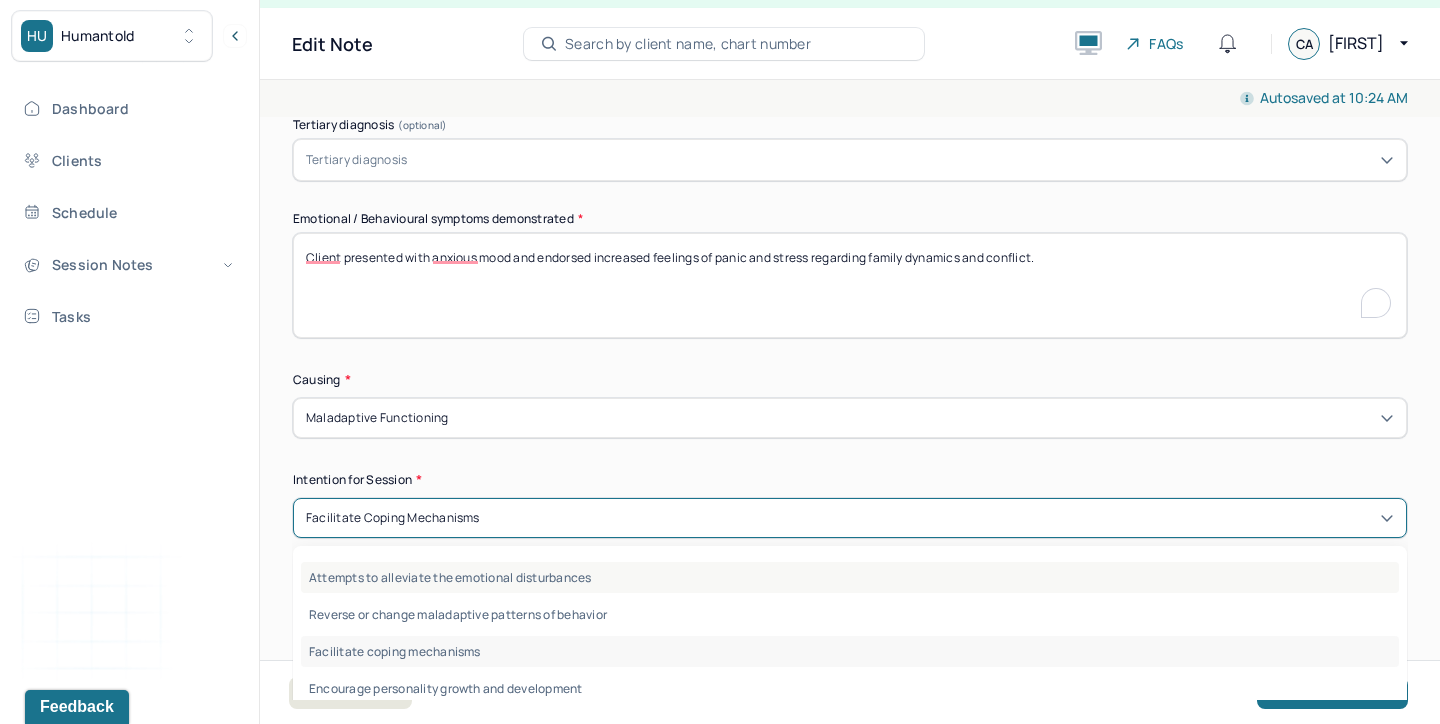 click on "Attempts to alleviate the emotional disturbances" at bounding box center [850, 577] 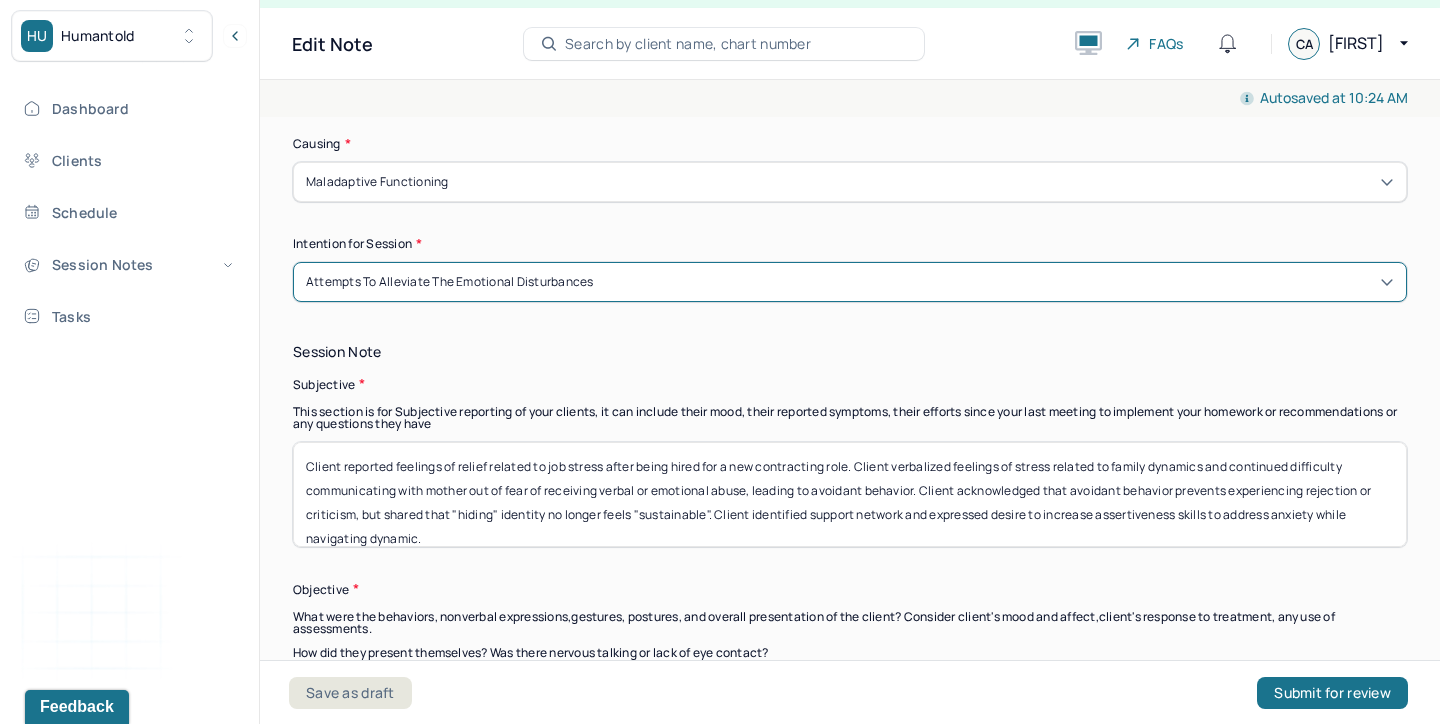 scroll, scrollTop: 1256, scrollLeft: 0, axis: vertical 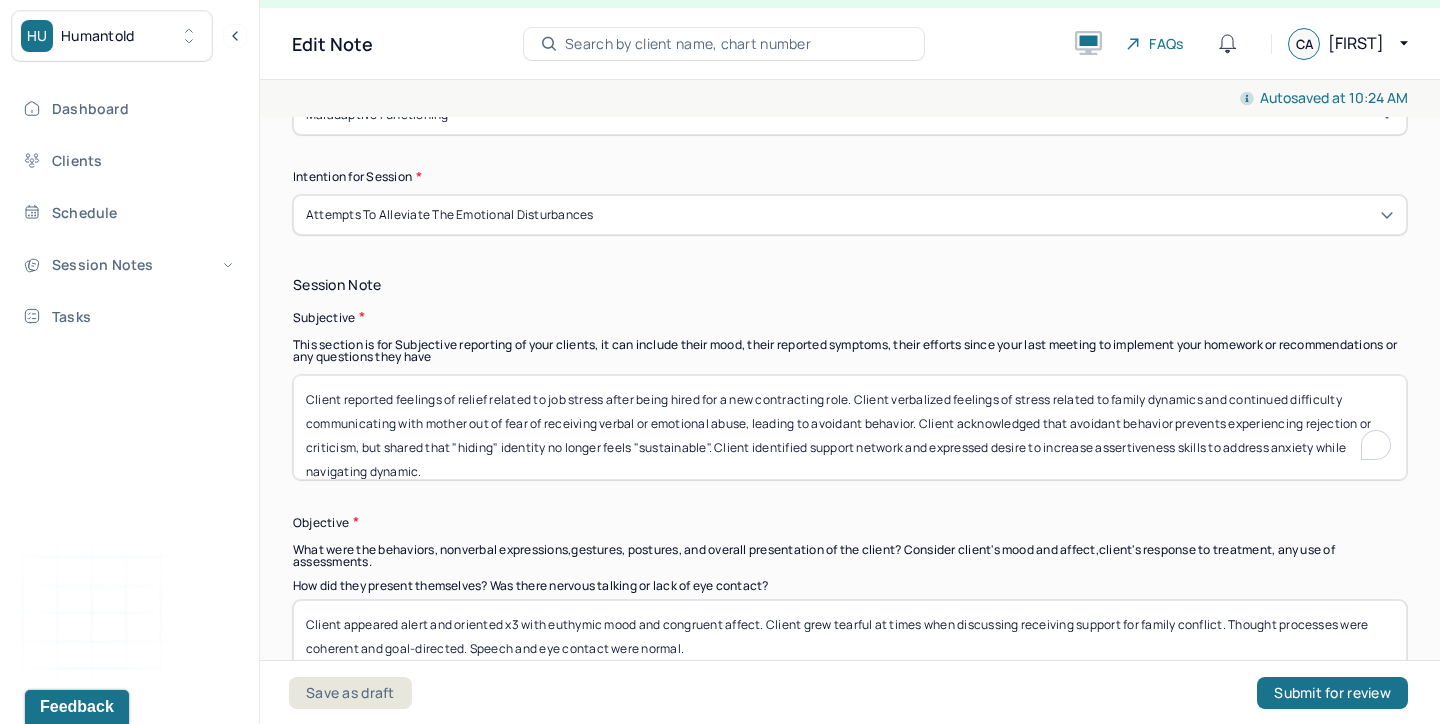 drag, startPoint x: 500, startPoint y: 464, endPoint x: 283, endPoint y: 361, distance: 240.20409 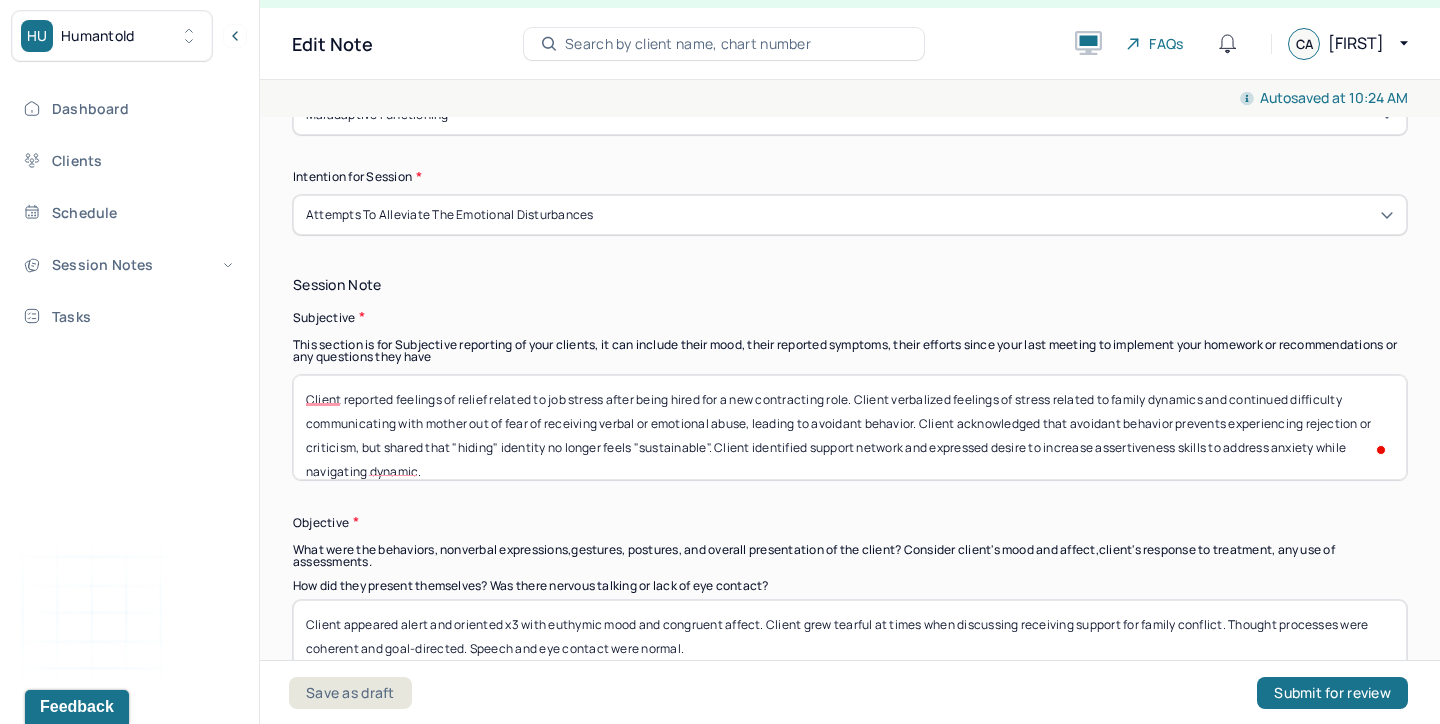 click on "Session Note Subjective This section is for Subjective reporting of your clients, it can include their mood, their reported symptoms, their efforts since your last meeting to implement your homework or recommendations or any questions they have Client reported feelings of relief related to job stress after being hired for a new contracting role. Client verbalized feelings of stress related to family dynamics and continued difficulty communicating with mother out of fear of receiving verbal or emotional abuse, leading to avoidant behavior. Client acknowledged that avoidant behavior prevents experiencing rejection or criticism, but shared that "hiding" identity no longer feels "sustainable". Client identified support network and expressed desire to increase assertiveness skills to address anxiety while navigating dynamic. Objective How did they present themselves? Was there nervous talking or lack of eye contact? Assessment" at bounding box center [850, 598] 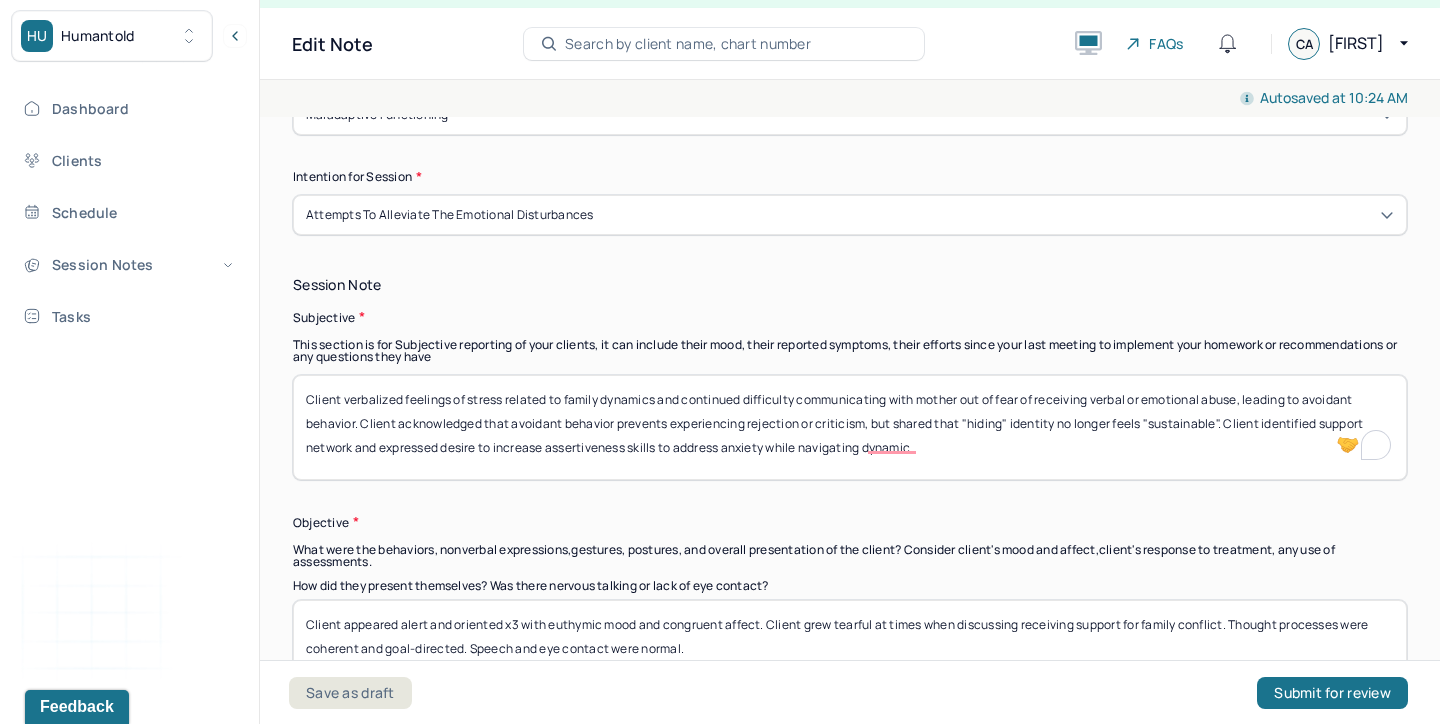 click on "Client verbalized feelings of stress related to family dynamics and continued difficulty communicating with mother out of fear of receiving verbal or emotional abuse, leading to avoidant behavior. Client acknowledged that avoidant behavior prevents experiencing rejection or criticism, but shared that "hiding" identity no longer feels "sustainable". Client identified support network and expressed desire to increase assertiveness skills to address anxiety while navigating dynamic." at bounding box center [850, 427] 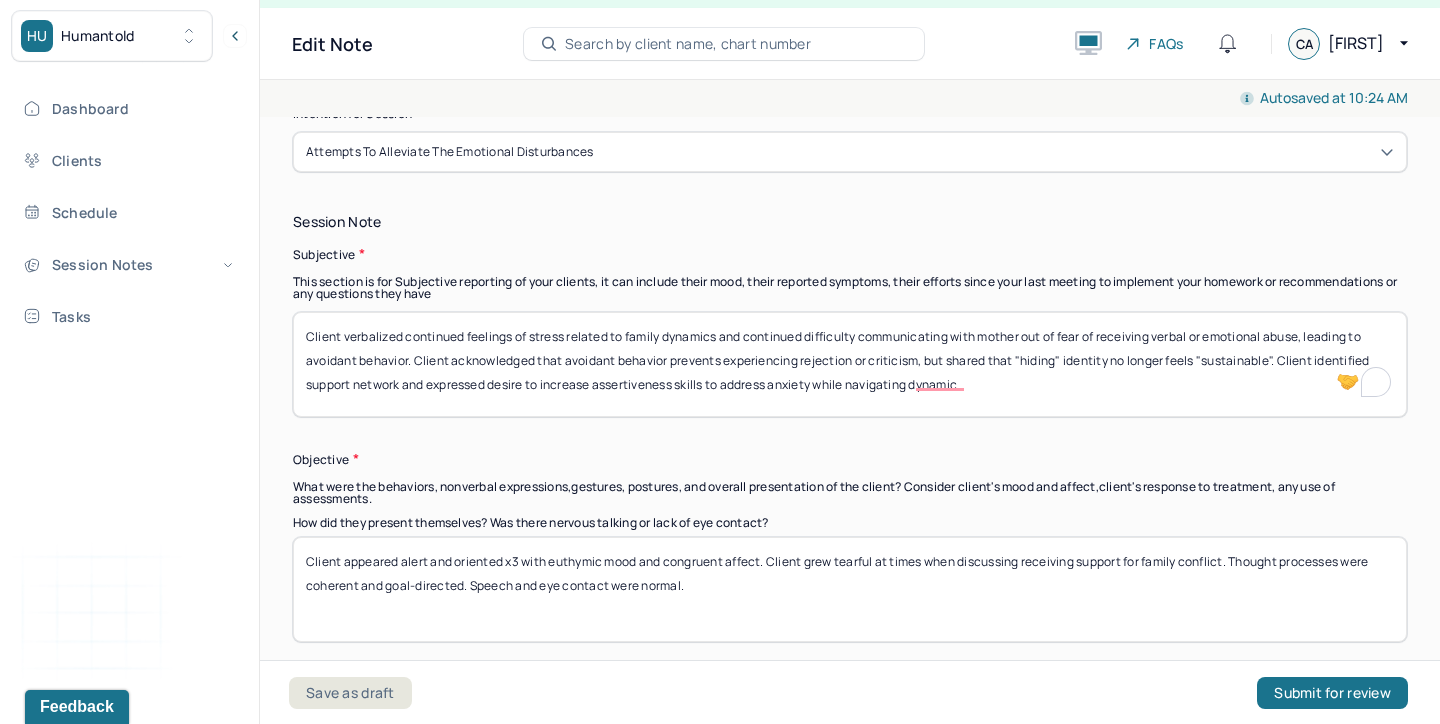 scroll, scrollTop: 1344, scrollLeft: 0, axis: vertical 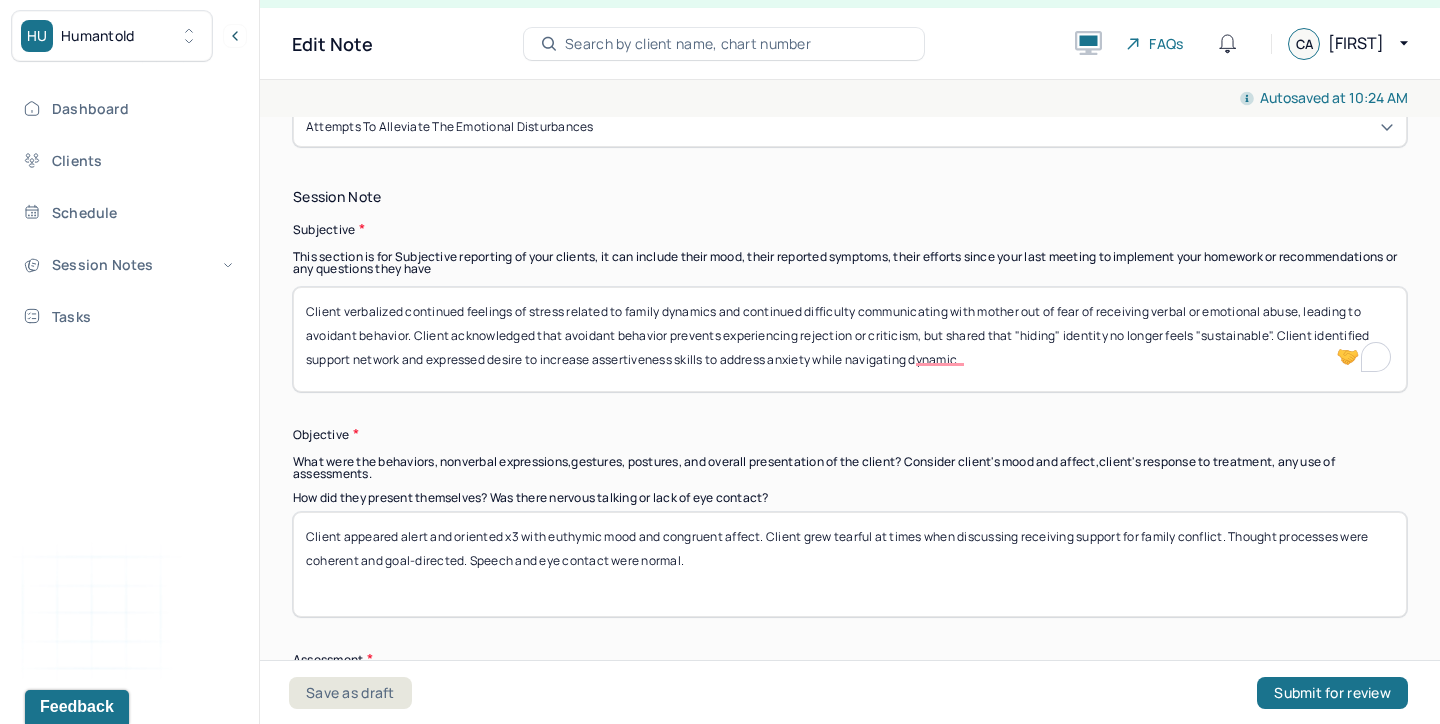 drag, startPoint x: 1305, startPoint y: 399, endPoint x: 596, endPoint y: 362, distance: 709.9648 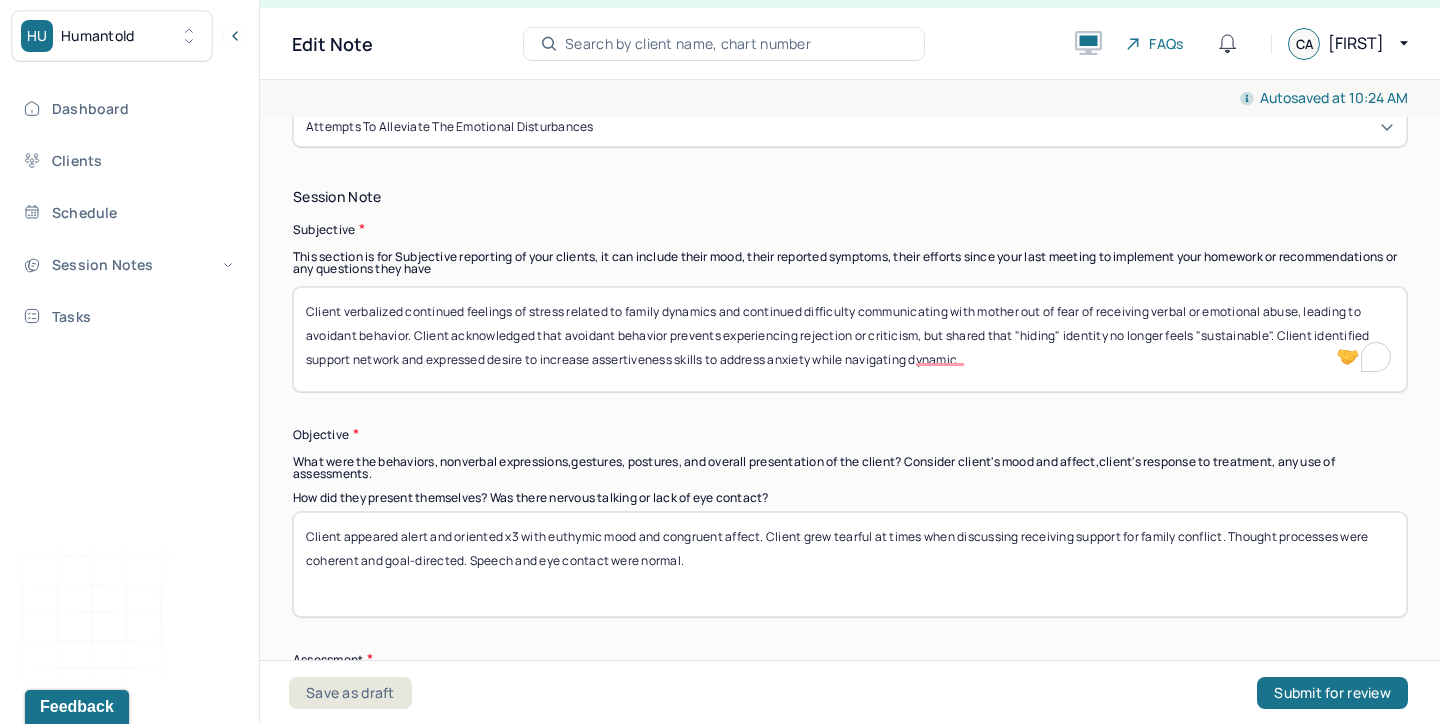 click on "Client verbalized continued feelings of stress related to family dynamics and continued difficulty communicating with mother out of fear of receiving verbal or emotional abuse, leading to avoidant behavior. Client acknowledged that avoidant behavior prevents experiencing rejection or criticism, but shared that "hiding" identity no longer feels "sustainable". Client identified support network and expressed desire to increase assertiveness skills to address anxiety while navigating dynamic." at bounding box center [850, 339] 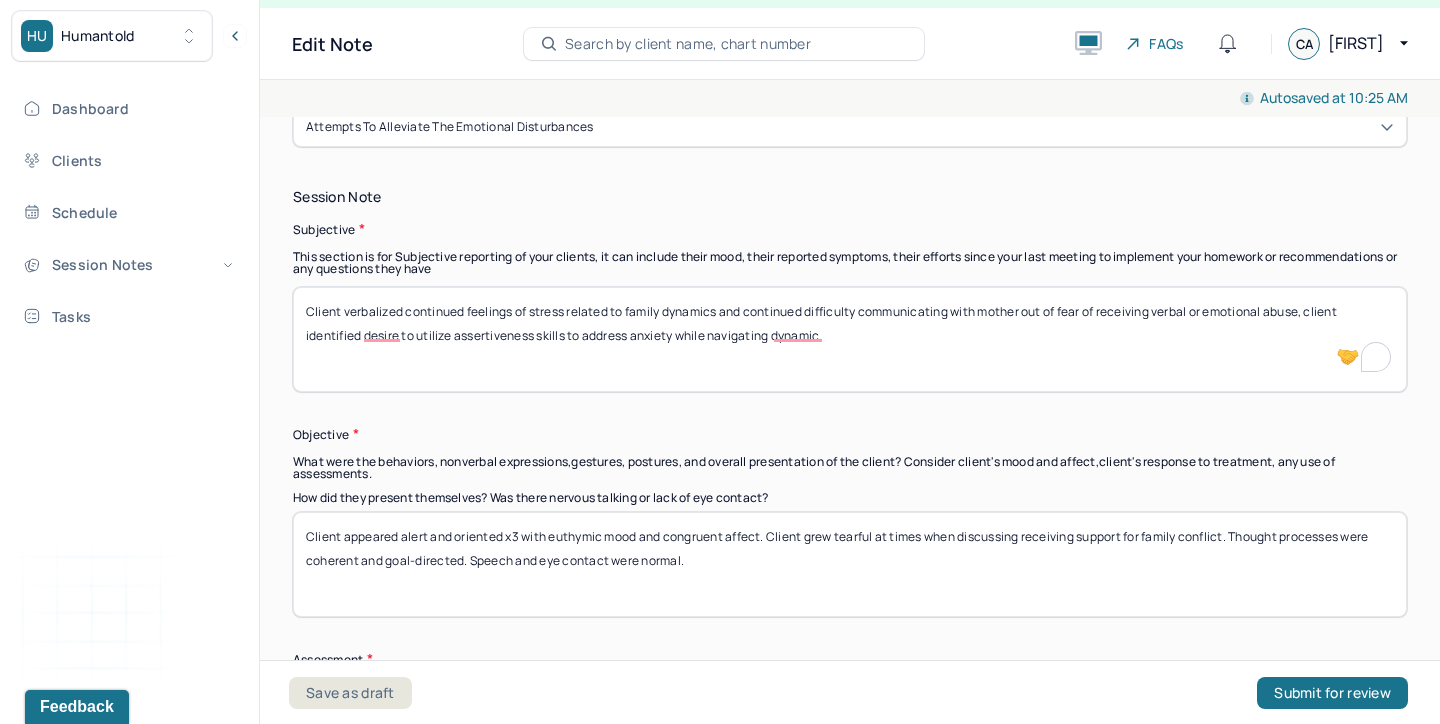 drag, startPoint x: 585, startPoint y: 334, endPoint x: 848, endPoint y: 313, distance: 263.83707 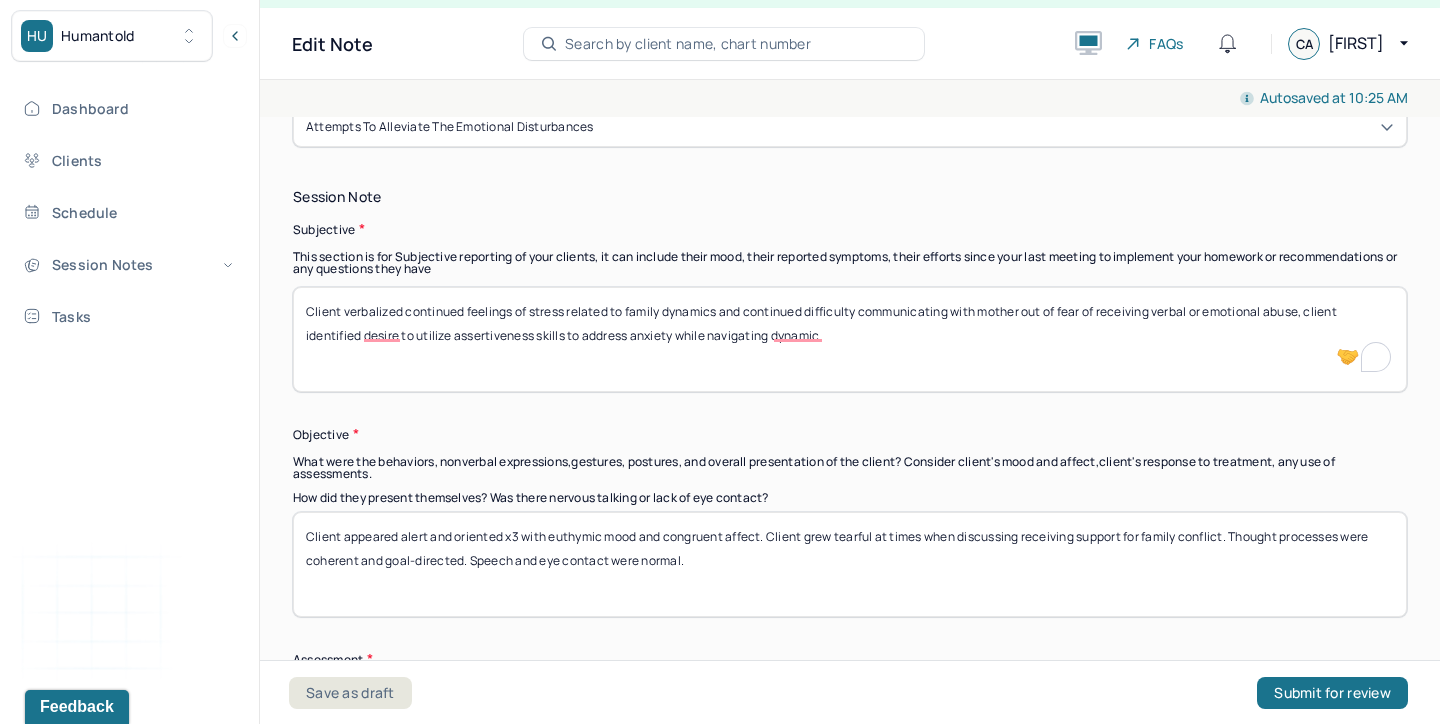 click on "Client verbalized continued feelings of stress related to family dynamics and continued difficulty communicating with mother out of fear of receiving verbal or emotional abuse, client identified desire to utilize assertiveness skills to address anxiety while navigating dynamic." at bounding box center (850, 339) 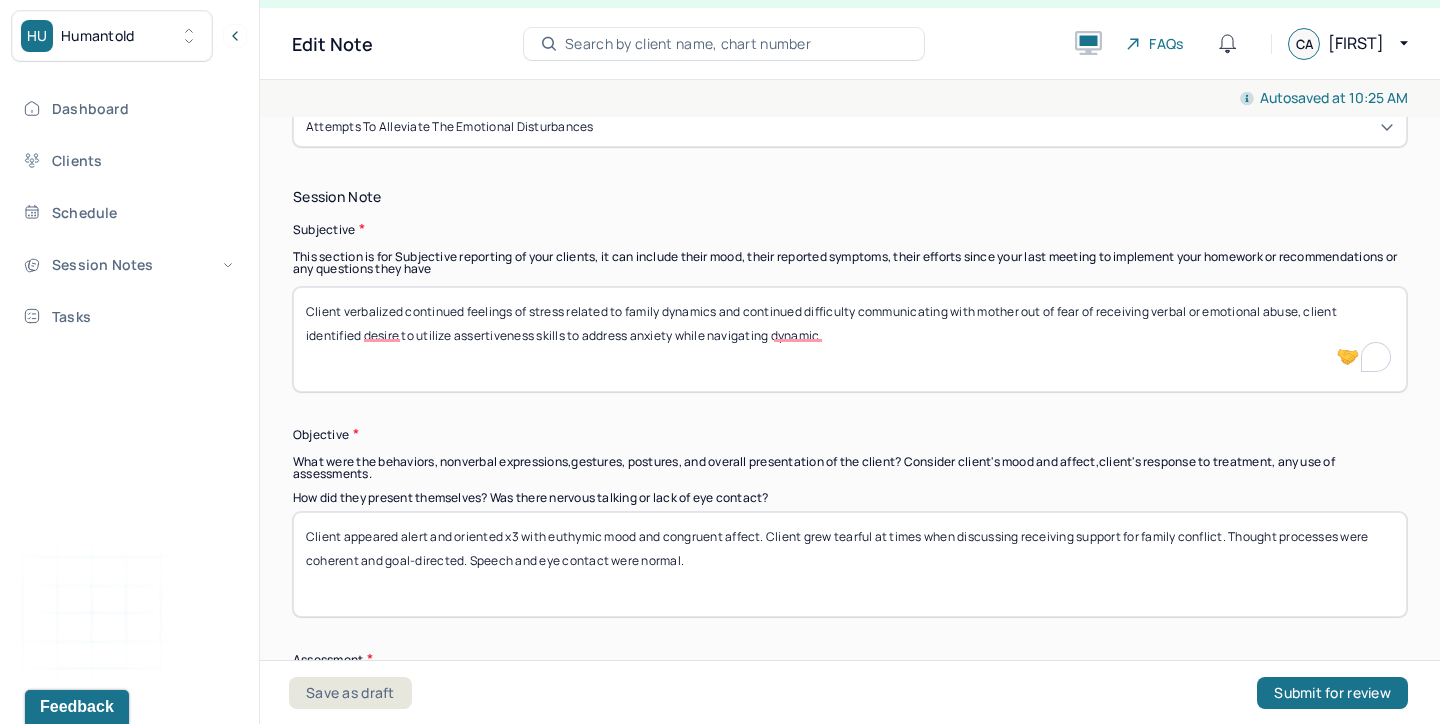 drag, startPoint x: 821, startPoint y: 332, endPoint x: 588, endPoint y: 337, distance: 233.05363 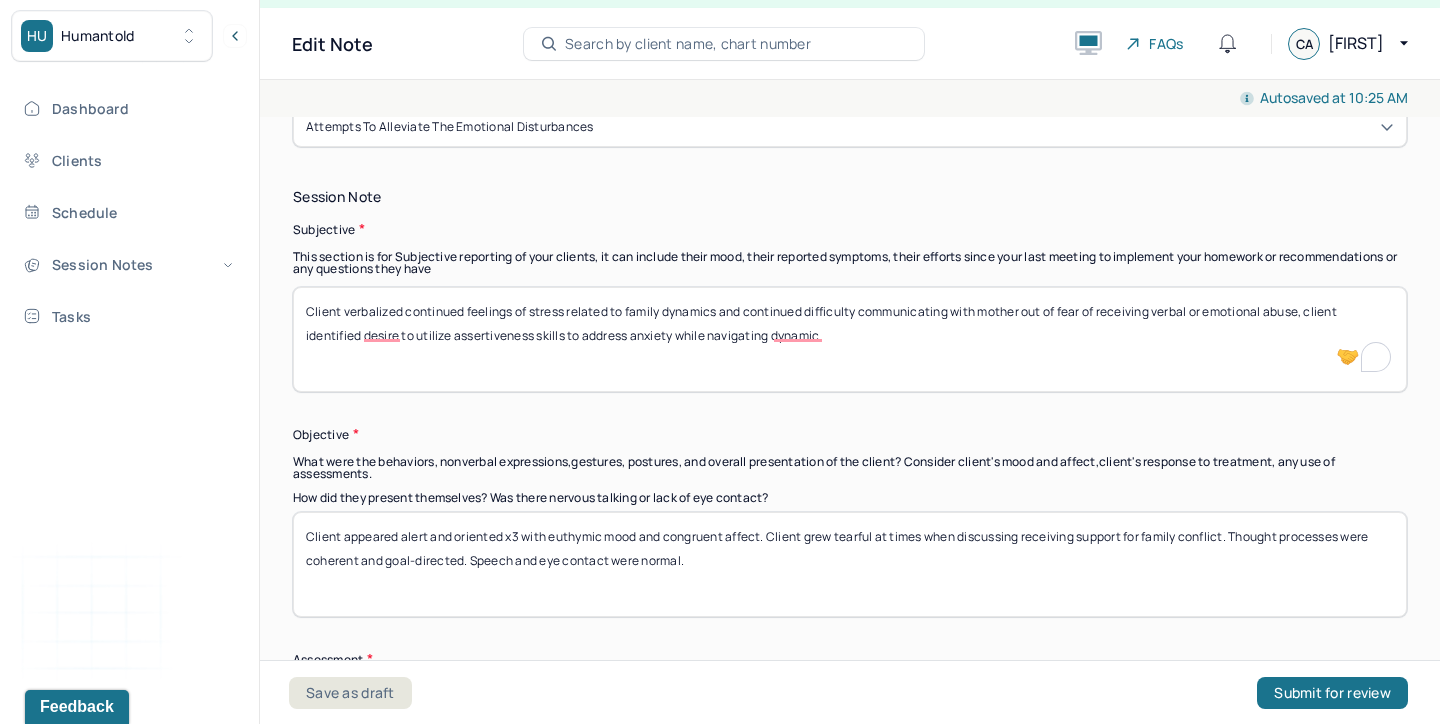 click on "Client verbalized continued feelings of stress related to family dynamics and continued difficulty communicating with mother out of fear of receiving verbal or emotional abuse, client identified desire to utilize assertiveness skills to address anxiety while navigating dynamic." at bounding box center (850, 339) 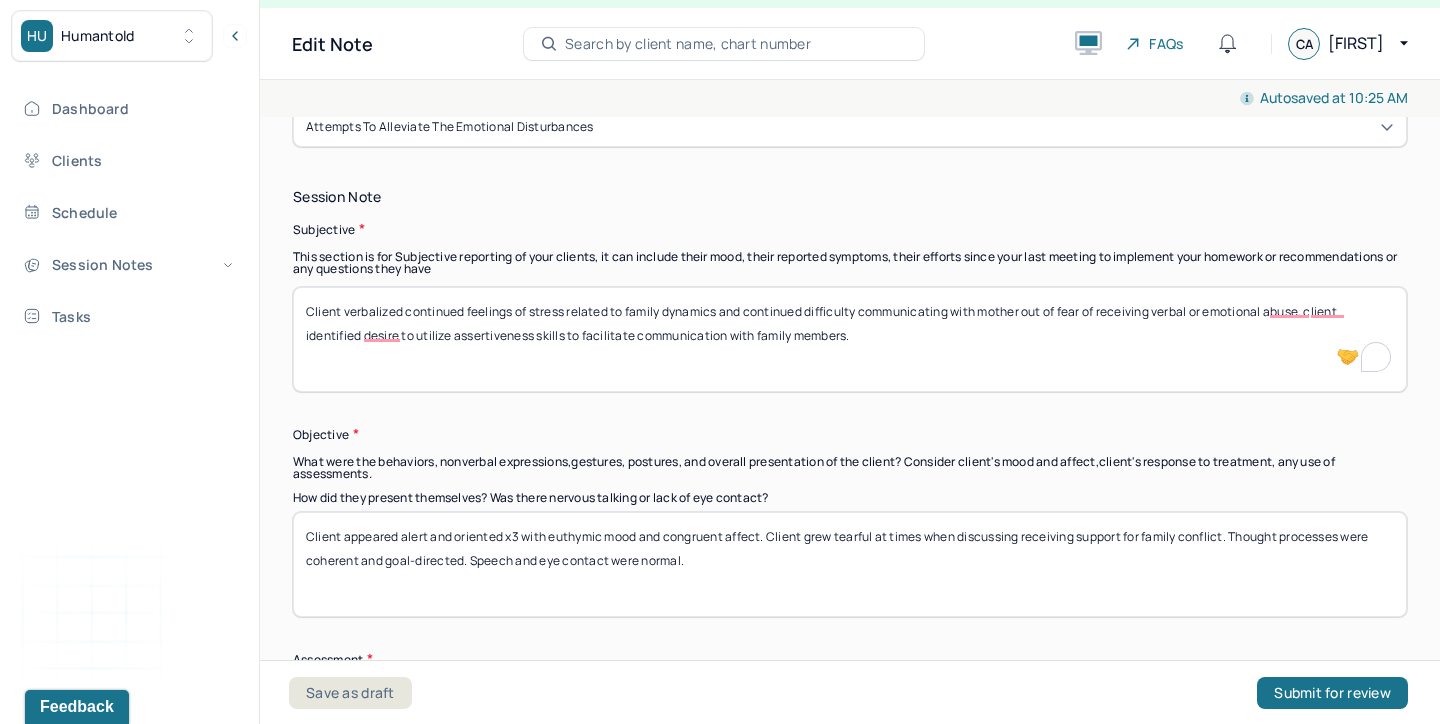 click on "Client verbalized continued feelings of stress related to family dynamics and continued difficulty communicating with mother out of fear of receiving verbal or emotional abuse, client identified desire to utilize assertiveness skills to facilitate communication with family members." at bounding box center [850, 339] 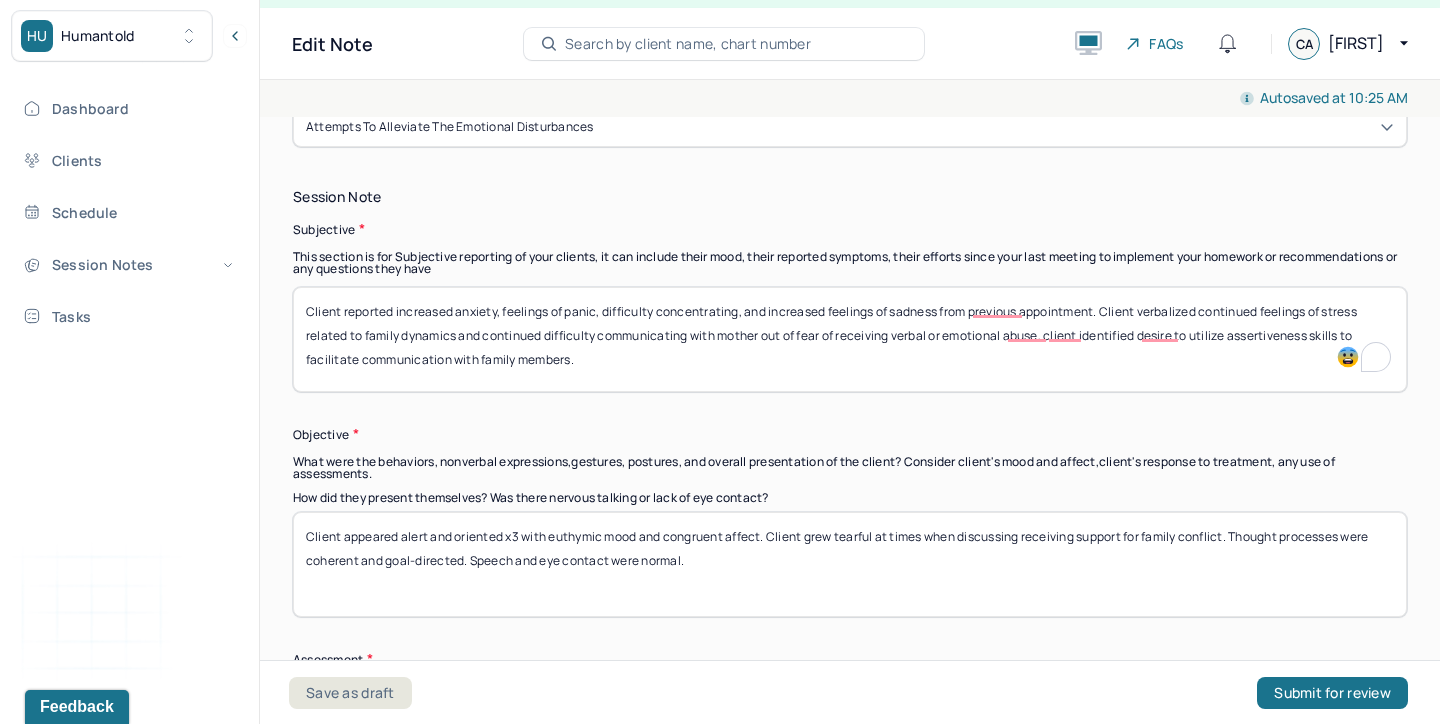 click on "Client reported increased anxiety, feelings of panic, difficulty concentrating, and increased feelings of sadness from previous appointment. Client verbalized continued feelings of stress related to family dynamics and continued difficulty communicating with mother out of fear of receiving verbal or emotional abuse, client identified desire to utilize assertiveness skills to facilitate communication with family members." at bounding box center (850, 339) 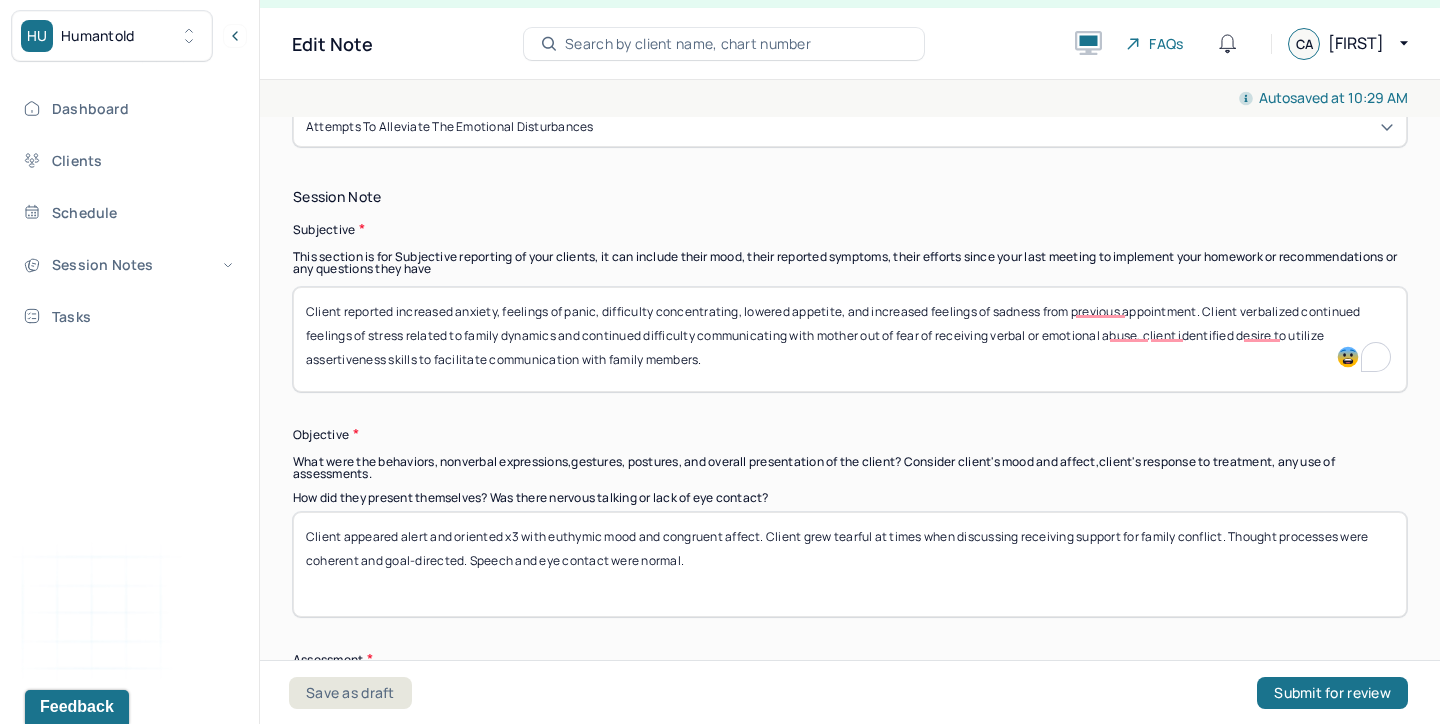 click on "Client reported increased anxiety, feelings of panic, difficulty concentrating, lowered appetite, and increased feelings of sadness from previous appointment. Client verbalized continued feelings of stress related to family dynamics and continued difficulty communicating with mother out of fear of receiving verbal or emotional abuse, client identified desire to utilize assertiveness skills to facilitate communication with family members." at bounding box center (850, 339) 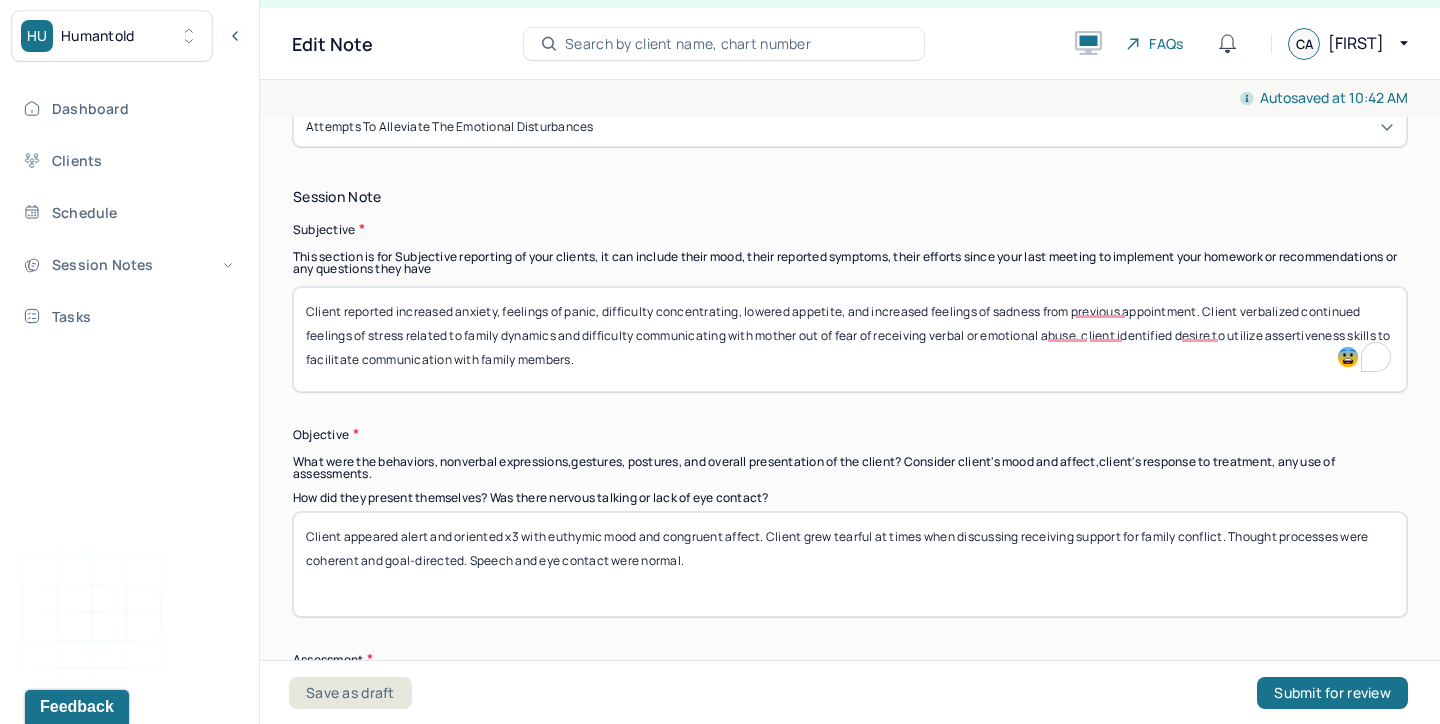 click on "Client reported increased anxiety, feelings of panic, difficulty concentrating, lowered appetite, and increased feelings of sadness from previous appointment. Client verbalized continued feelings of stress related to family dynamics and difficulty communicating with mother out of fear of receiving verbal or emotional abuse, client identified desire to utilize assertiveness skills to facilitate communication with family members." at bounding box center (850, 339) 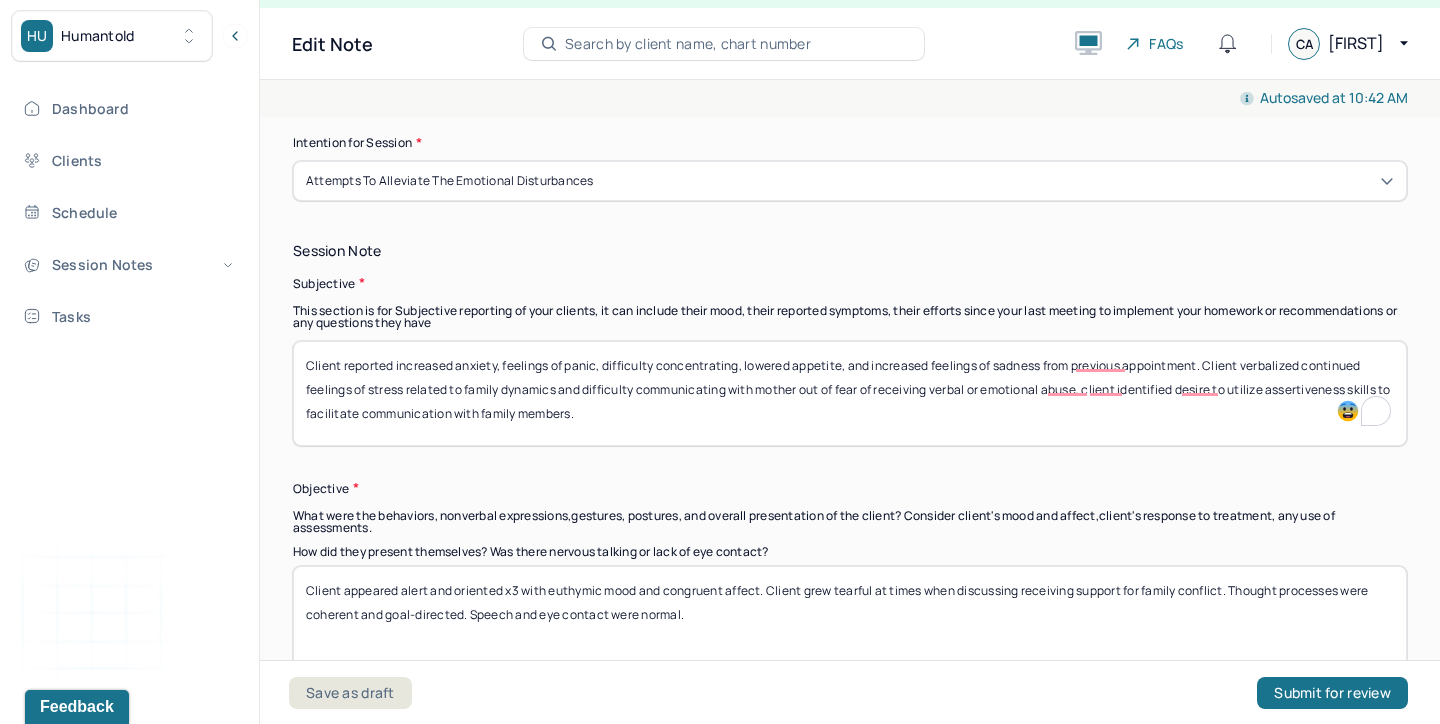scroll, scrollTop: 1291, scrollLeft: 0, axis: vertical 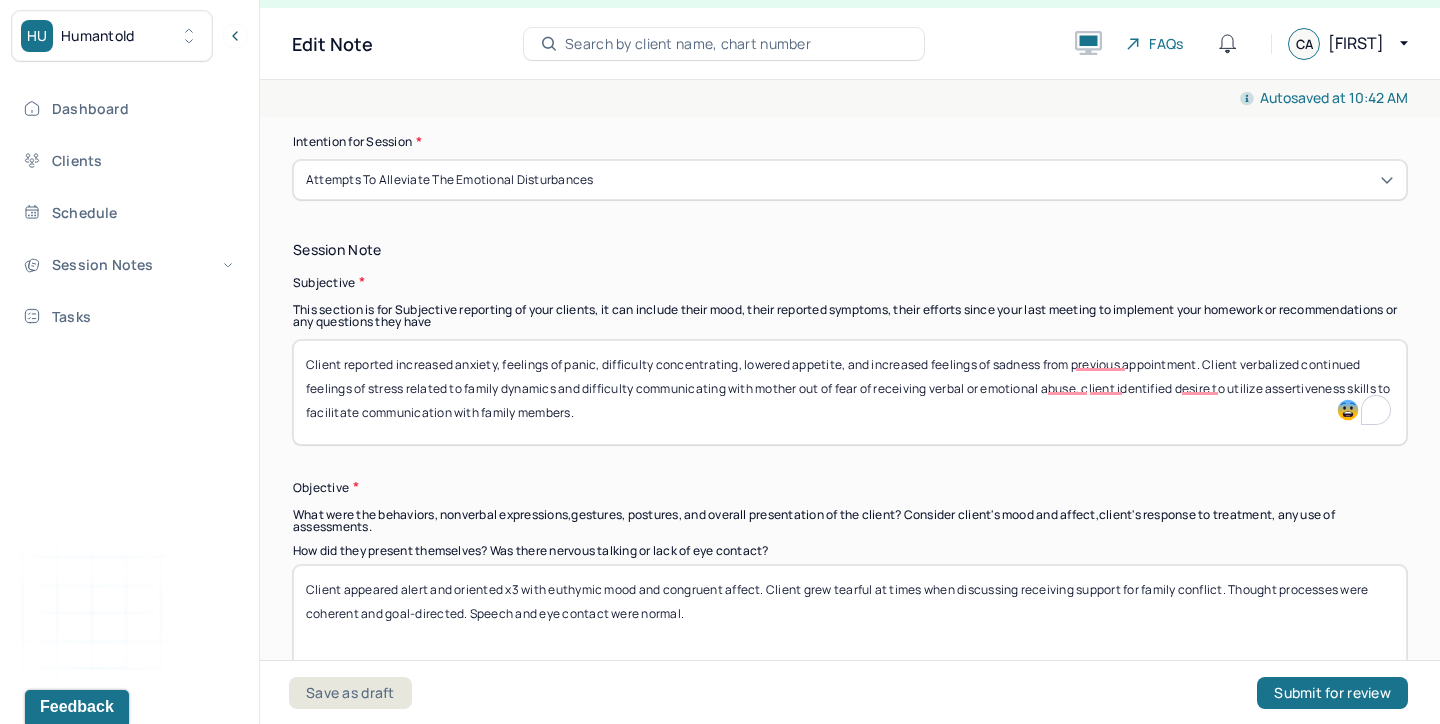 click on "Client reported increased anxiety, feelings of panic, difficulty concentrating, lowered appetite, and increased feelings of sadness from previous appointment. Client verbalized continued feelings of stress related to family dynamics and difficulty communicating with mother out of fear of receiving verbal or emotional abuse, client identified desire to utilize assertiveness skills to facilitate communication with family members." at bounding box center (850, 392) 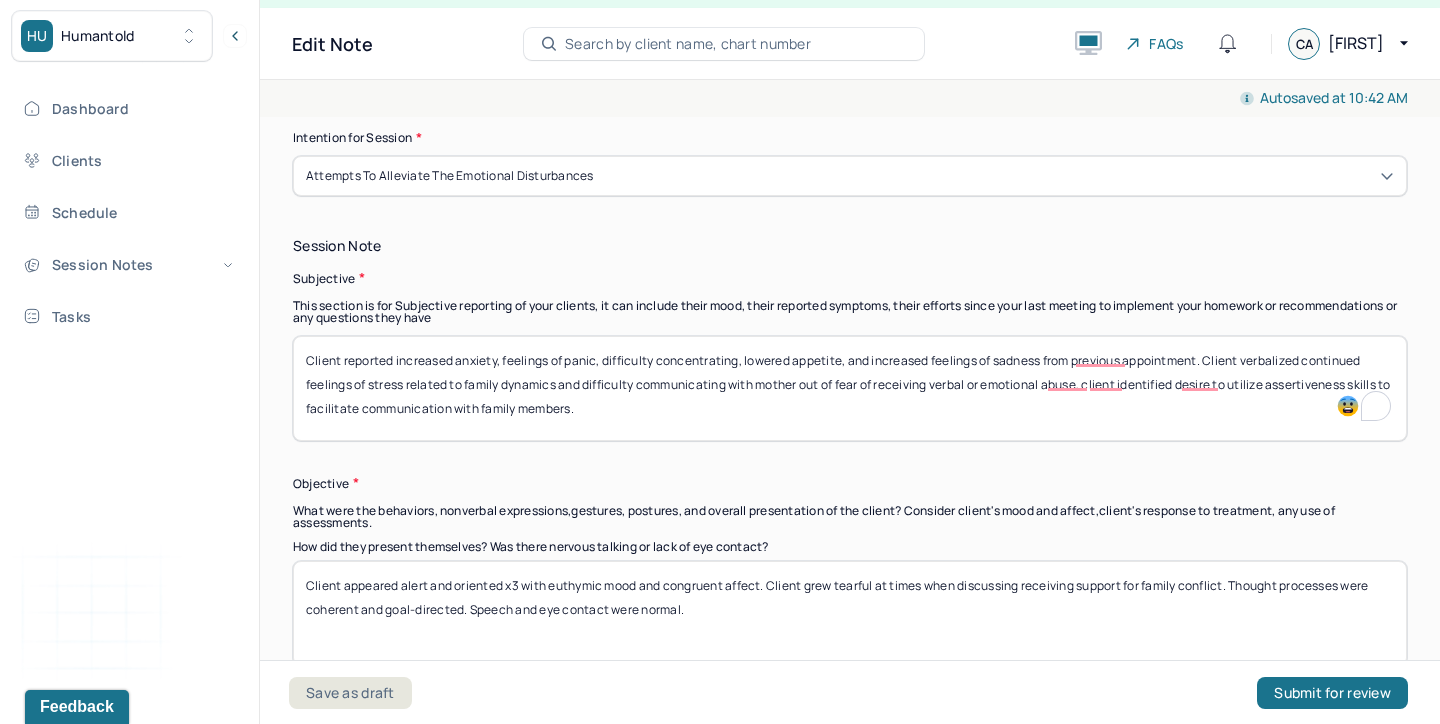 scroll, scrollTop: 1294, scrollLeft: 0, axis: vertical 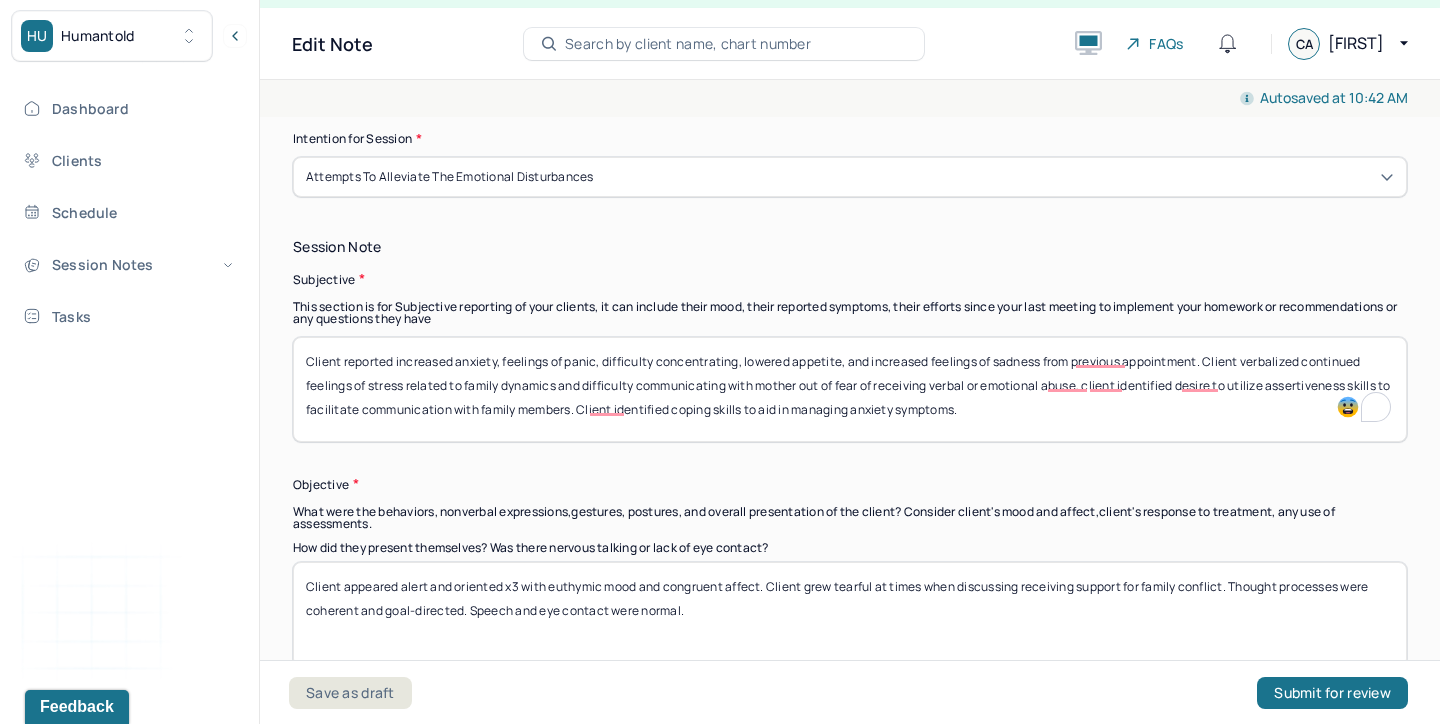 type on "Client reported increased anxiety, feelings of panic, difficulty concentrating, lowered appetite, and increased feelings of sadness from previous appointment. Client verbalized continued feelings of stress related to family dynamics and difficulty communicating with mother out of fear of receiving verbal or emotional abuse, client identified desire to utilize assertiveness skills to facilitate communication with family members. Client identified coping skills to aid in managing anxiety symptoms." 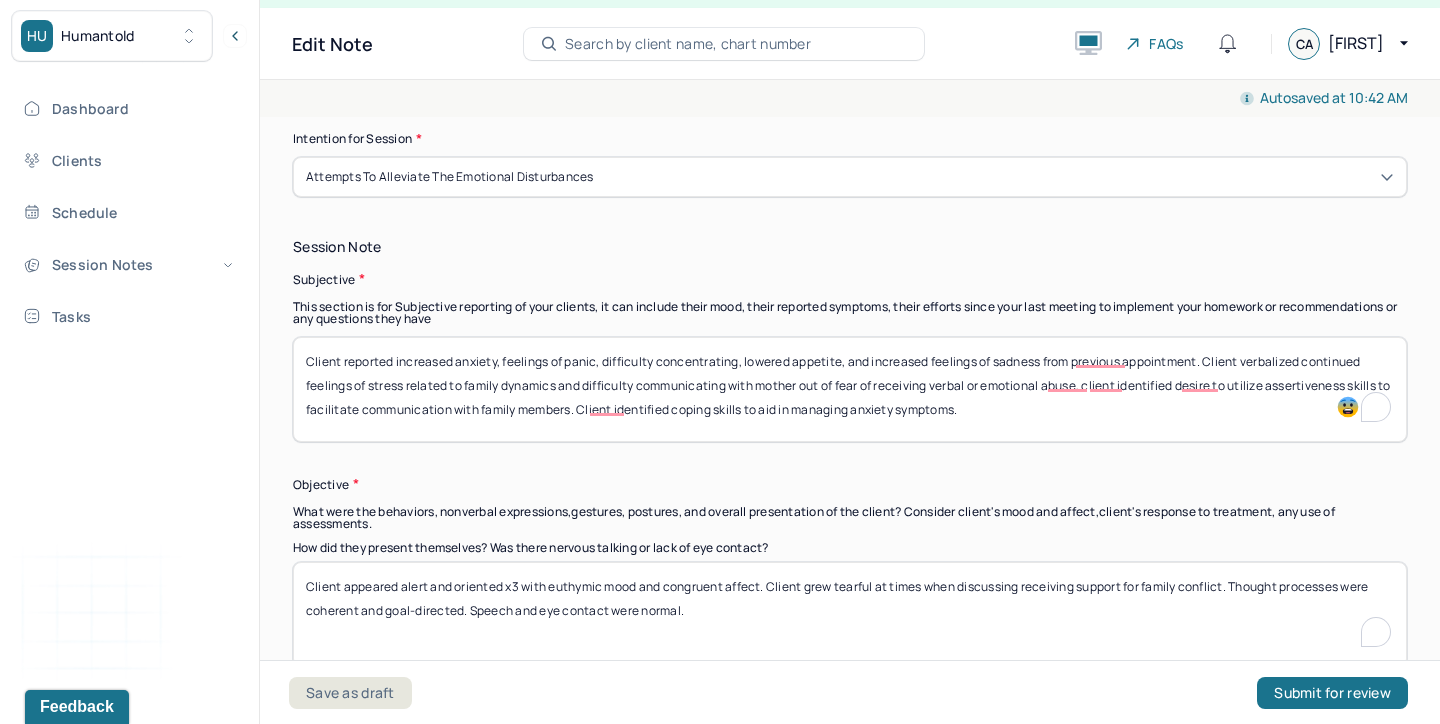 drag, startPoint x: 603, startPoint y: 586, endPoint x: 549, endPoint y: 584, distance: 54.037025 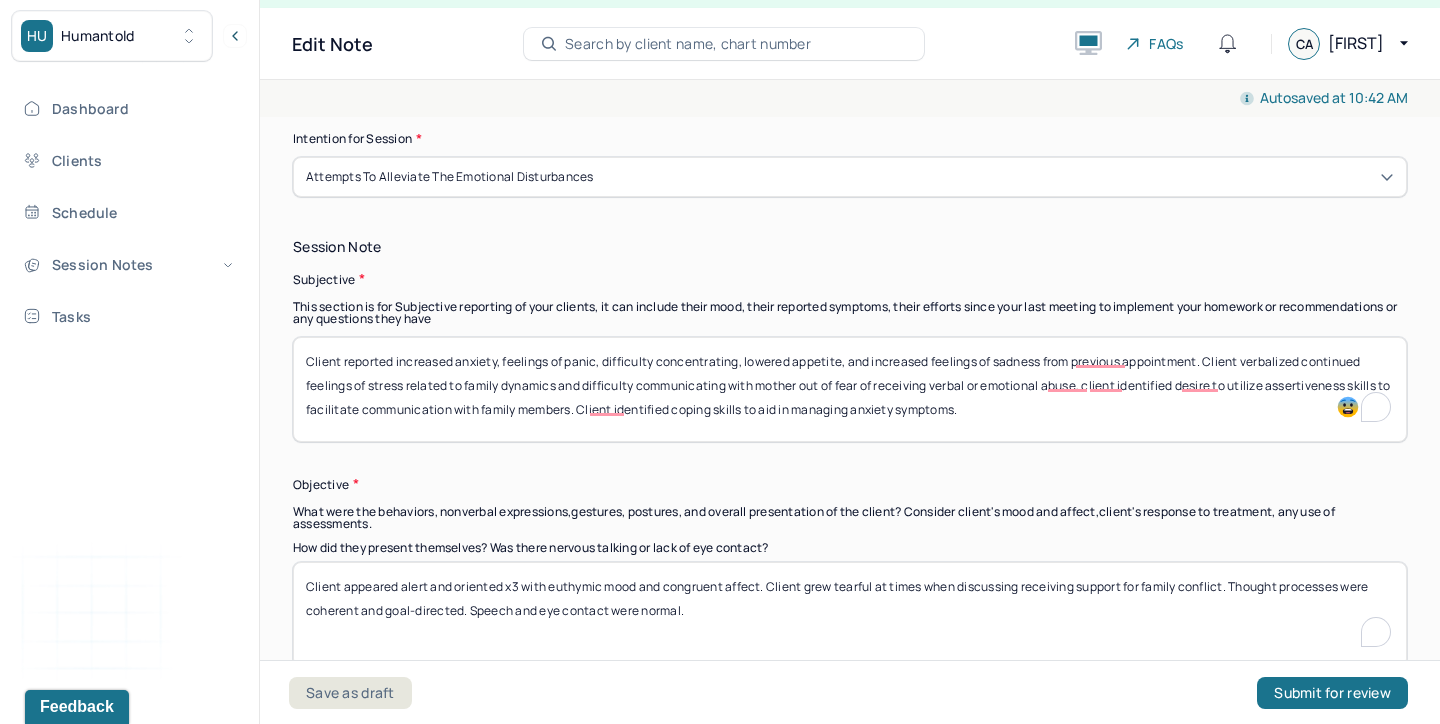 click on "Client appeared alert and oriented x3 with euthymic mood and congruent affect. Client grew tearful at times when discussing receiving support for family conflict. Thought processes were coherent and goal-directed. Speech and eye contact were normal." at bounding box center (850, 614) 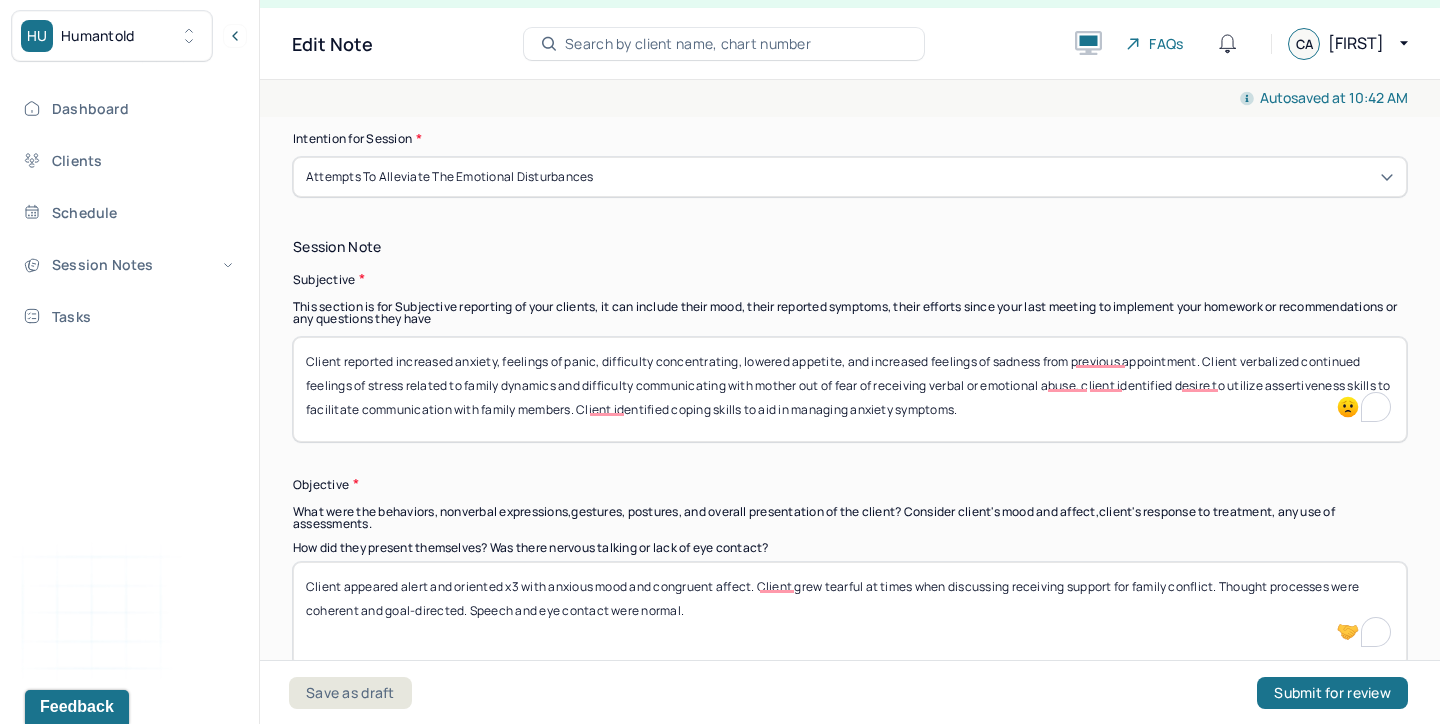 click on "Client appeared alert and oriented x3 with anxious mood and congruent affect. Client grew tearful at times when discussing receiving support for family conflict. Thought processes were coherent and goal-directed. Speech and eye contact were normal." at bounding box center (850, 614) 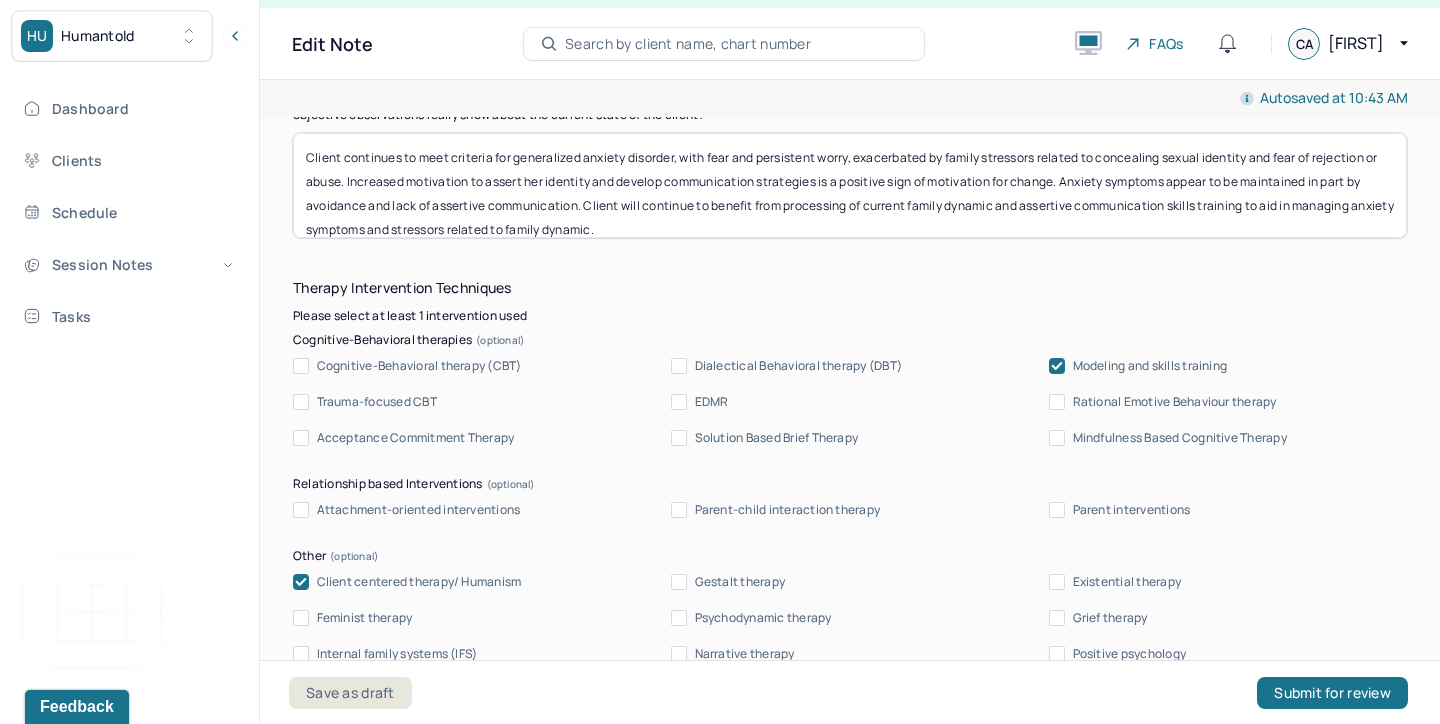 scroll, scrollTop: 1944, scrollLeft: 0, axis: vertical 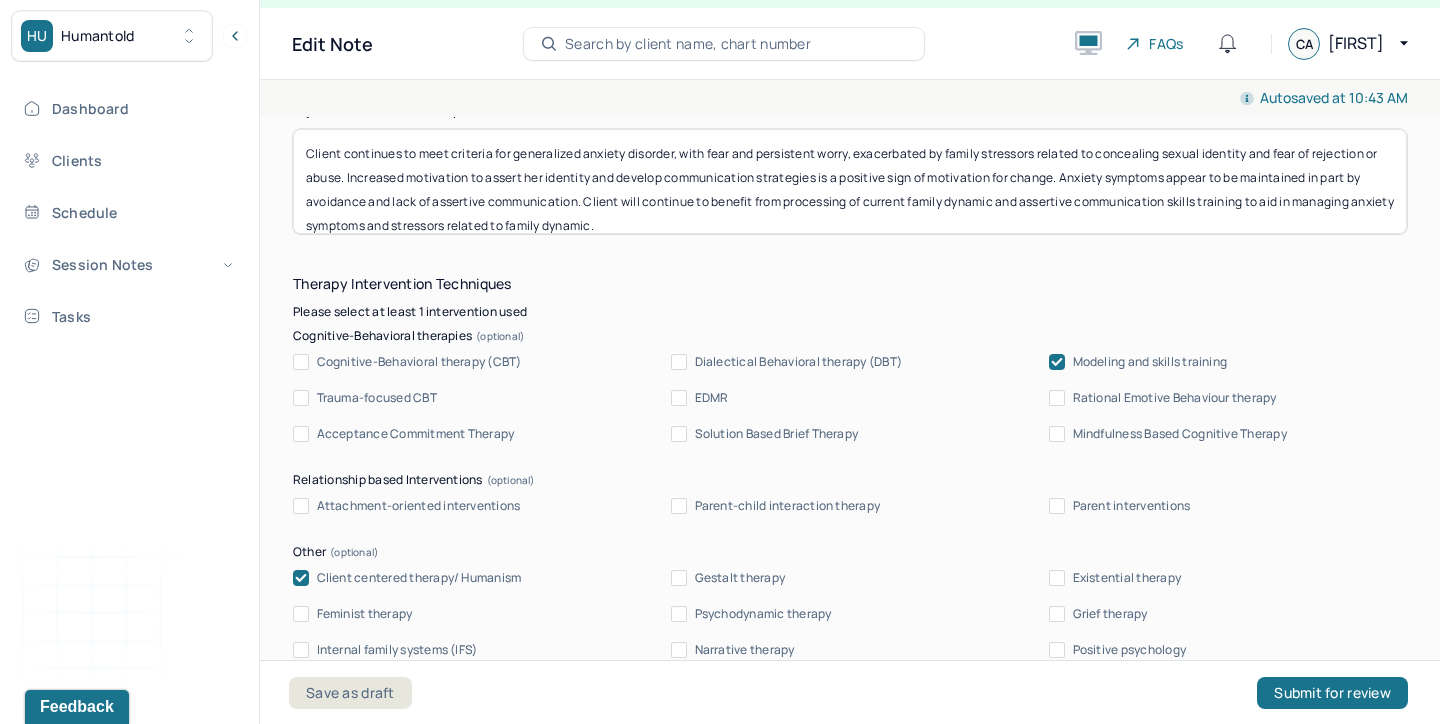 type on "Client appeared alert and oriented x3 with anxious mood and congruent affect. Client did not endorse SI/HI. Client's speech was rapid throughout, client kept good eye contact. Client was responsive to interventions aimed at reviewing coping, communication, and assertiveness skills." 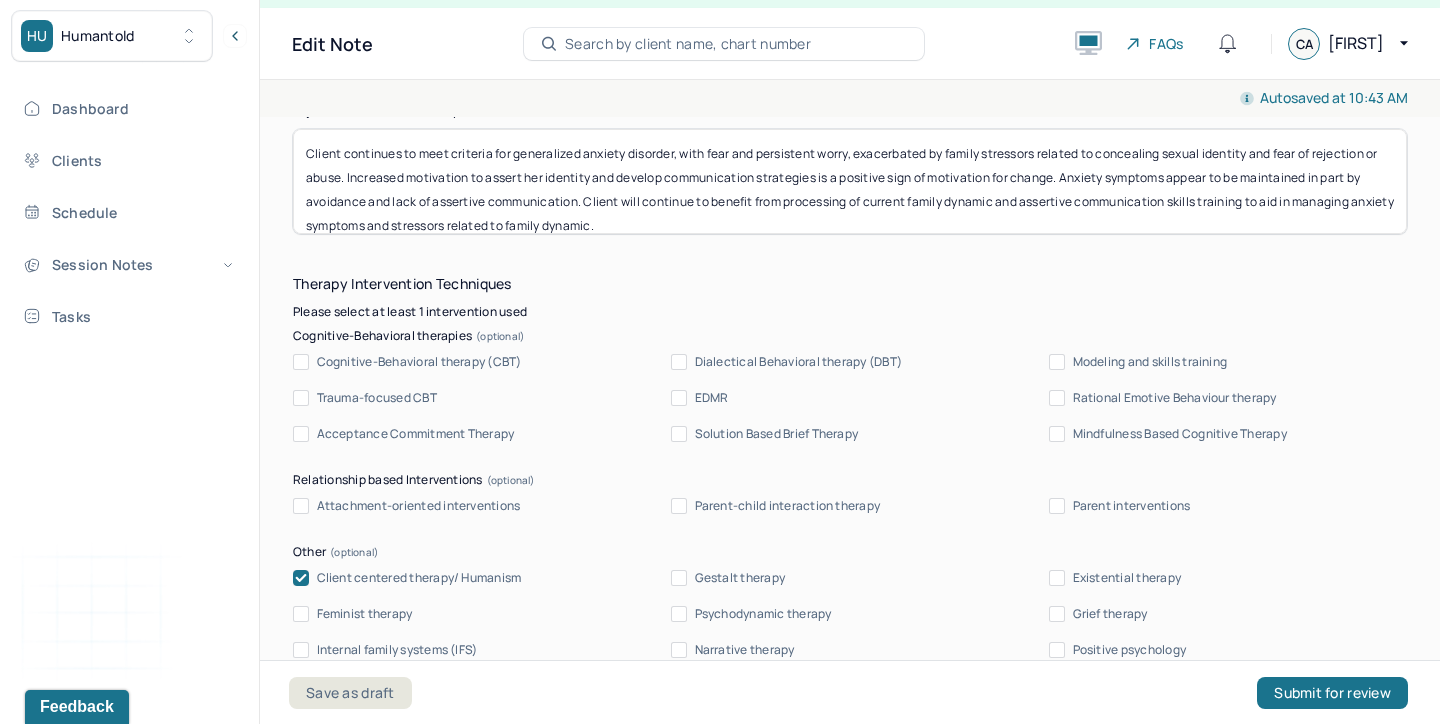 click on "Cognitive-Behavioral therapy (CBT)" at bounding box center [419, 362] 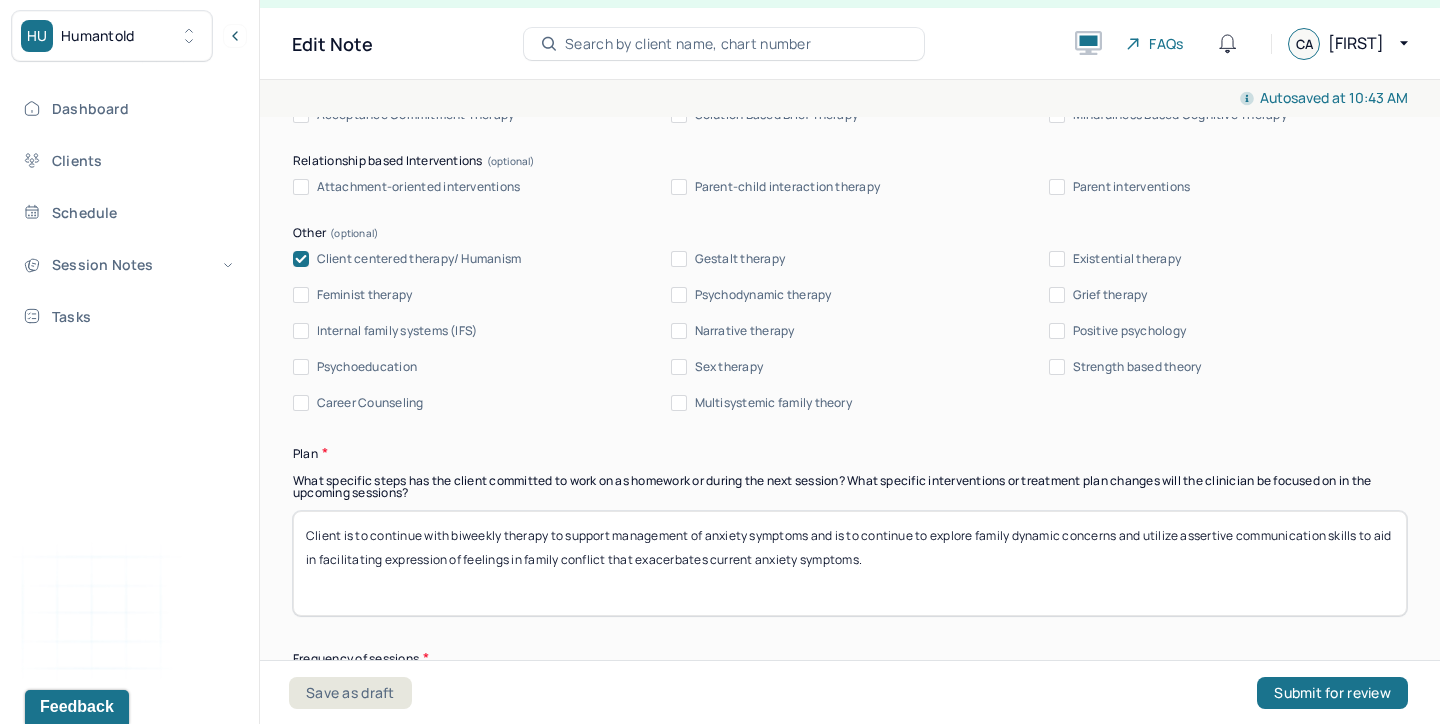 scroll, scrollTop: 2267, scrollLeft: 0, axis: vertical 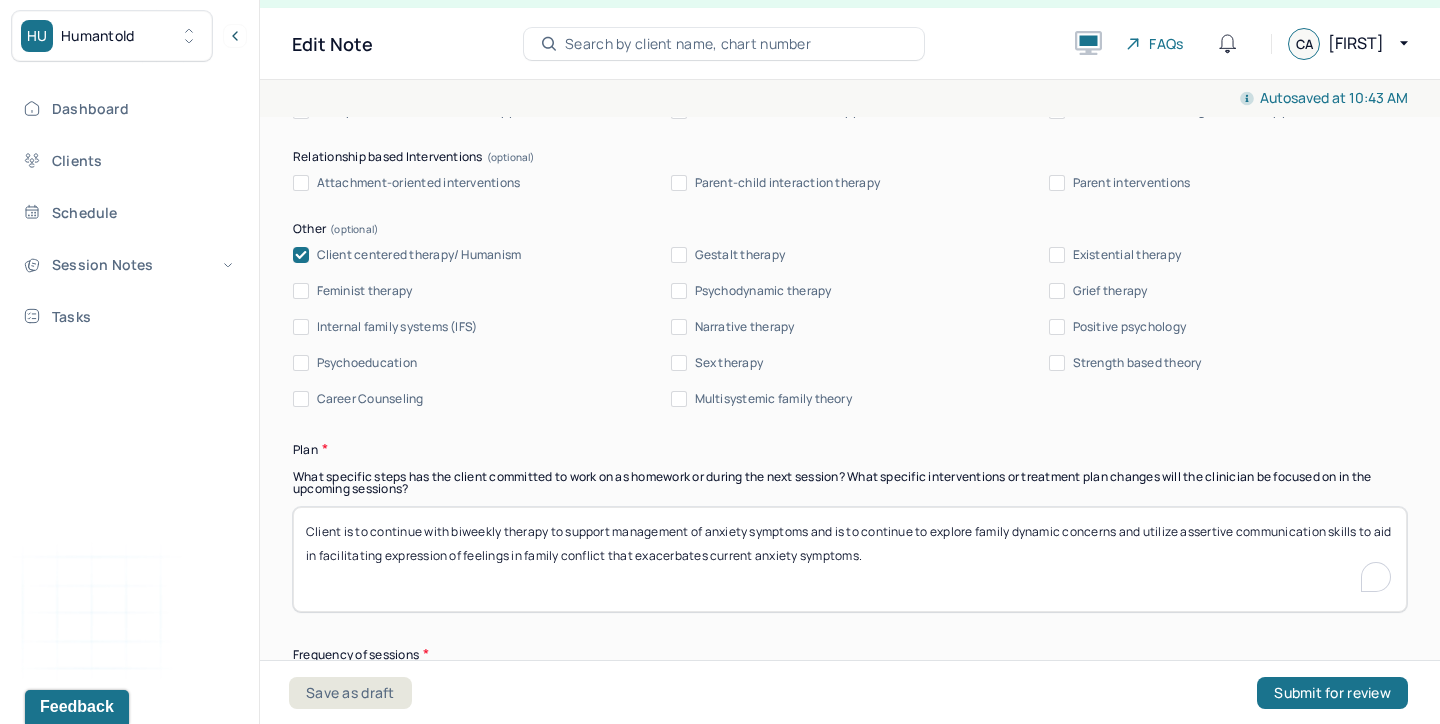 drag, startPoint x: 866, startPoint y: 528, endPoint x: 945, endPoint y: 599, distance: 106.21676 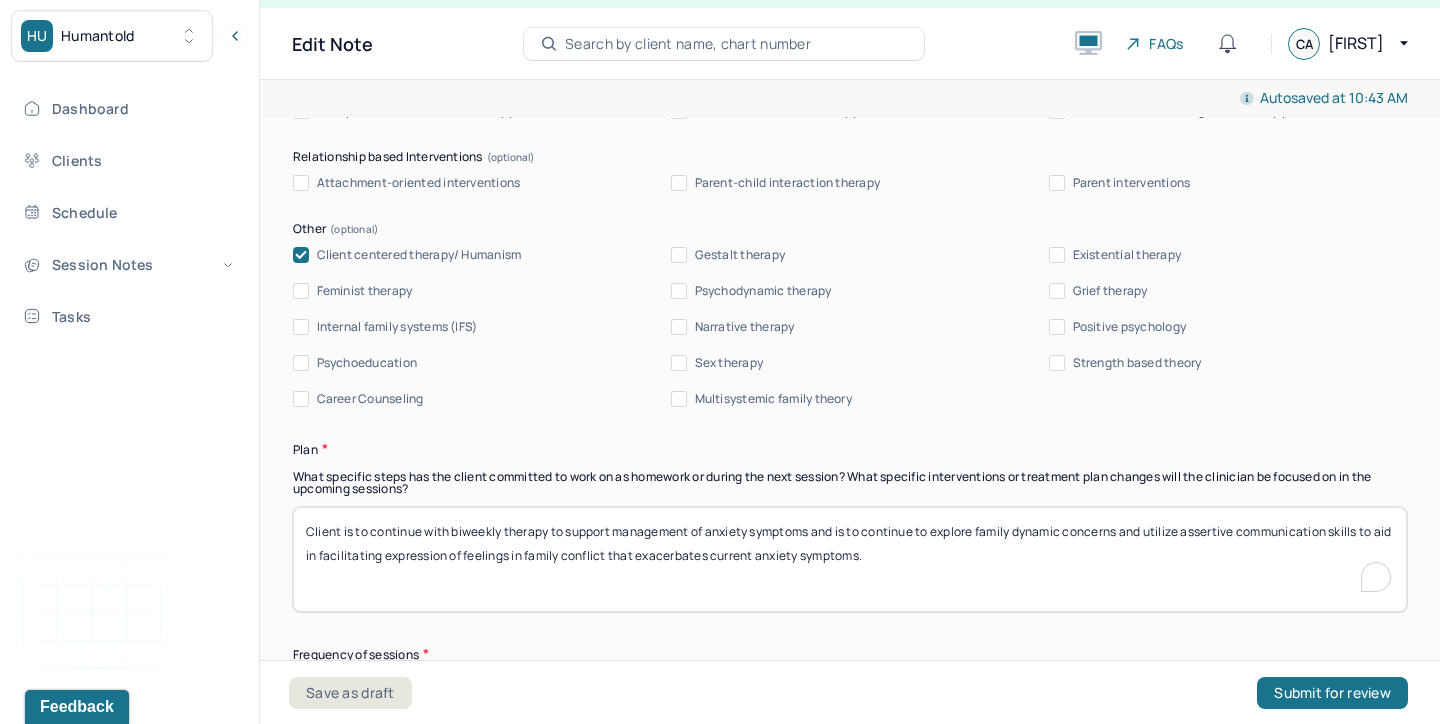 click on "Client is to continue with biweekly therapy to support management of anxiety symptoms and is to continue to explore family dynamic concerns and utilize assertive communication skills to aid in facilitating expression of feelings in family conflict that exacerbates current anxiety symptoms." at bounding box center [850, 559] 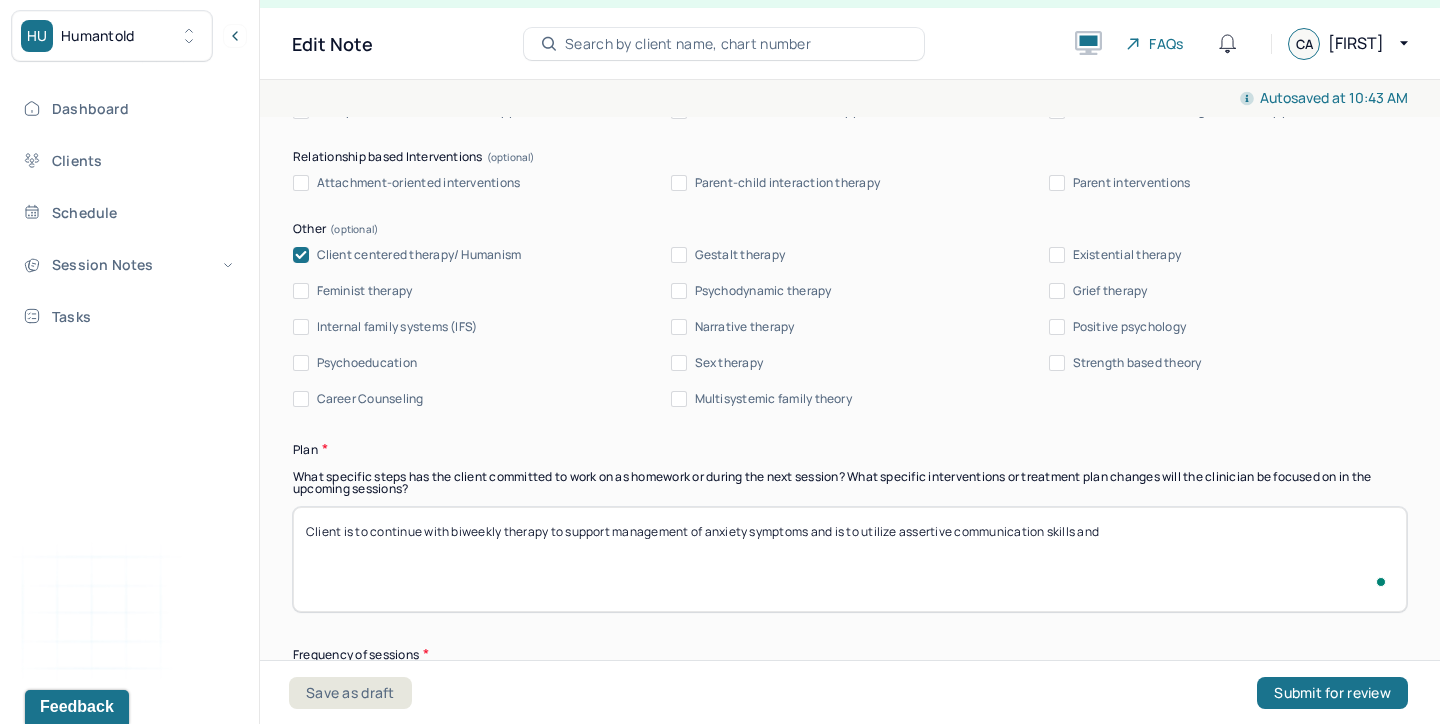 click on "Client is to continue with biweekly therapy to support management of anxiety symptoms and is to continue to explore family dynamic concerns and utilize assertive communication skills to aid in facilitating expression of feelings in family conflict that exacerbates current anxiety symptoms." at bounding box center (850, 559) 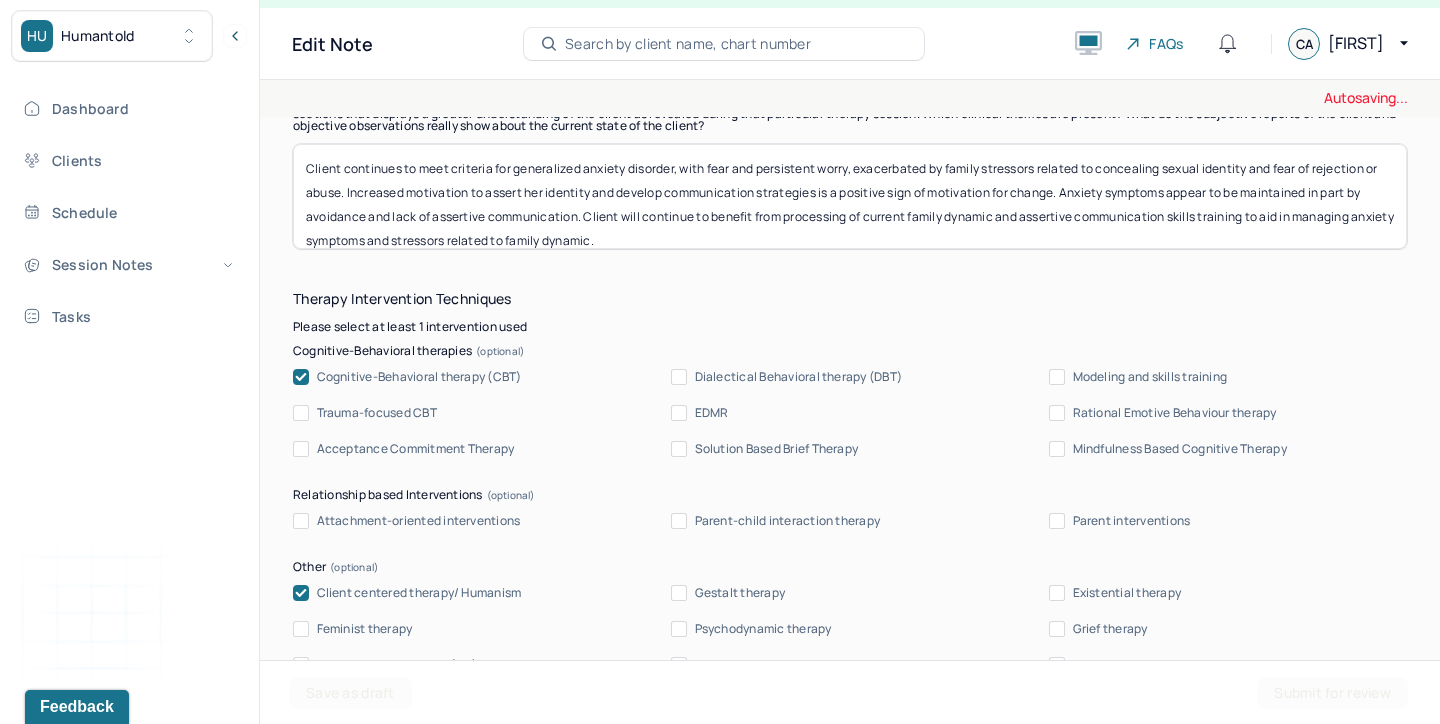 scroll, scrollTop: 1747, scrollLeft: 0, axis: vertical 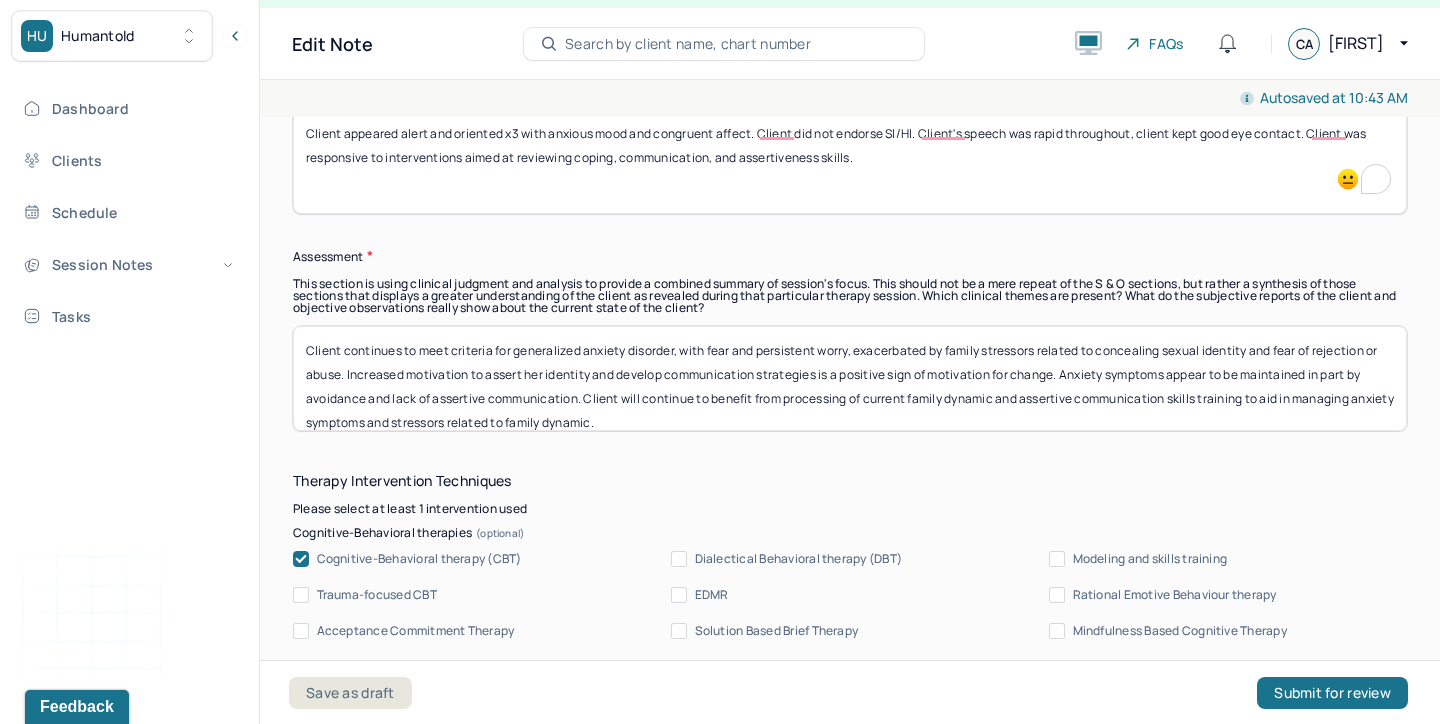 type on "Client is to continue with biweekly therapy to support management of anxiety symptoms and is to utilize assertive communication skills and" 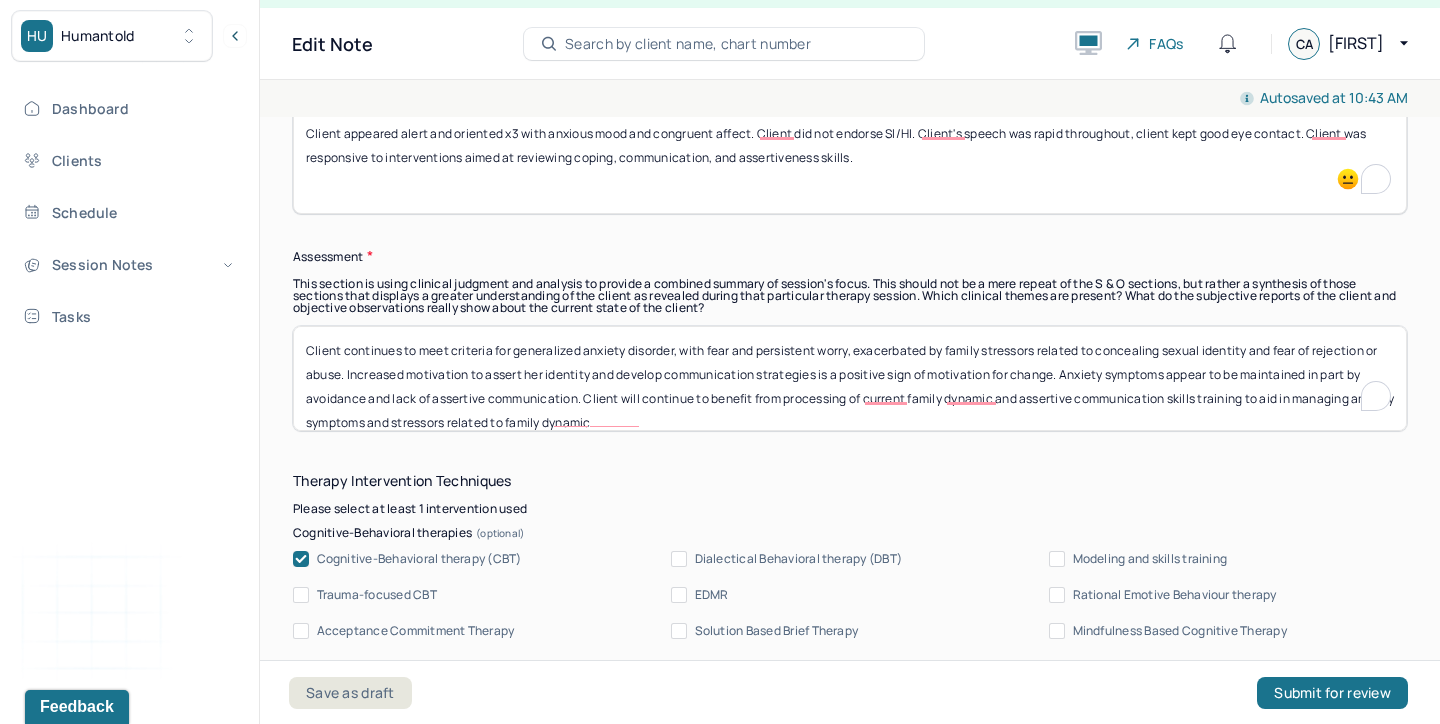 drag, startPoint x: 1205, startPoint y: 346, endPoint x: 1166, endPoint y: 344, distance: 39.051247 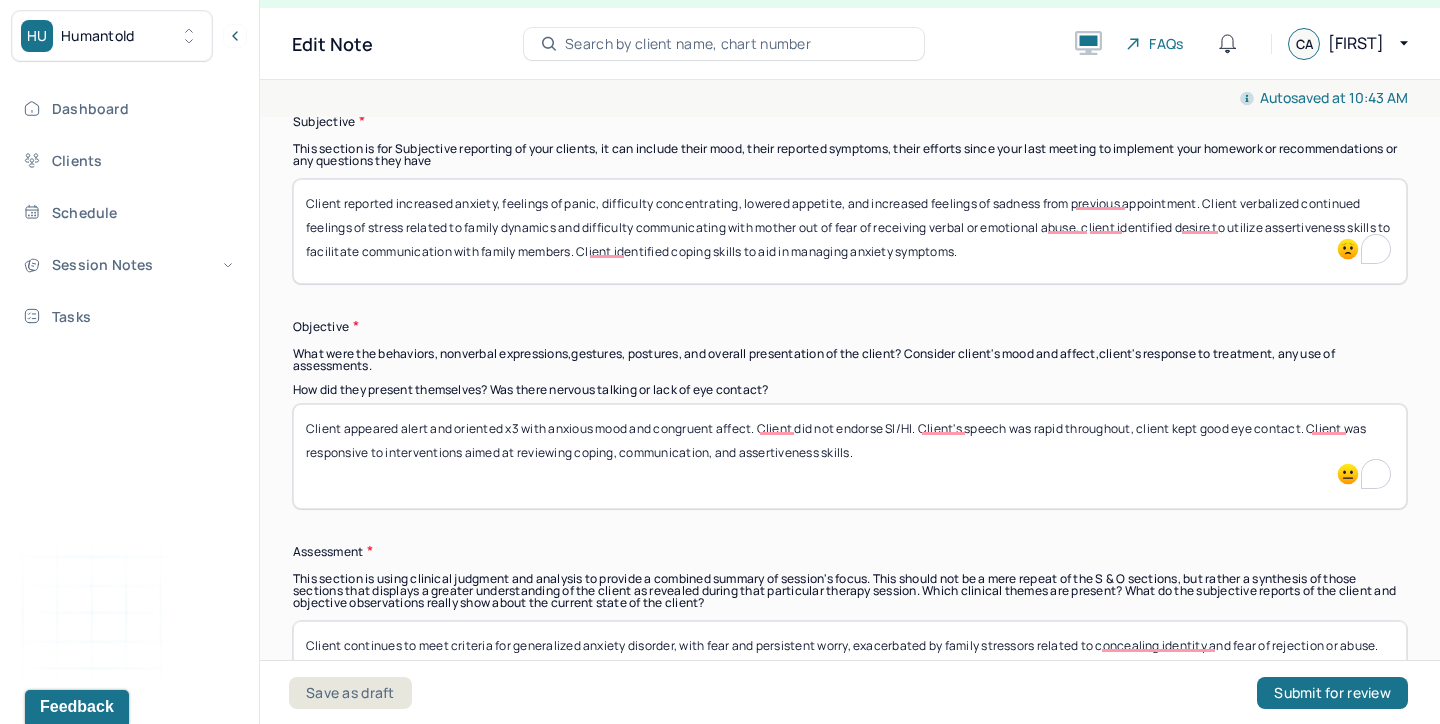 scroll, scrollTop: 1447, scrollLeft: 0, axis: vertical 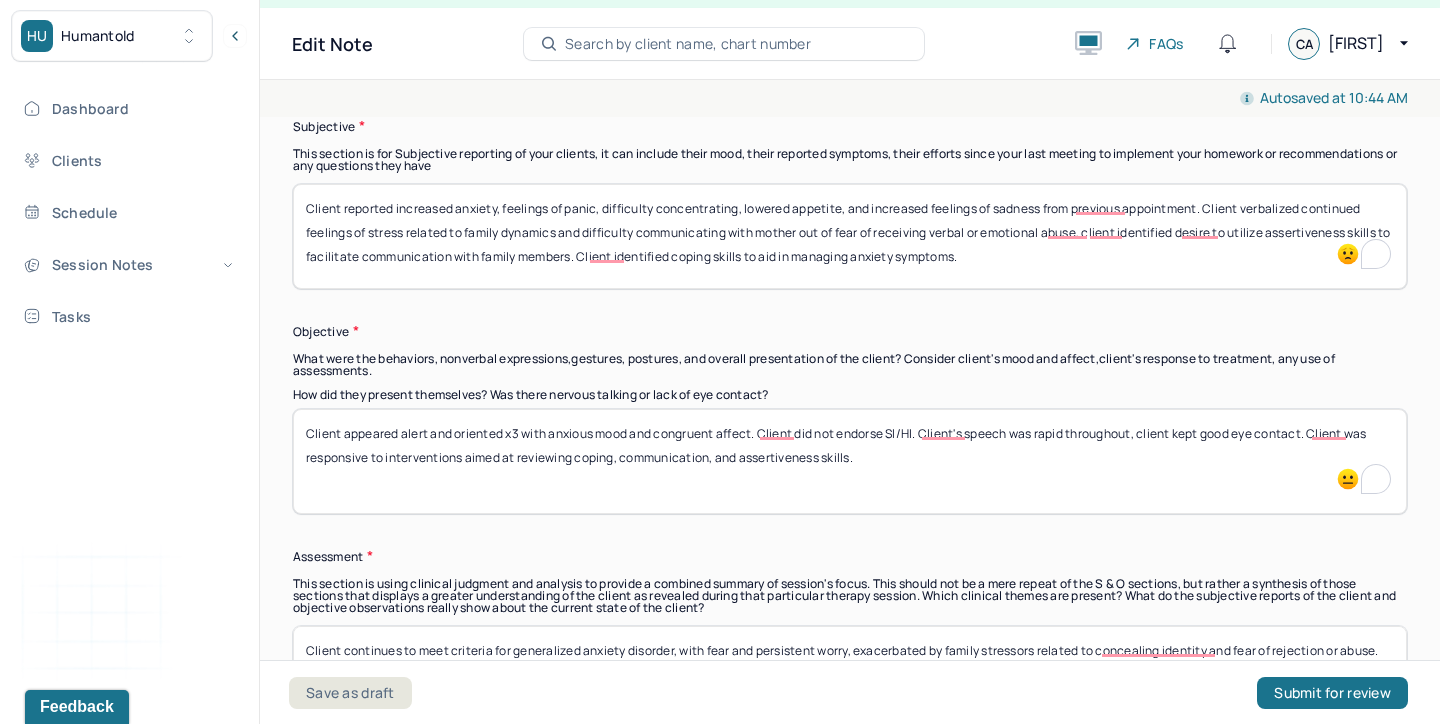 type on "Client continues to meet criteria for generalized anxiety disorder, with fear and persistent worry, exacerbated by family stressors related to concealing identity and fear of rejection or abuse. Increased motivation to assert her identity and develop communication strategies is a positive sign of motivation for change. Anxiety symptoms appear to be maintained in part by avoidance and lack of assertive communication. Client will continue to benefit from processing of current family dynamic and assertive communication skills training to aid in managing anxiety symptoms and stressors related to family dynamic." 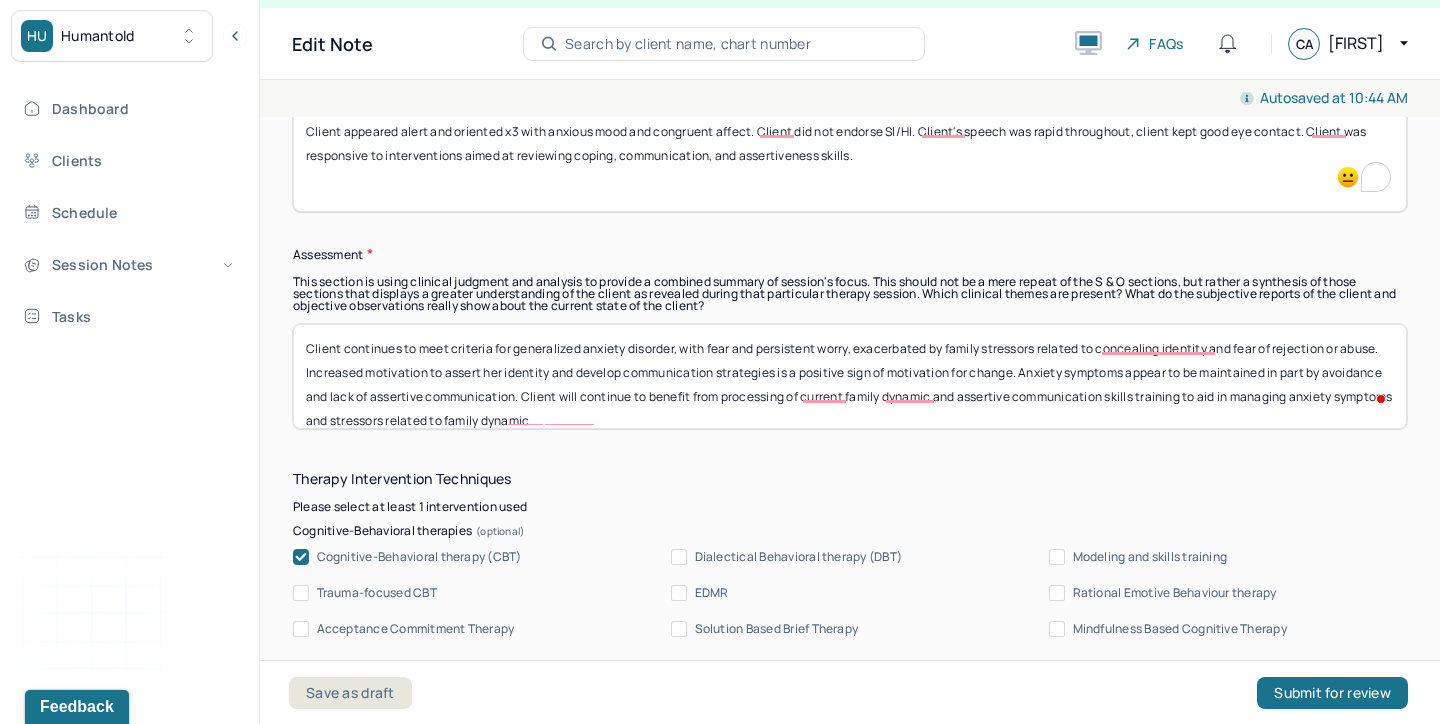scroll, scrollTop: 1752, scrollLeft: 0, axis: vertical 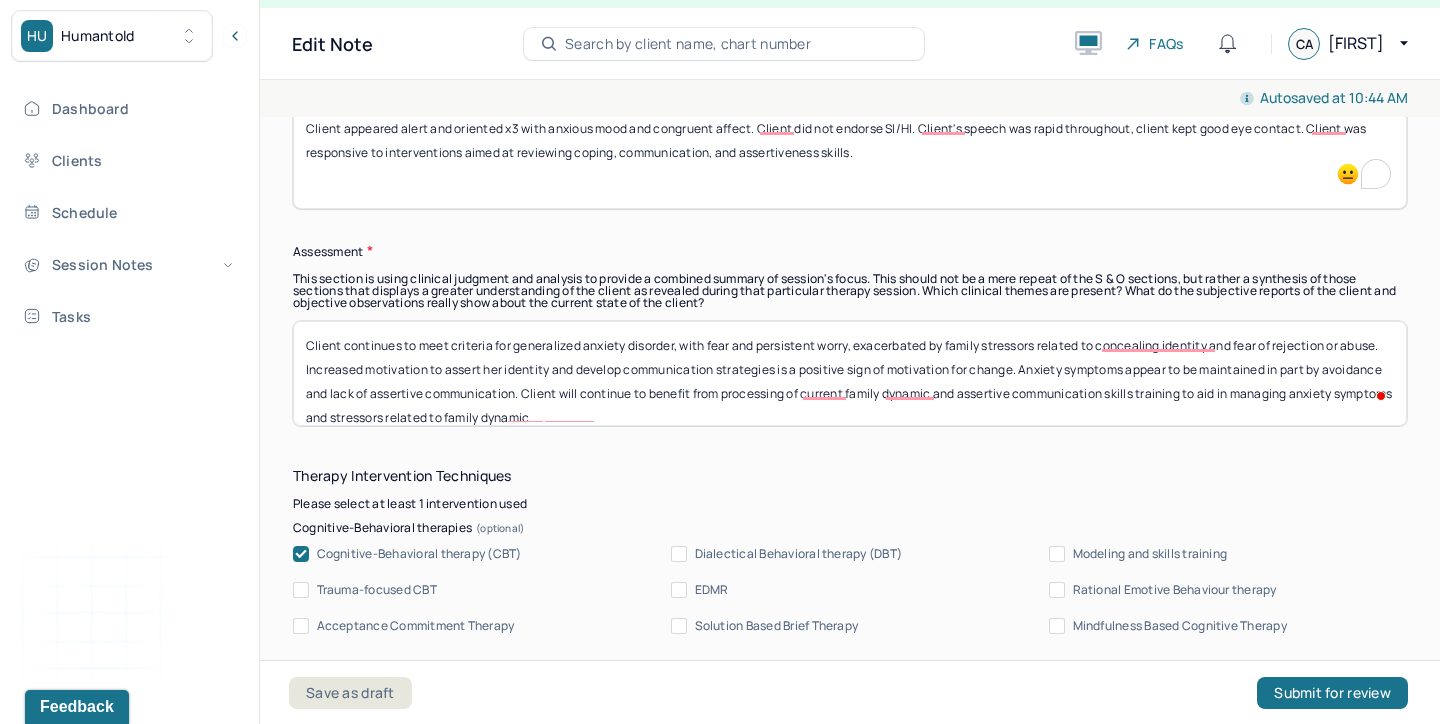 type on "Client reported increased anxiety, feelings of panic, difficulty concentrating, lowered appetite, and increased feelings of sadness from previous appointment. Client verbalized continued feelings of stress related to family dynamics and difficulty communicating about identity with mother out of fear of receiving verbal or emotional abuse, client identified desire to utilize assertiveness skills to facilitate communication with family members. Client identified coping skills to aid in managing anxiety symptoms." 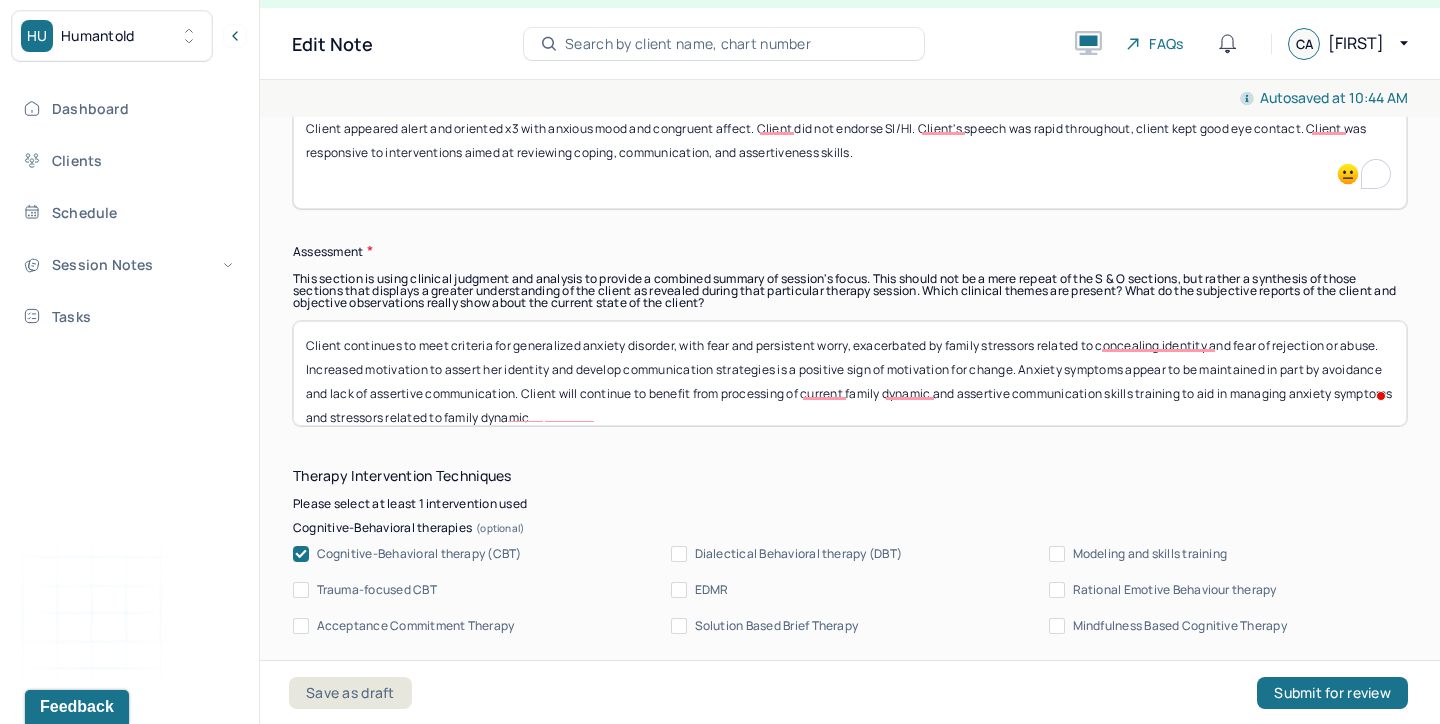 drag, startPoint x: 617, startPoint y: 415, endPoint x: 344, endPoint y: 336, distance: 284.20062 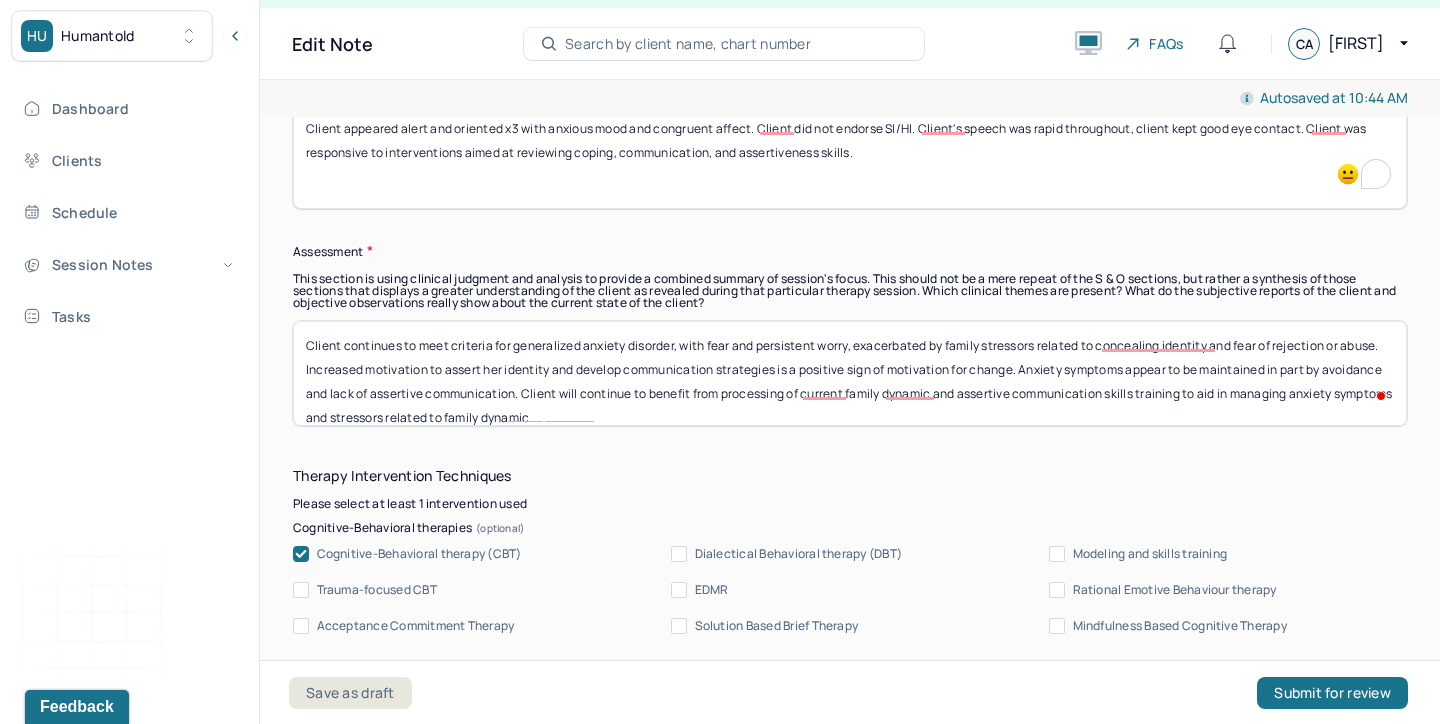 click on "Client continues to meet criteria for generalized anxiety disorder, with fear and persistent worry, exacerbated by family stressors related to concealing identity and fear of rejection or abuse. Increased motivation to assert her identity and develop communication strategies is a positive sign of motivation for change. Anxiety symptoms appear to be maintained in part by avoidance and lack of assertive communication. Client will continue to benefit from processing of current family dynamic and assertive communication skills training to aid in managing anxiety symptoms and stressors related to family dynamic." at bounding box center [850, 373] 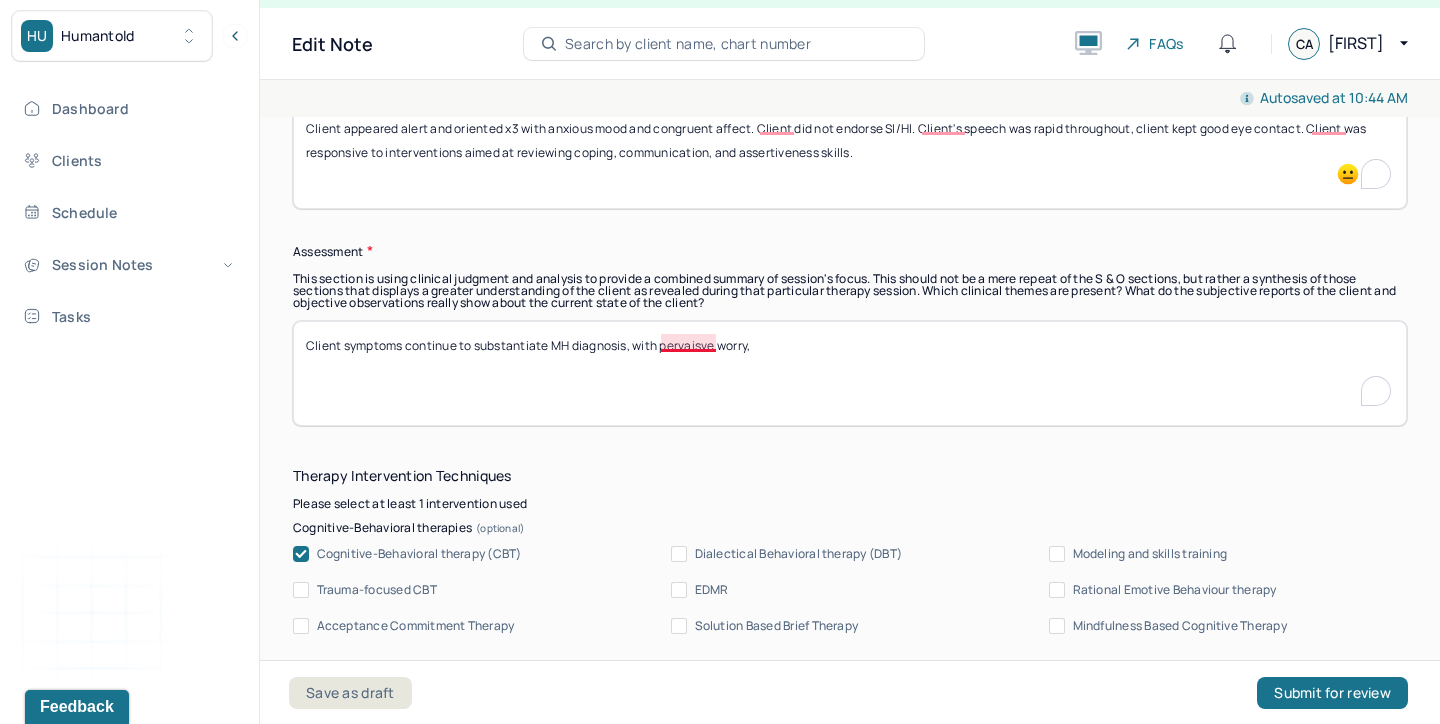 click on "Client symptoms continue to substantiate MH diagnosis, with pervaisve worry," at bounding box center (850, 373) 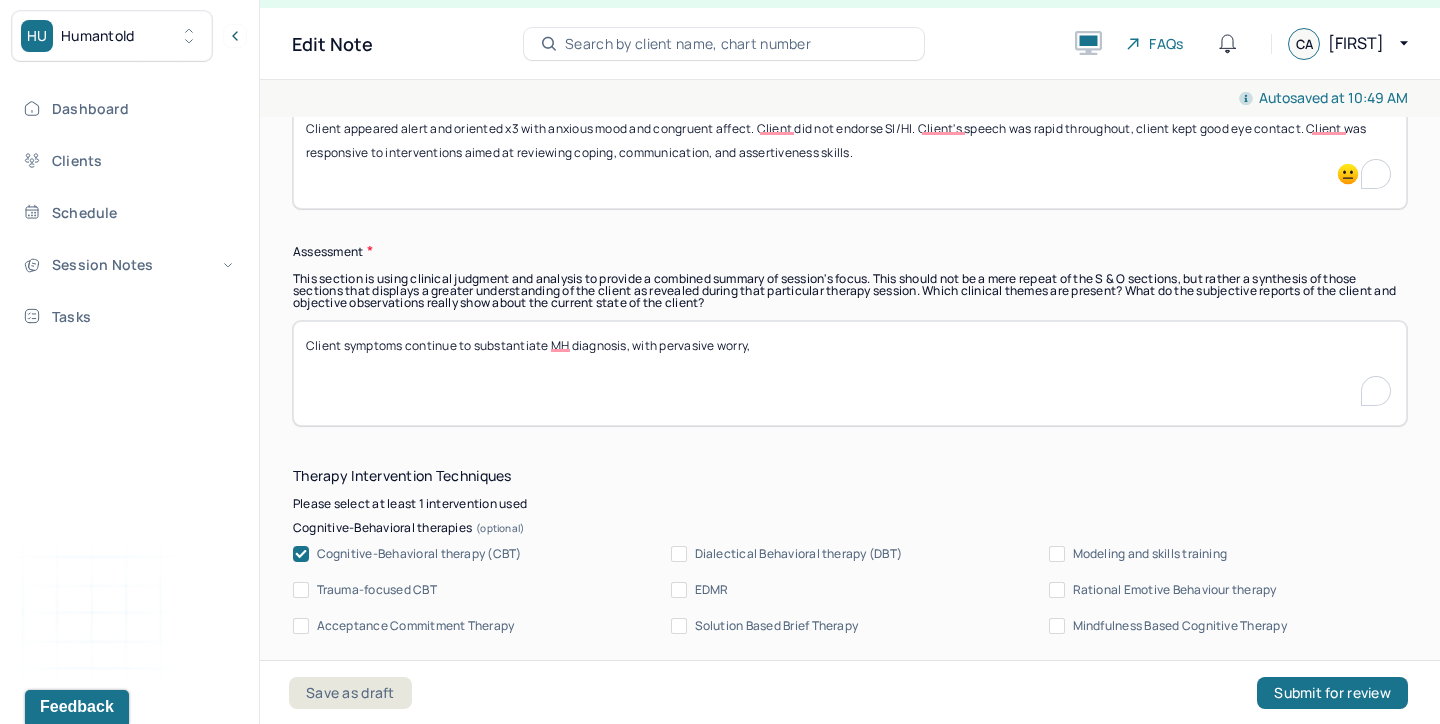 click on "Client symptoms continue to substantiate MH diagnosis, with pervasive worry," at bounding box center (850, 373) 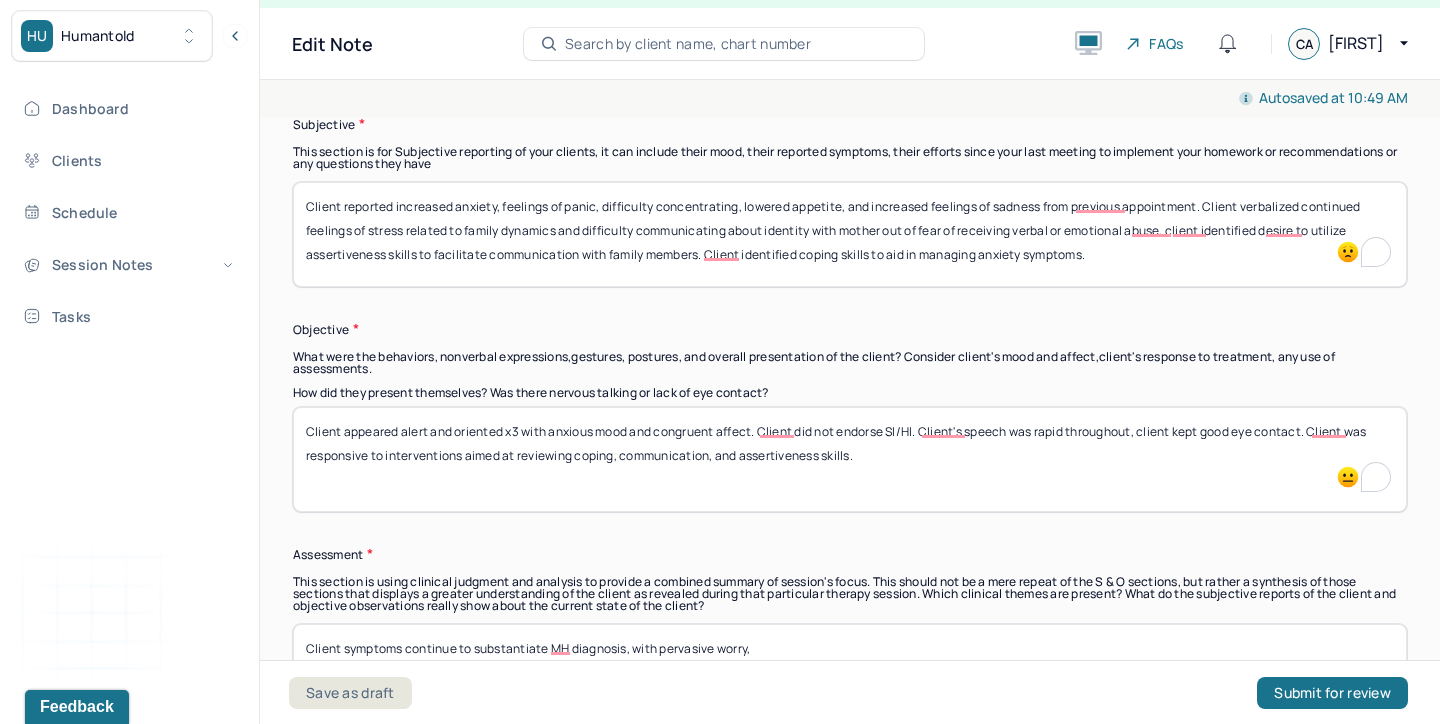 scroll, scrollTop: 1500, scrollLeft: 0, axis: vertical 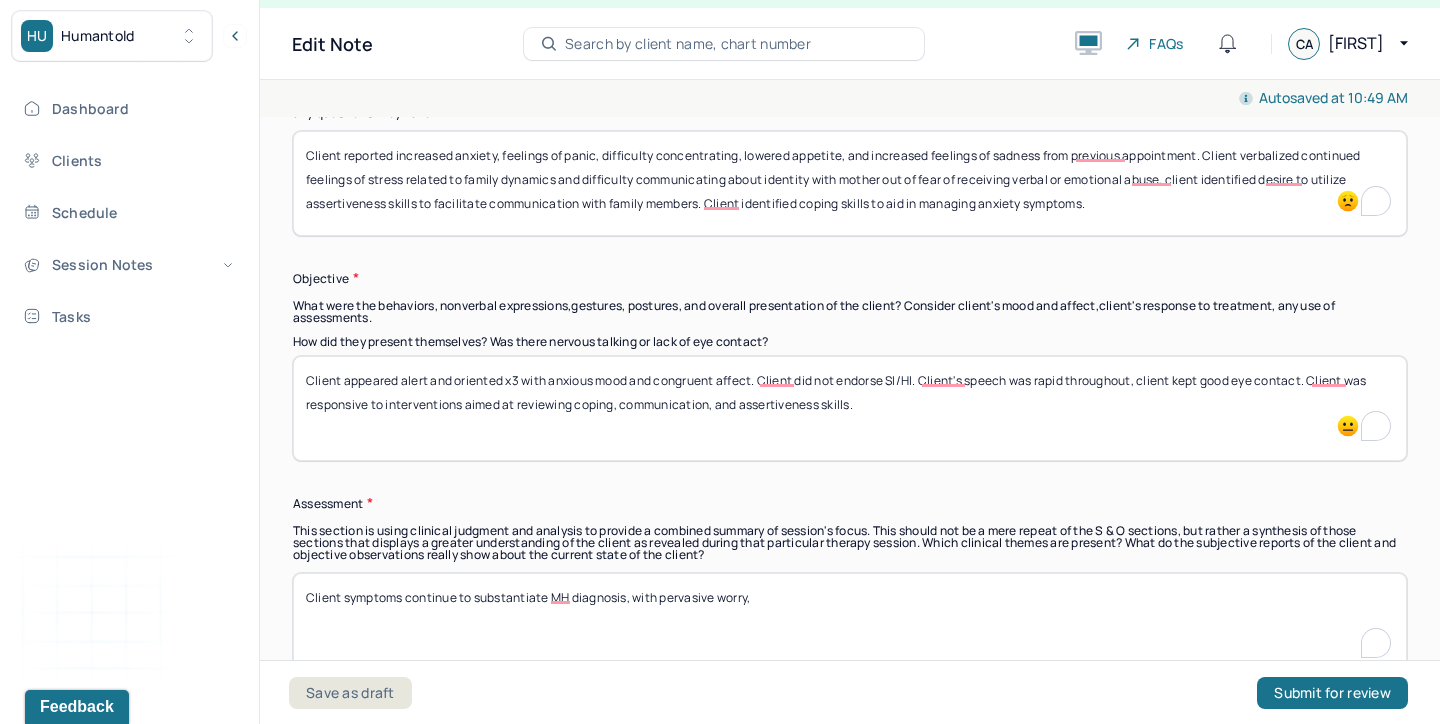 type on "Client symptoms continue to substantiate MH diagnosis, with pervasive worry," 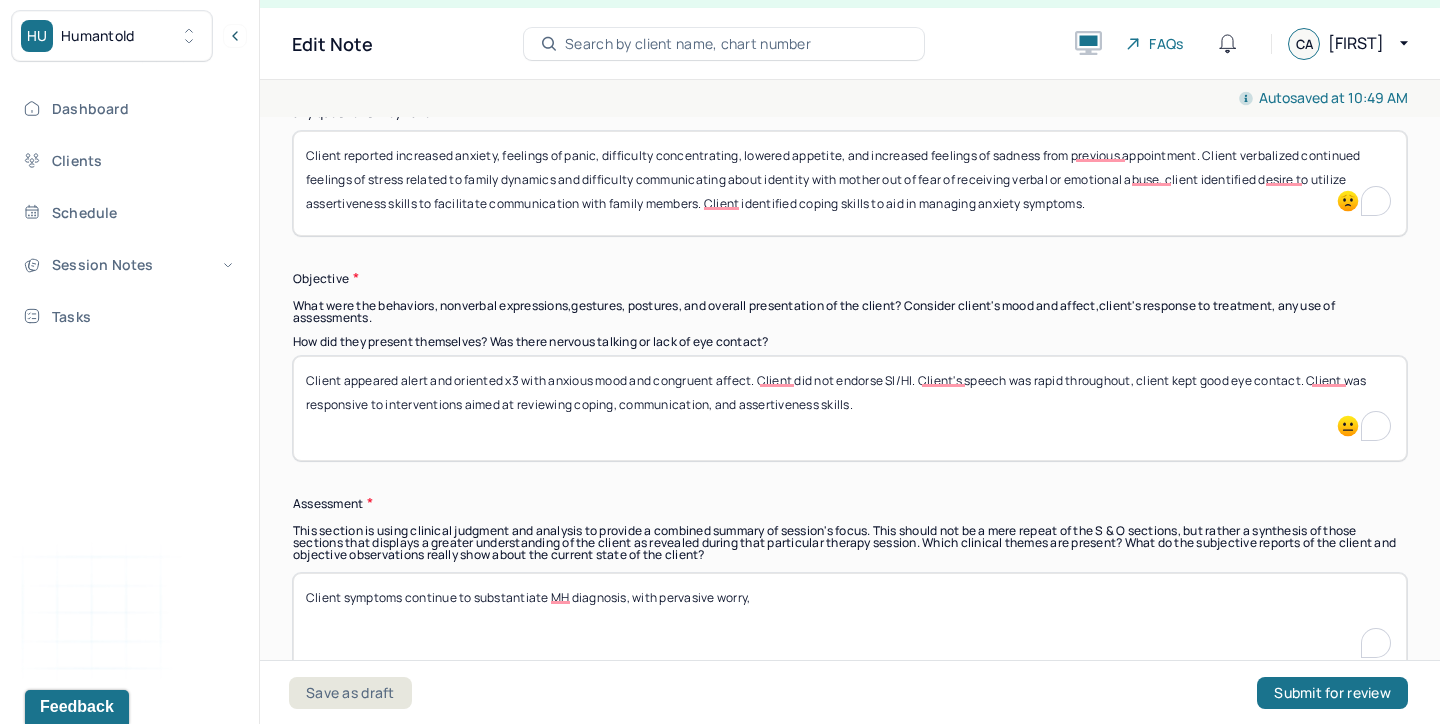 drag, startPoint x: 546, startPoint y: 153, endPoint x: 503, endPoint y: 150, distance: 43.104523 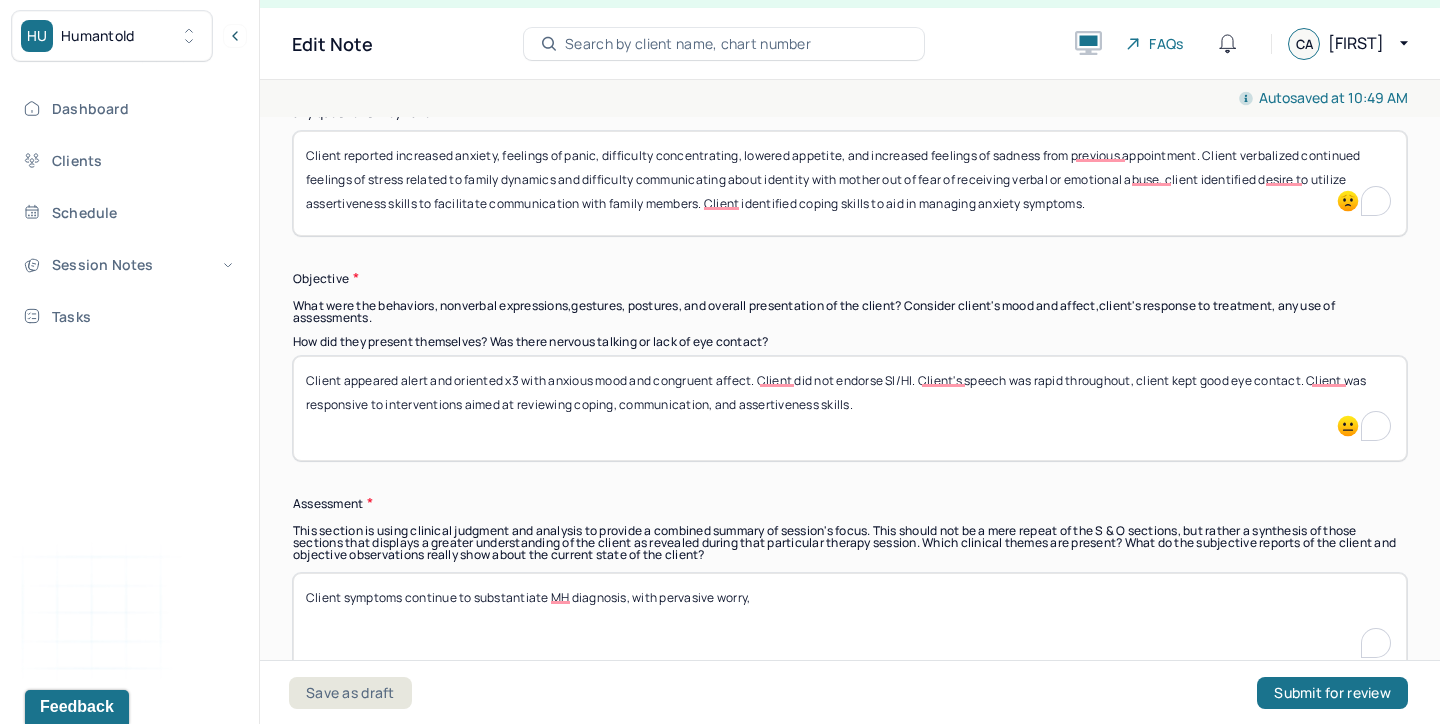click on "Client reported increased anxiety, feelings of panic, difficulty concentrating, lowered appetite, and increased feelings of sadness from previous appointment. Client verbalized continued feelings of stress related to family dynamics and difficulty communicating about identity with mother out of fear of receiving verbal or emotional abuse, client identified desire to utilize assertiveness skills to facilitate communication with family members. Client identified coping skills to aid in managing anxiety symptoms." at bounding box center [850, 183] 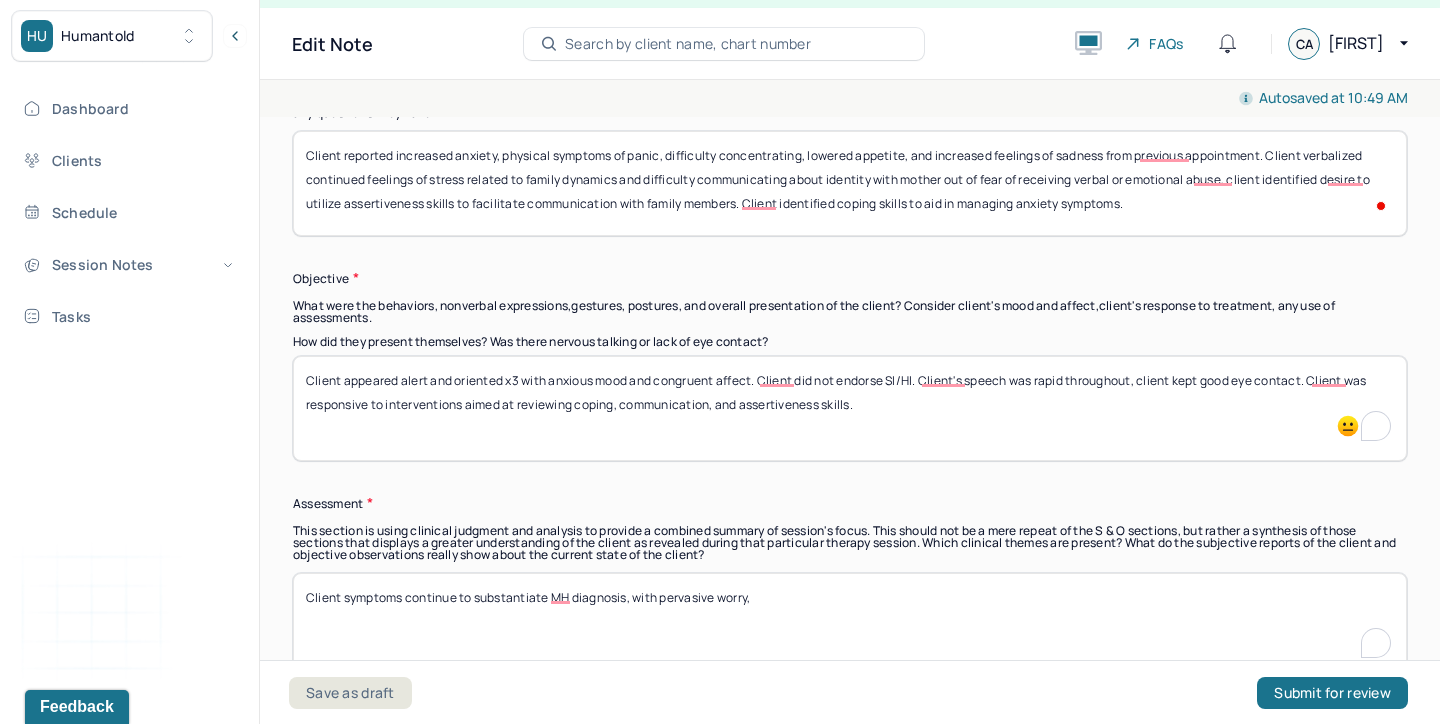 type on "Client reported increased anxiety, physical symptoms of panic, difficulty concentrating, lowered appetite, and increased feelings of sadness from previous appointment. Client verbalized continued feelings of stress related to family dynamics and difficulty communicating about identity with mother out of fear of receiving verbal or emotional abuse, client identified desire to utilize assertiveness skills to facilitate communication with family members. Client identified coping skills to aid in managing anxiety symptoms." 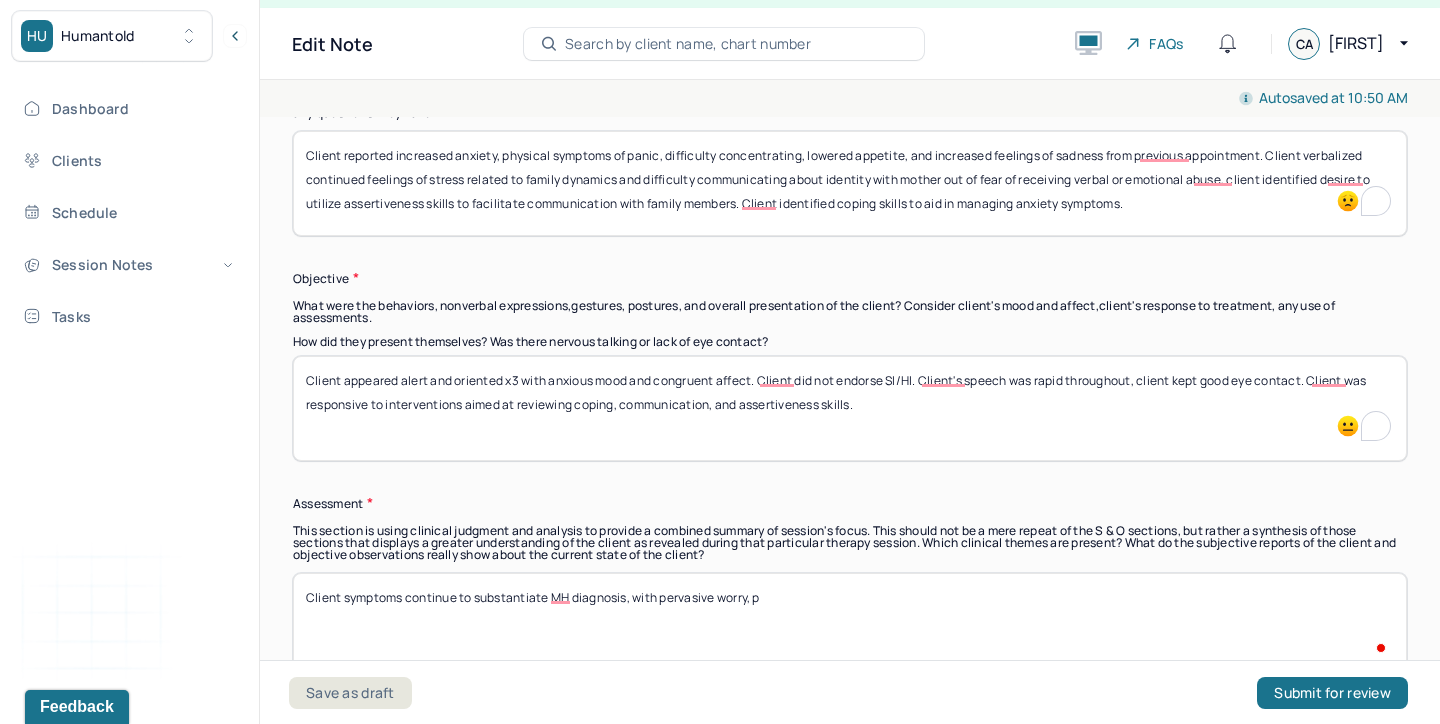 type on "Client symptoms continue to substantiate MH diagnosis, with pervasive worry," 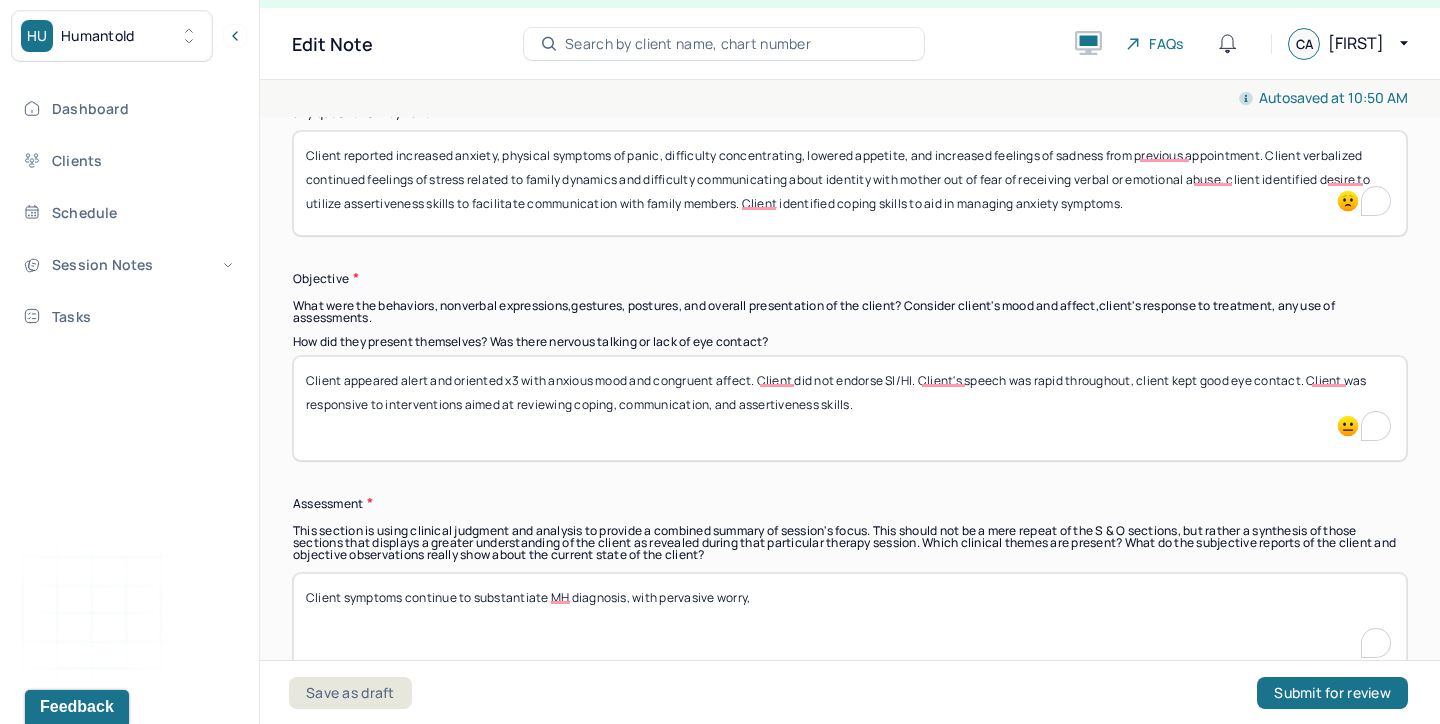 drag, startPoint x: 659, startPoint y: 153, endPoint x: 505, endPoint y: 153, distance: 154 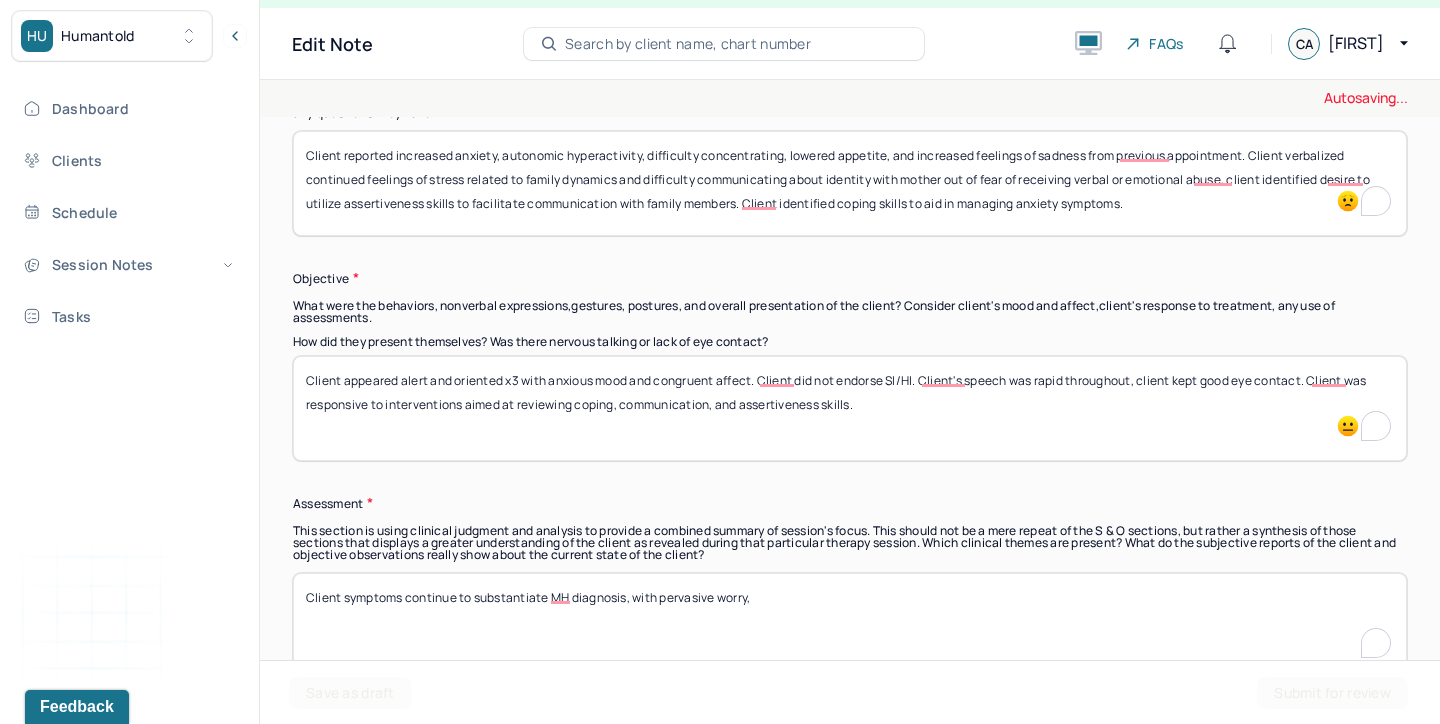 type on "Client reported increased anxiety, autonomic hyperactivity, difficulty concentrating, lowered appetite, and increased feelings of sadness from previous appointment. Client verbalized continued feelings of stress related to family dynamics and difficulty communicating about identity with mother out of fear of receiving verbal or emotional abuse, client identified desire to utilize assertiveness skills to facilitate communication with family members. Client identified coping skills to aid in managing anxiety symptoms." 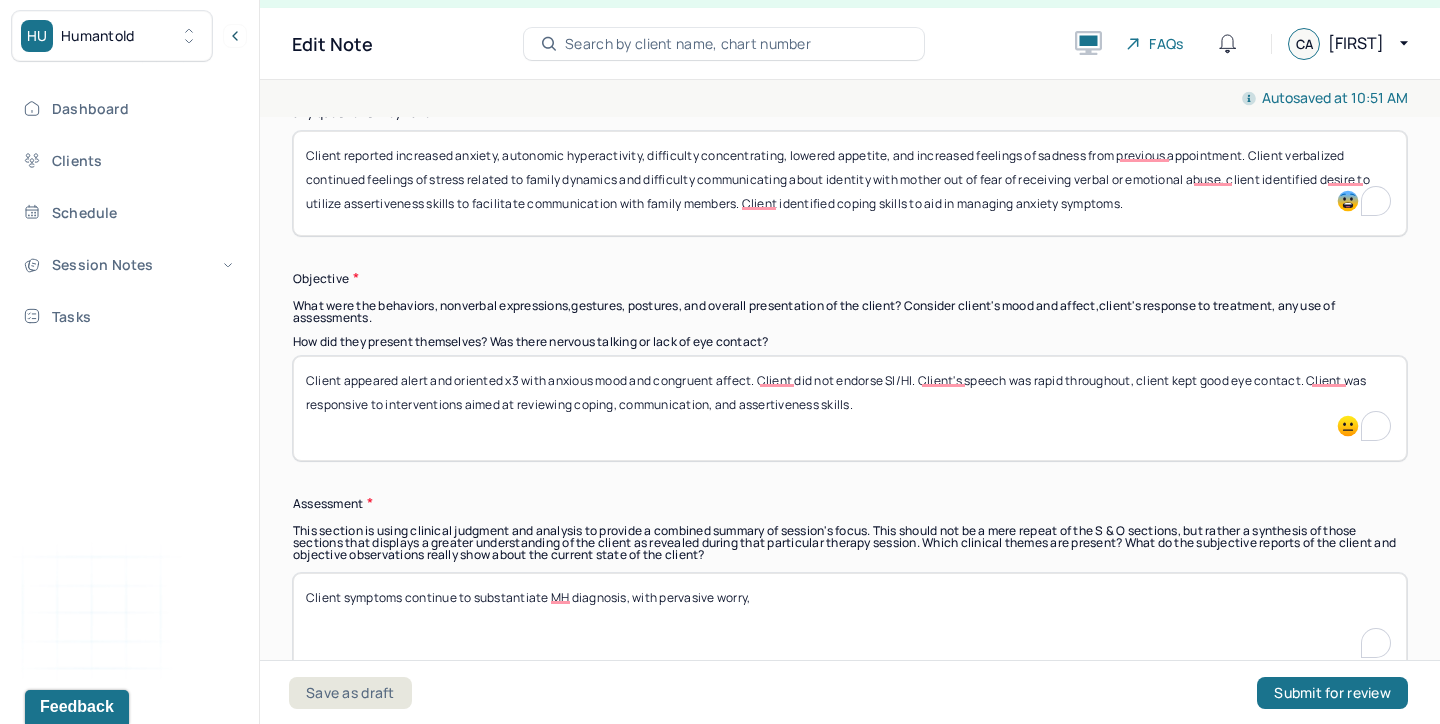 click on "Client symptoms continue to substantiate MH diagnosis, with pervasive worry," at bounding box center [850, 625] 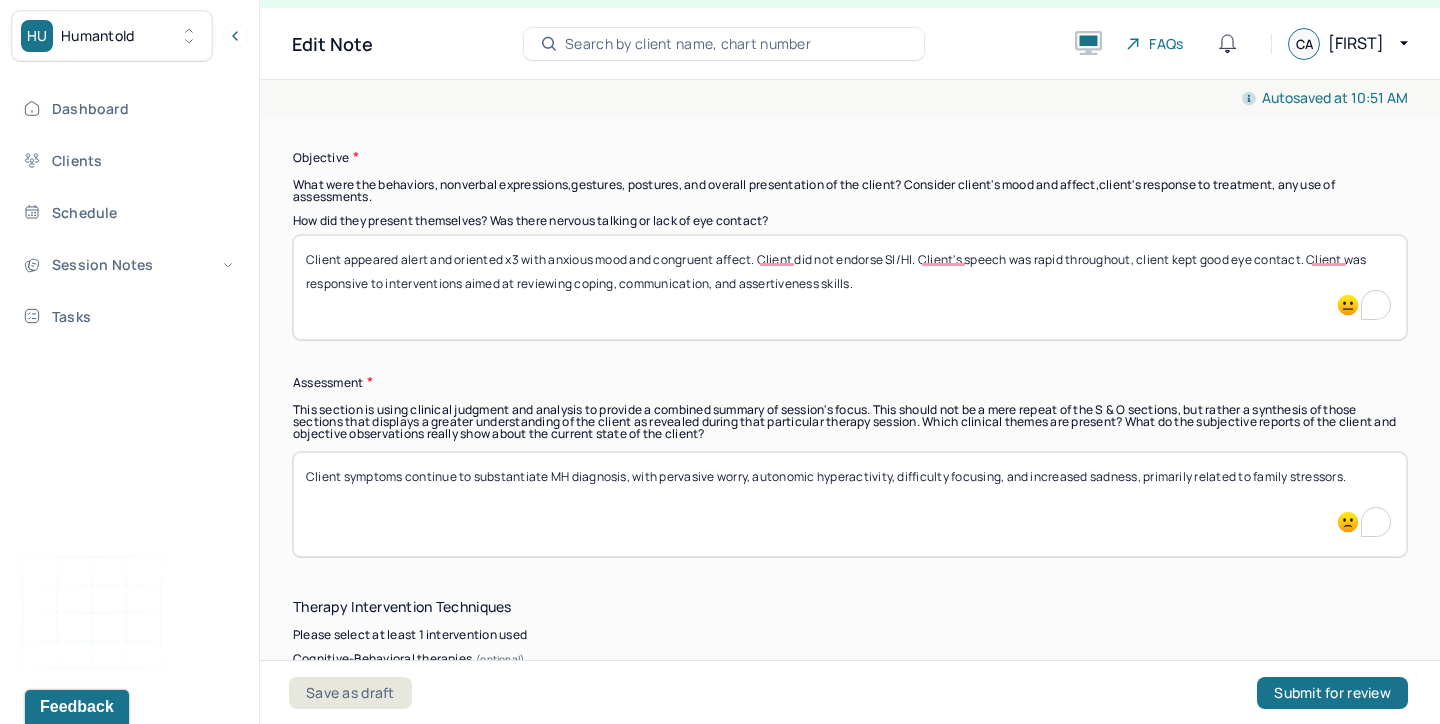 scroll, scrollTop: 1625, scrollLeft: 0, axis: vertical 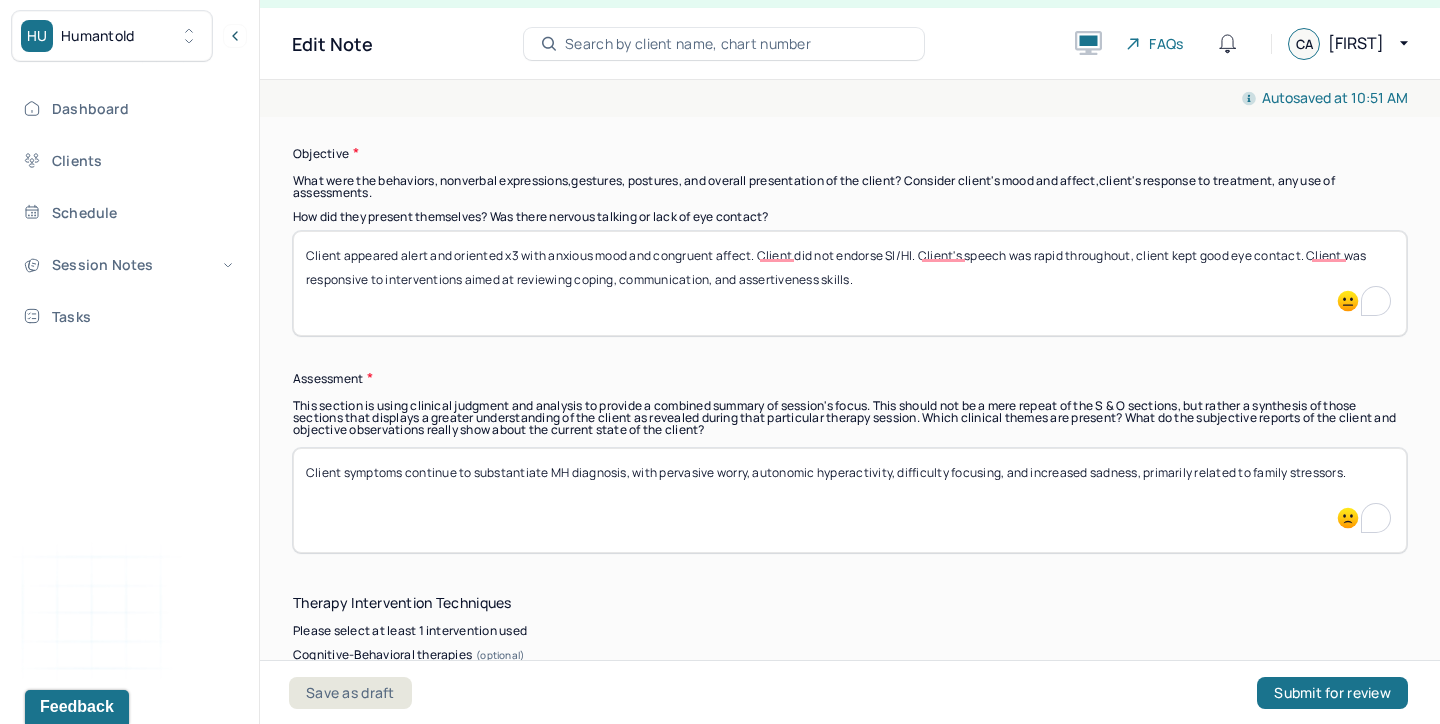 click on "Client symptoms continue to substantiate MH diagnosis, with pervasive worry, autonomic hyperactivity, difficulty focusing, and increased sadness, primarily related to family stressors." at bounding box center [850, 500] 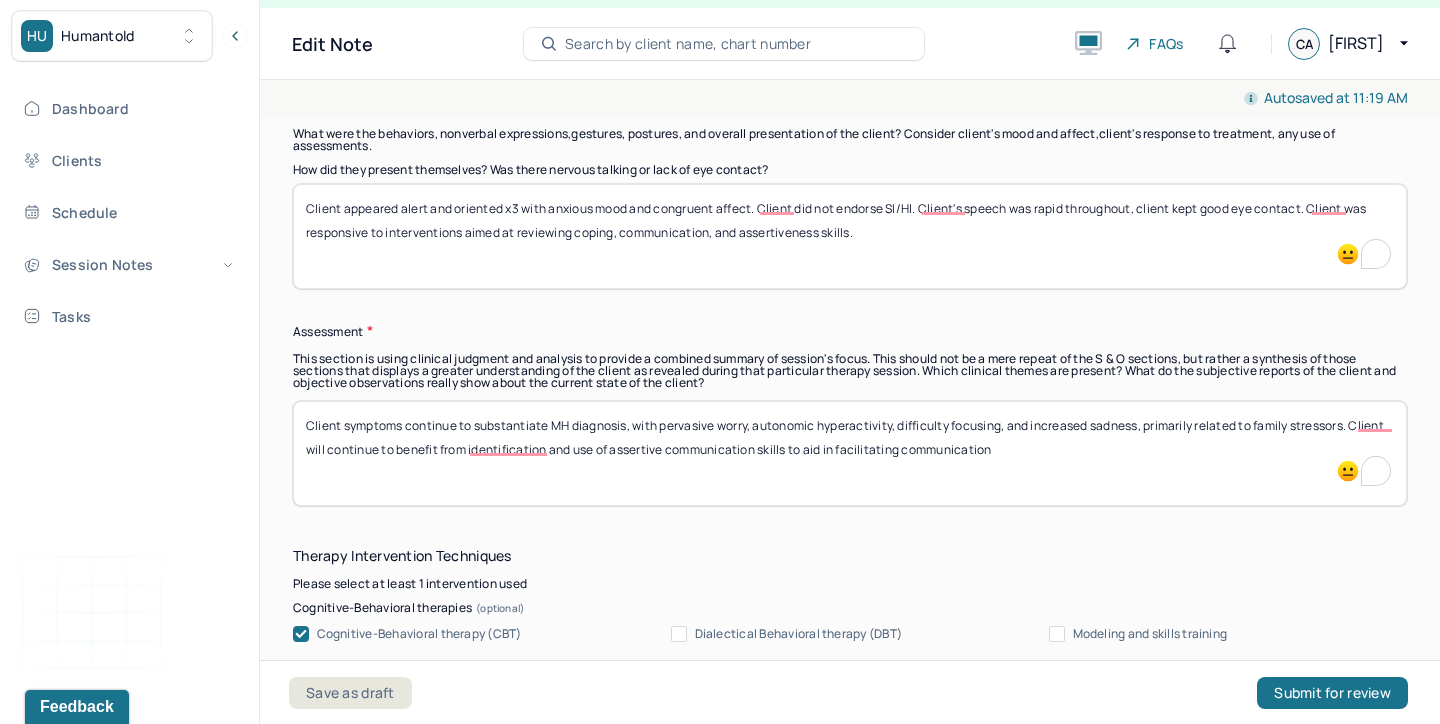 scroll, scrollTop: 1694, scrollLeft: 0, axis: vertical 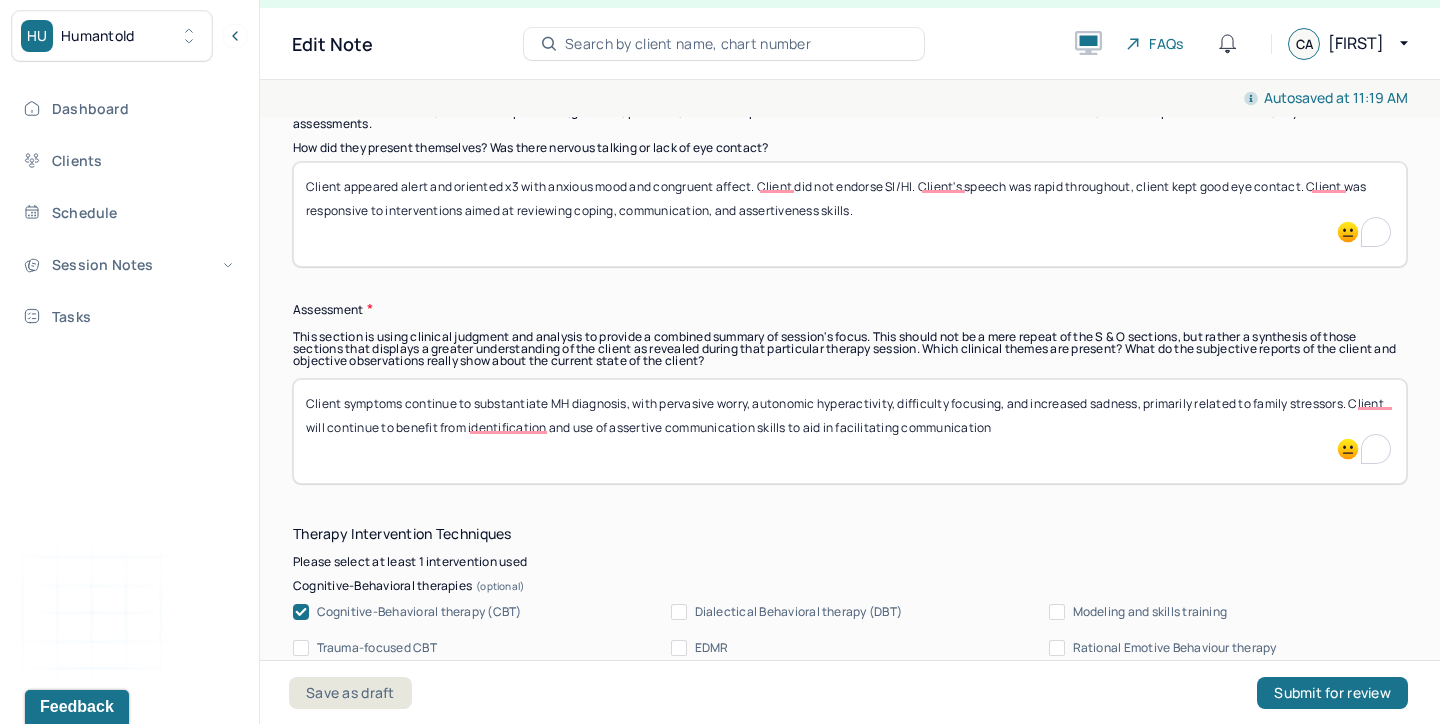click on "Client symptoms continue to substantiate MH diagnosis, with pervasive worry, autonomic hyperactivity, difficulty focusing, and increased sadness, primarily related to family stressors. Client will continue to benefit from identification and use of assertive communication skills to aid in facilitating communication" at bounding box center [850, 431] 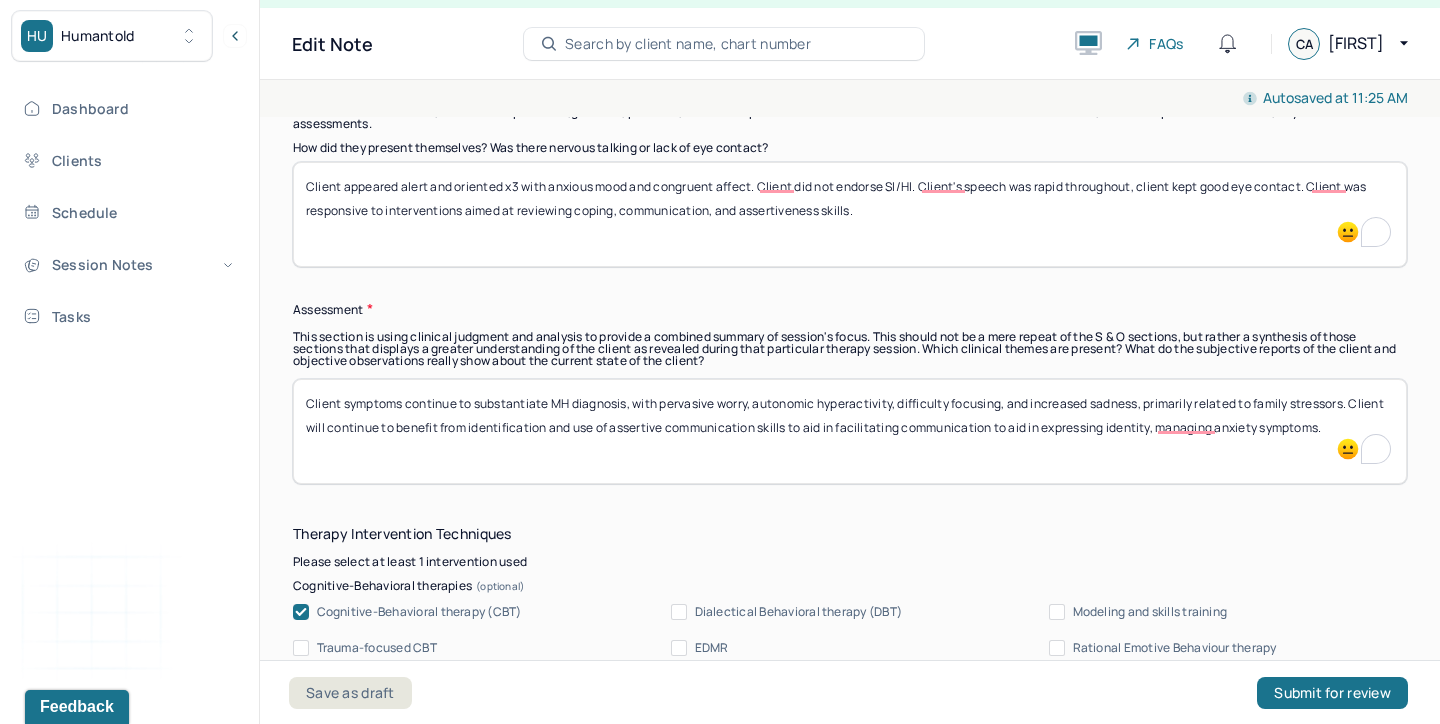 type on "Client symptoms continue to substantiate MH diagnosis, with pervasive worry, autonomic hyperactivity, difficulty focusing, and increased sadness, primarily related to family stressors. Client will continue to benefit from identification and use of assertive communication skills to aid in facilitating communication to aid in expressing identity, managing anxiety symptoms." 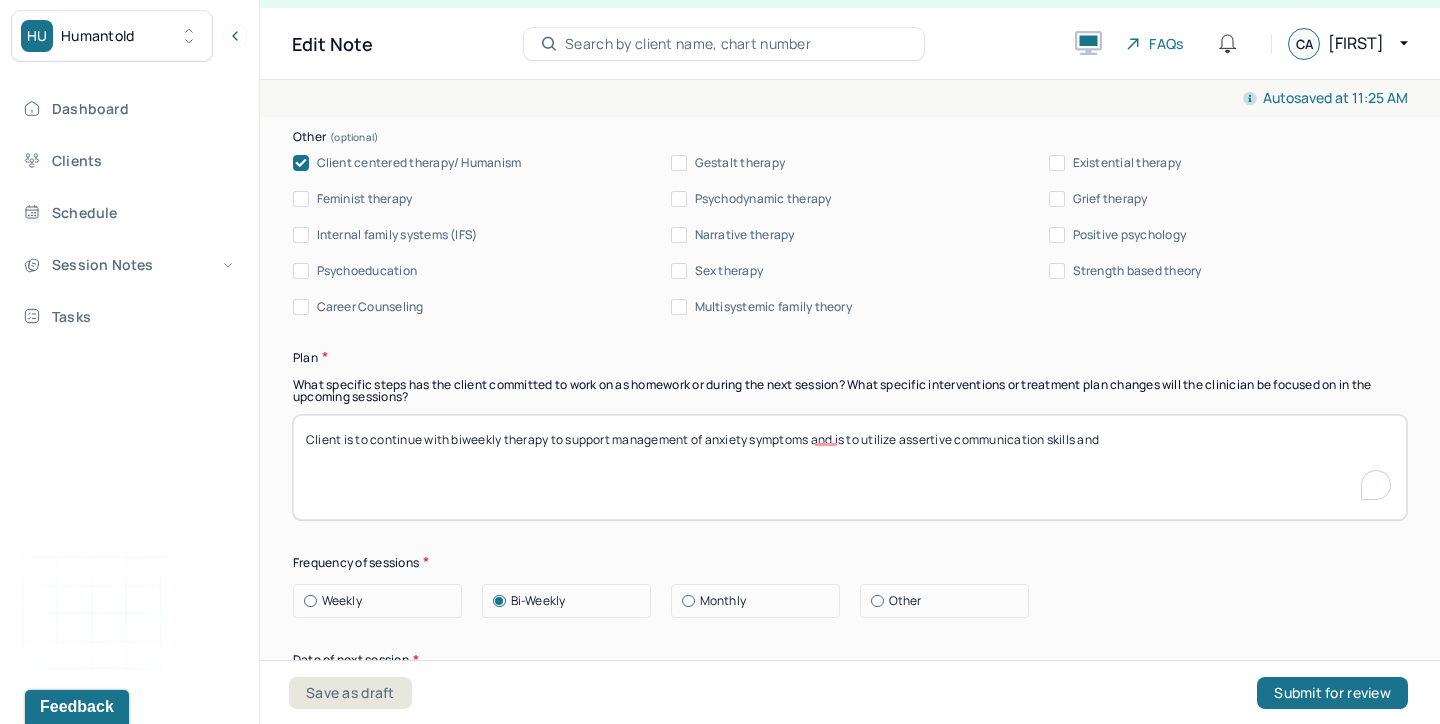 click on "Client is to continue with biweekly therapy to support management of anxiety symptoms and is to utilize assertive communication skills and" at bounding box center (850, 467) 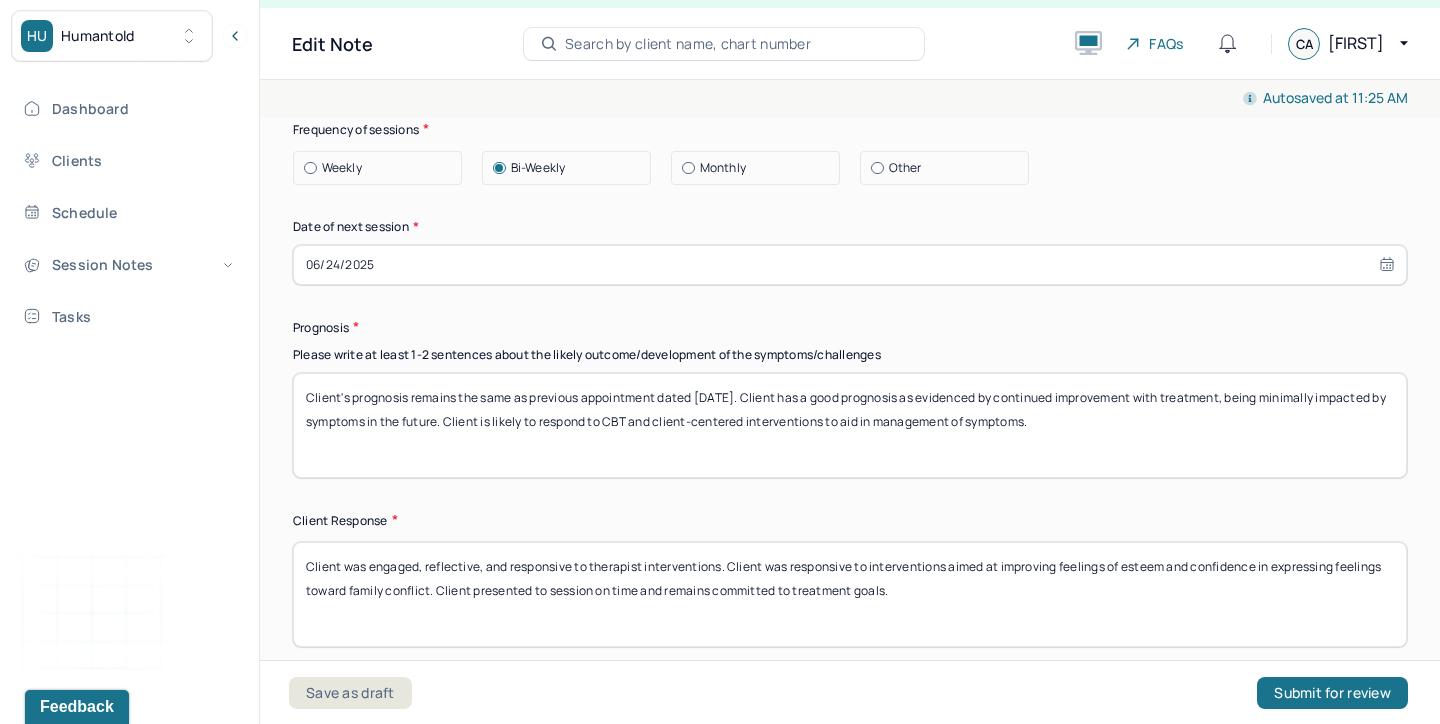 click on "06/24/2025" at bounding box center (850, 265) 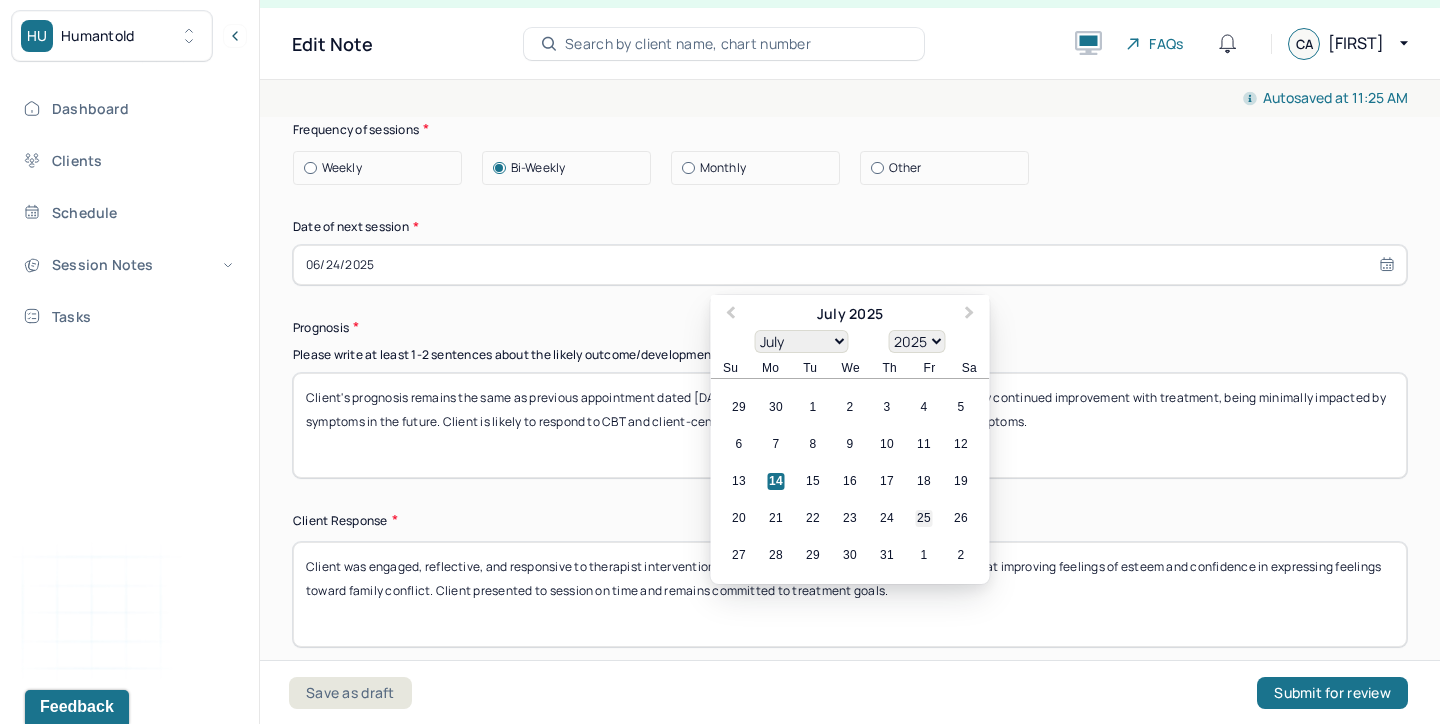 click on "25" at bounding box center (924, 518) 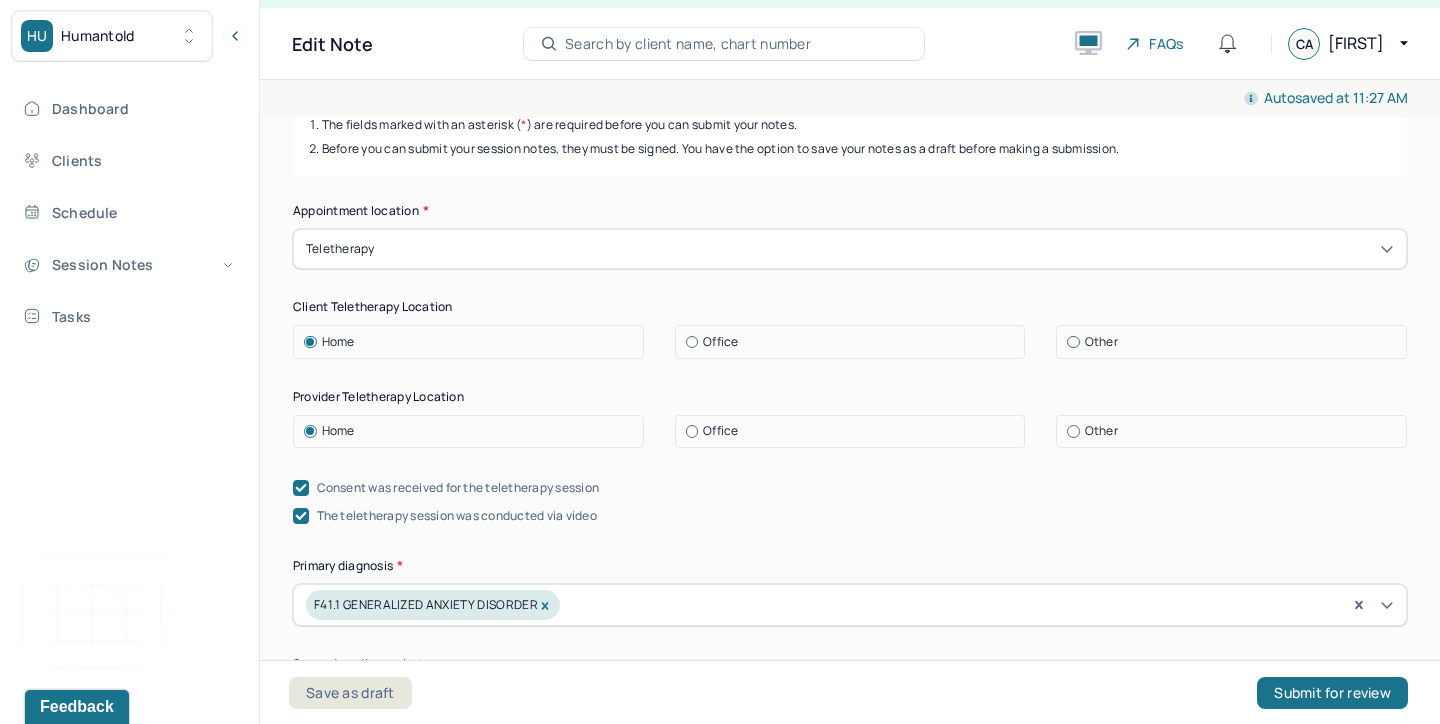 scroll, scrollTop: 0, scrollLeft: 0, axis: both 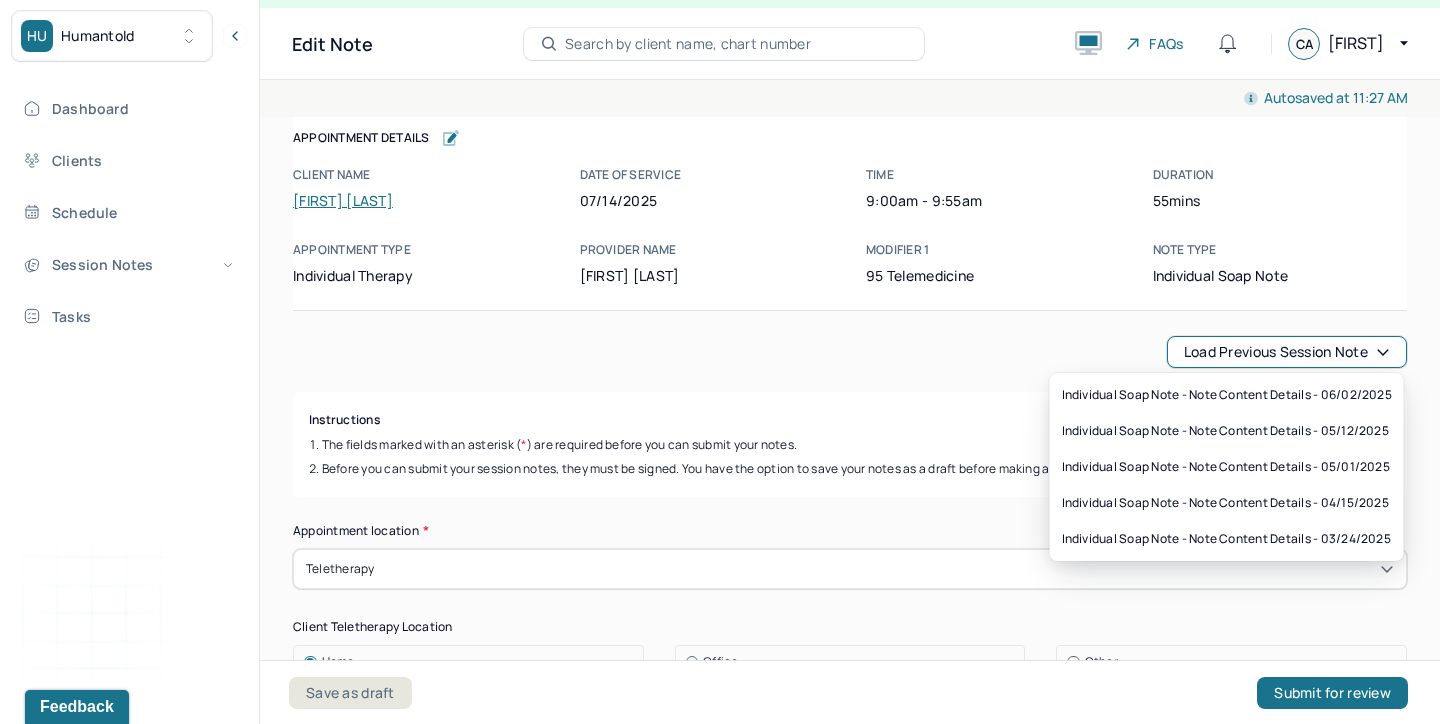 click on "Load previous session note" at bounding box center [1287, 352] 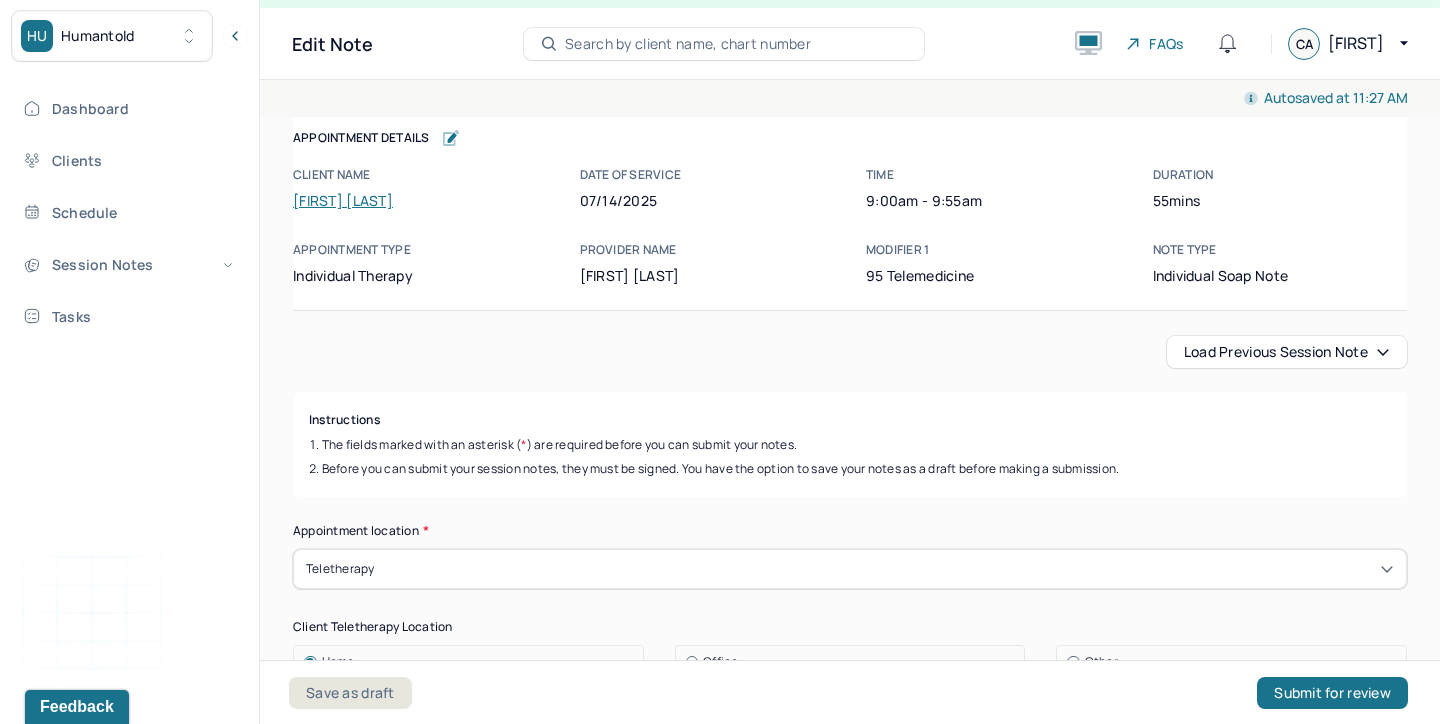 click on "Load previous session note" at bounding box center [850, 352] 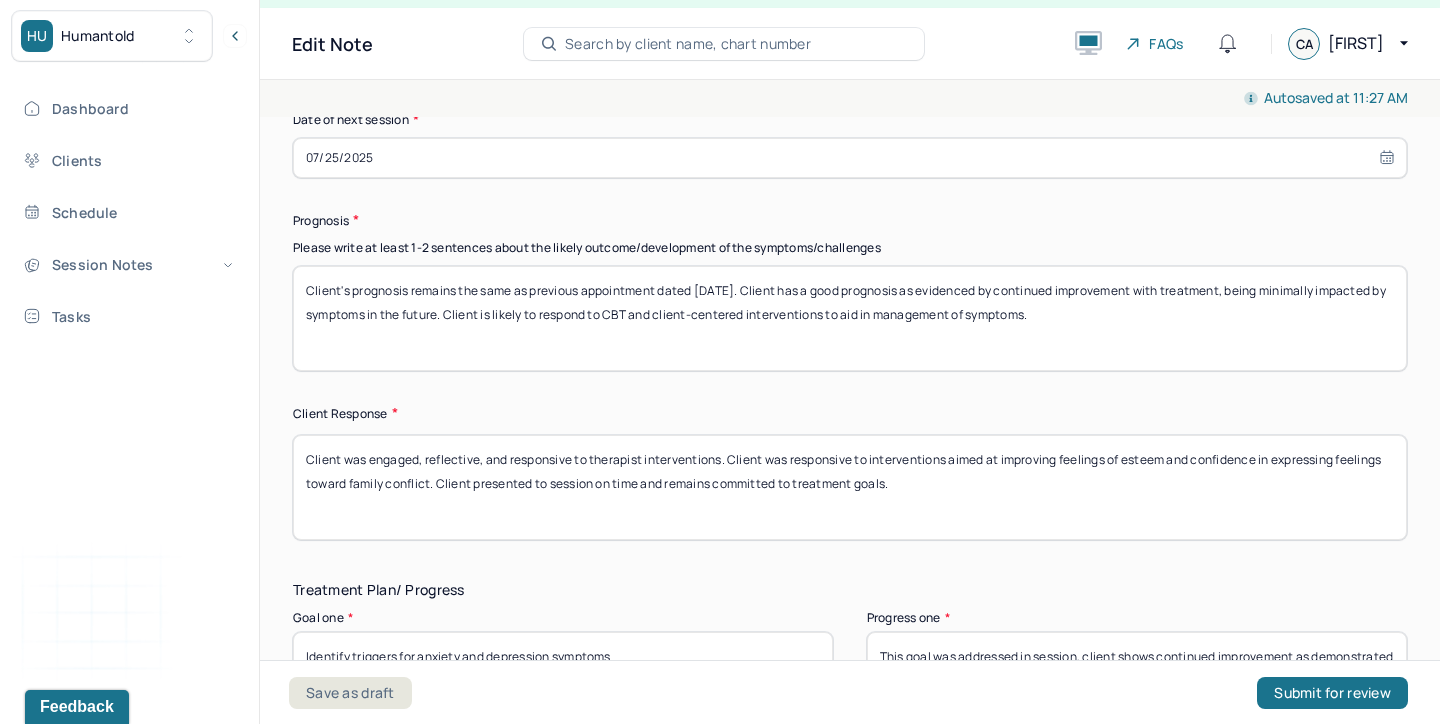 scroll, scrollTop: 2906, scrollLeft: 0, axis: vertical 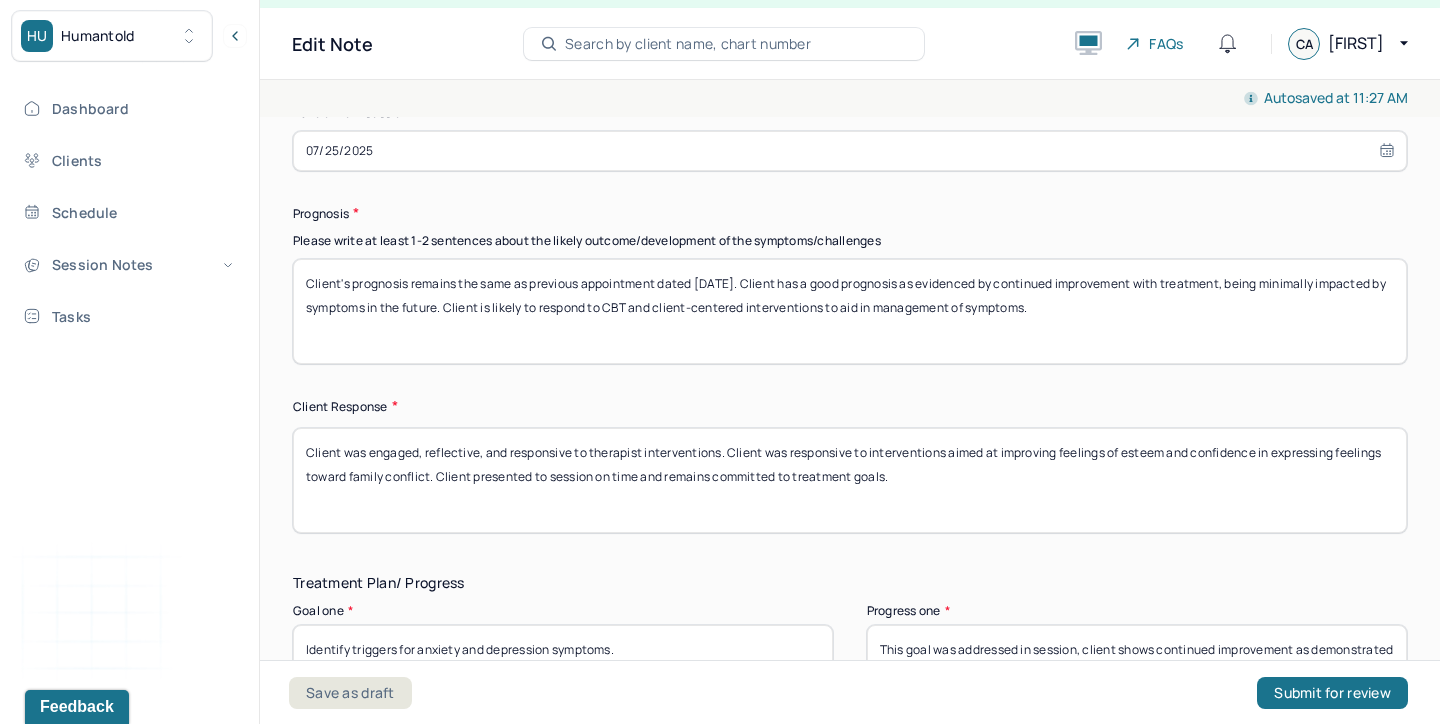 click on "Client's prognosis remains the same as previous appointment dated [DATE]. Client has a good prognosis as evidenced by continued improvement with treatment, being minimally impacted by symptoms in the future. Client is likely to respond to CBT and client-centered interventions to aid in management of symptoms." at bounding box center (850, 311) 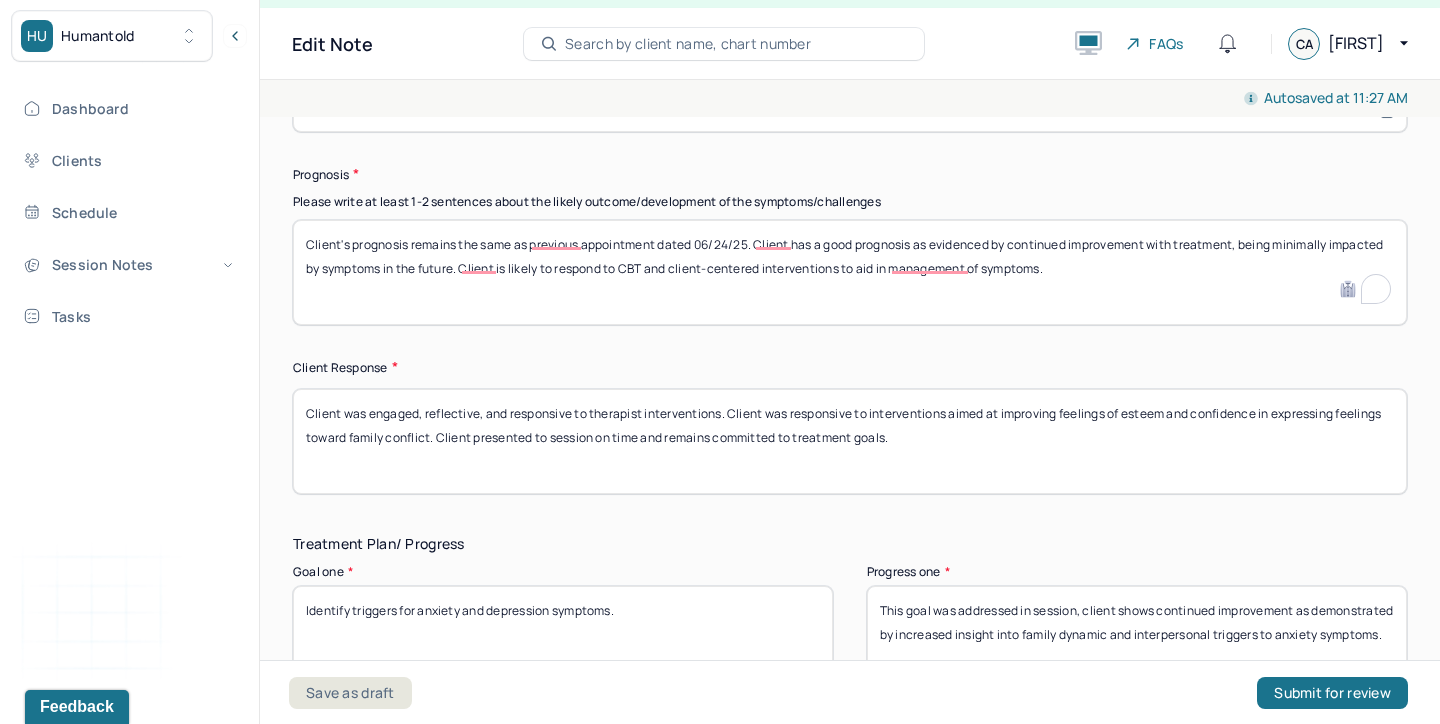 scroll, scrollTop: 2944, scrollLeft: 0, axis: vertical 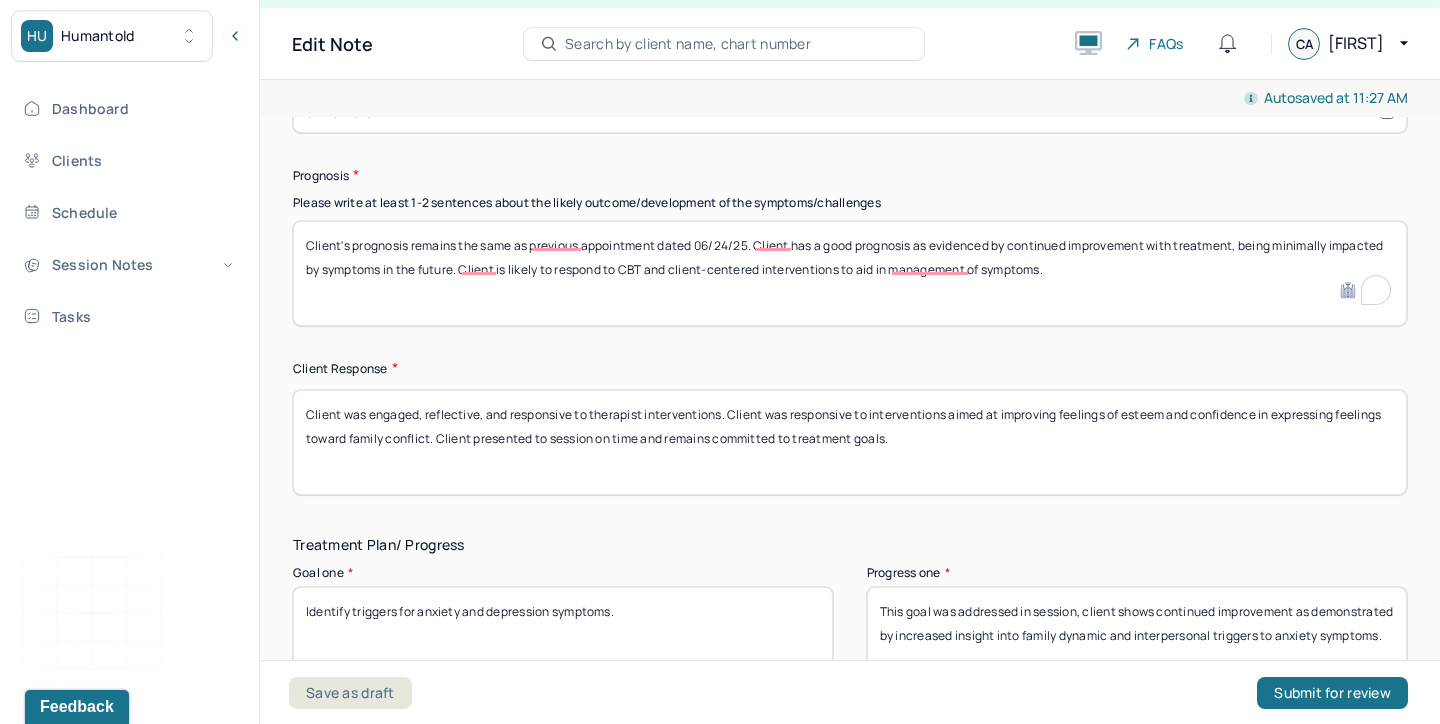 drag, startPoint x: 1334, startPoint y: 238, endPoint x: 1241, endPoint y: 245, distance: 93.26307 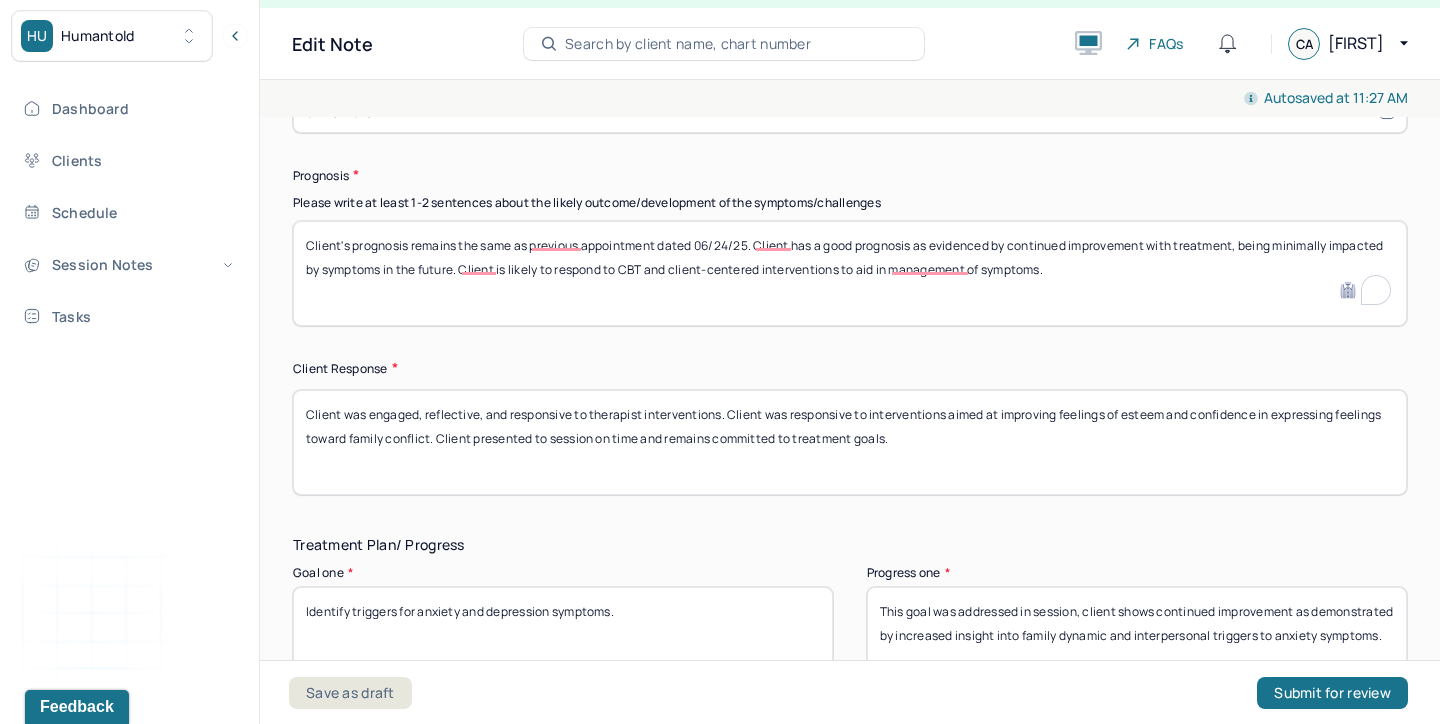 click on "Client's prognosis remains the same as previous appointment dated 06/24/25. Client has a good prognosis as evidenced by continued improvement with treatment, being minimally impacted by symptoms in the future. Client is likely to respond to CBT and client-centered interventions to aid in management of symptoms." at bounding box center (850, 273) 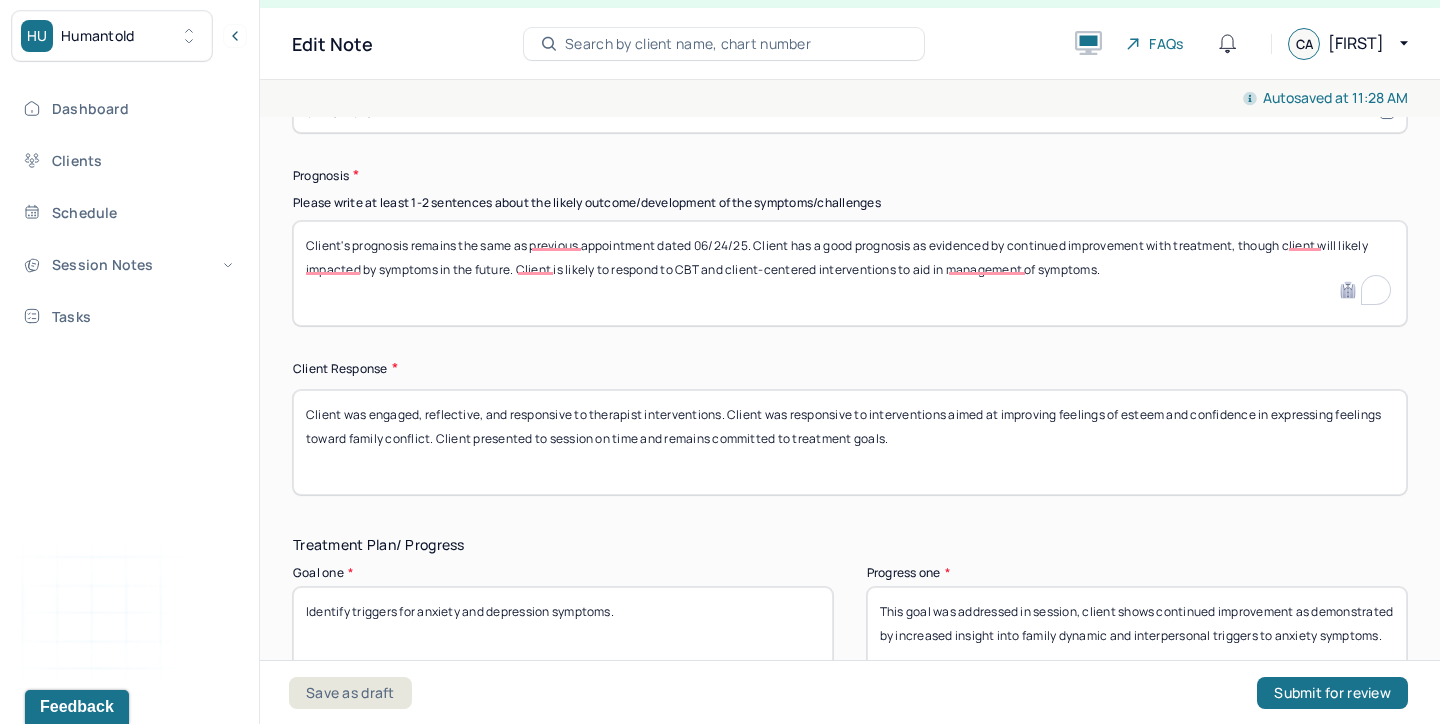 type on "Client's prognosis remains the same as previous appointment dated 06/24/25. Client has a good prognosis as evidenced by continued improvement with treatment, though client will likely impacted by symptoms in the future. Client is likely to respond to CBT and client-centered interventions to aid in management of symptoms." 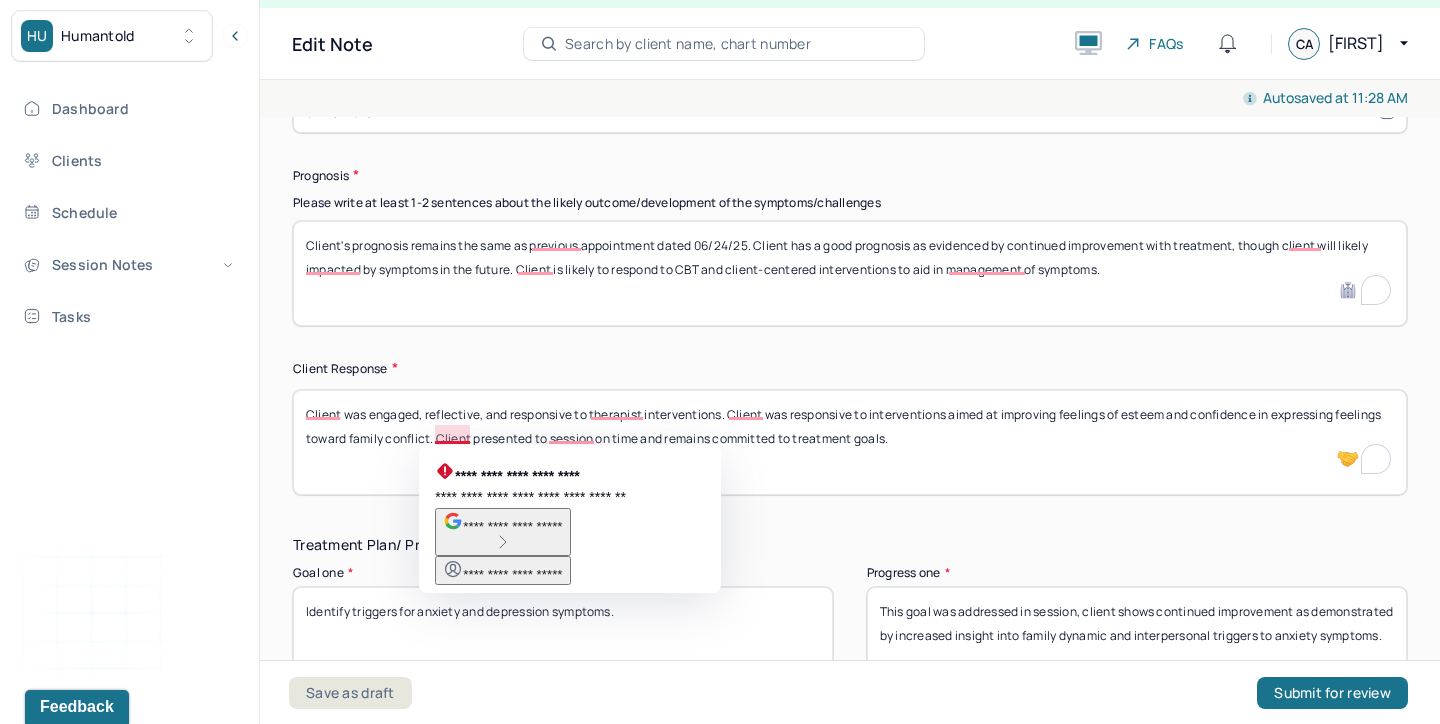 drag, startPoint x: 726, startPoint y: 408, endPoint x: 432, endPoint y: 432, distance: 294.97797 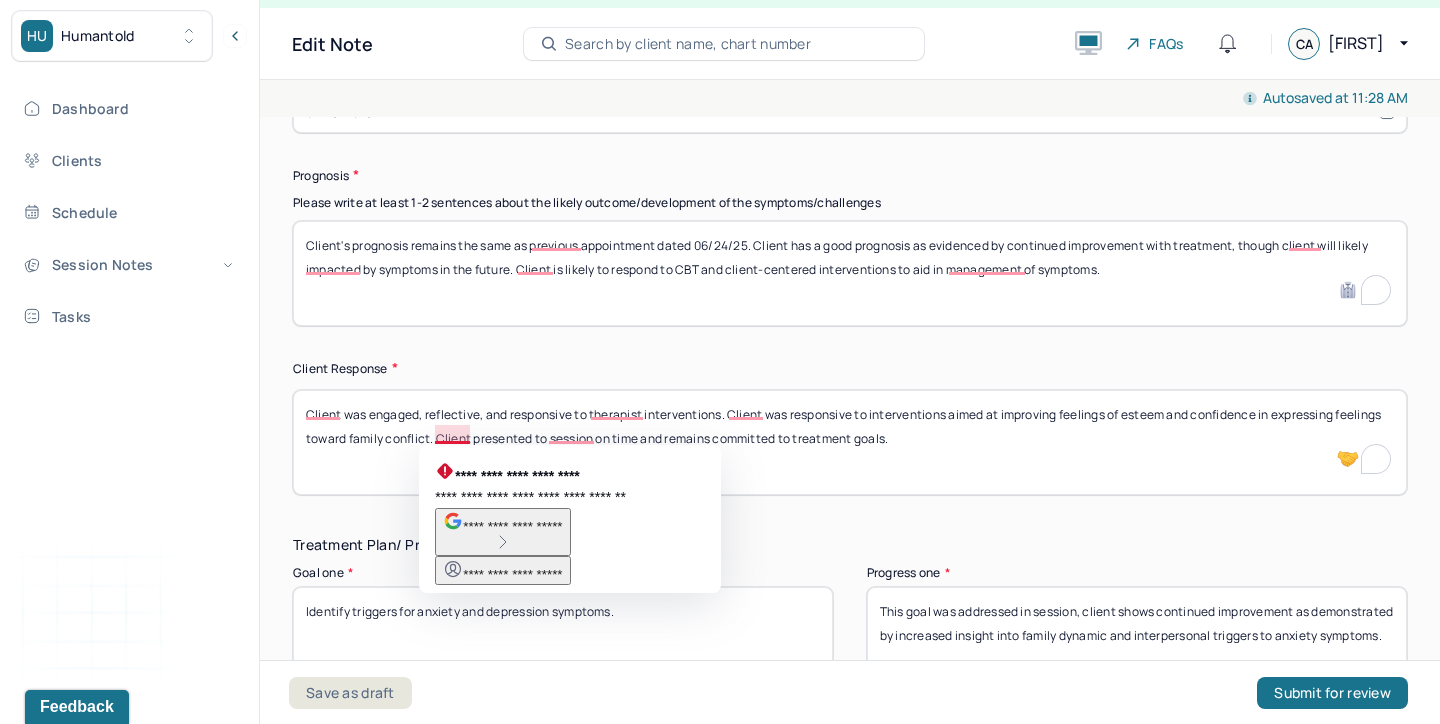 click on "Client was engaged, reflective, and responsive to therapist interventions. Client was responsive to interventions aimed at improving feelings of esteem and confidence in expressing feelings toward family conflict. Client presented to session on time and remains committed to treatment goals." at bounding box center (850, 442) 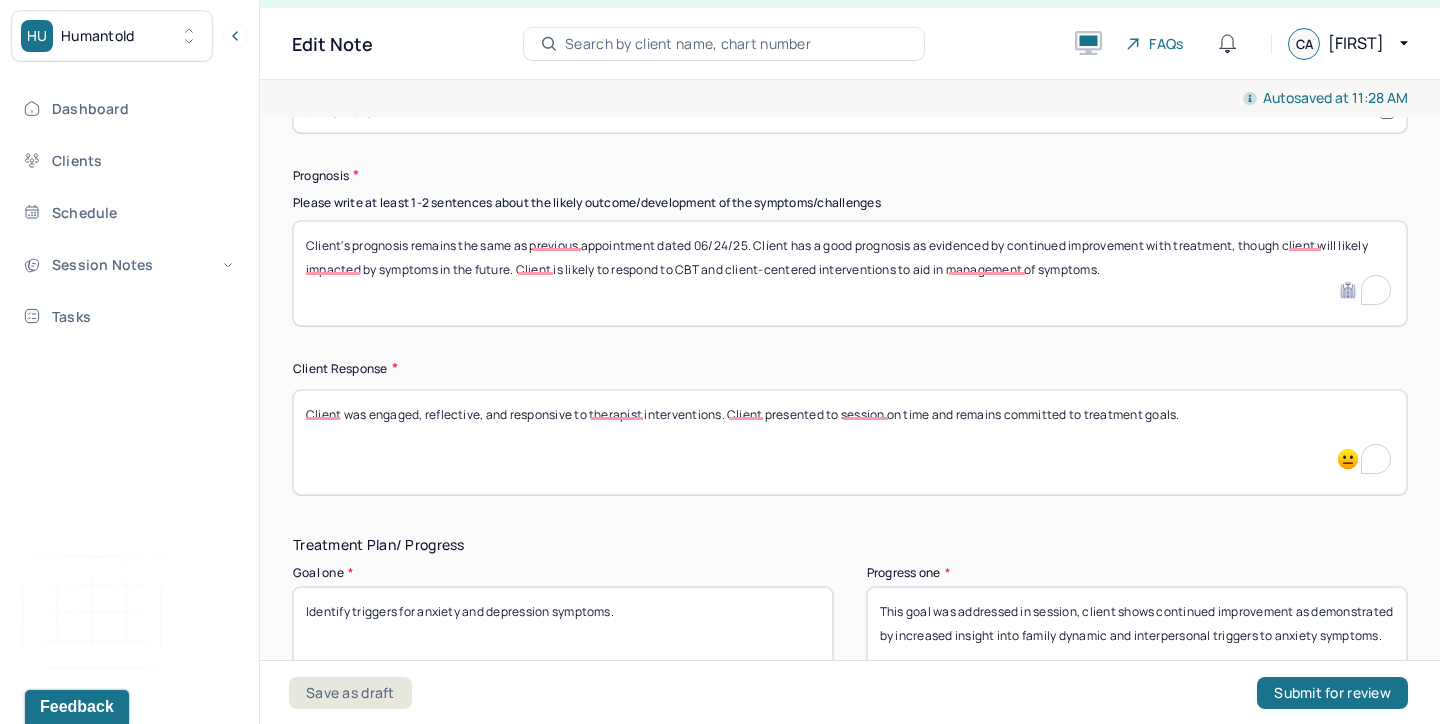 drag, startPoint x: 481, startPoint y: 408, endPoint x: 366, endPoint y: 412, distance: 115.06954 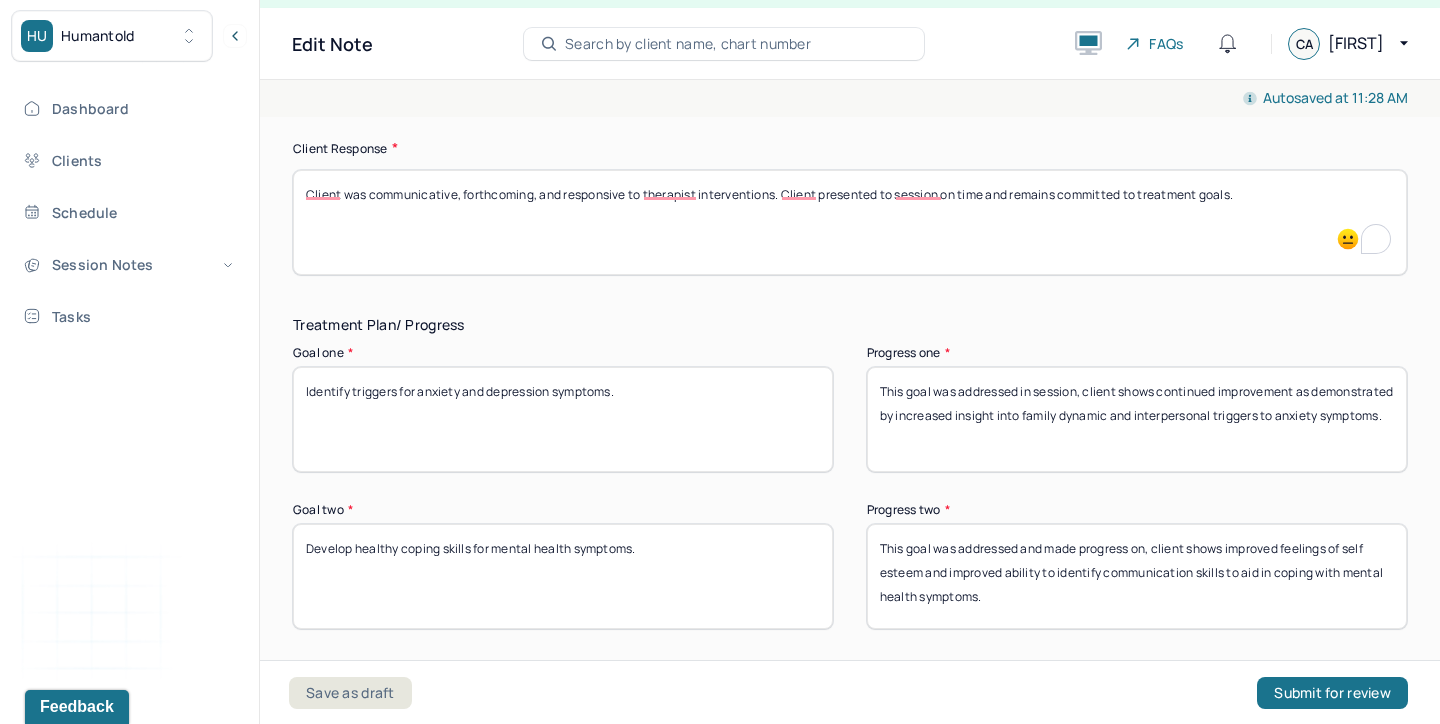 scroll, scrollTop: 3165, scrollLeft: 0, axis: vertical 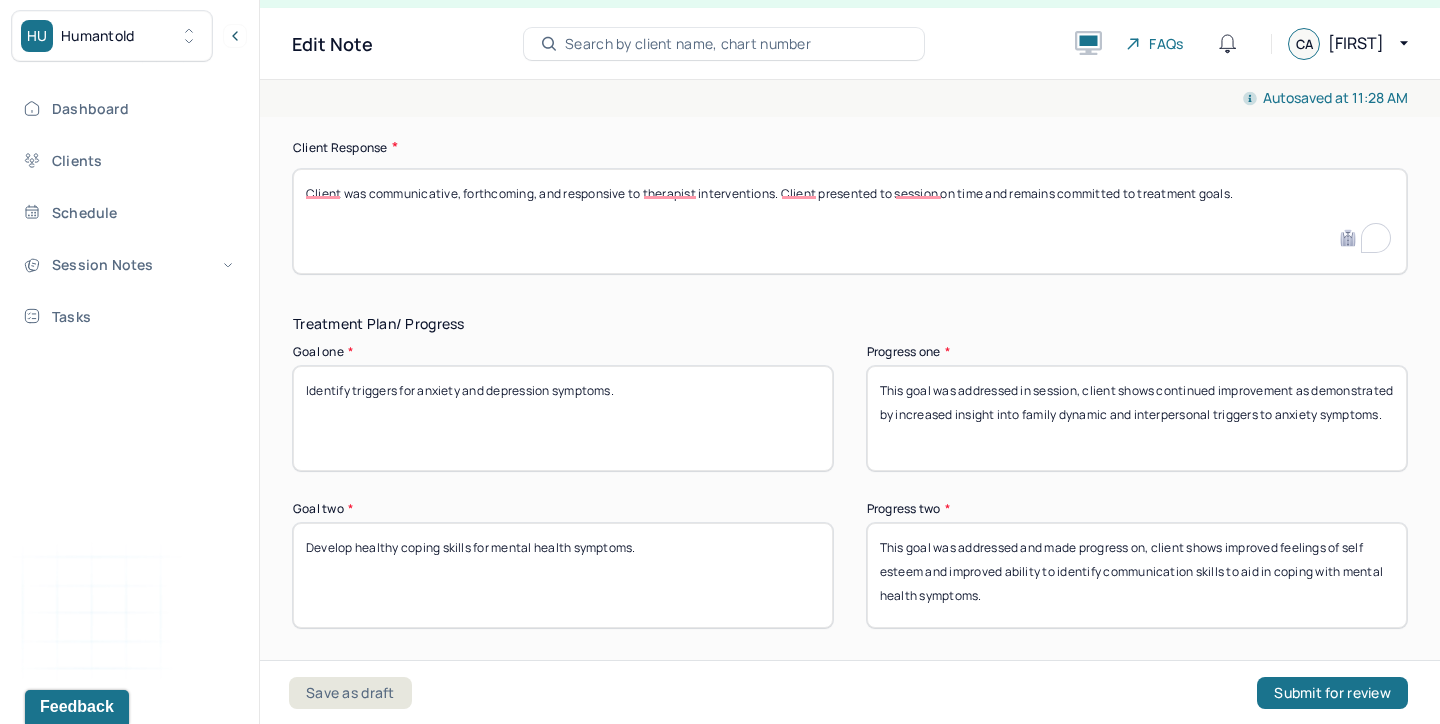 type on "Client was communicative, forthcoming, and responsive to therapist interventions. Client presented to session on time and remains committed to treatment goals." 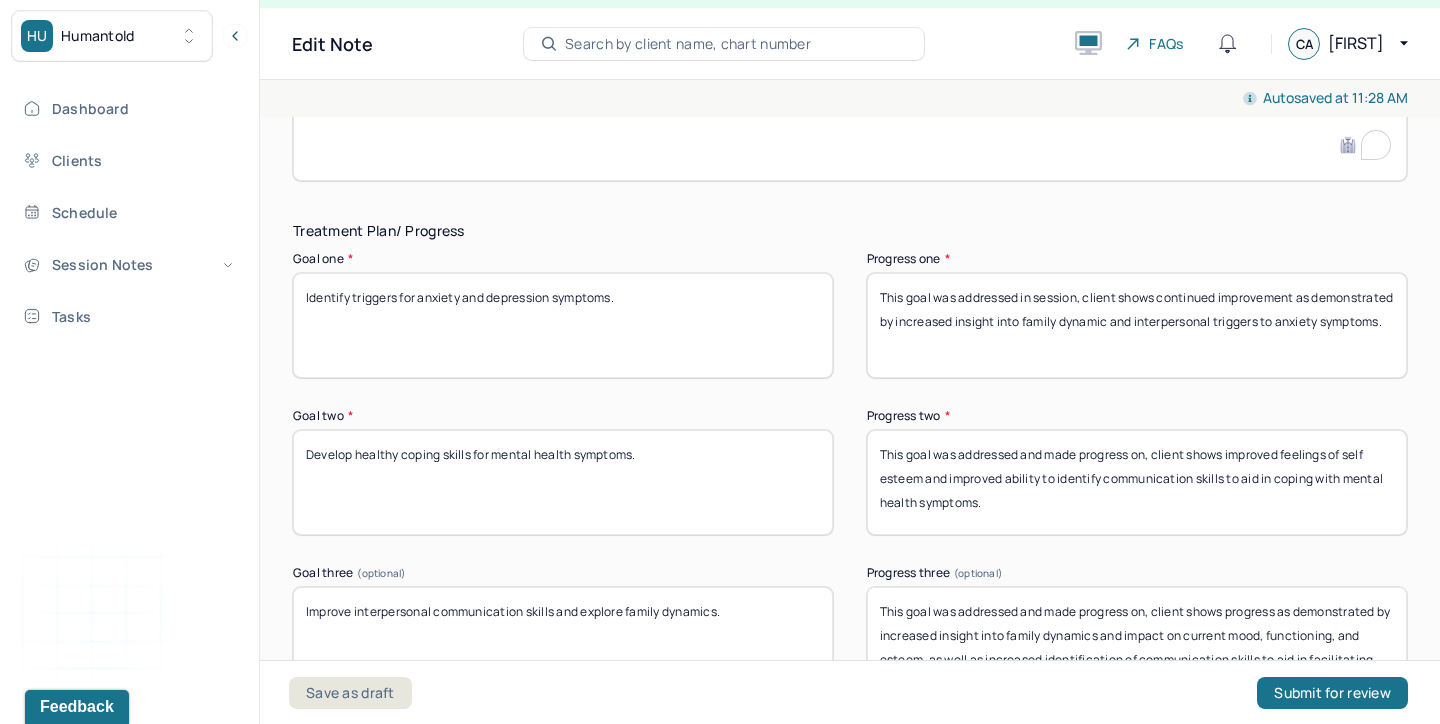 scroll, scrollTop: 3259, scrollLeft: 0, axis: vertical 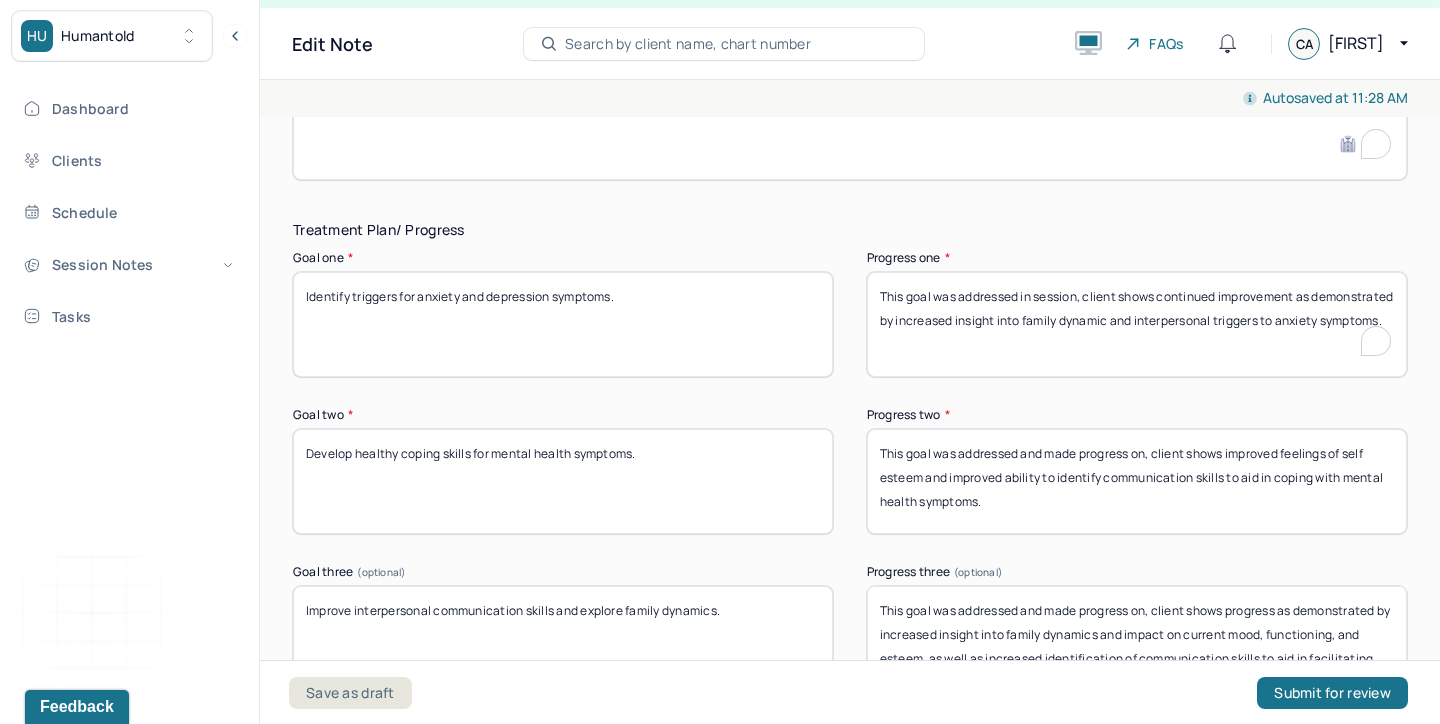 drag, startPoint x: 1123, startPoint y: 291, endPoint x: 1223, endPoint y: 350, distance: 116.10771 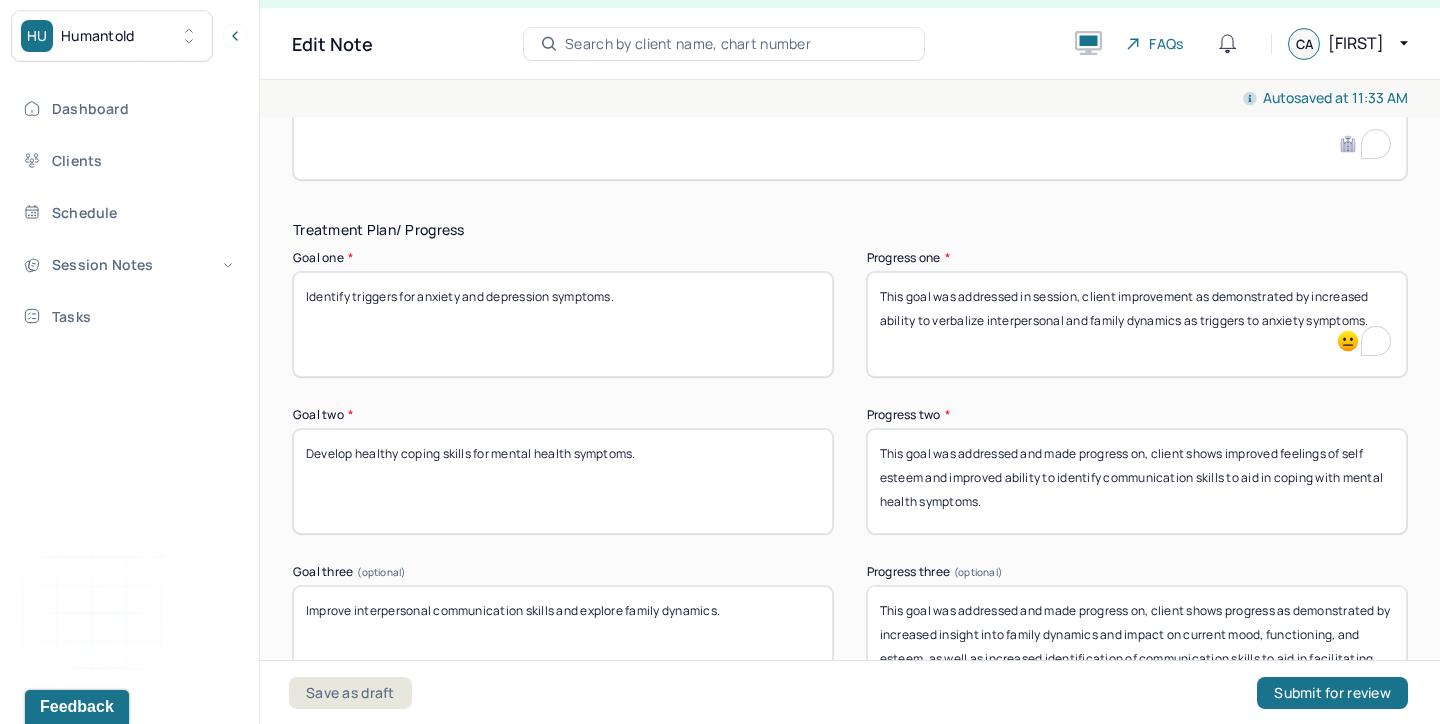 type on "This goal was addressed in session, client improvement as demonstrated by increased ability to verbalize interpersonal and family dynamics as triggers to anxiety symptoms." 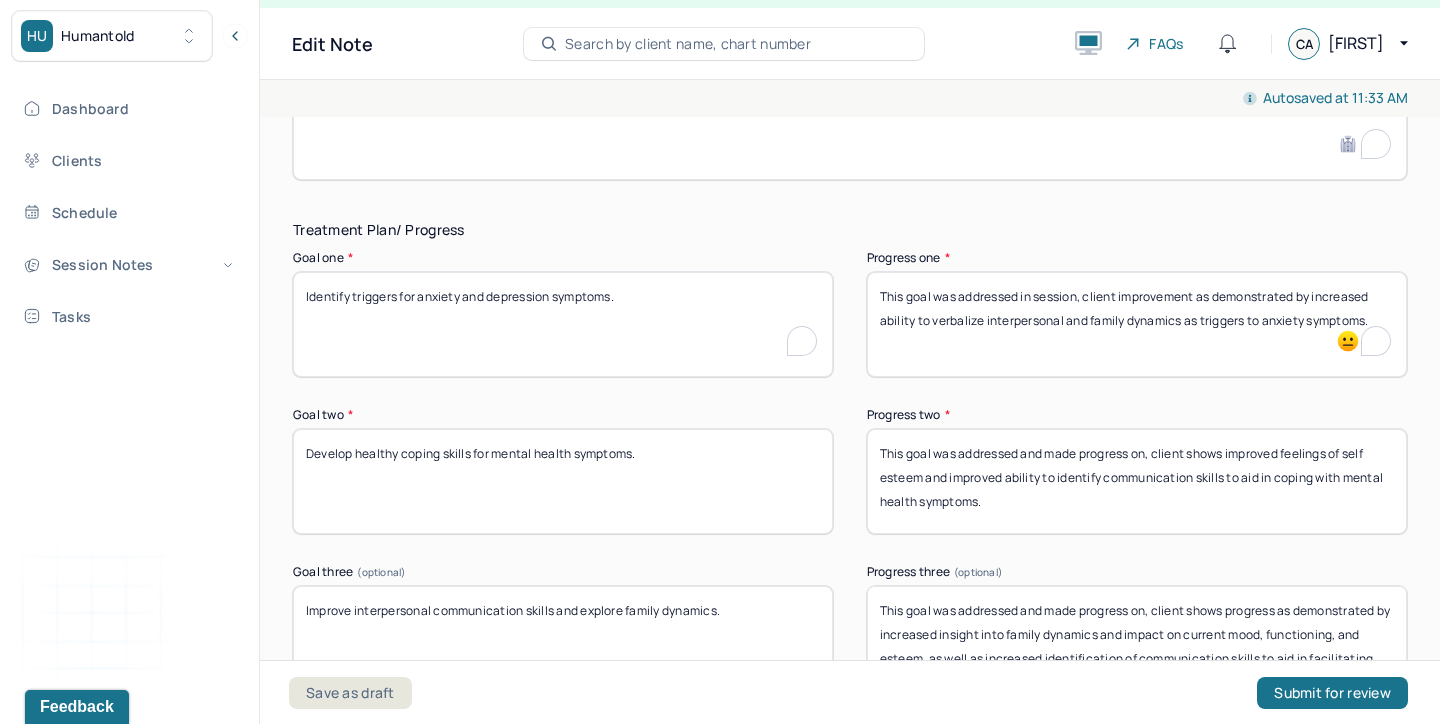 drag, startPoint x: 677, startPoint y: 299, endPoint x: 254, endPoint y: 280, distance: 423.4265 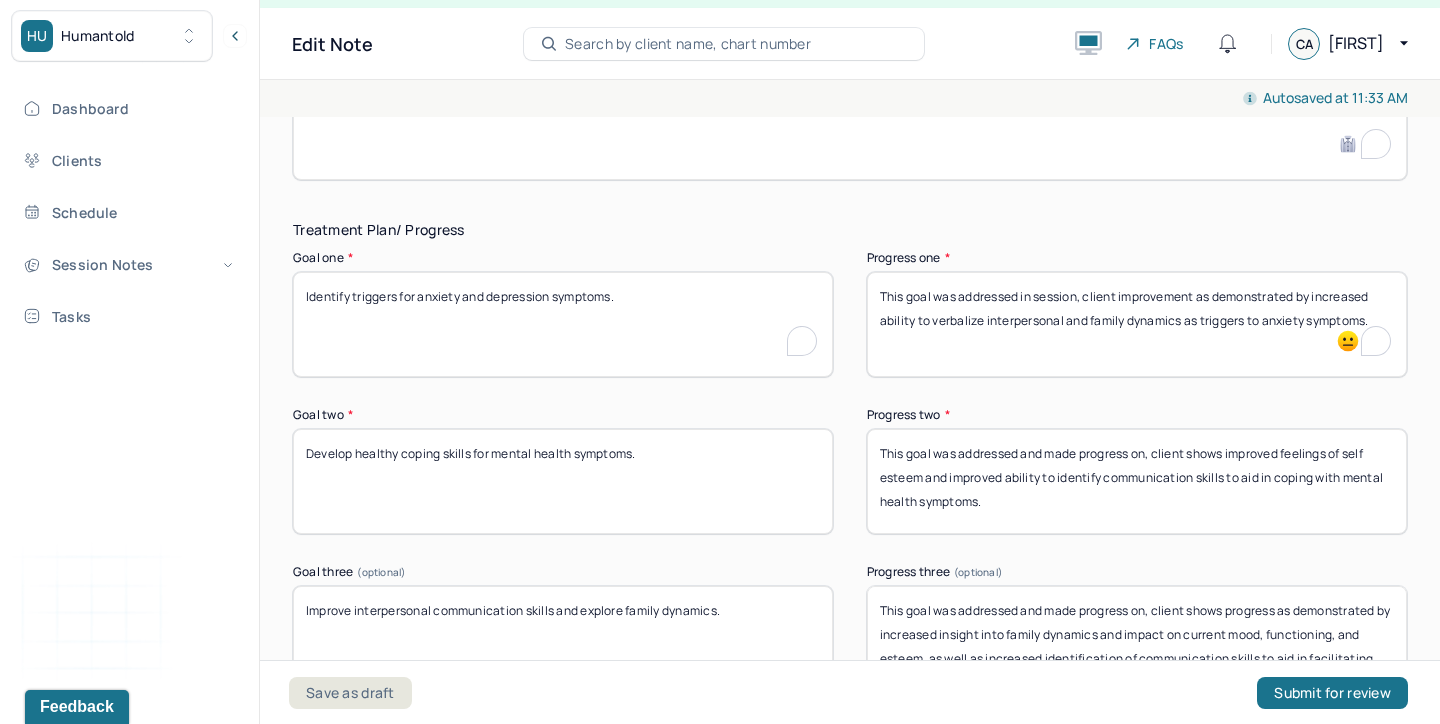 paste on "Identify, develop, and verbalize healthy coping mechanisms for anxiety and depression symptoms." 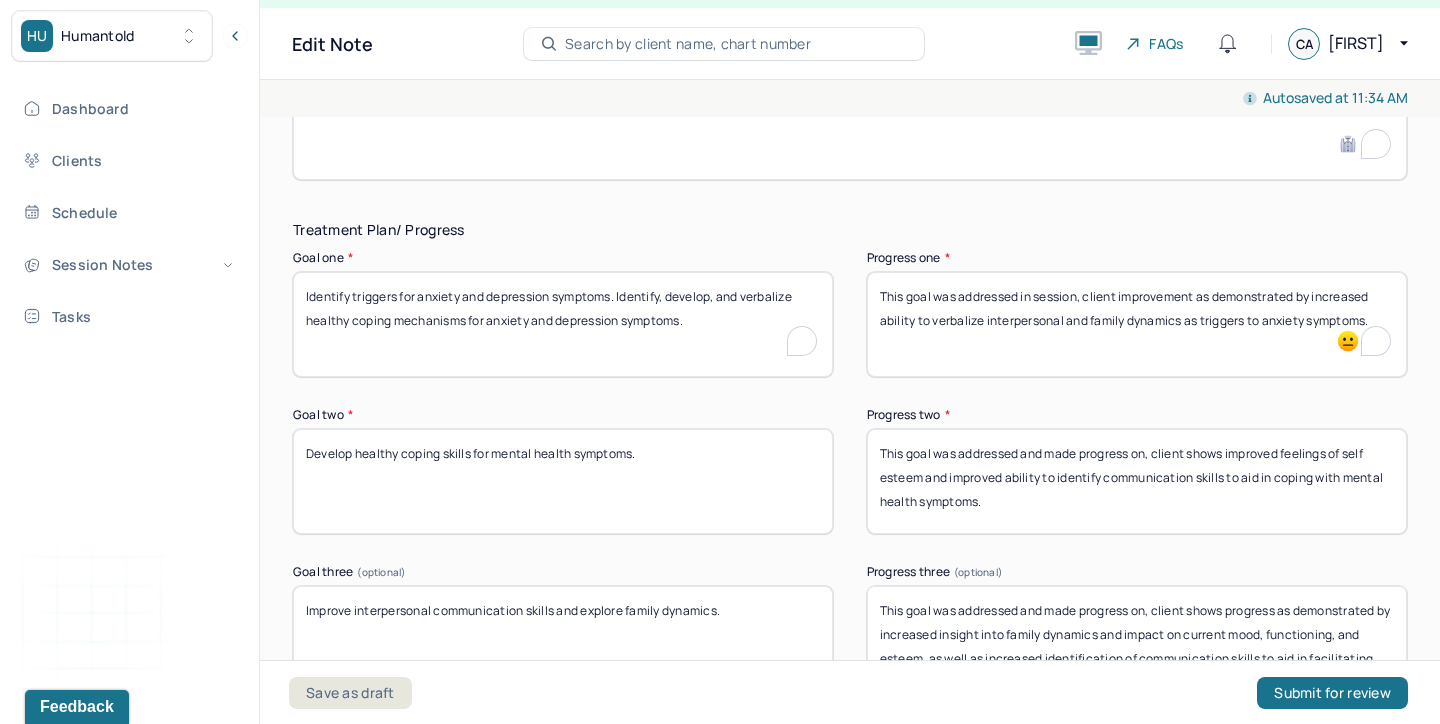 type on "Identify triggers for anxiety and depression symptoms. Identify, develop, and verbalize healthy coping mechanisms for anxiety and depression symptoms." 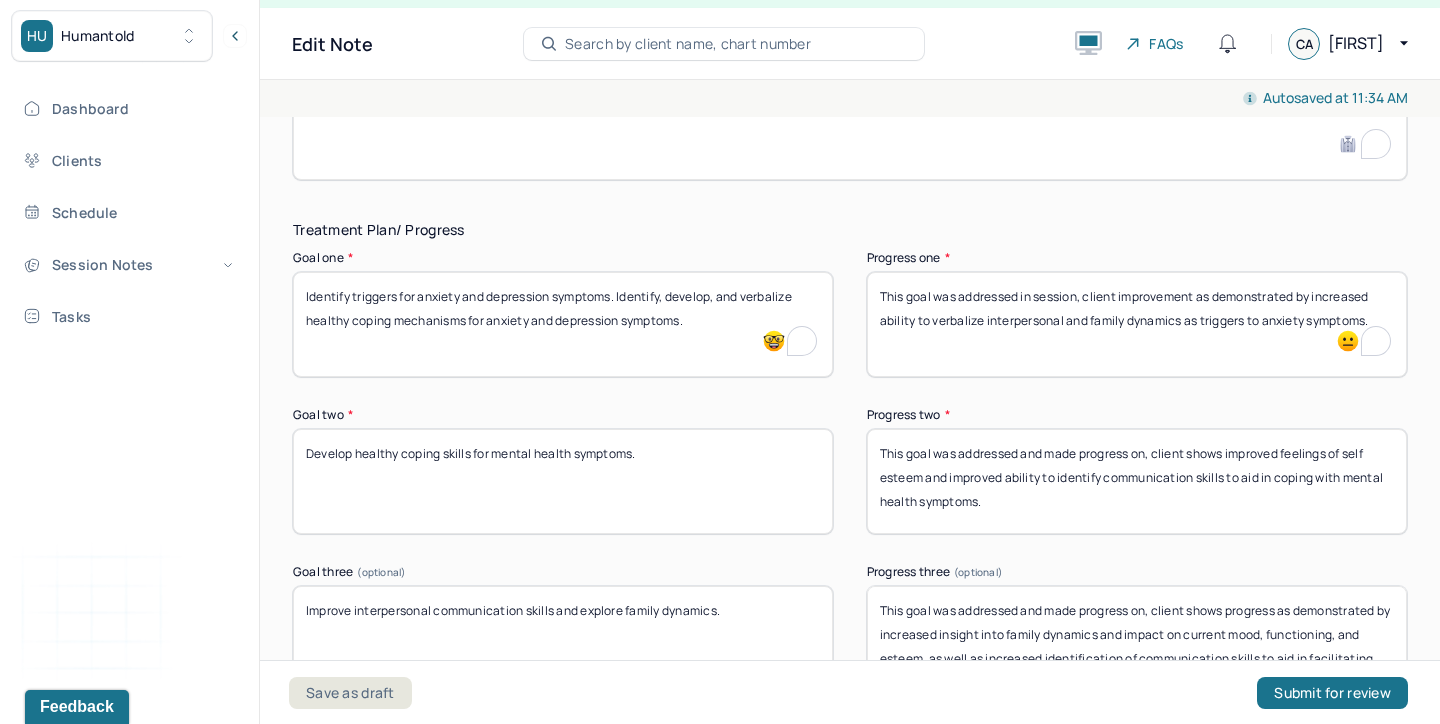 click on "Develop healthy coping skills for mental health symptoms." at bounding box center [563, 481] 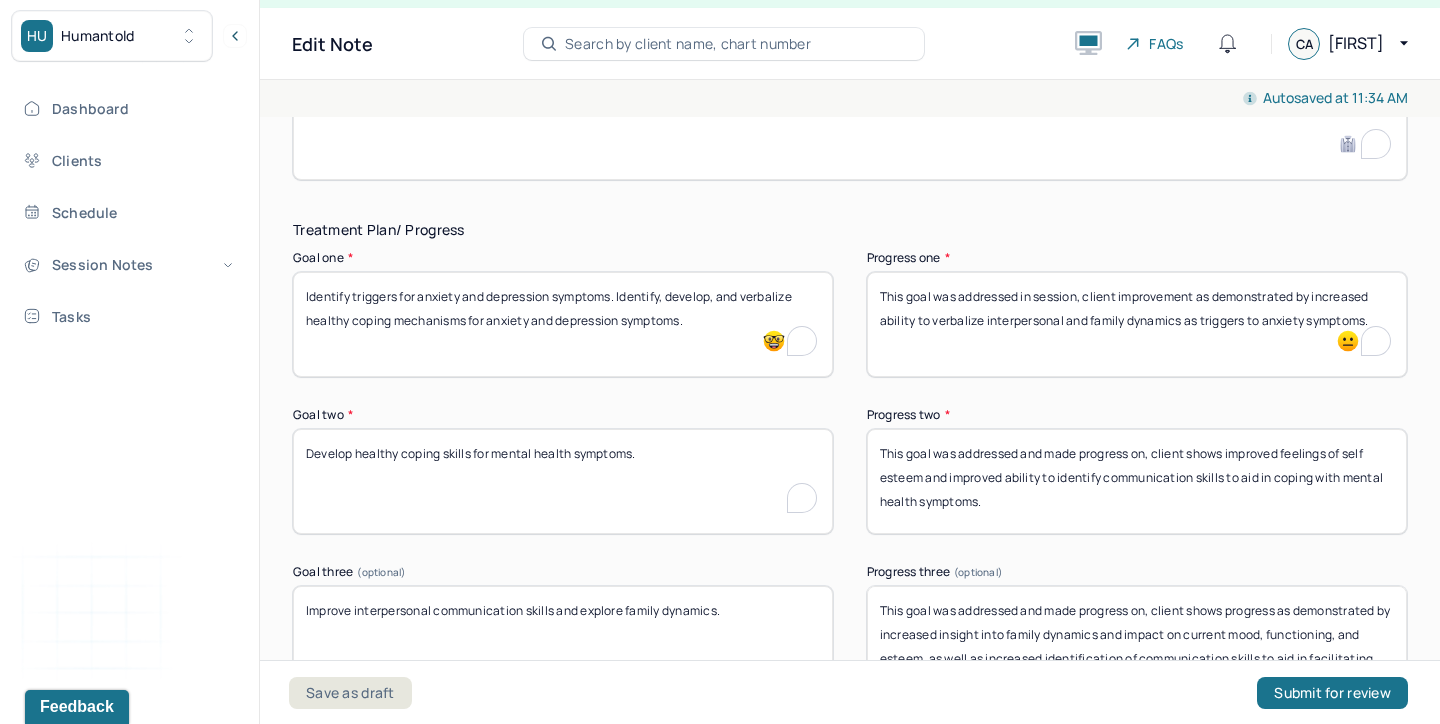drag, startPoint x: 702, startPoint y: 460, endPoint x: 261, endPoint y: 432, distance: 441.888 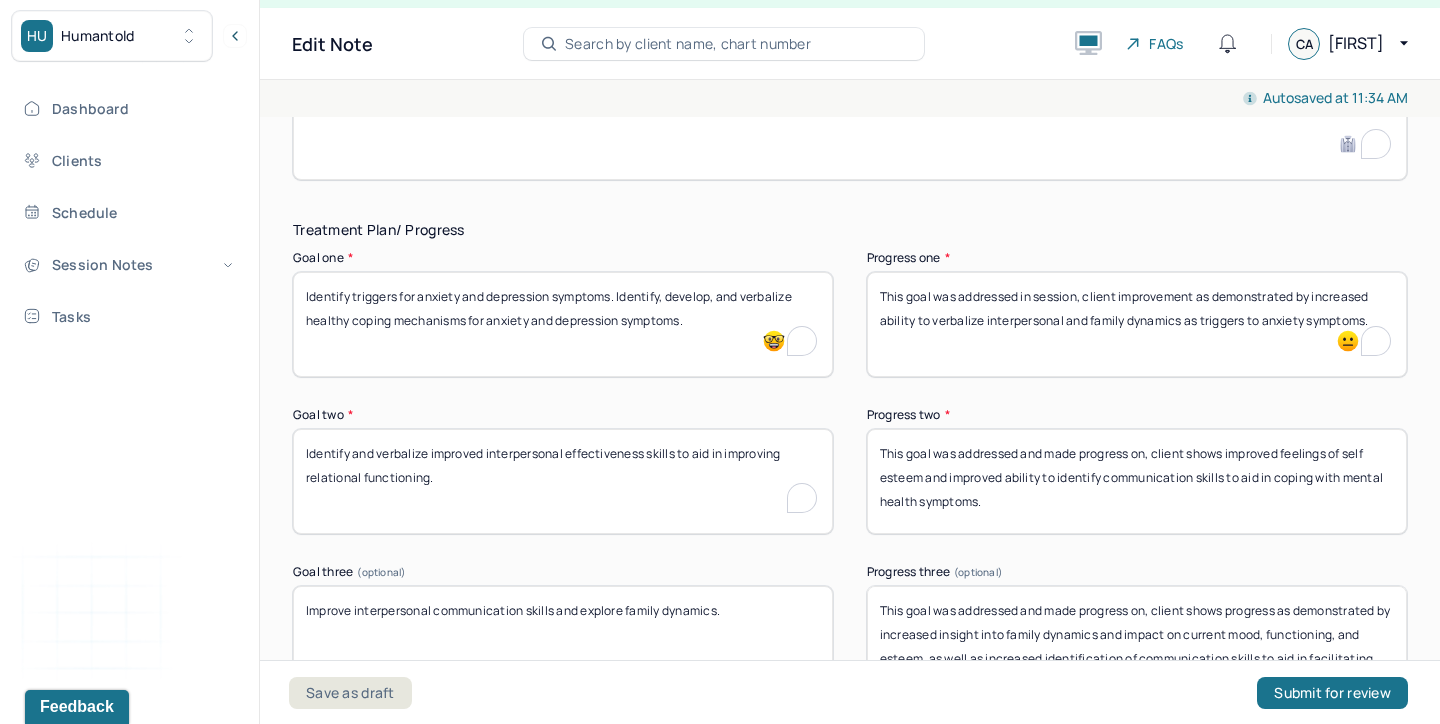 type on "Identify and verbalize improved interpersonal effectiveness skills to aid in improving relational functioning." 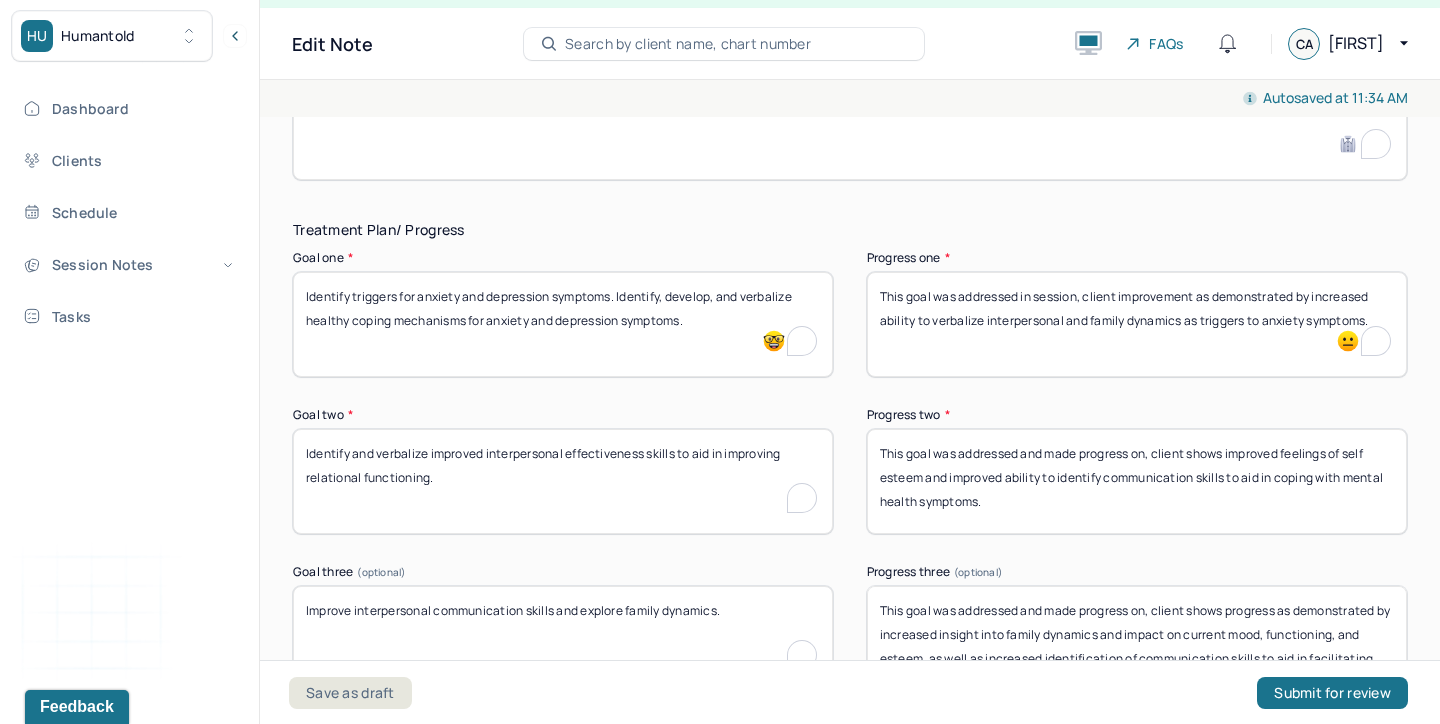 drag, startPoint x: 609, startPoint y: 638, endPoint x: 279, endPoint y: 603, distance: 331.85086 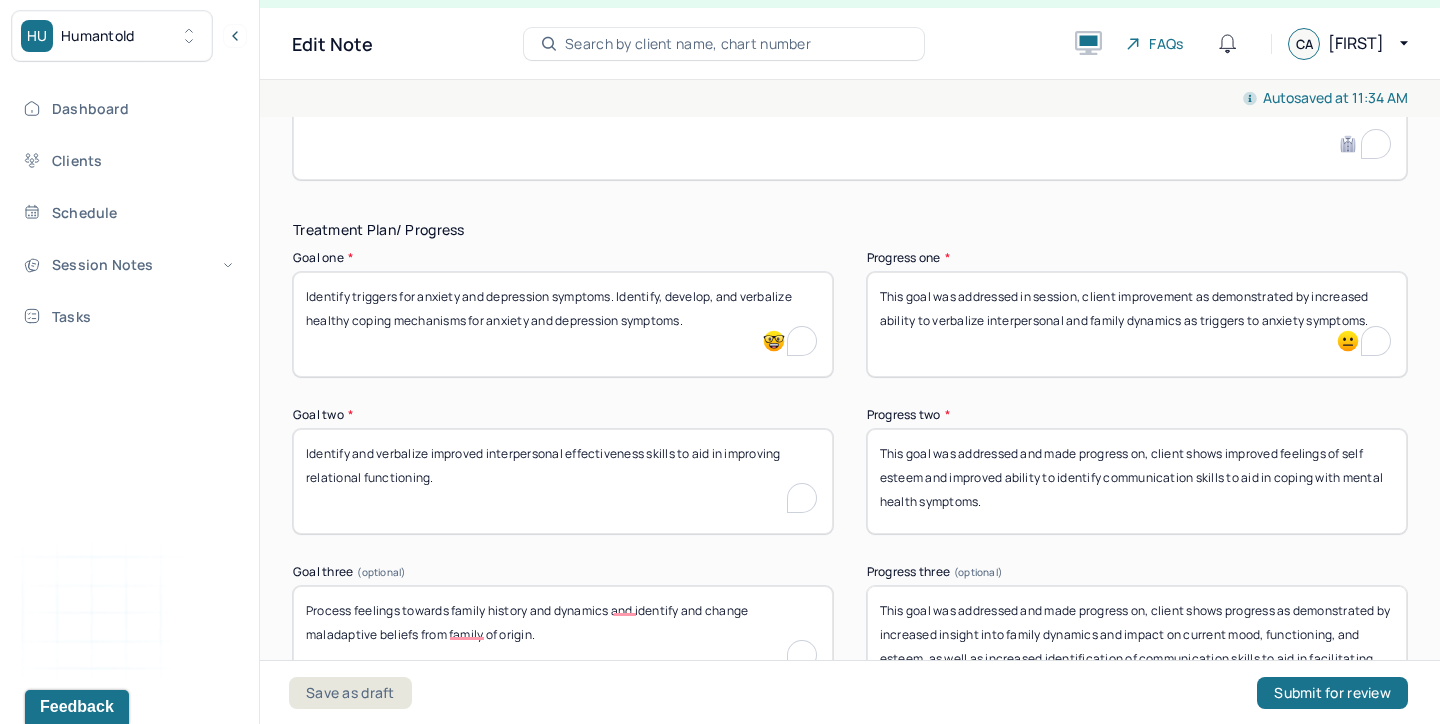 type on "Process feelings towards family history and dynamics and identify and change maladaptive beliefs from family of origin." 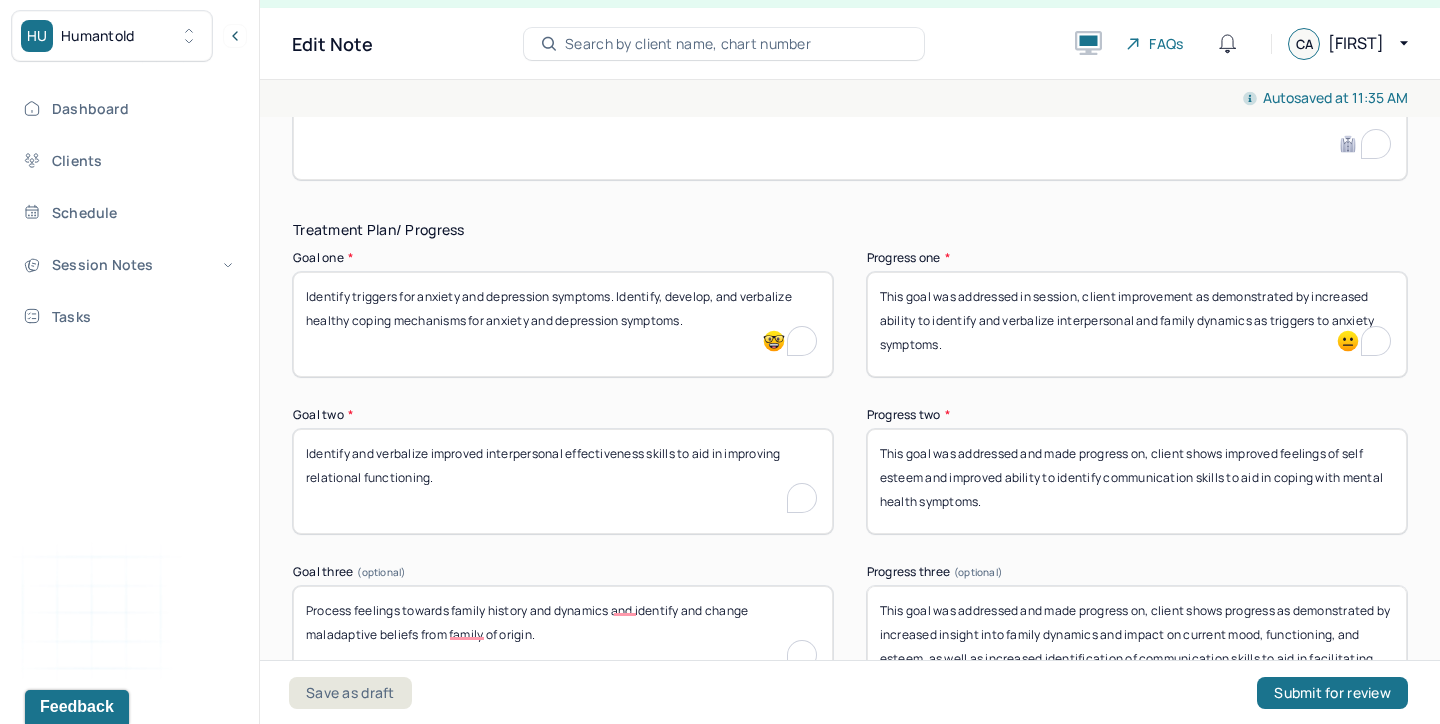 drag, startPoint x: 1269, startPoint y: 318, endPoint x: 1000, endPoint y: 317, distance: 269.00186 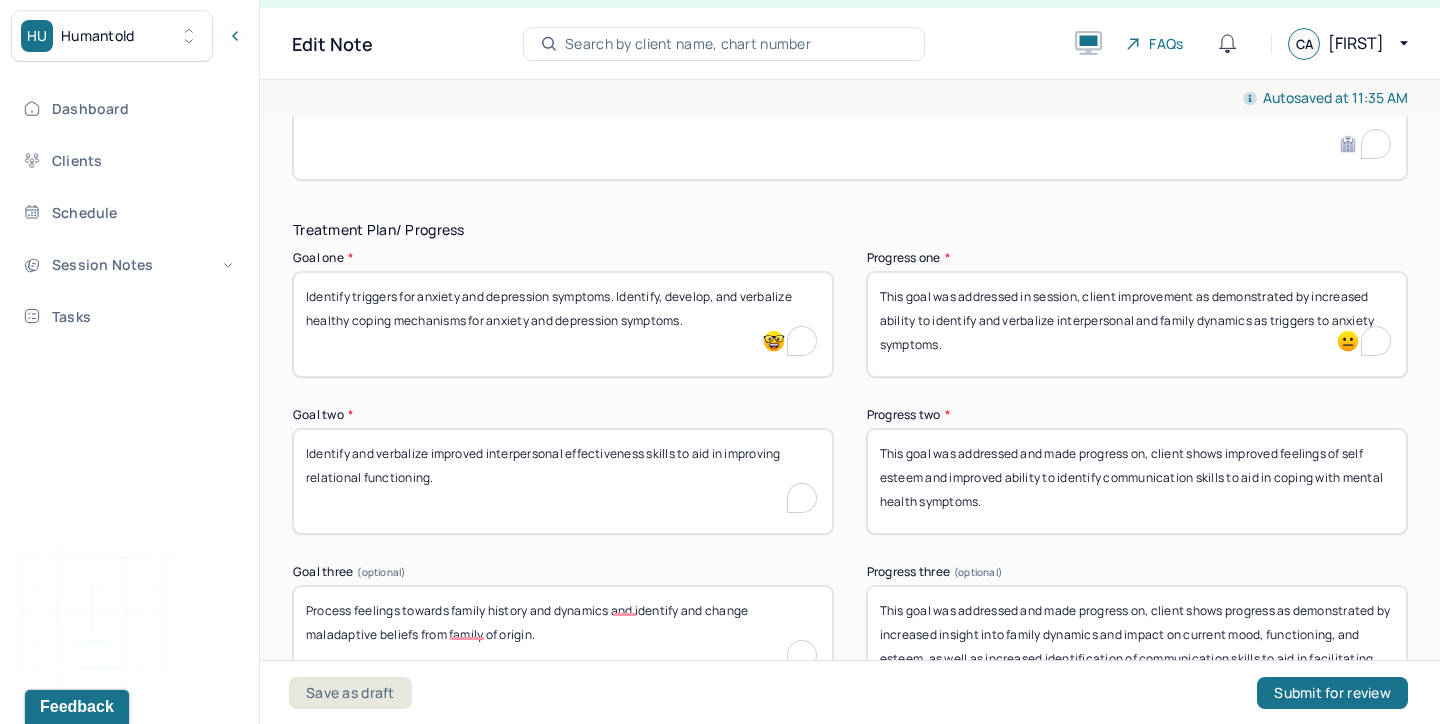 click on "This goal was addressed in session, client improvement as demonstrated by increased ability to identify and verbalize interpersonal and family dynamics as triggers to anxiety symptoms." at bounding box center [1137, 324] 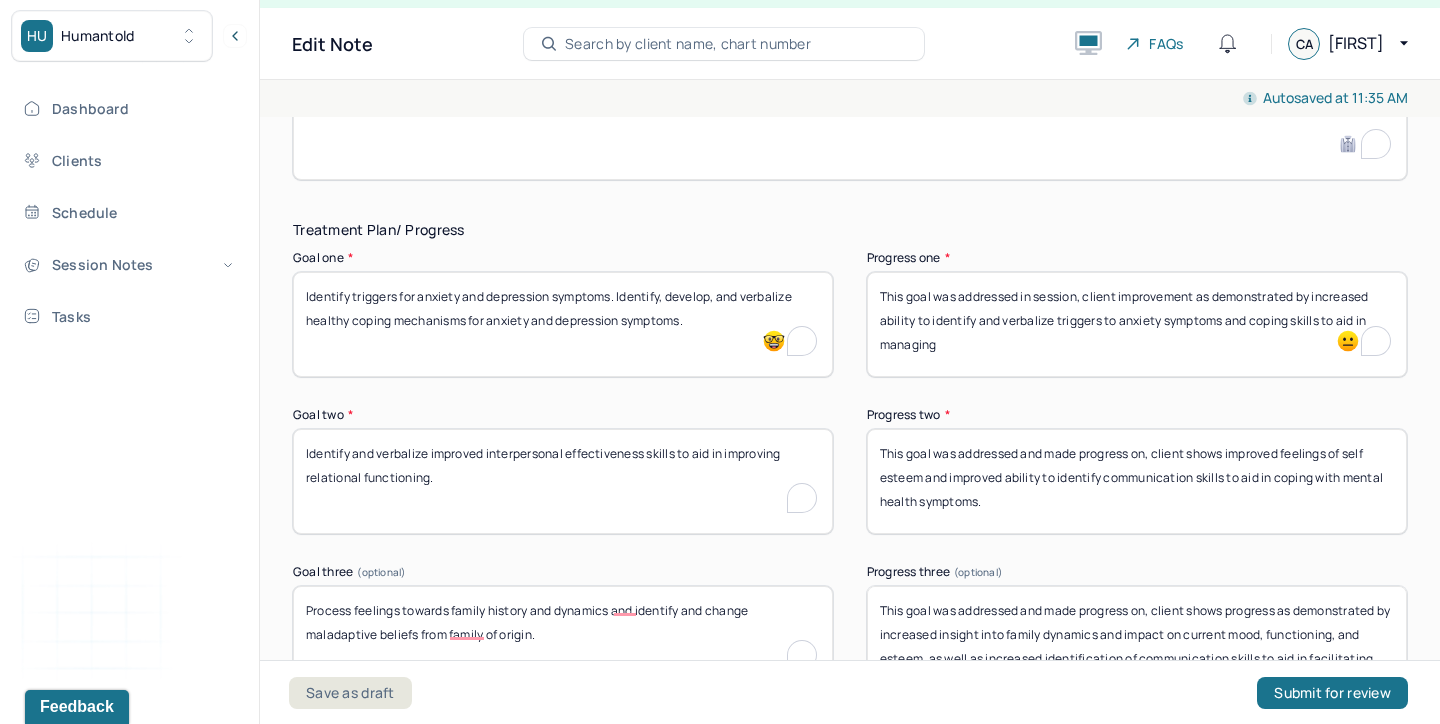 click on "This goal was addressed in session, client improvement as demonstrated by increased ability to identify and verbalize triggers to anxiety symptoms and coping skills to aid in managing" at bounding box center (1137, 324) 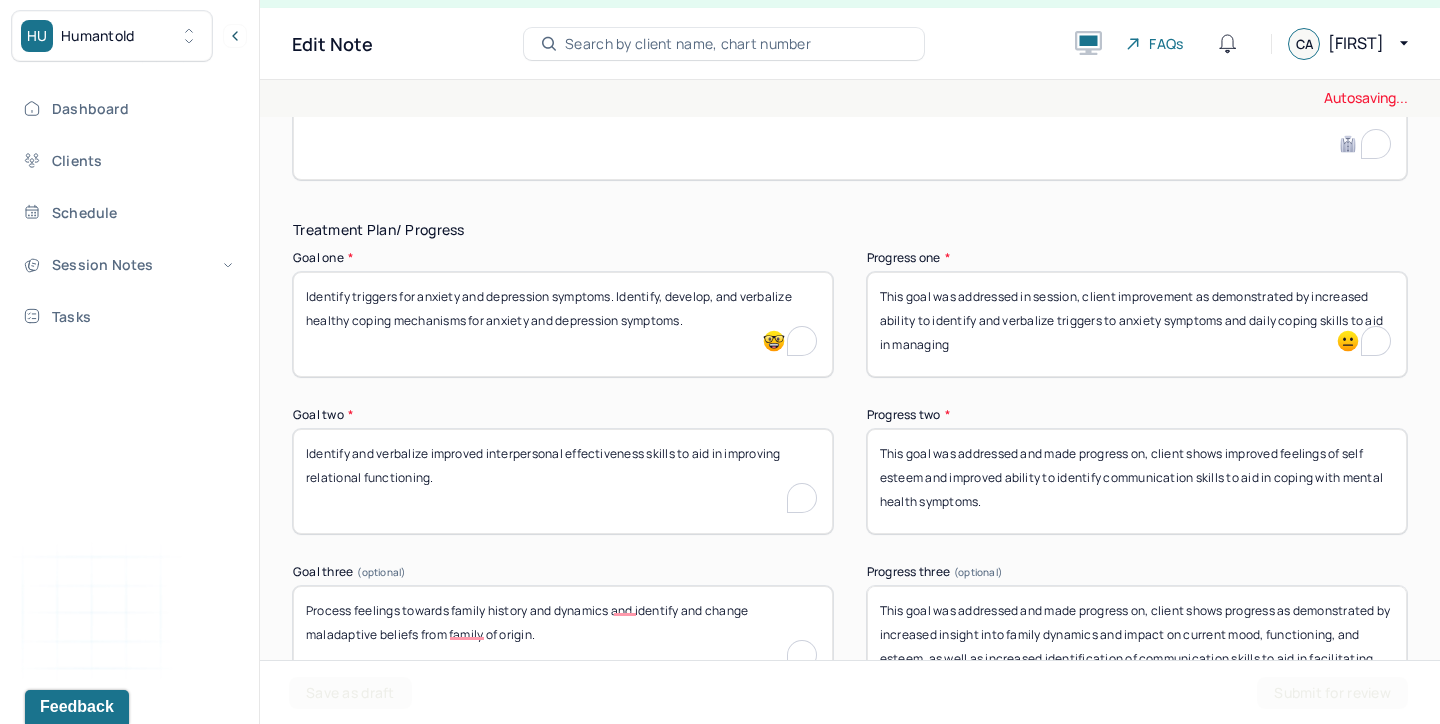 click on "This goal was addressed in session, client improvement as demonstrated by increased ability to identify and verbalize triggers to anxiety symptoms and coping skills to aid in managing" at bounding box center [1137, 324] 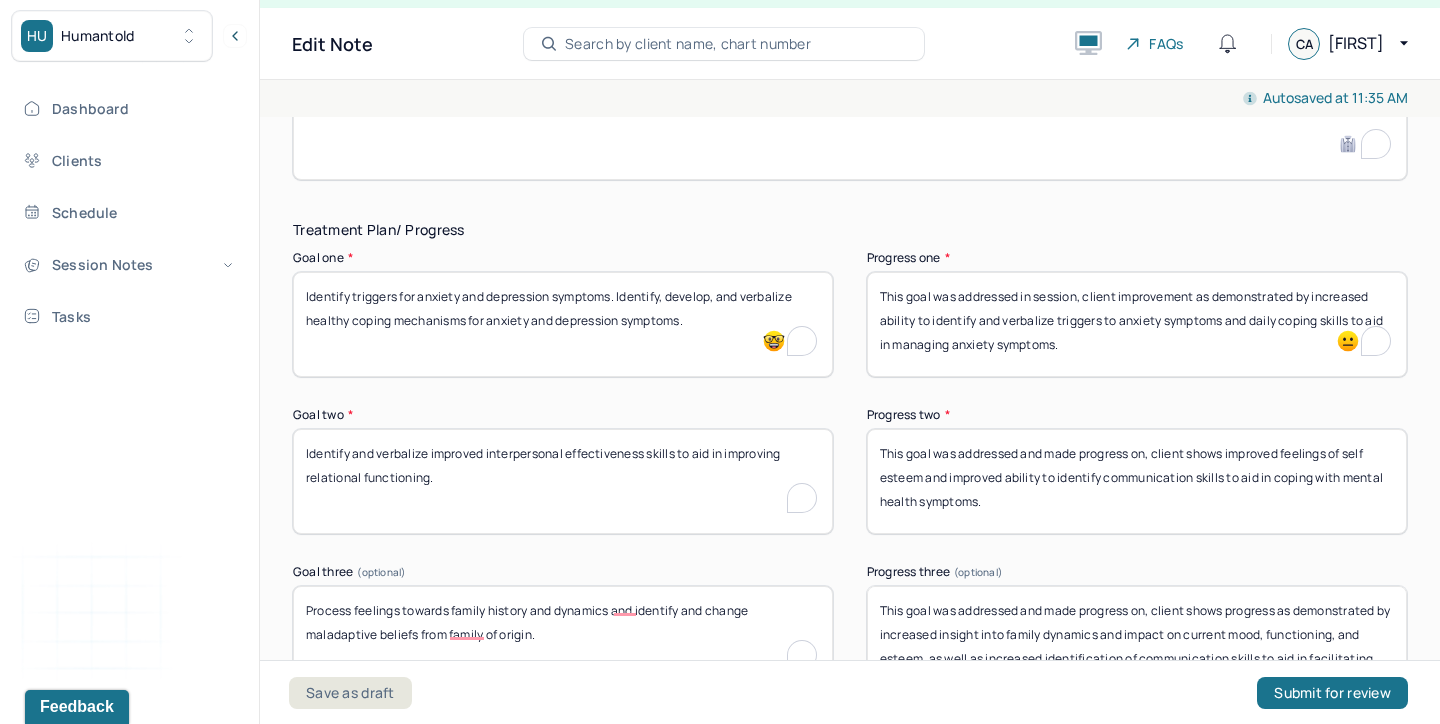 type on "This goal was addressed in session, client improvement as demonstrated by increased ability to identify and verbalize triggers to anxiety symptoms and daily coping skills to aid in managing anxiety symptoms." 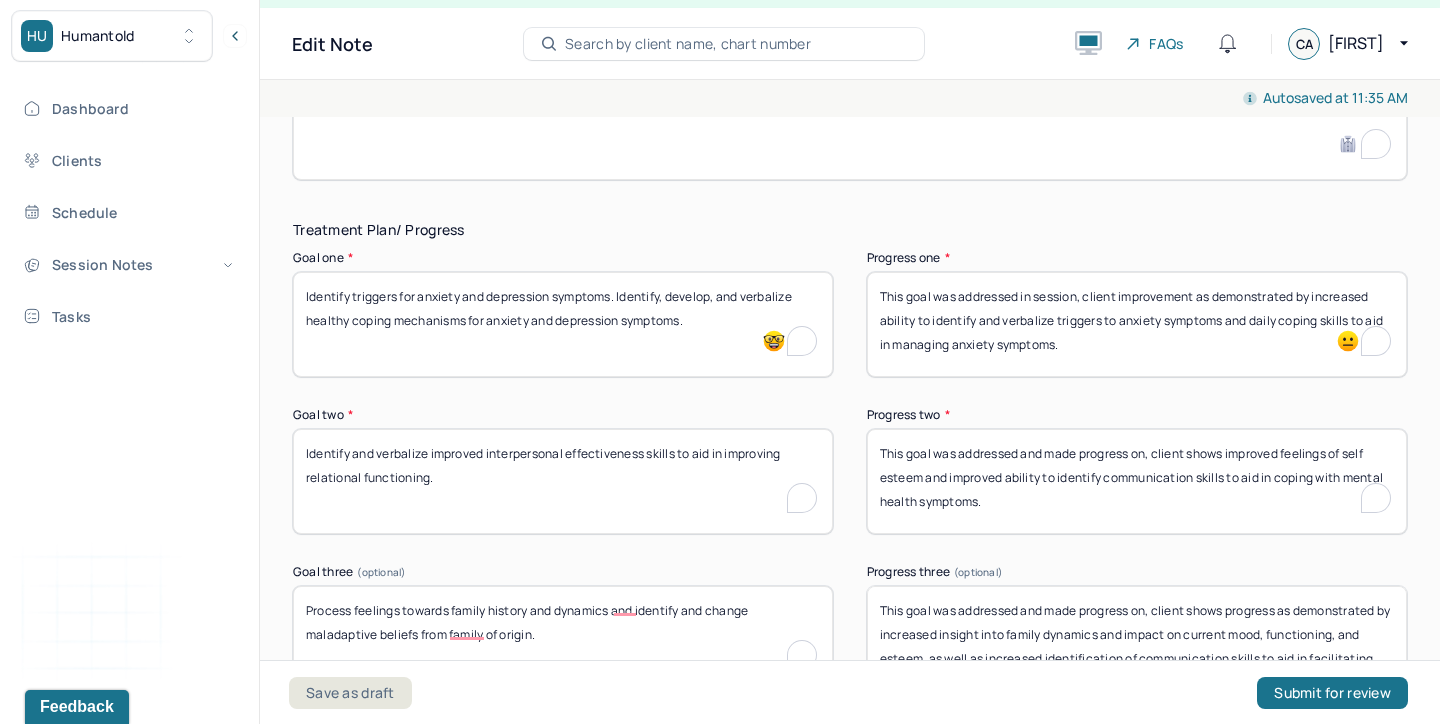 click on "This goal was addressed and made progress on, client shows improved feelings of self esteem and improved ability to identify communication skills to aid in coping with mental health symptoms." at bounding box center [1137, 481] 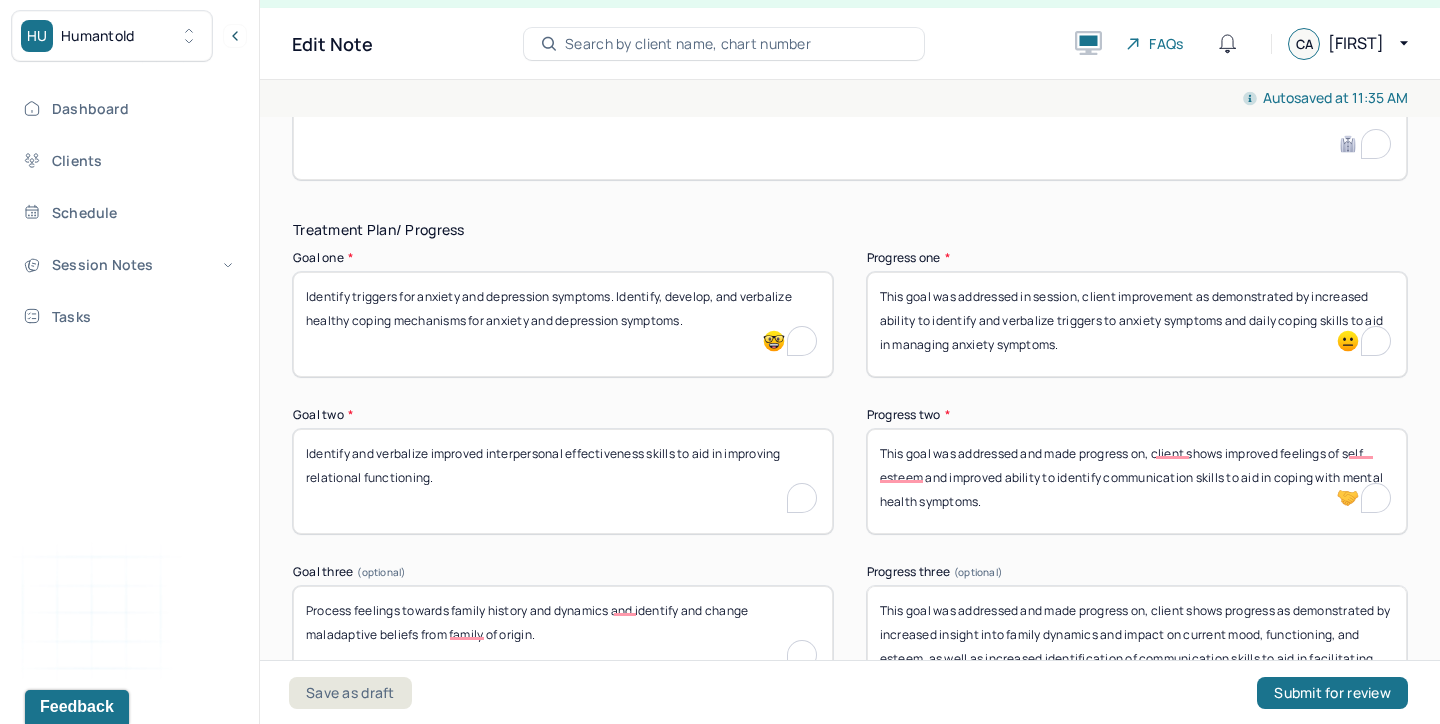 drag, startPoint x: 1147, startPoint y: 511, endPoint x: 1230, endPoint y: 447, distance: 104.80935 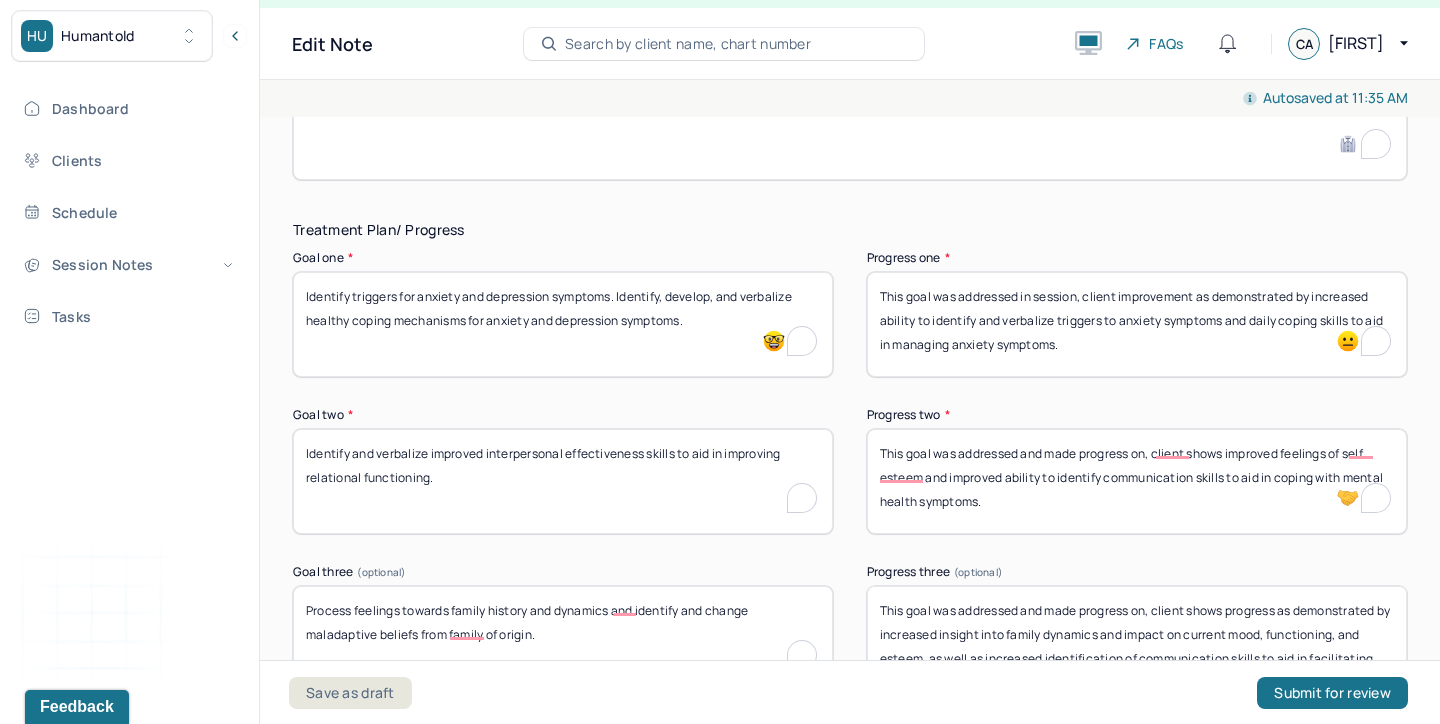 click on "This goal was addressed and made progress on, client shows improved feelings of self esteem and improved ability to identify communication skills to aid in coping with mental health symptoms." at bounding box center [1137, 481] 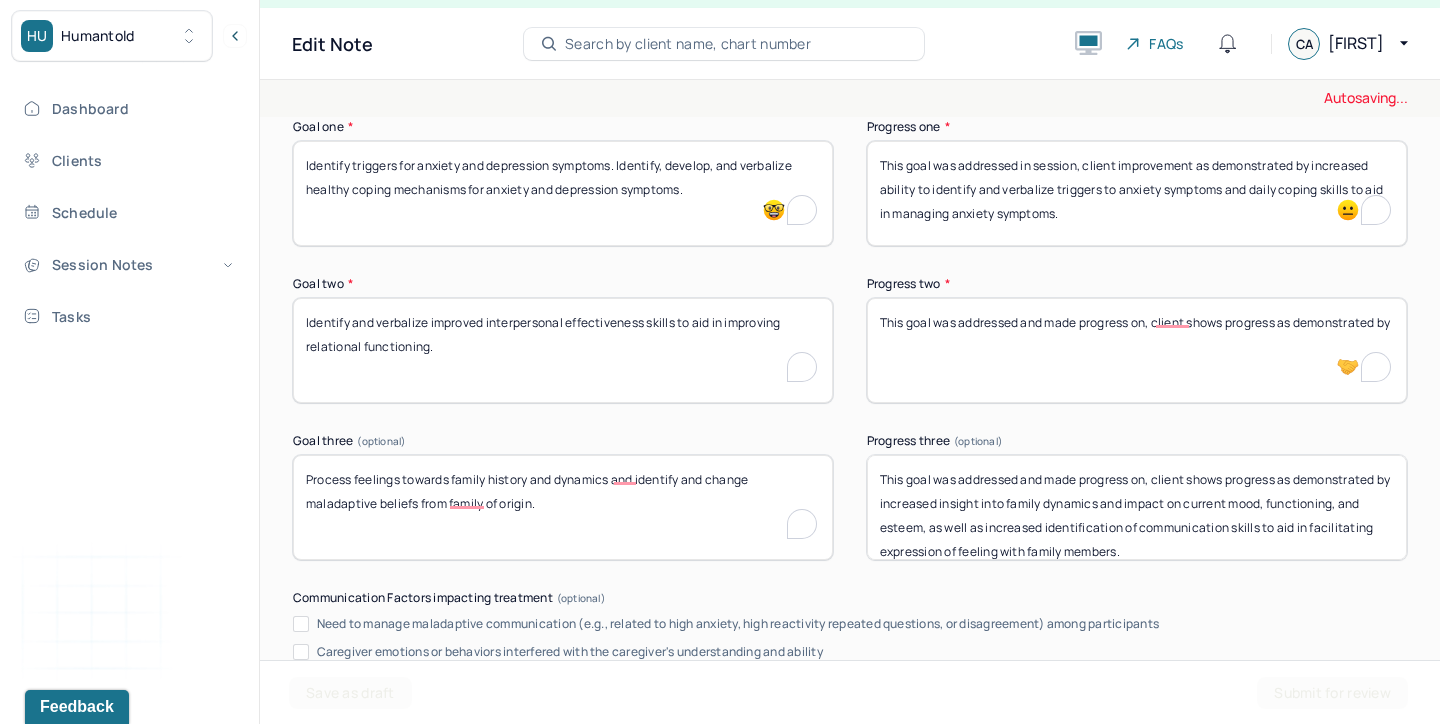 scroll, scrollTop: 3392, scrollLeft: 0, axis: vertical 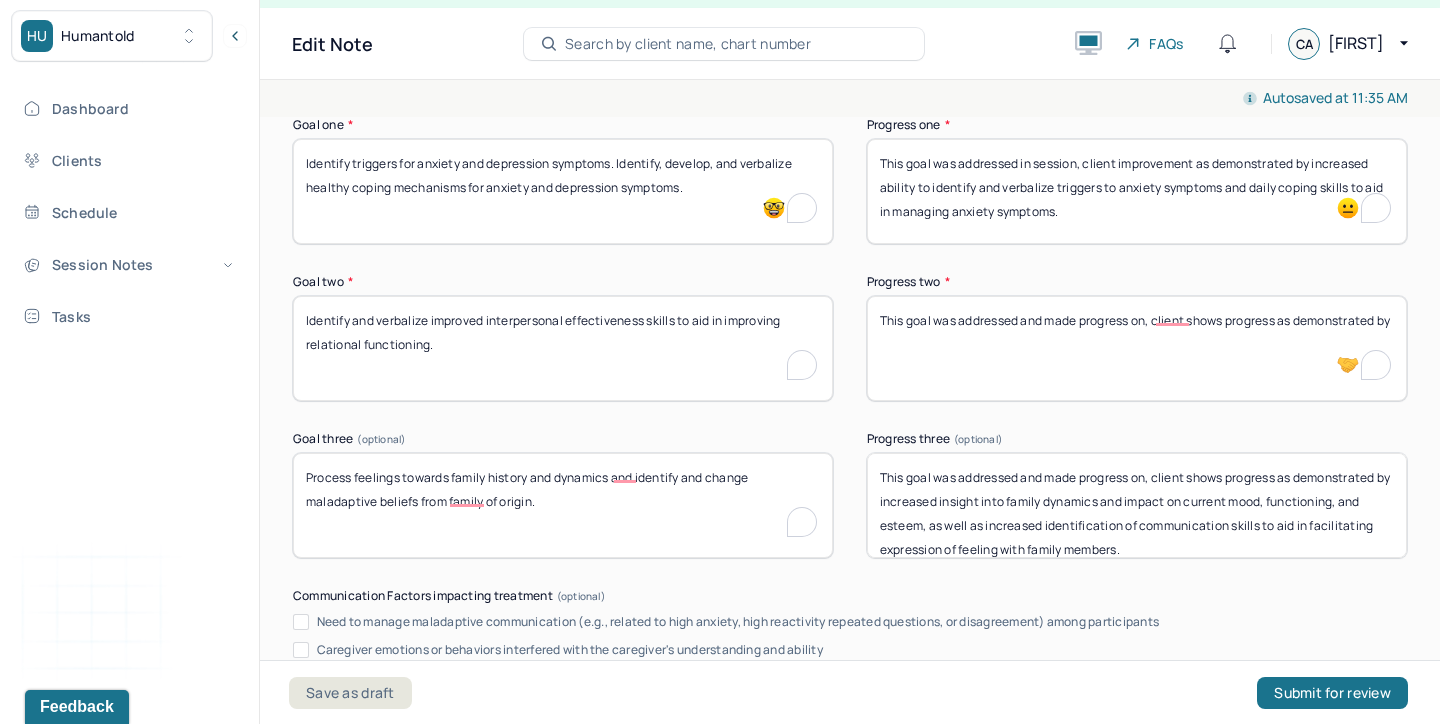 type on "This goal was addressed and made progress on, client shows progress as demonstrated by" 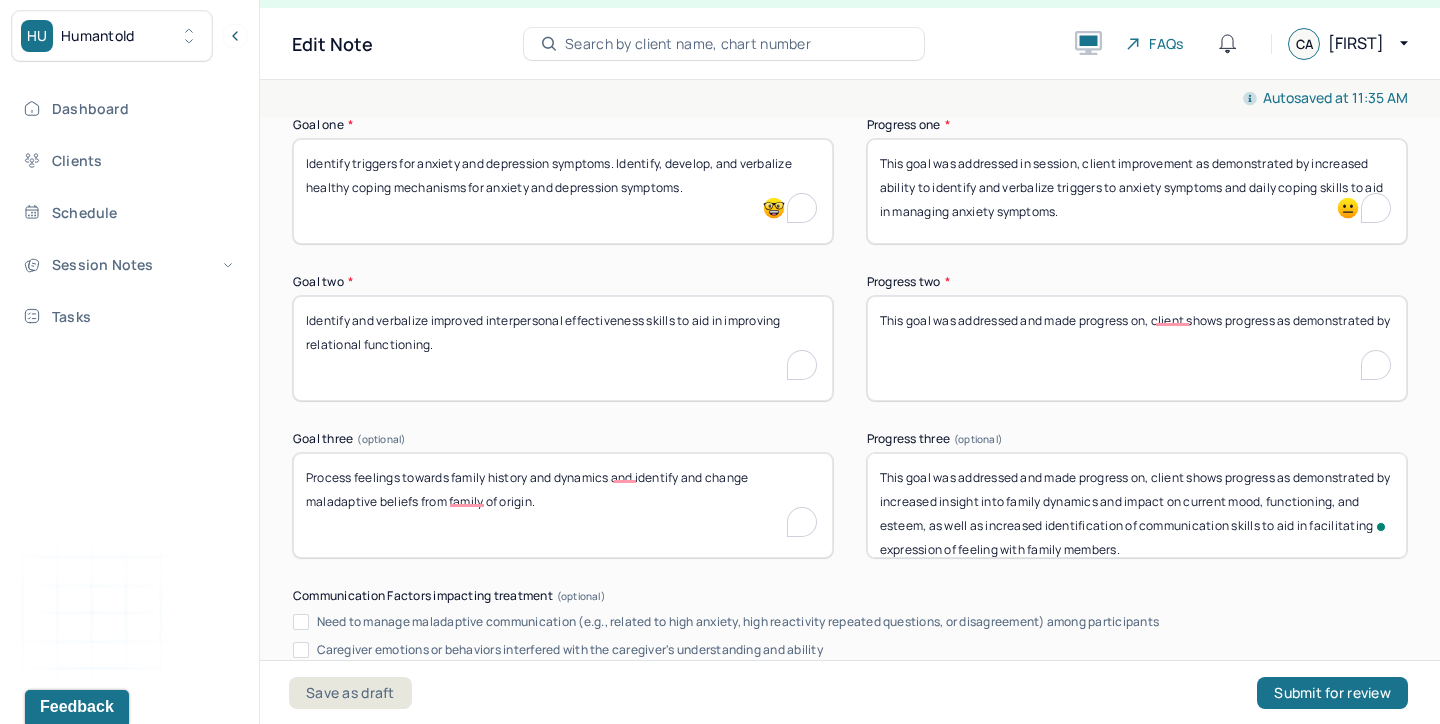 scroll, scrollTop: 16, scrollLeft: 0, axis: vertical 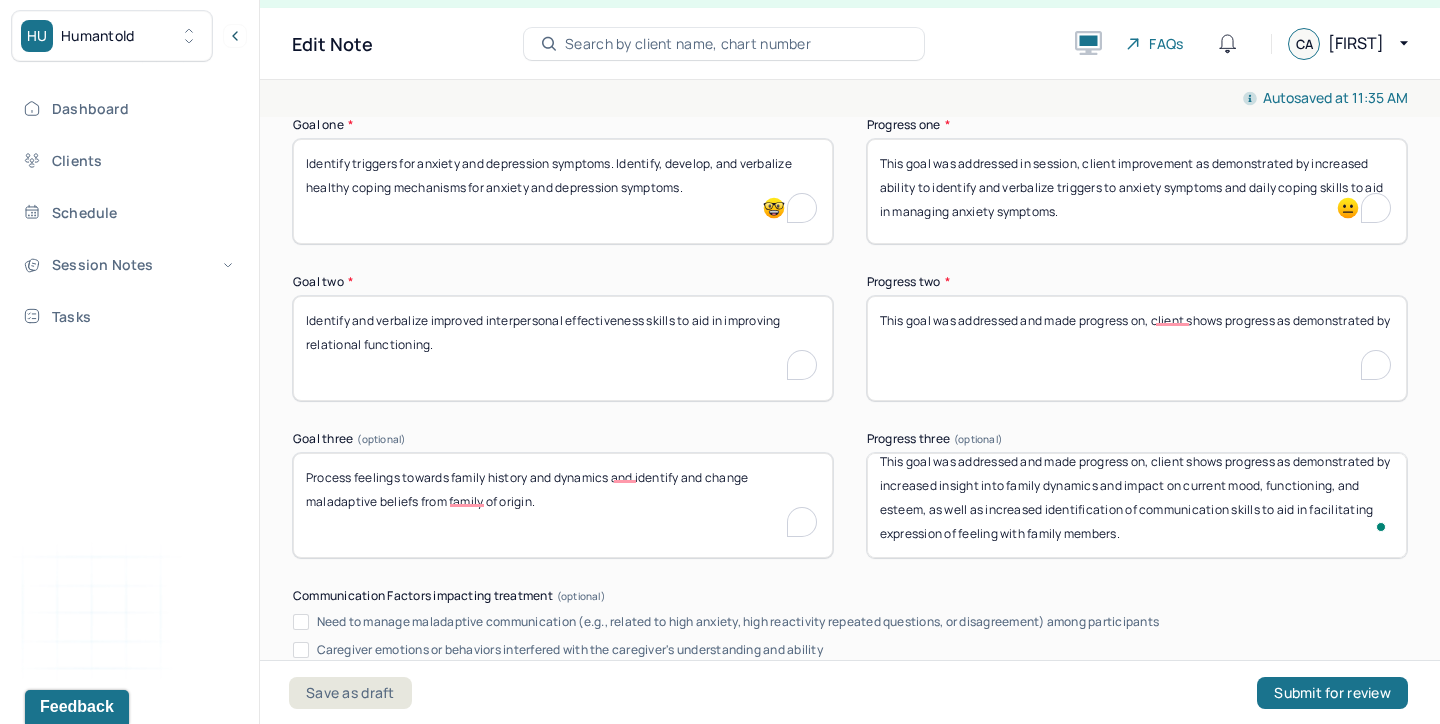 drag, startPoint x: 984, startPoint y: 523, endPoint x: 1128, endPoint y: 571, distance: 151.78932 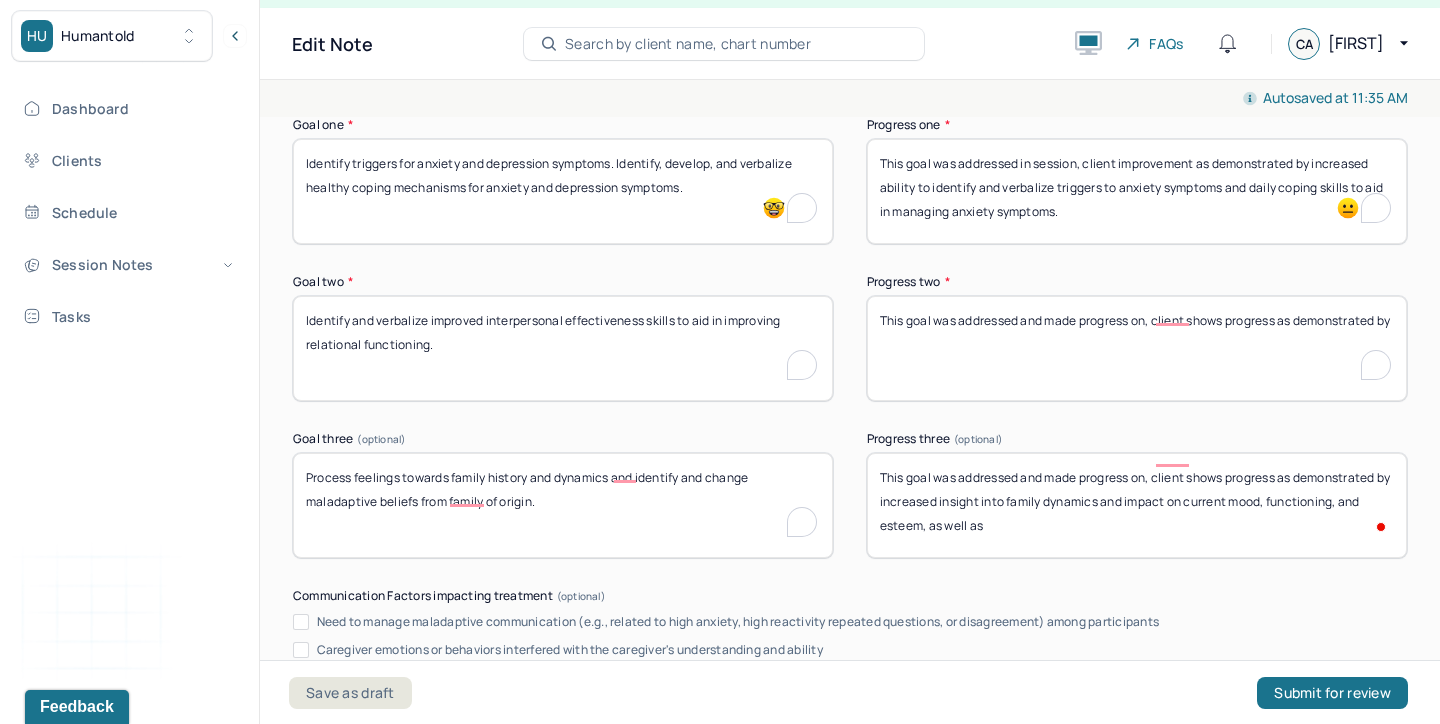 scroll, scrollTop: 0, scrollLeft: 0, axis: both 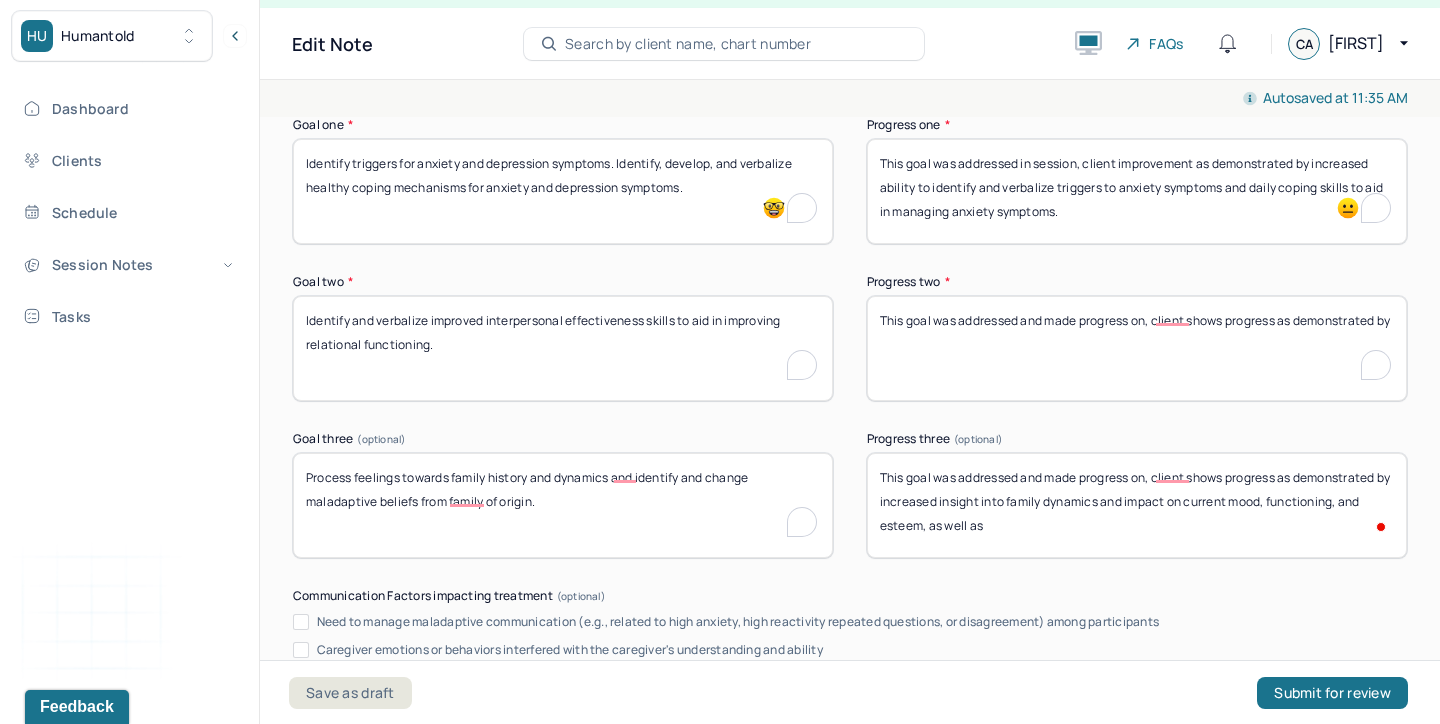 type on "This goal was addressed and made progress on, client shows progress as demonstrated by increased insight into family dynamics and impact on current mood, functioning, and esteem, as well as" 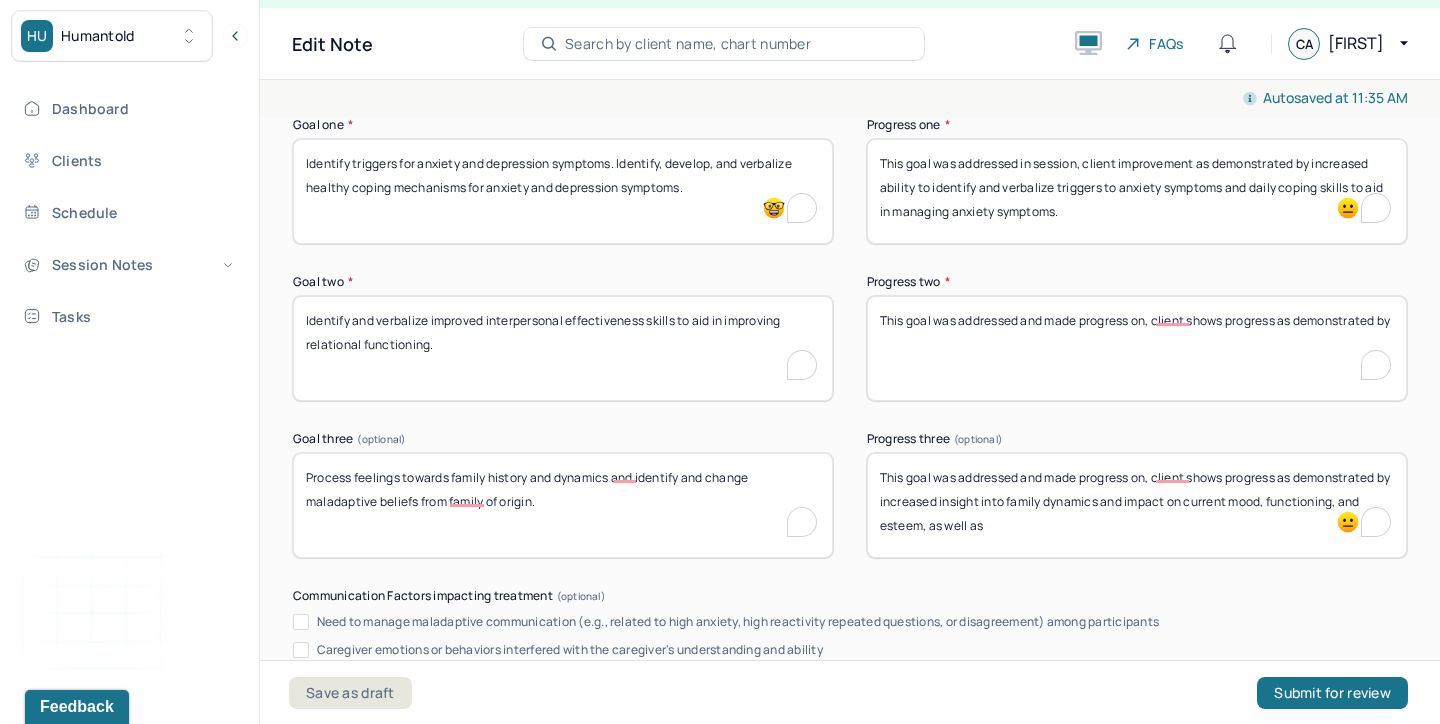 paste on "increased identification of communication skills to aid in facilitating expression of feeling with family members." 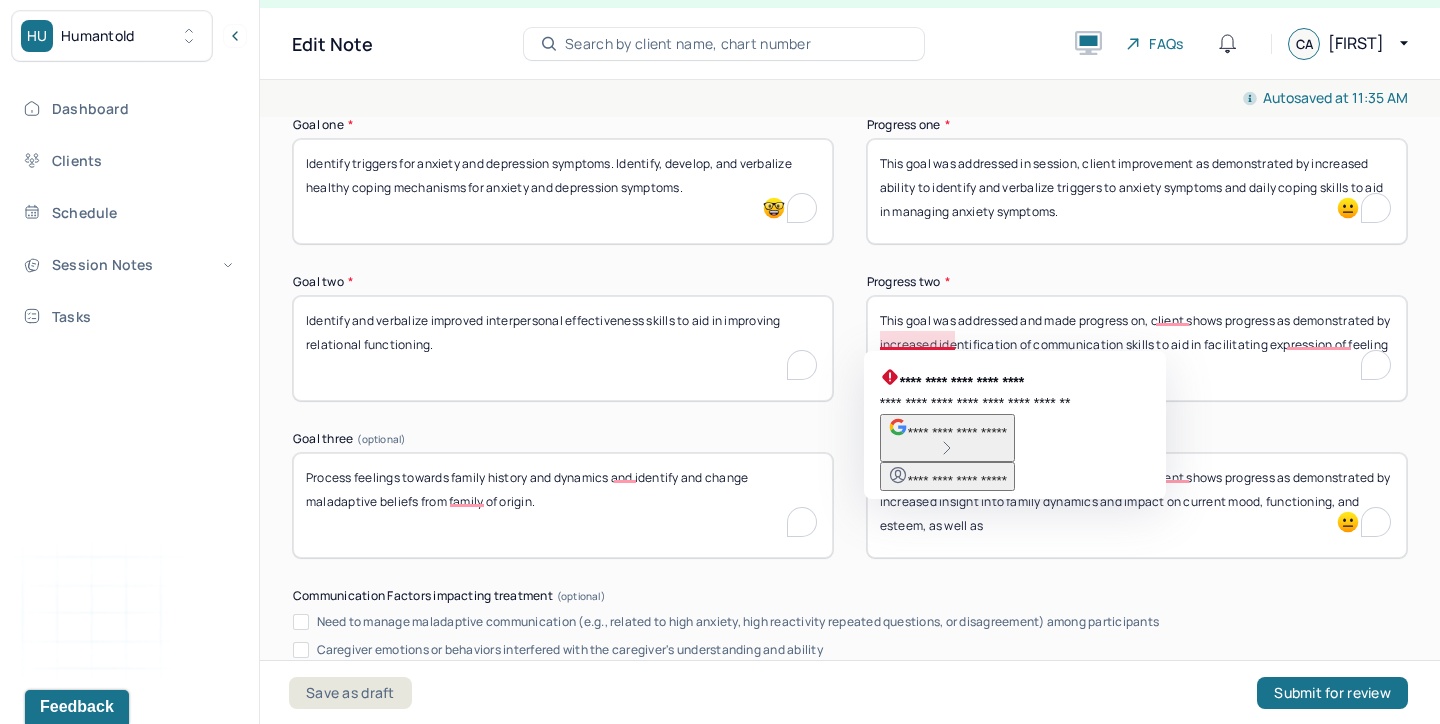 click on "This goal was addressed and made progress on, client shows progress as demonstrated by" at bounding box center [1137, 348] 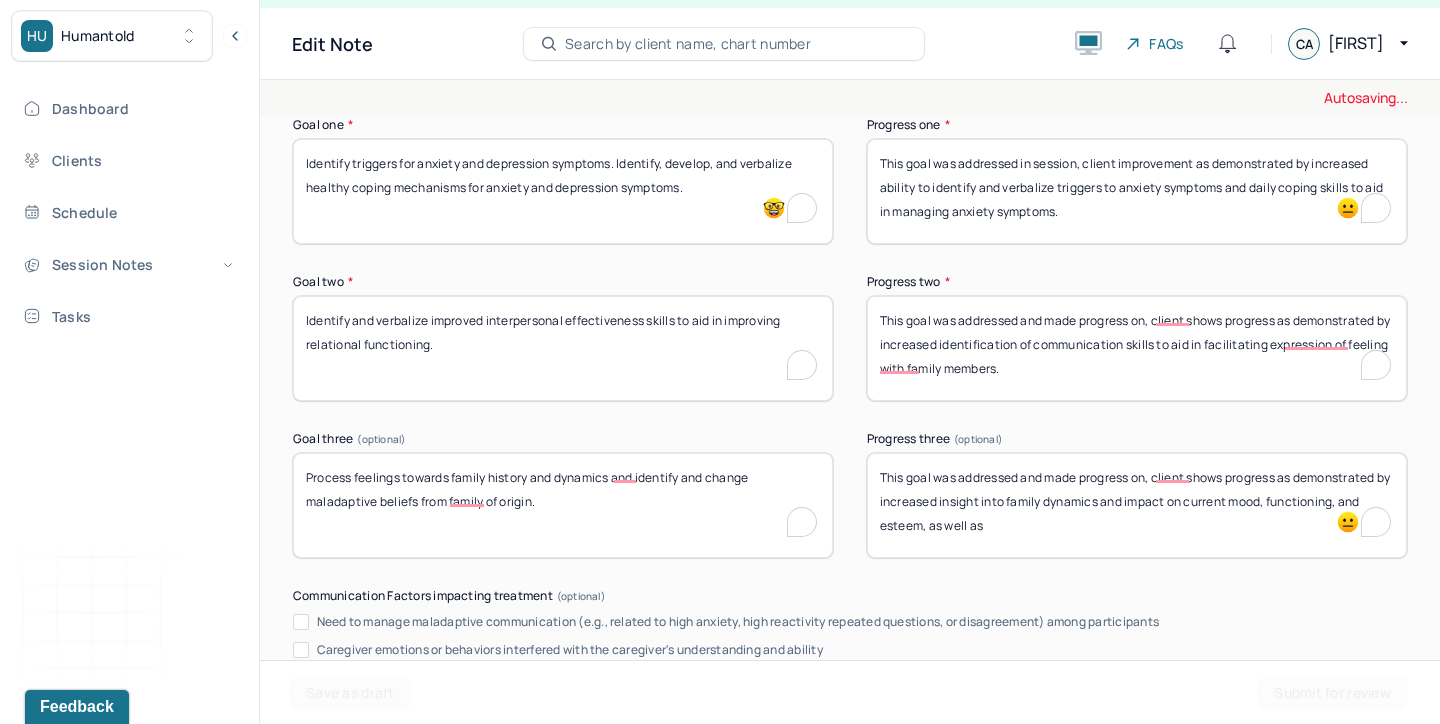 type on "This goal was addressed and made progress on, client shows progress as demonstrated by increased identification of communication skills to aid in facilitating expression of feeling with family members." 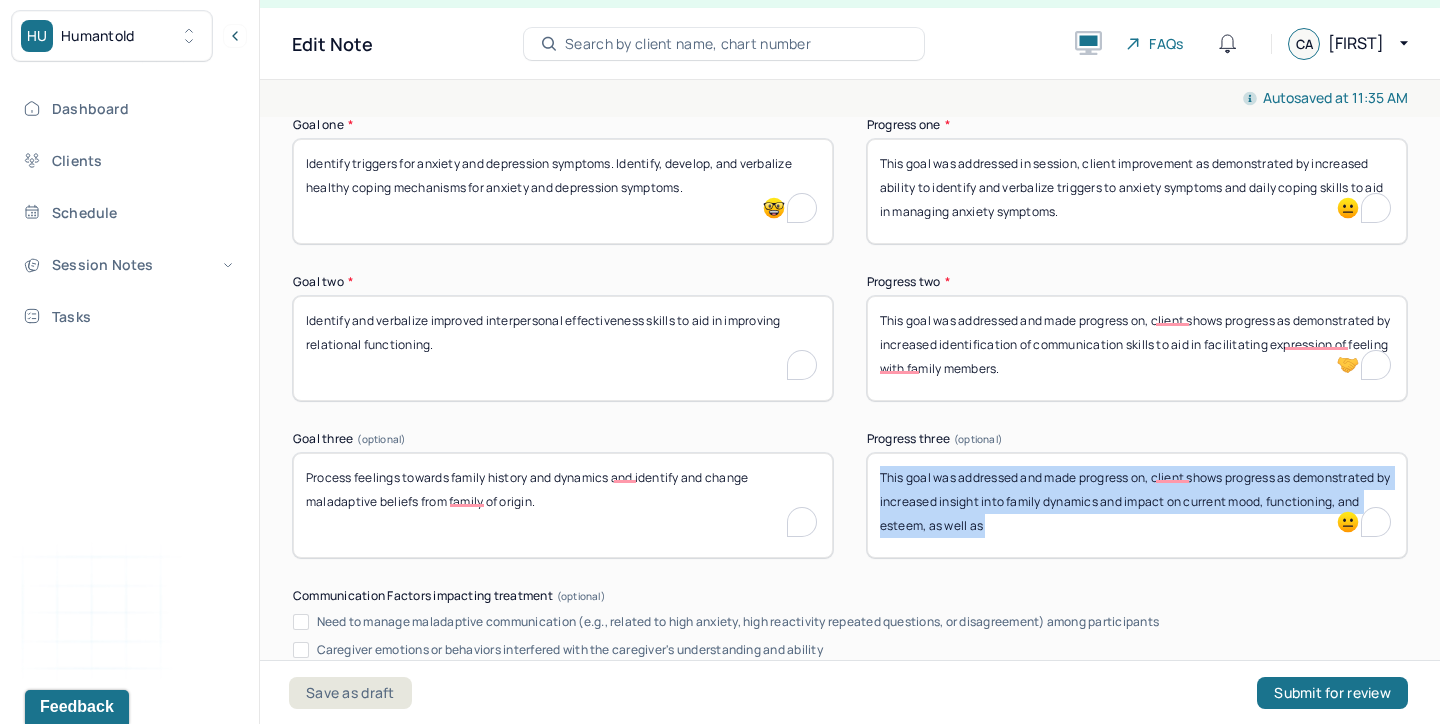 drag, startPoint x: 1076, startPoint y: 552, endPoint x: 1199, endPoint y: 520, distance: 127.09445 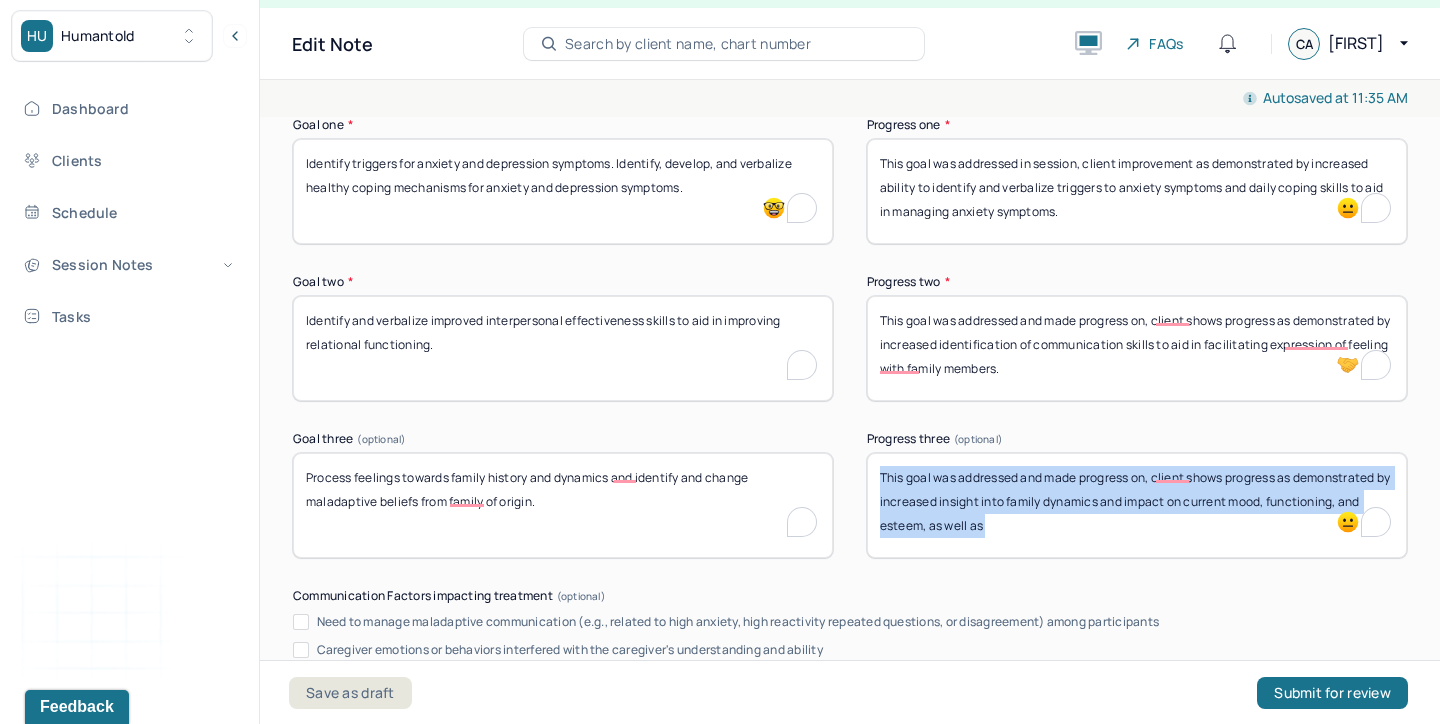 click on "Treatment Plan/ Progress Goal one * Identify triggers for anxiety and depression symptoms. Identify, develop, and verbalize healthy coping mechanisms for anxiety and depression symptoms. Progress one * This goal was addressed in session, client improvement as demonstrated by increased ability to identify and verbalize triggers to anxiety symptoms and daily coping skills to aid in managing anxiety symptoms. Goal two * Identify and verbalize improved interpersonal effectiveness skills to aid in improving relational functioning. Progress two * This goal was addressed and made progress on, client shows progress as demonstrated by increased identification of communication skills to aid in facilitating expression of feeling with family members. Goal three (optional) Process feelings towards family history and dynamics and identify and change maladaptive beliefs from family of origin. Progress three (optional) Communication Factors impacting treatment Details around communication factors impacting treatment" at bounding box center (850, 509) 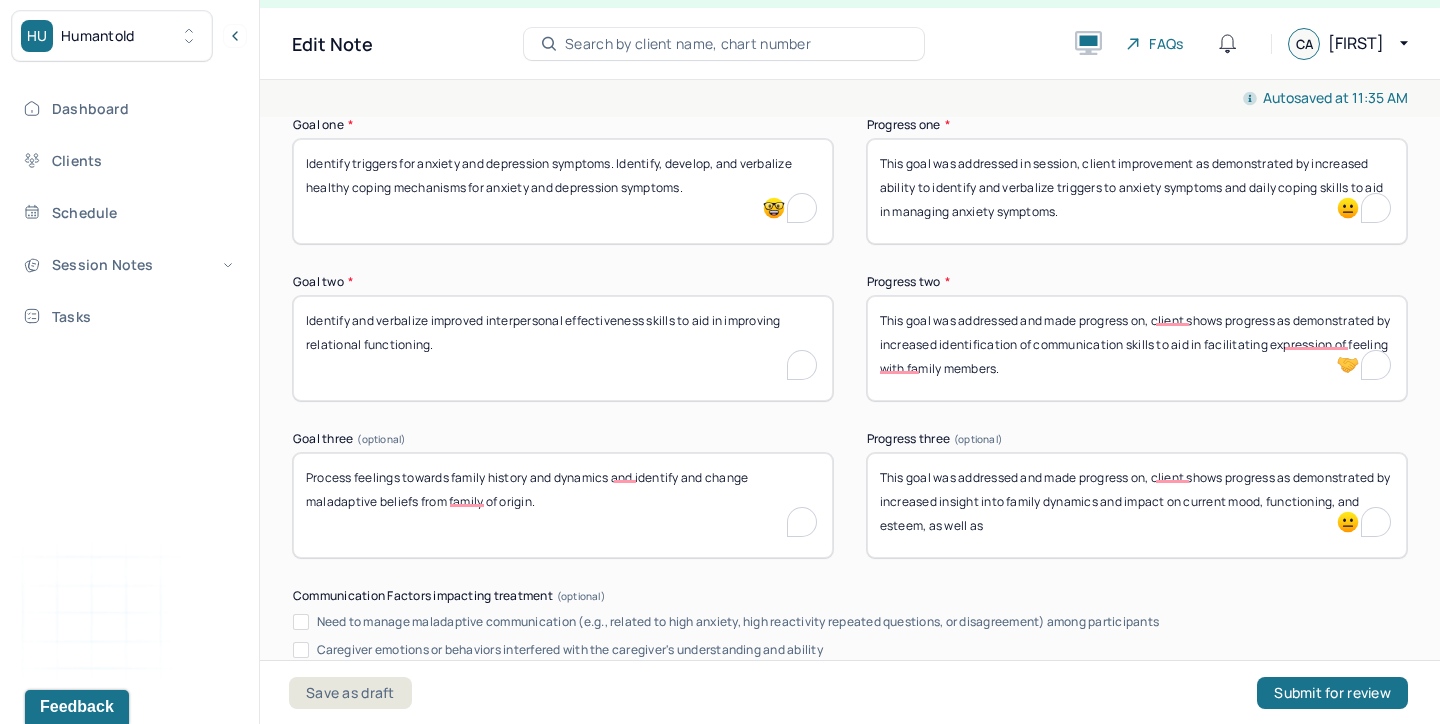 click on "This goal was addressed and made progress on, client shows progress as demonstrated by increased insight into family dynamics and impact on current mood, functioning, and esteem, as well as" at bounding box center (1137, 505) 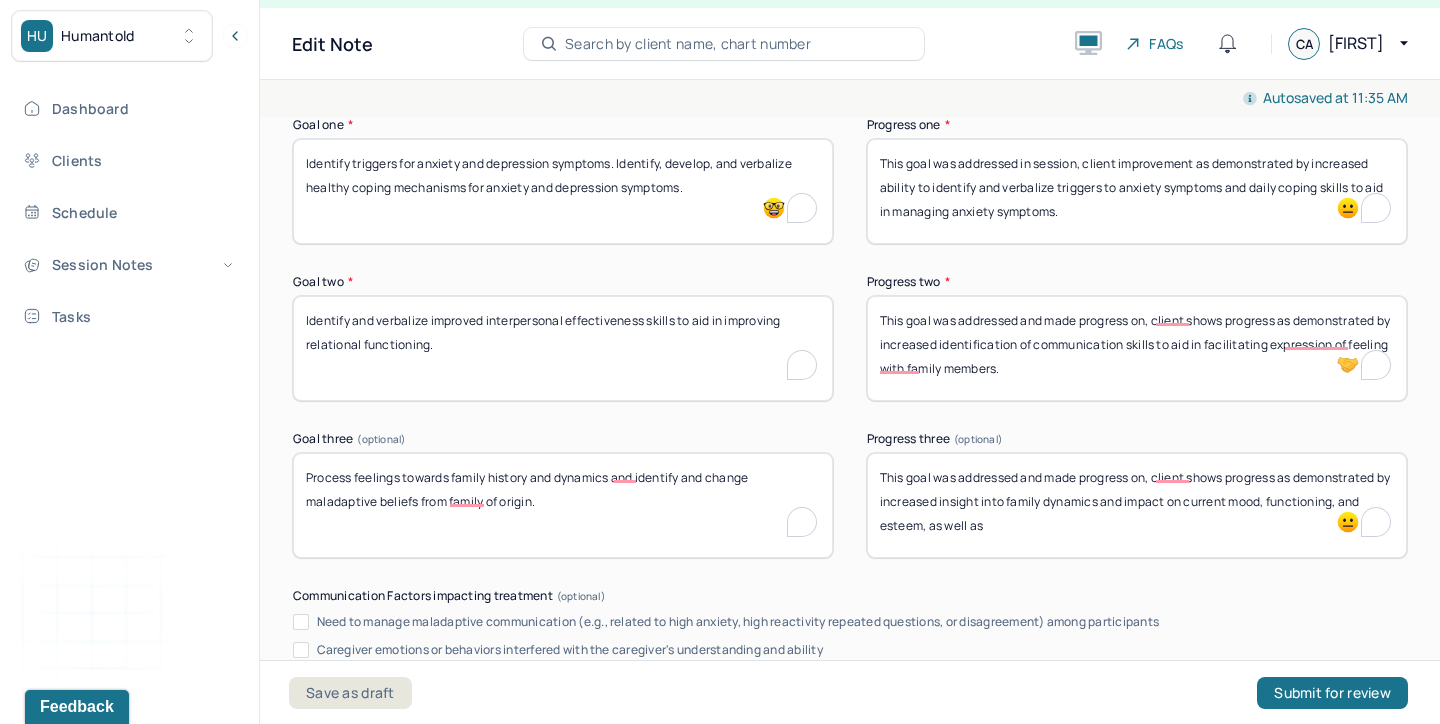 drag, startPoint x: 1004, startPoint y: 520, endPoint x: 923, endPoint y: 524, distance: 81.09871 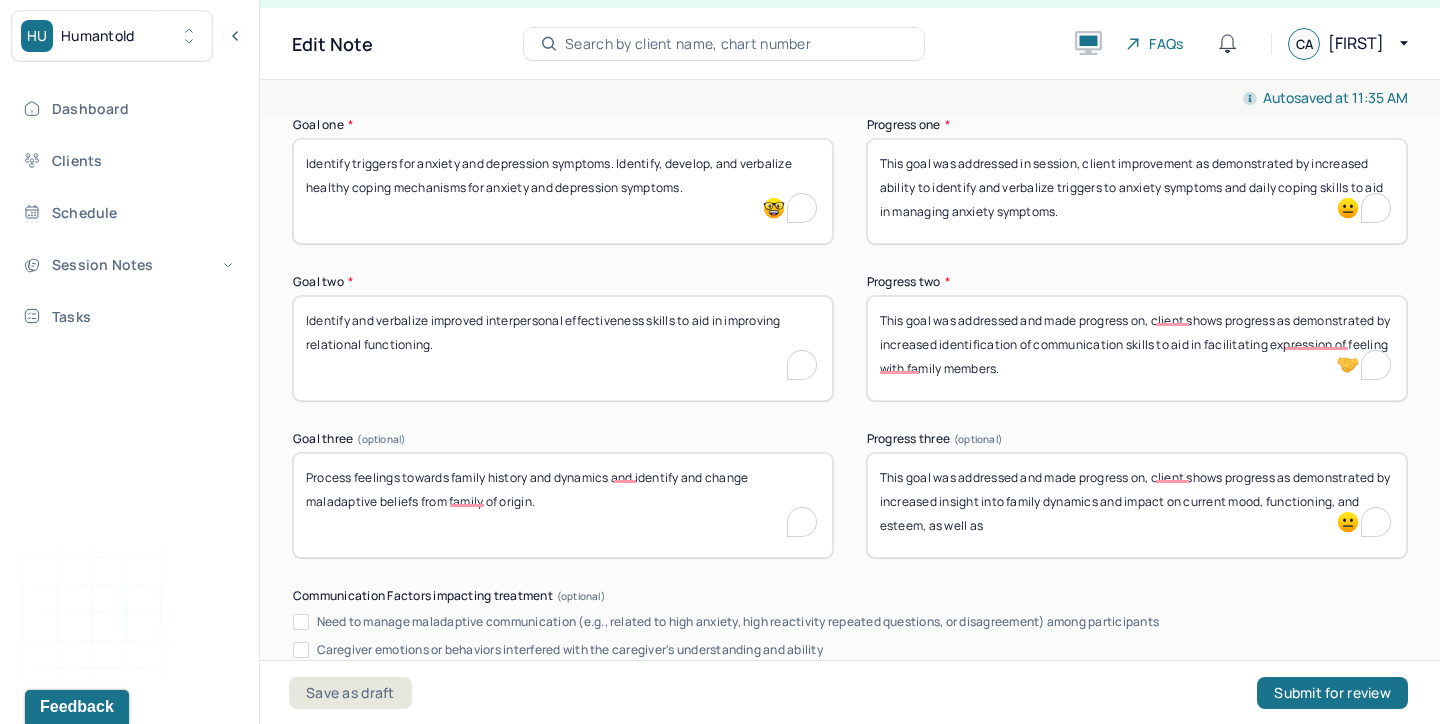 click on "This goal was addressed and made progress on, client shows progress as demonstrated by increased insight into family dynamics and impact on current mood, functioning, and esteem, as well as" at bounding box center (1137, 505) 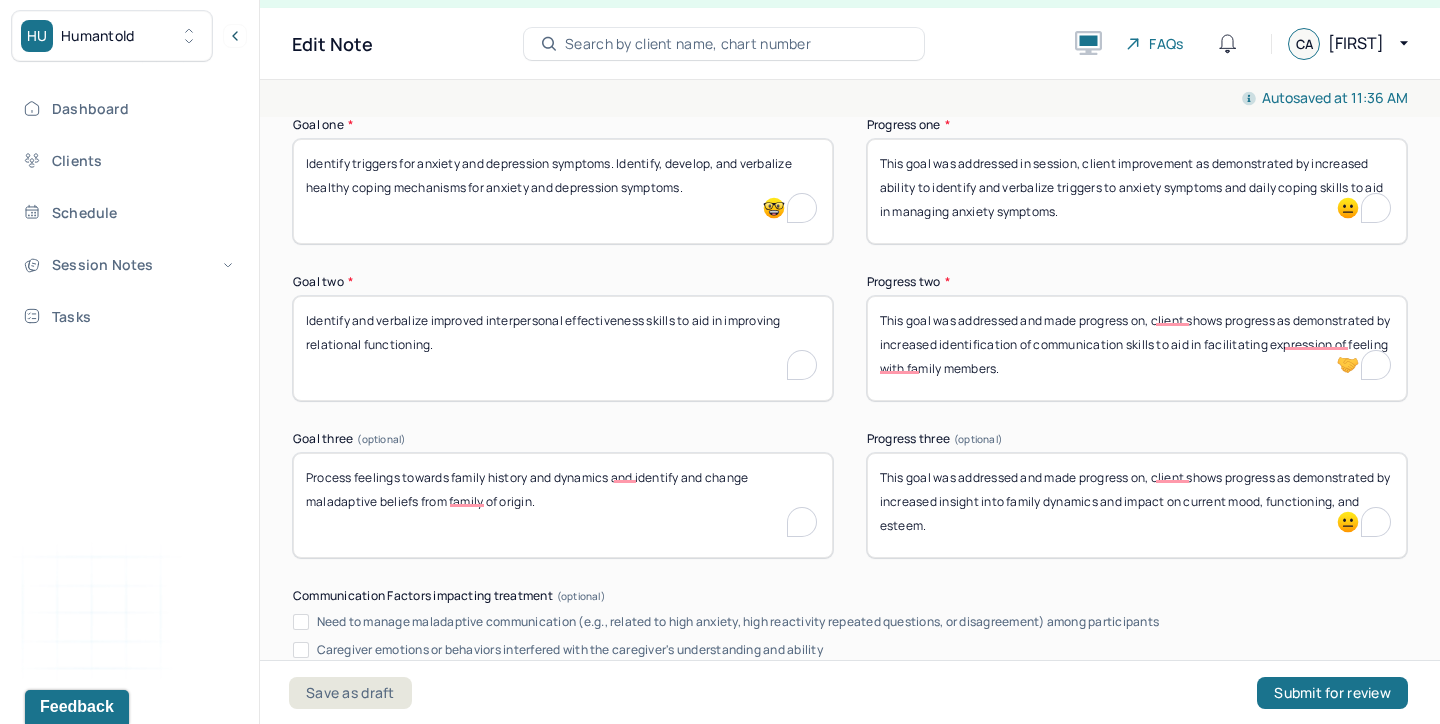 type on "This goal was addressed and made progress on, client shows progress as demonstrated by increased insight into family dynamics and impact on current mood, functioning, and esteem." 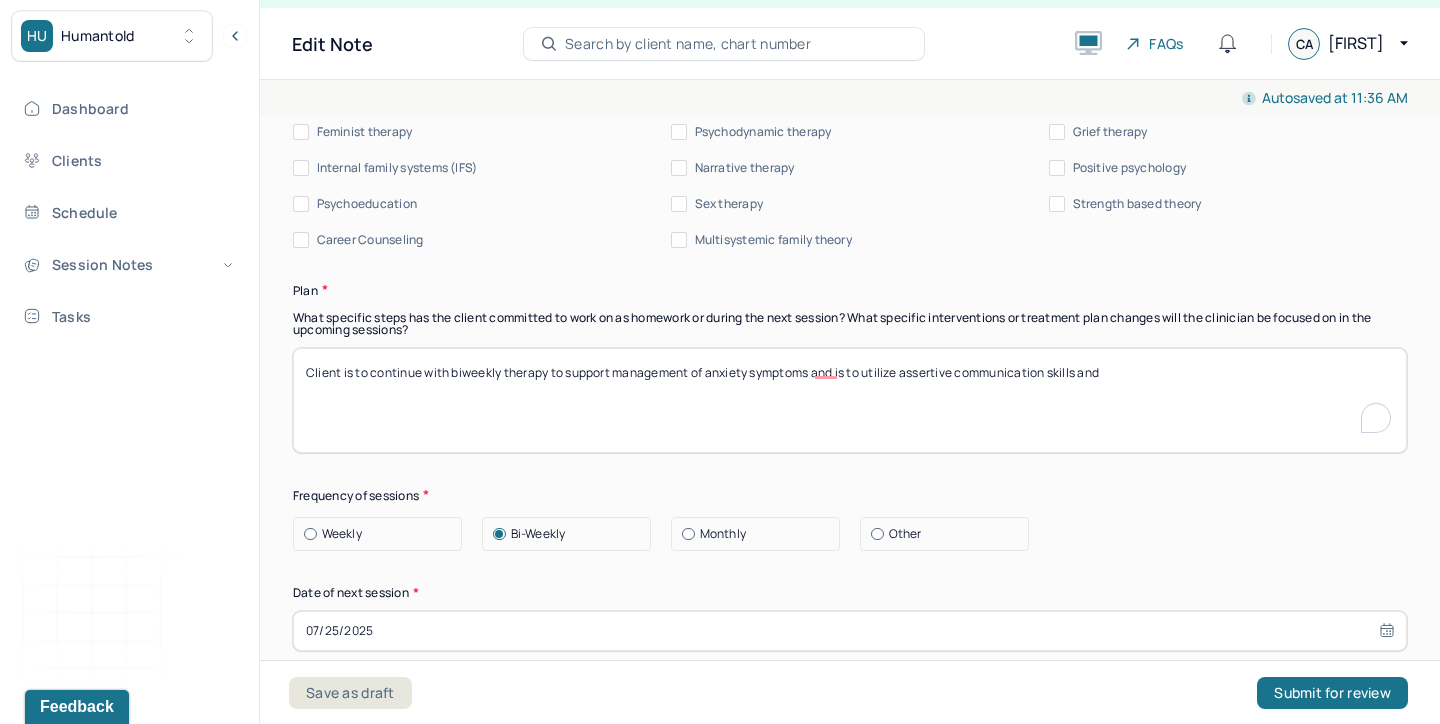 scroll, scrollTop: 2412, scrollLeft: 0, axis: vertical 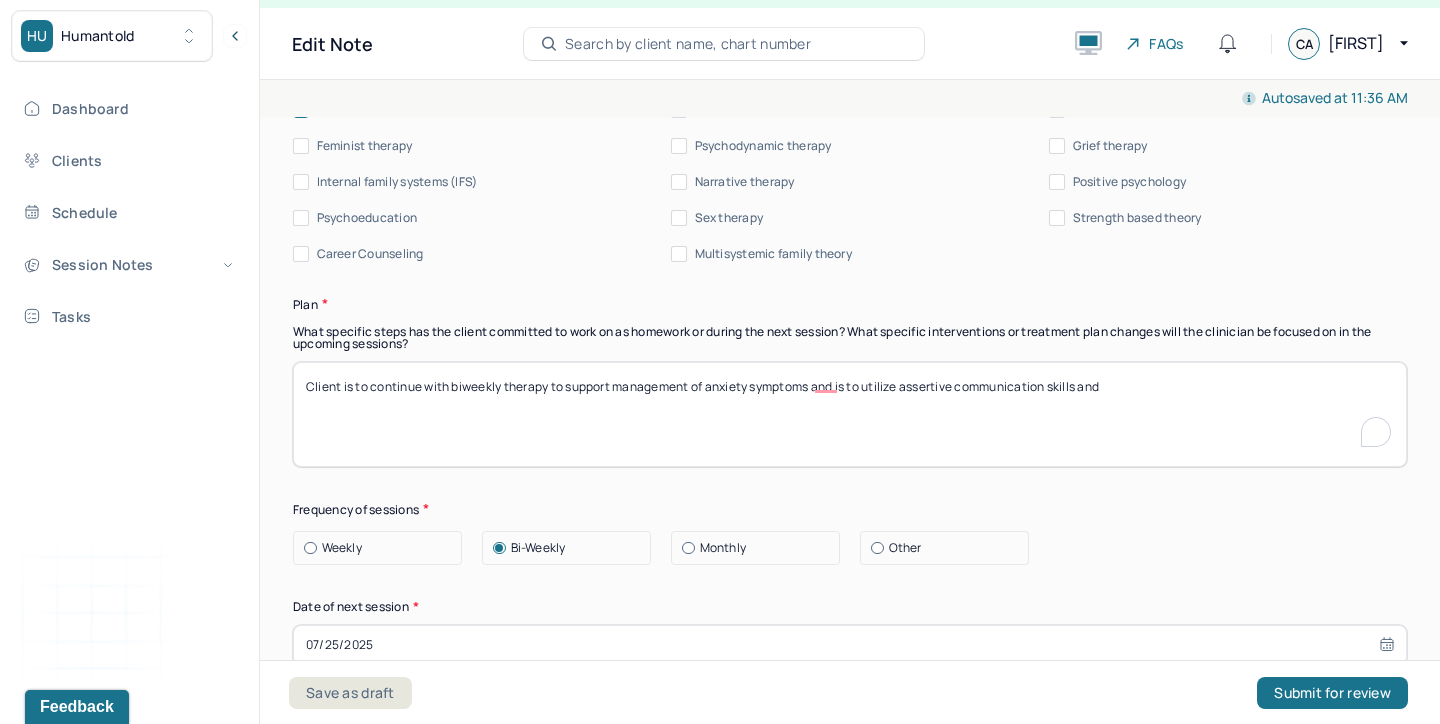 click on "Client is to continue with biweekly therapy to support management of anxiety symptoms and is to utilize assertive communication skills and" at bounding box center [850, 414] 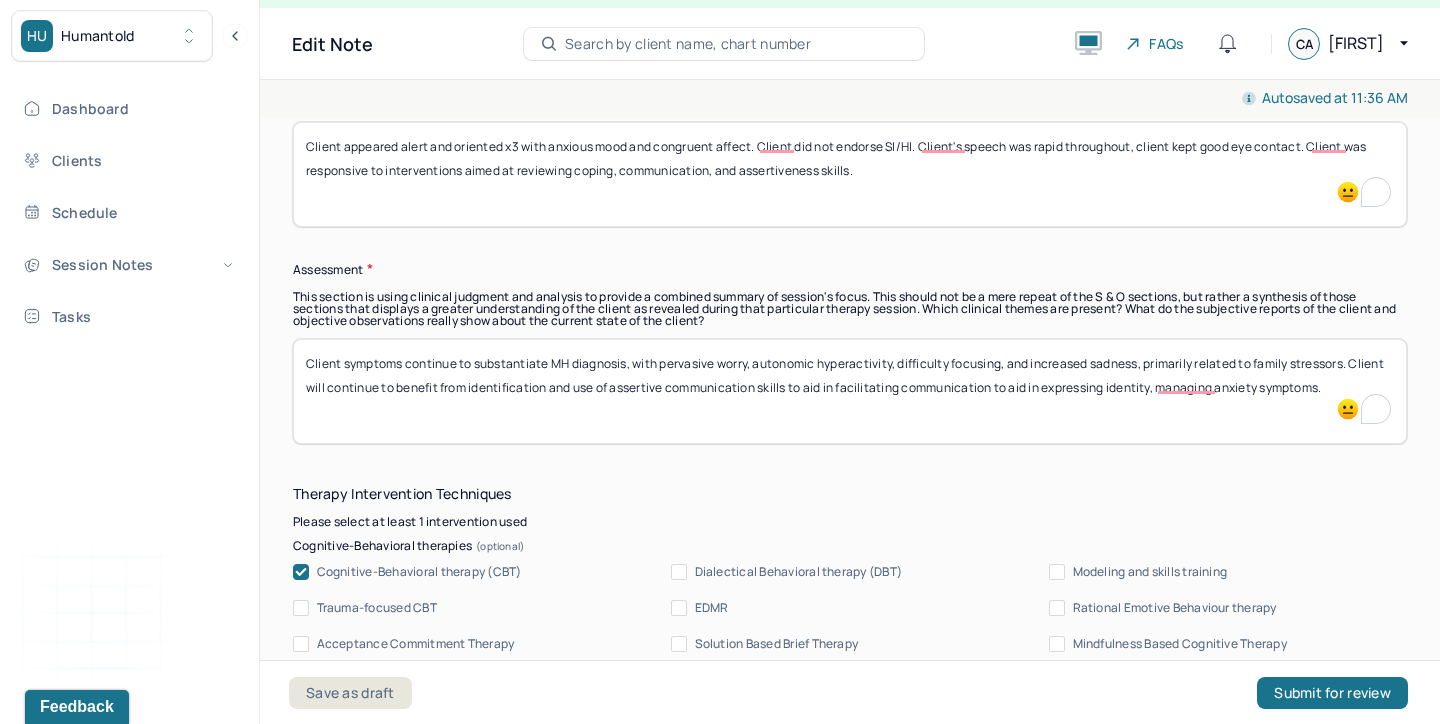 scroll, scrollTop: 1733, scrollLeft: 0, axis: vertical 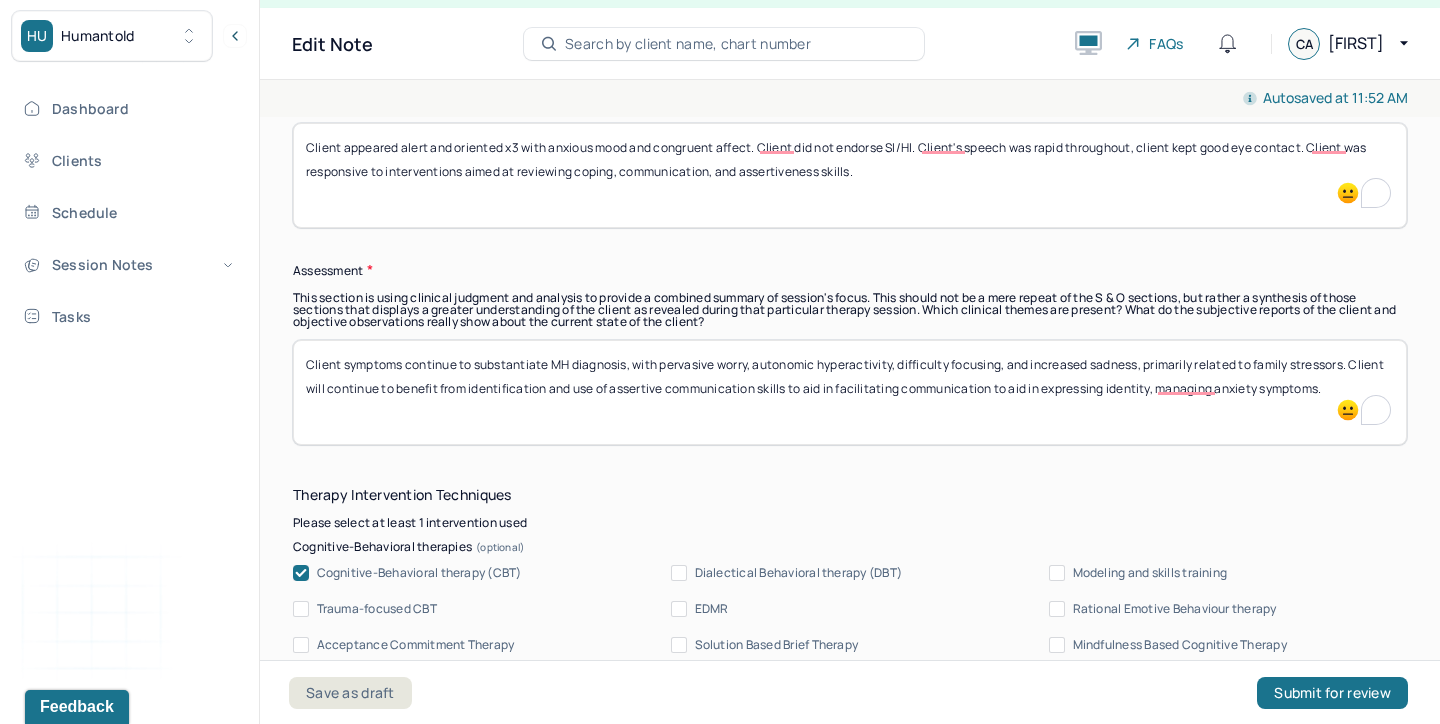 type on "Client is to continue with biweekly therapy to support management of anxiety symptoms and is to utilize assertive communication skills and continue to utilize coping skills to aid in management of anxiety and to improve relational functioning." 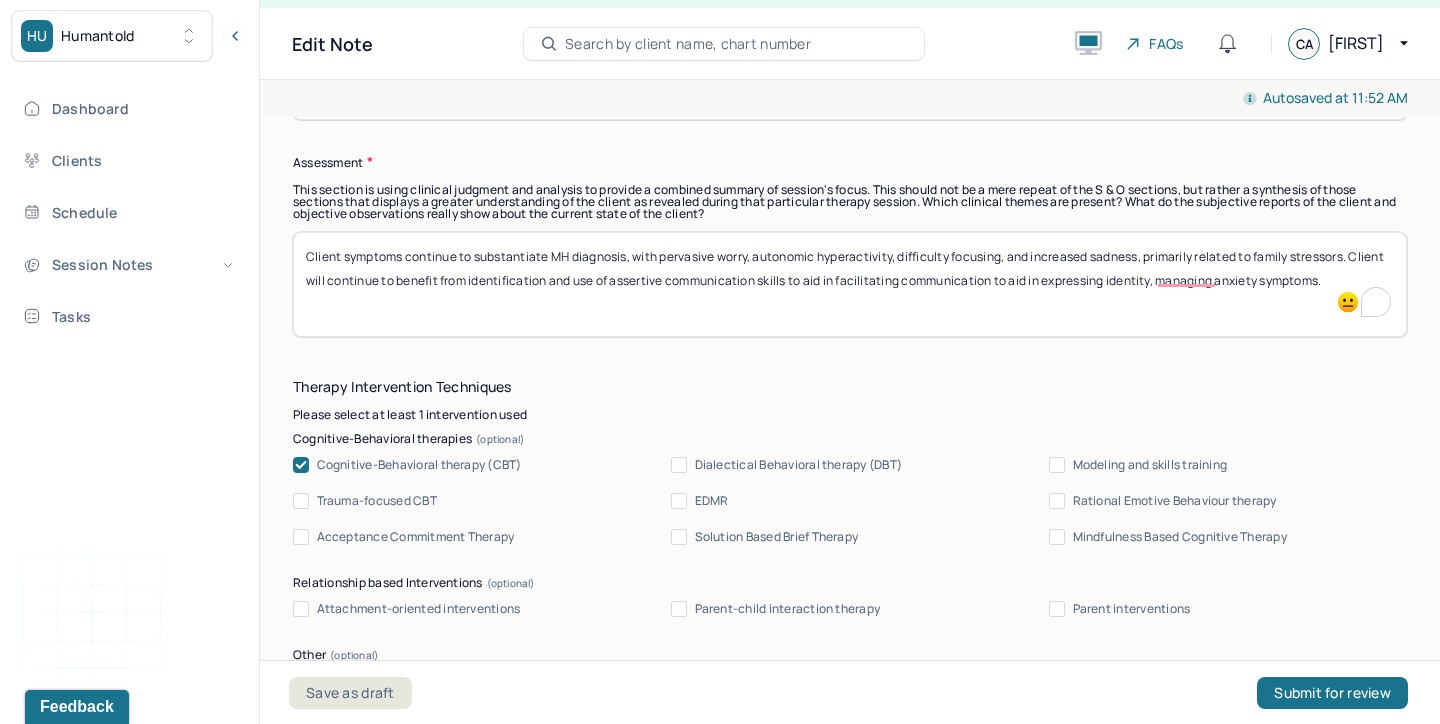 scroll, scrollTop: 1847, scrollLeft: 0, axis: vertical 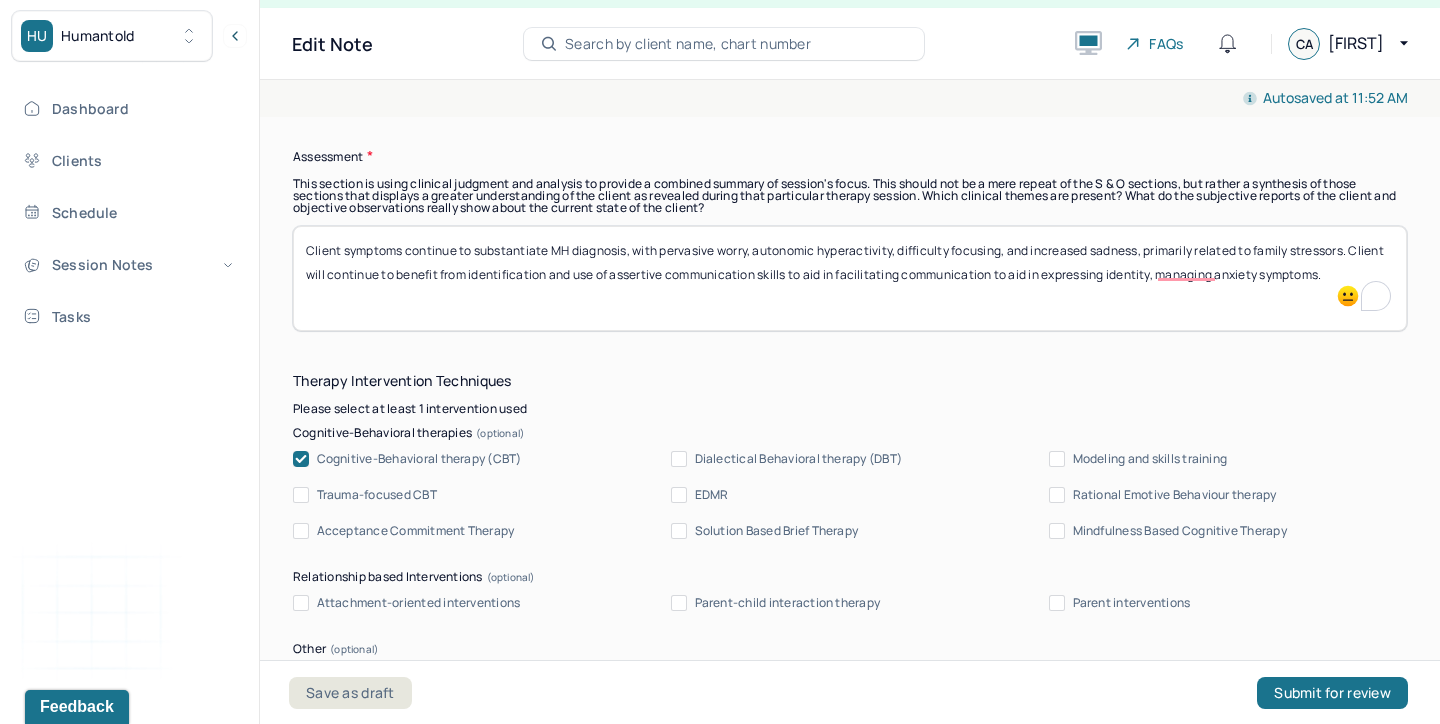 click on "Client symptoms continue to substantiate MH diagnosis, with pervasive worry, autonomic hyperactivity, difficulty focusing, and increased sadness, primarily related to family stressors. Client will continue to benefit from identification and use of assertive communication skills to aid in facilitating communication to aid in expressing identity, managing anxiety symptoms." at bounding box center [850, 278] 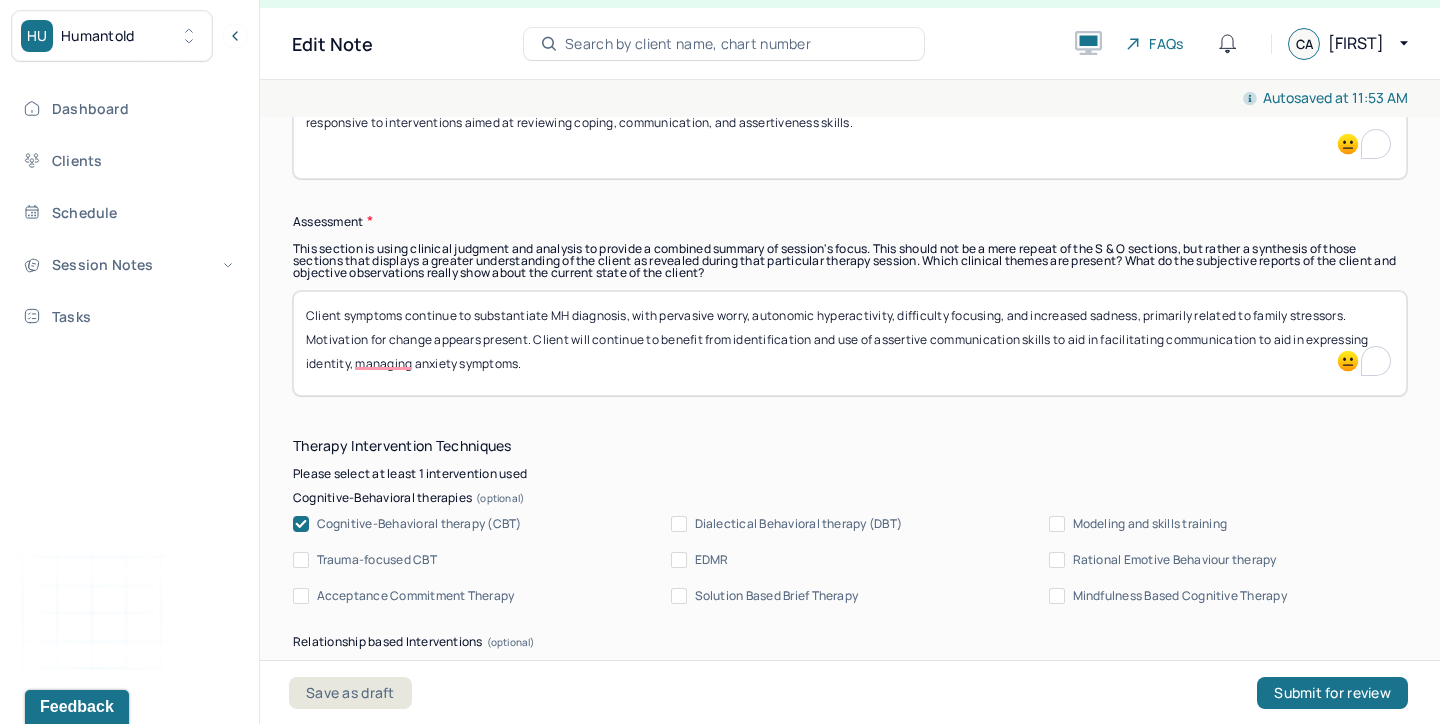 scroll, scrollTop: 1787, scrollLeft: 0, axis: vertical 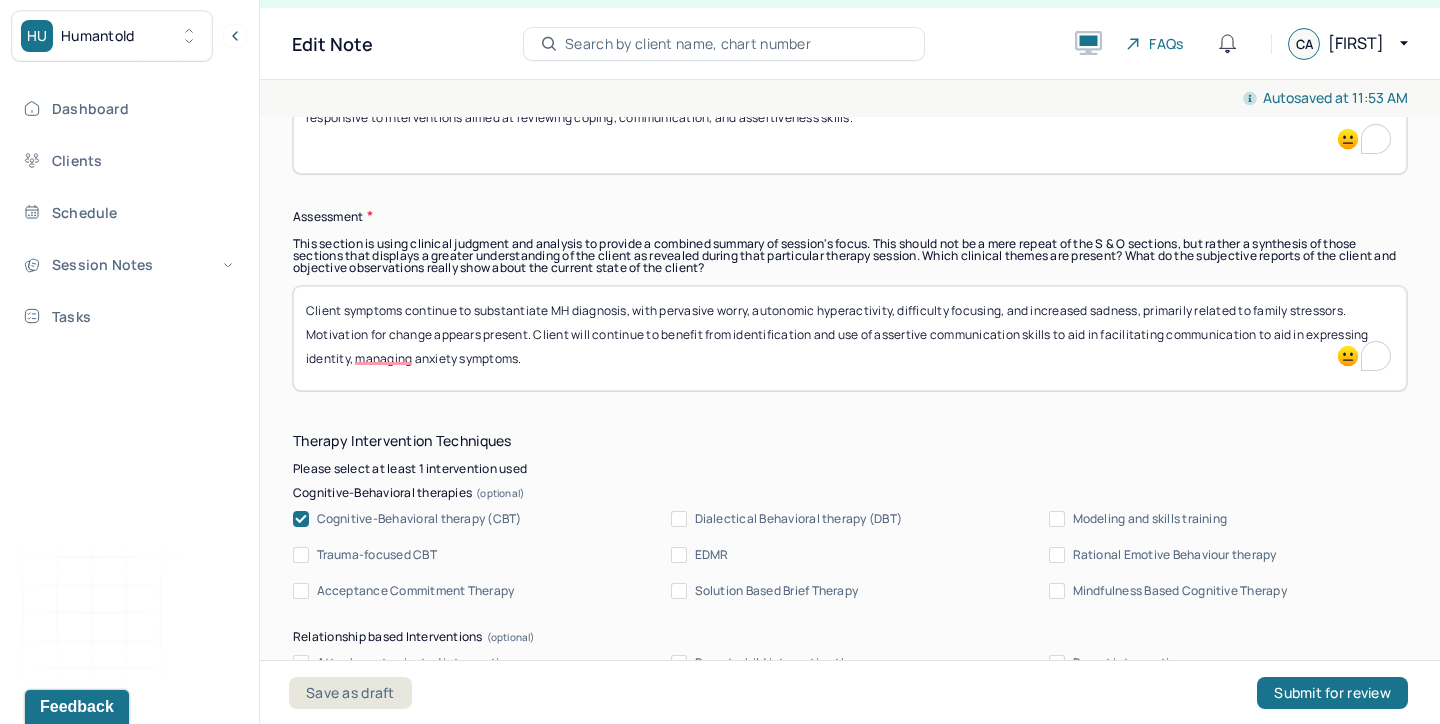 click on "Client symptoms continue to substantiate MH diagnosis, with pervasive worry, autonomic hyperactivity, difficulty focusing, and increased sadness, primarily related to family stressors. Motivation for change appears present. Client will continue to benefit from identification and use of assertive communication skills to aid in facilitating communication to aid in expressing identity, managing anxiety symptoms." at bounding box center (850, 338) 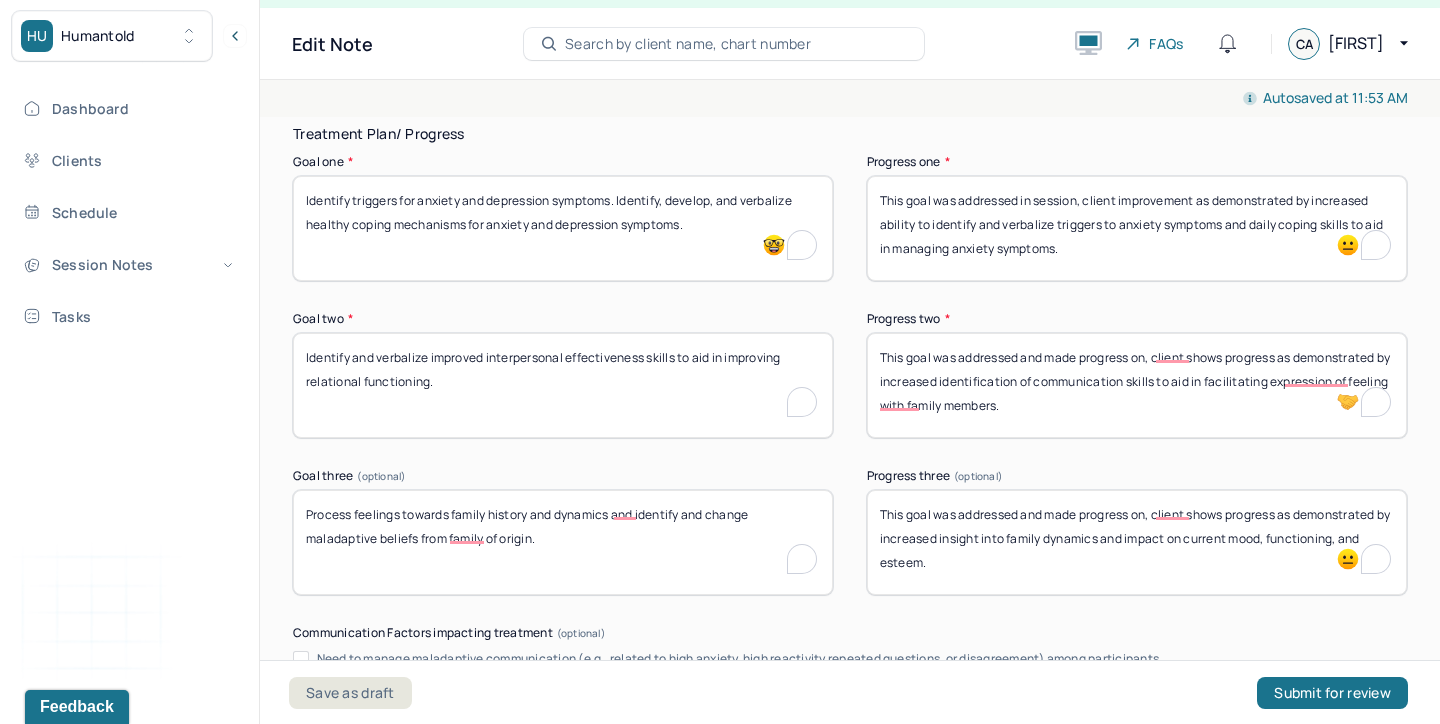 scroll, scrollTop: 3935, scrollLeft: 0, axis: vertical 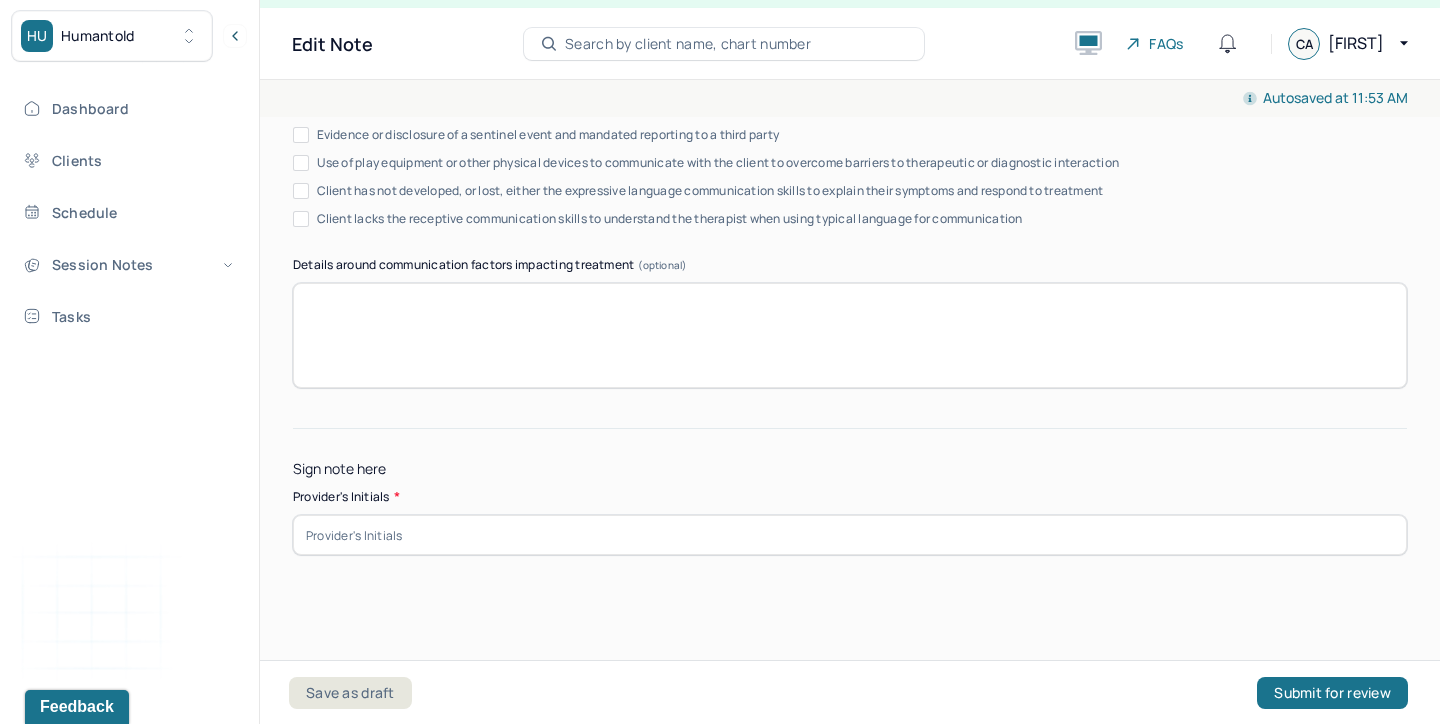 type on "Client symptoms continue to substantiate MH diagnosis, with pervasive worry, autonomic hyperactivity, difficulty focusing, and increased sadness, primarily related to family stressors. Motivation for change appears present. Client will continue to benefit from identification and use of CBT coping skills and assertive communication skills to aid in facilitating communication to aid in expressing identity, managing anxiety symptoms." 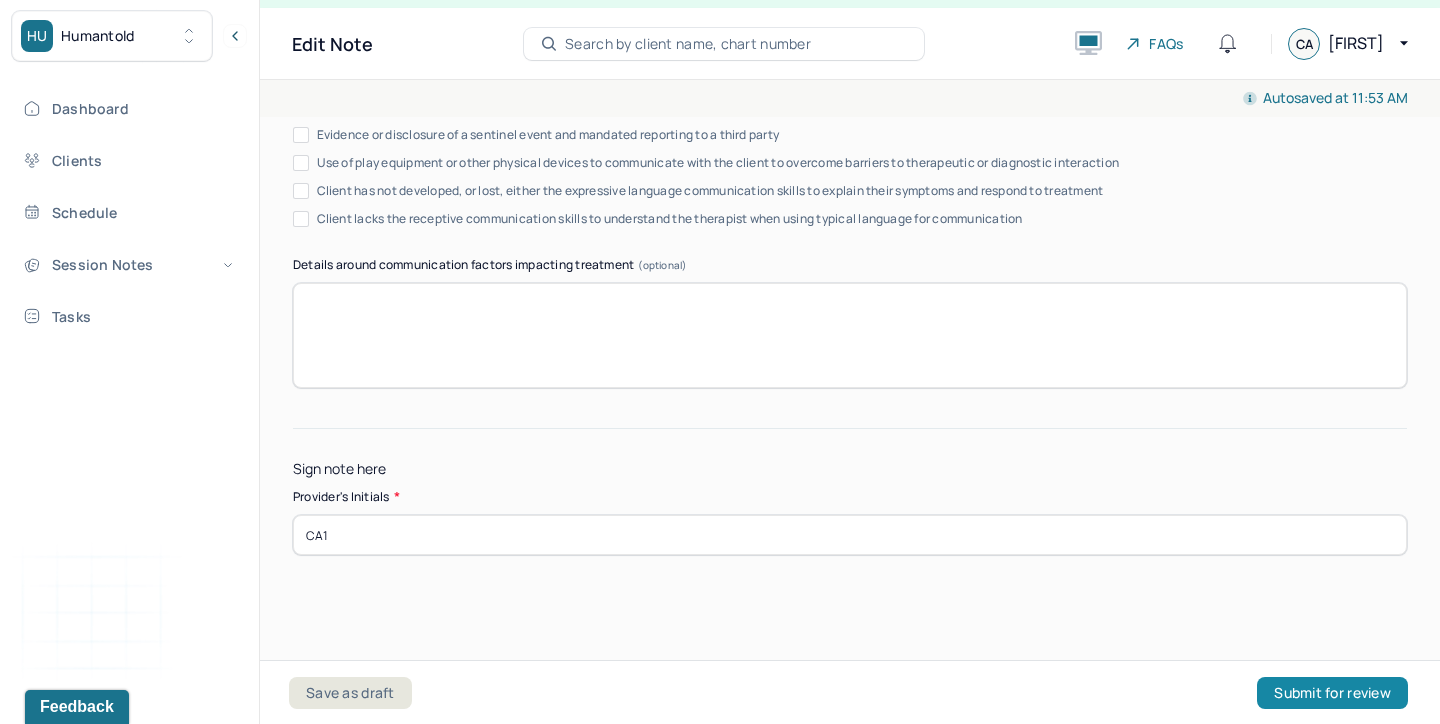 type on "CA1" 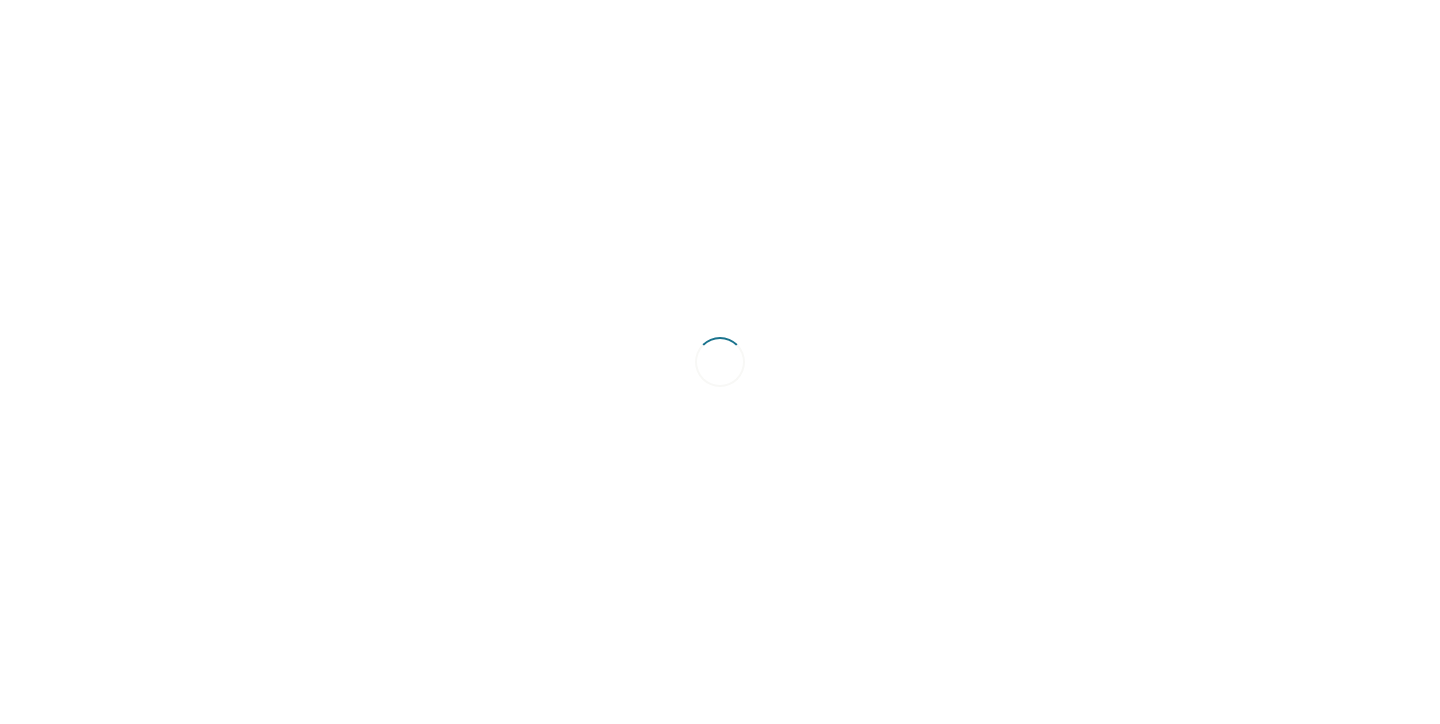 scroll, scrollTop: 0, scrollLeft: 0, axis: both 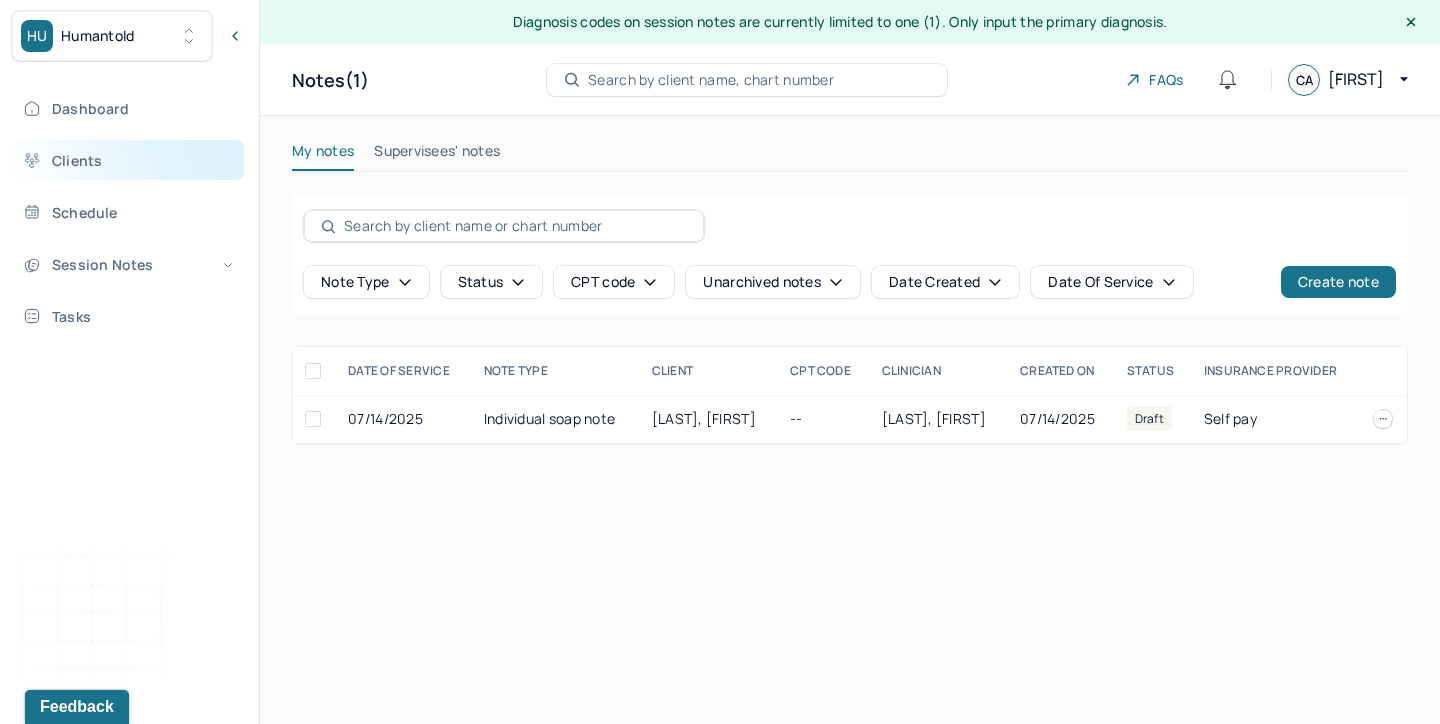 click on "Clients" at bounding box center (128, 160) 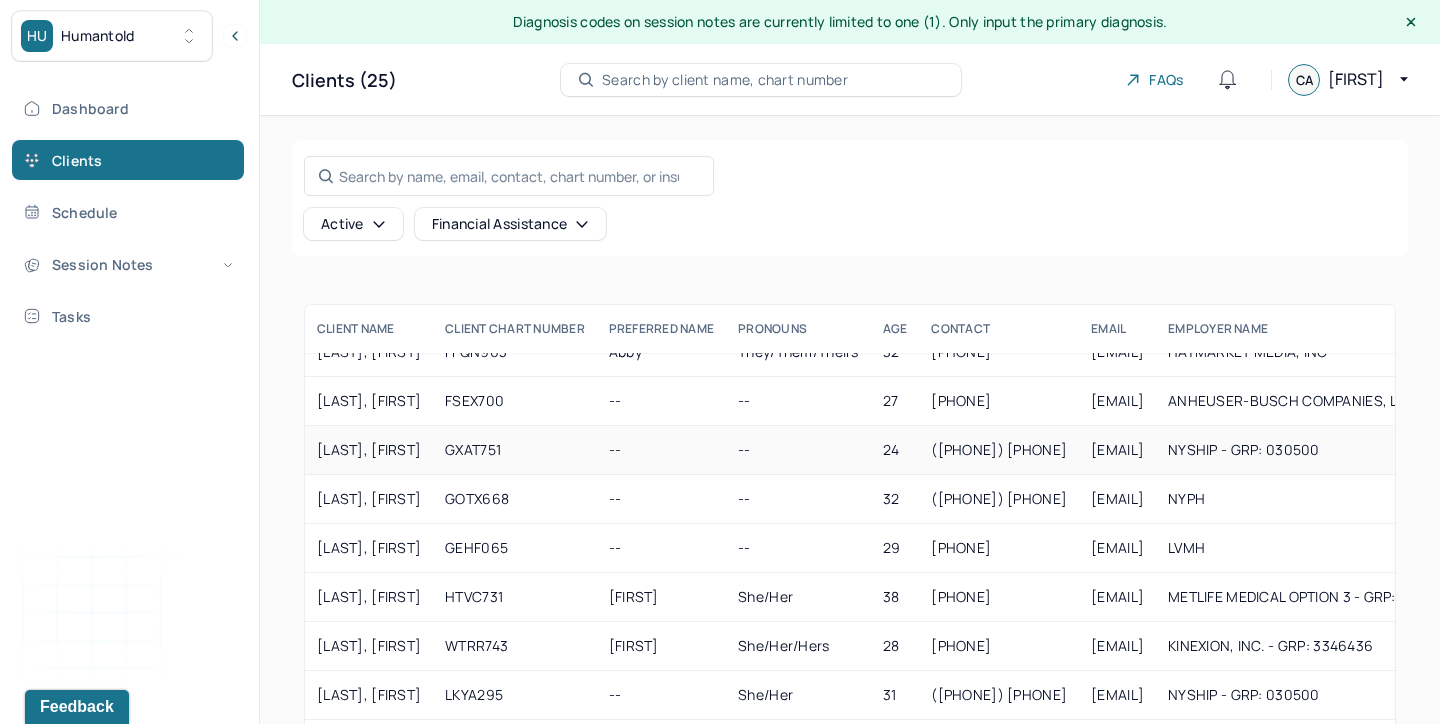 scroll, scrollTop: 271, scrollLeft: 0, axis: vertical 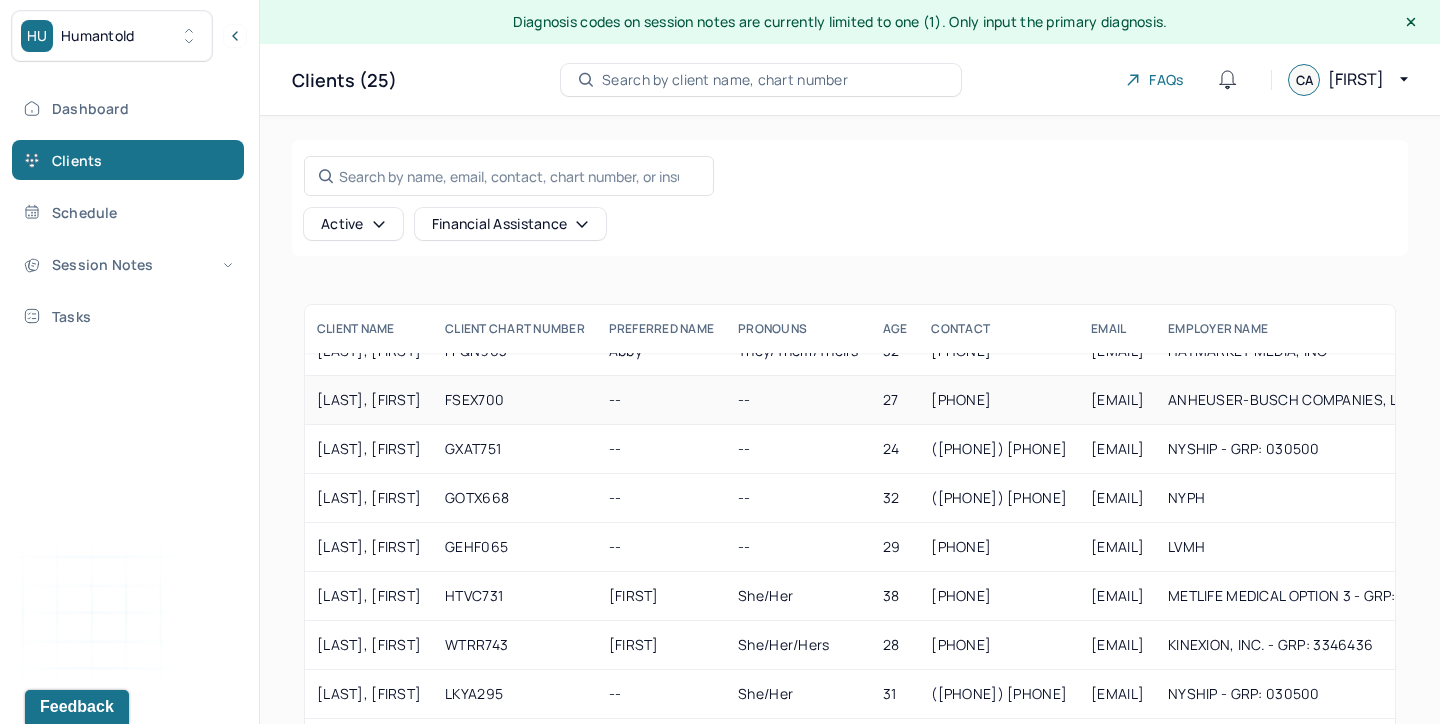 click on "[LAST], [FIRST]" at bounding box center [369, 400] 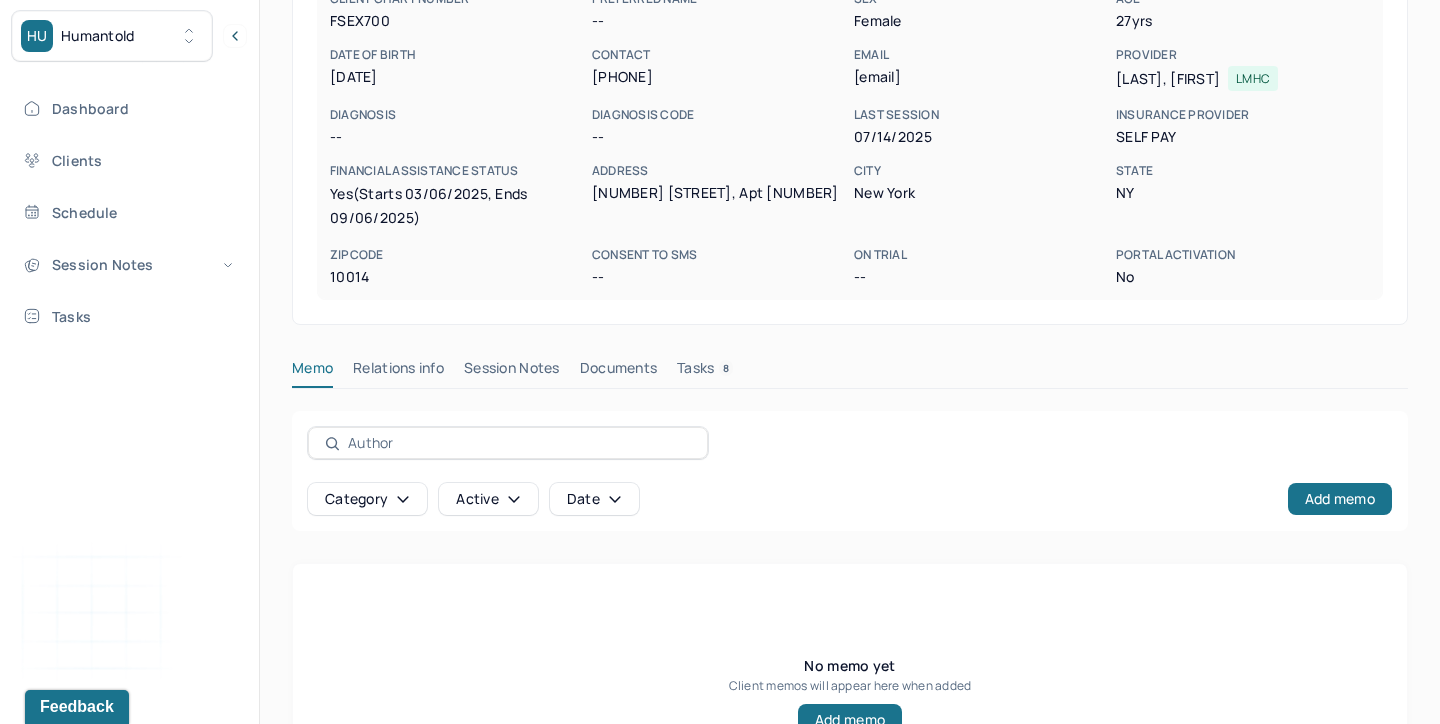 scroll, scrollTop: 401, scrollLeft: 0, axis: vertical 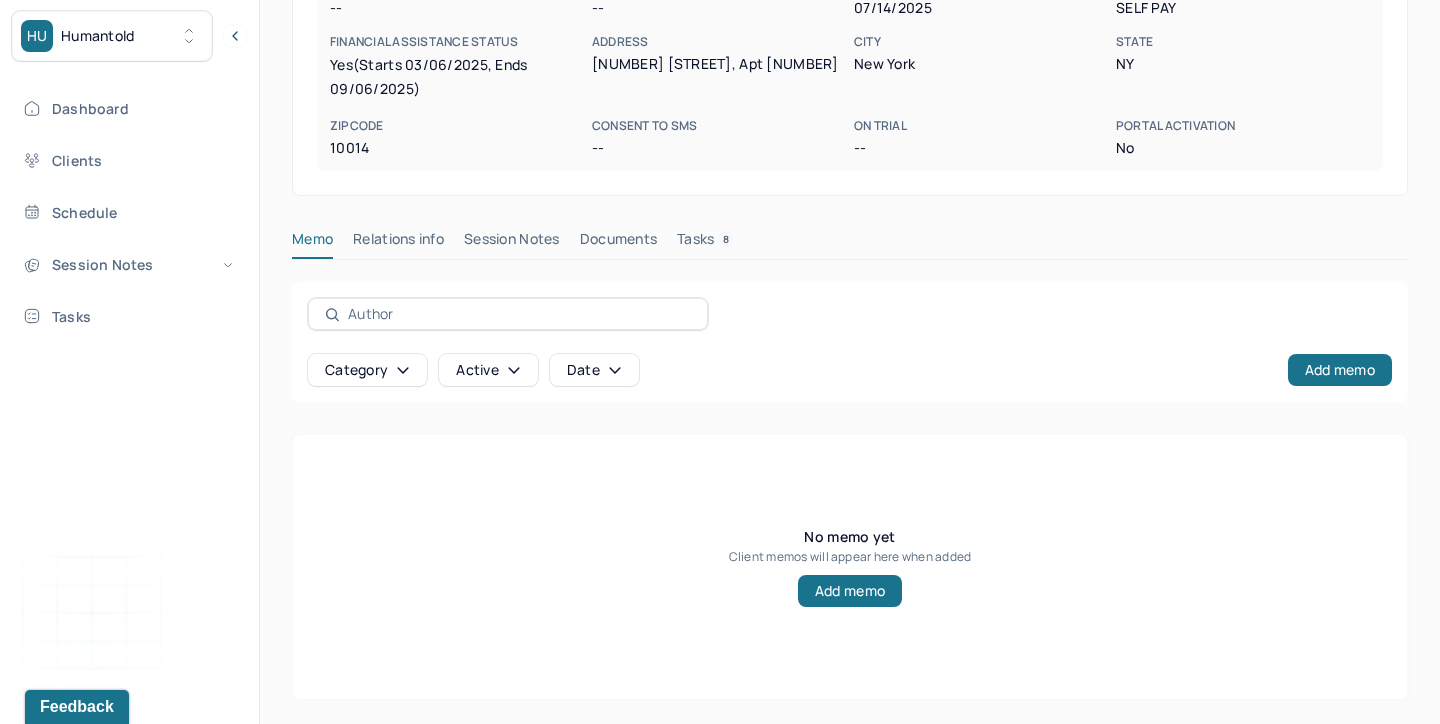 click on "Session Notes" at bounding box center (512, 243) 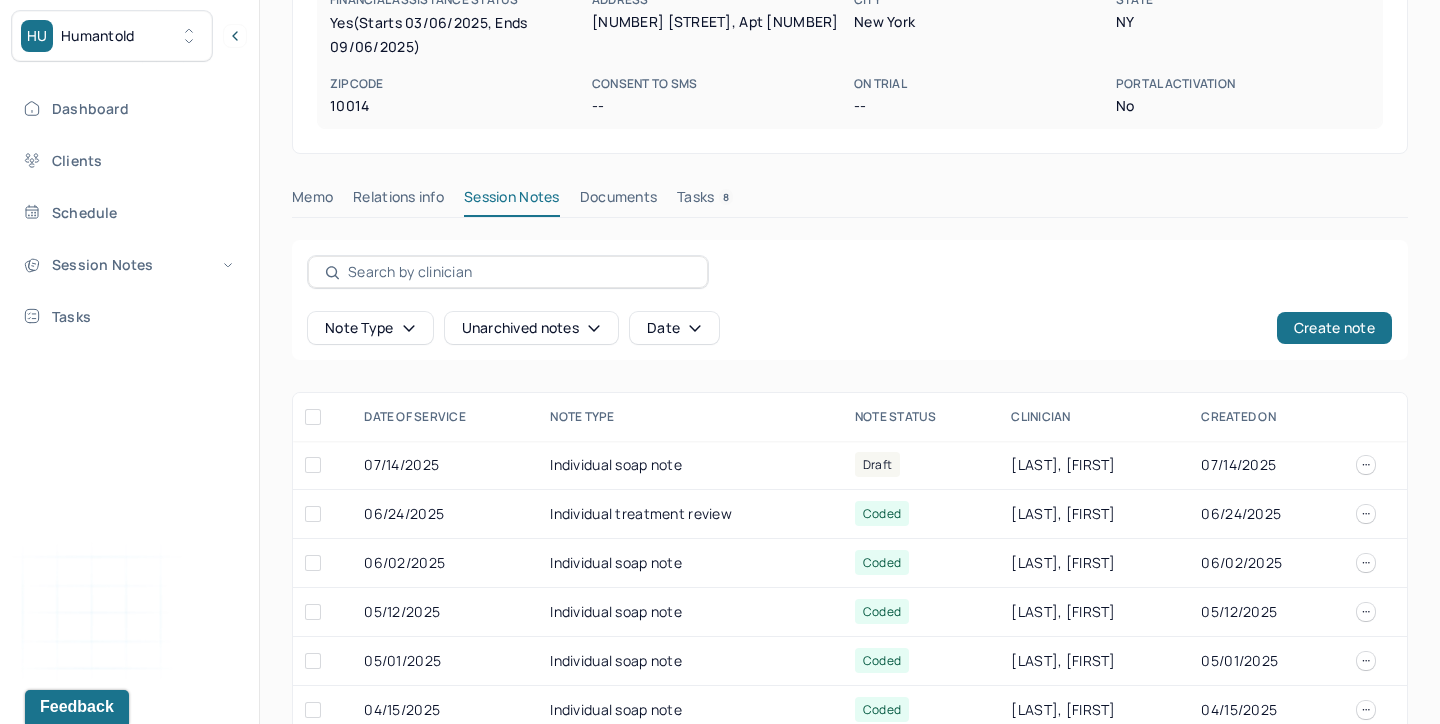 scroll, scrollTop: 483, scrollLeft: 0, axis: vertical 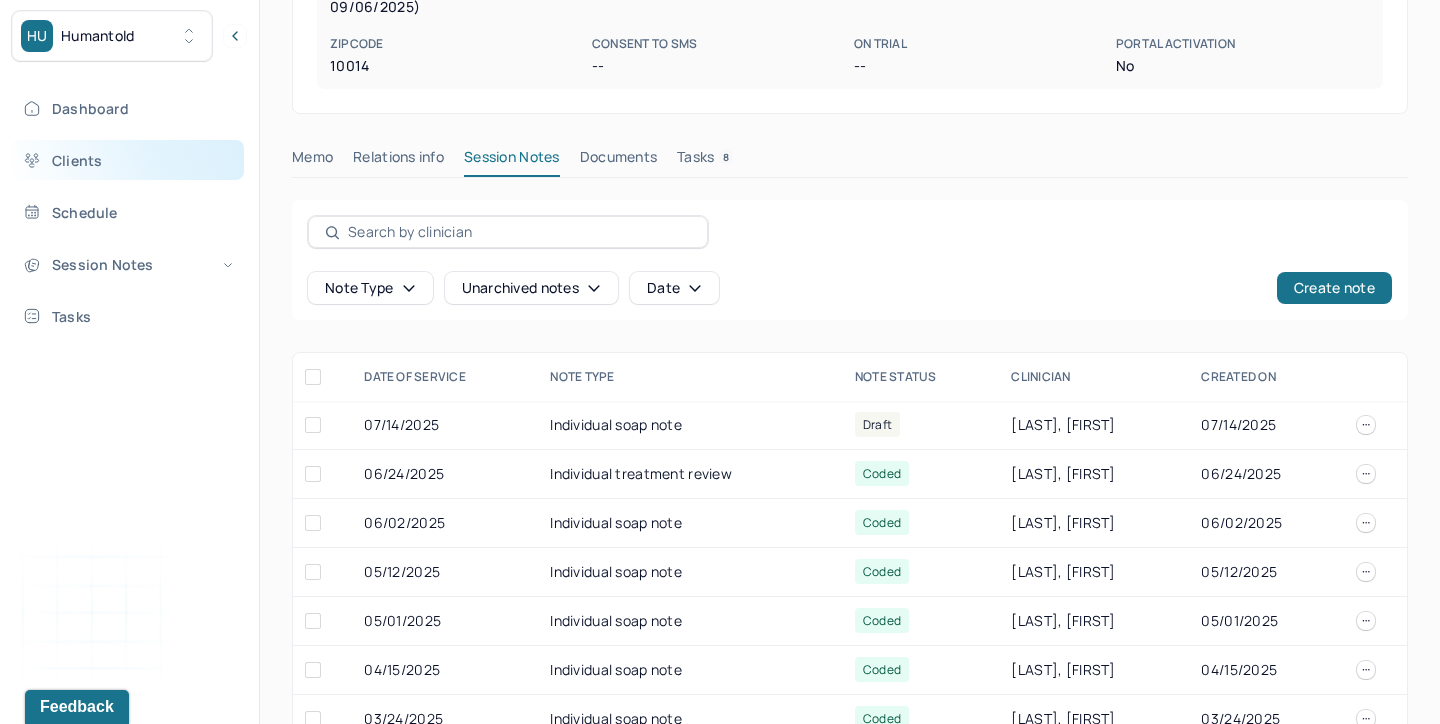 click on "Clients" at bounding box center (128, 160) 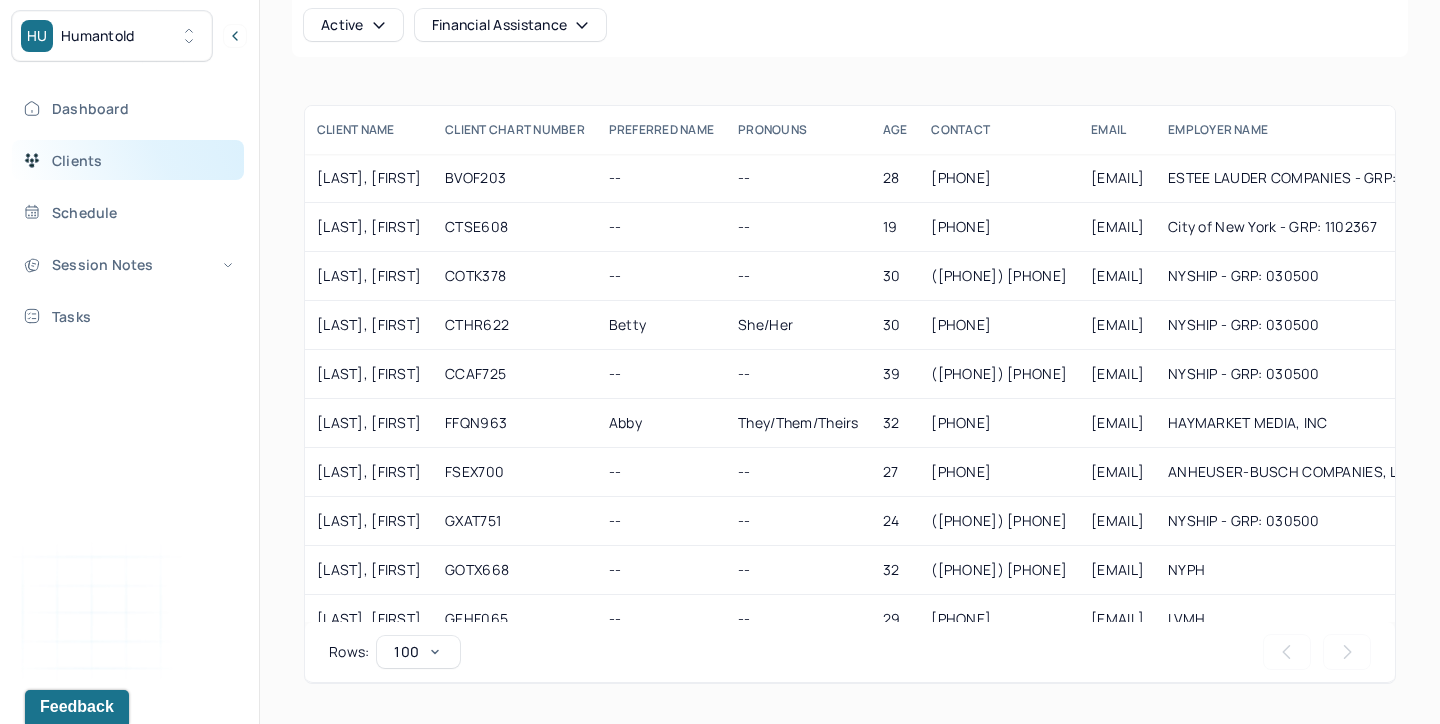 scroll, scrollTop: 199, scrollLeft: 0, axis: vertical 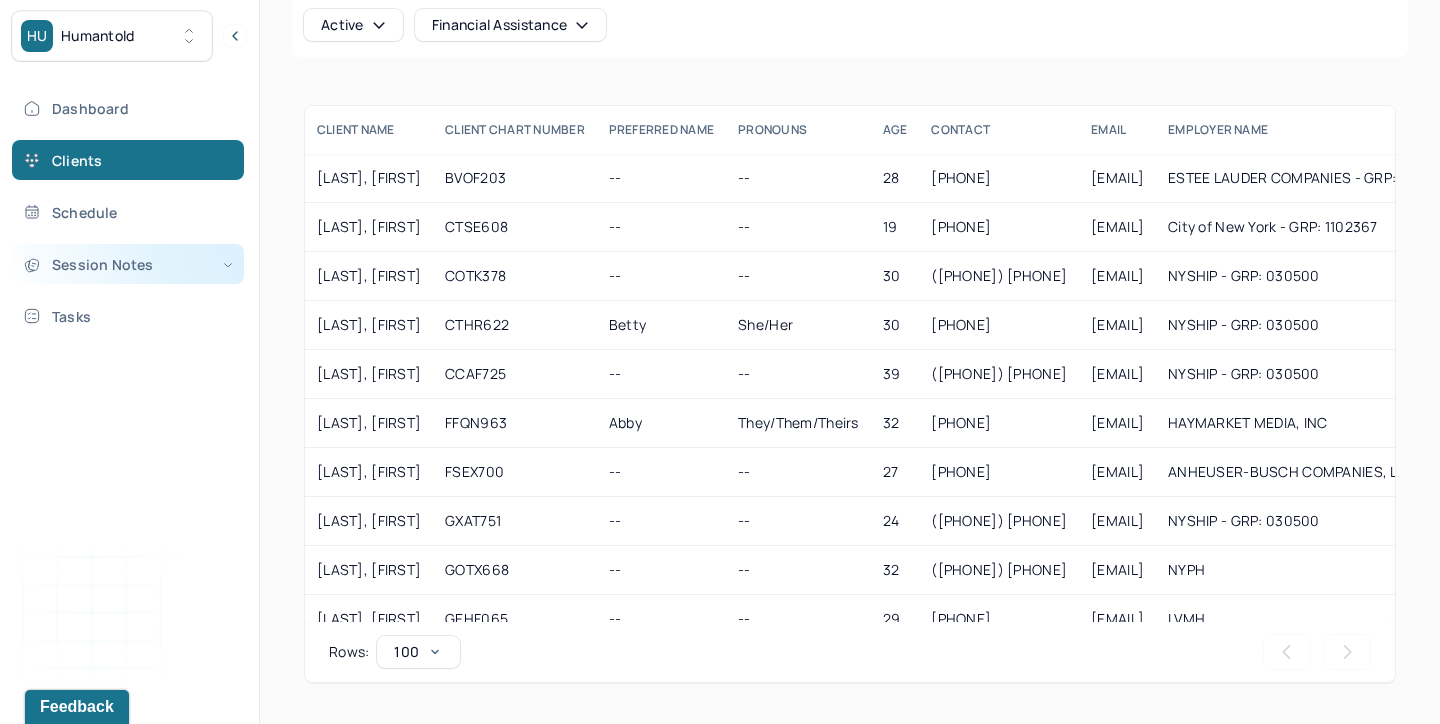 click on "Session Notes" at bounding box center [128, 264] 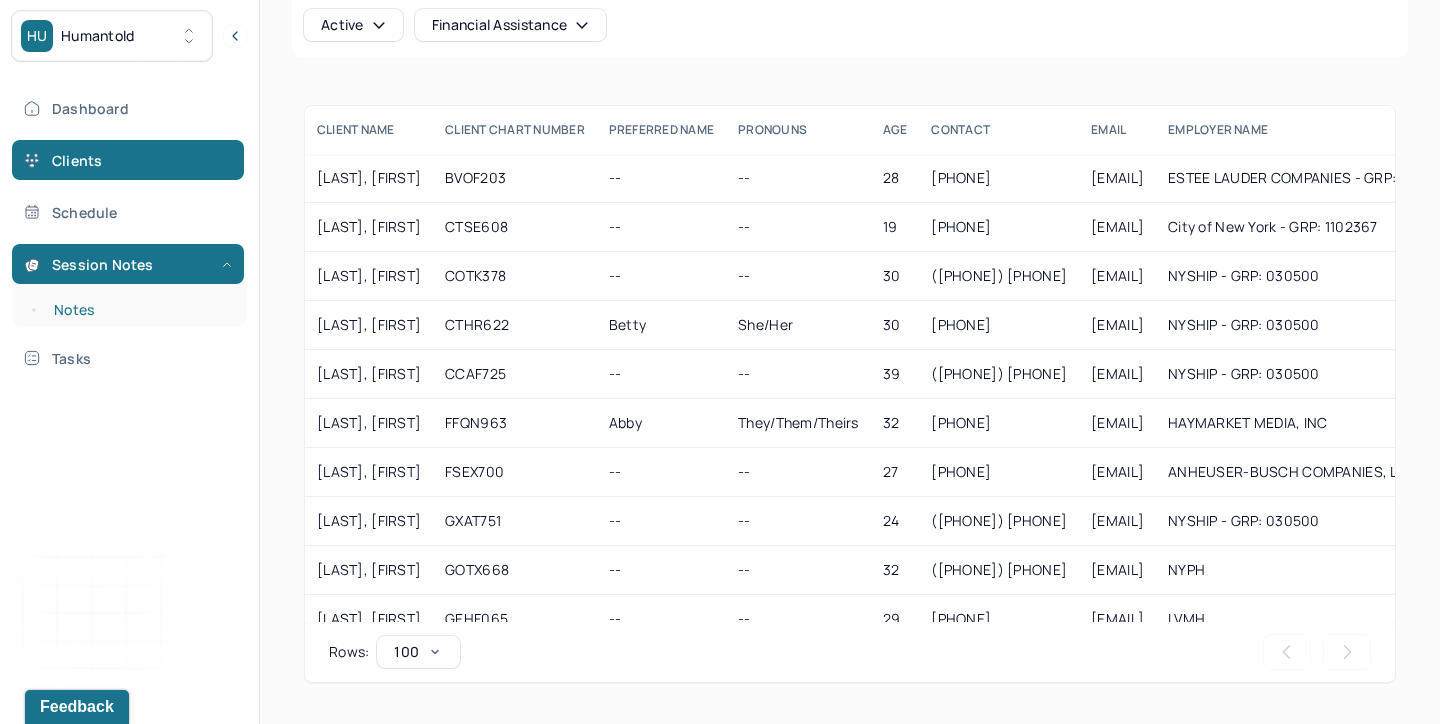 click on "Notes" at bounding box center [139, 310] 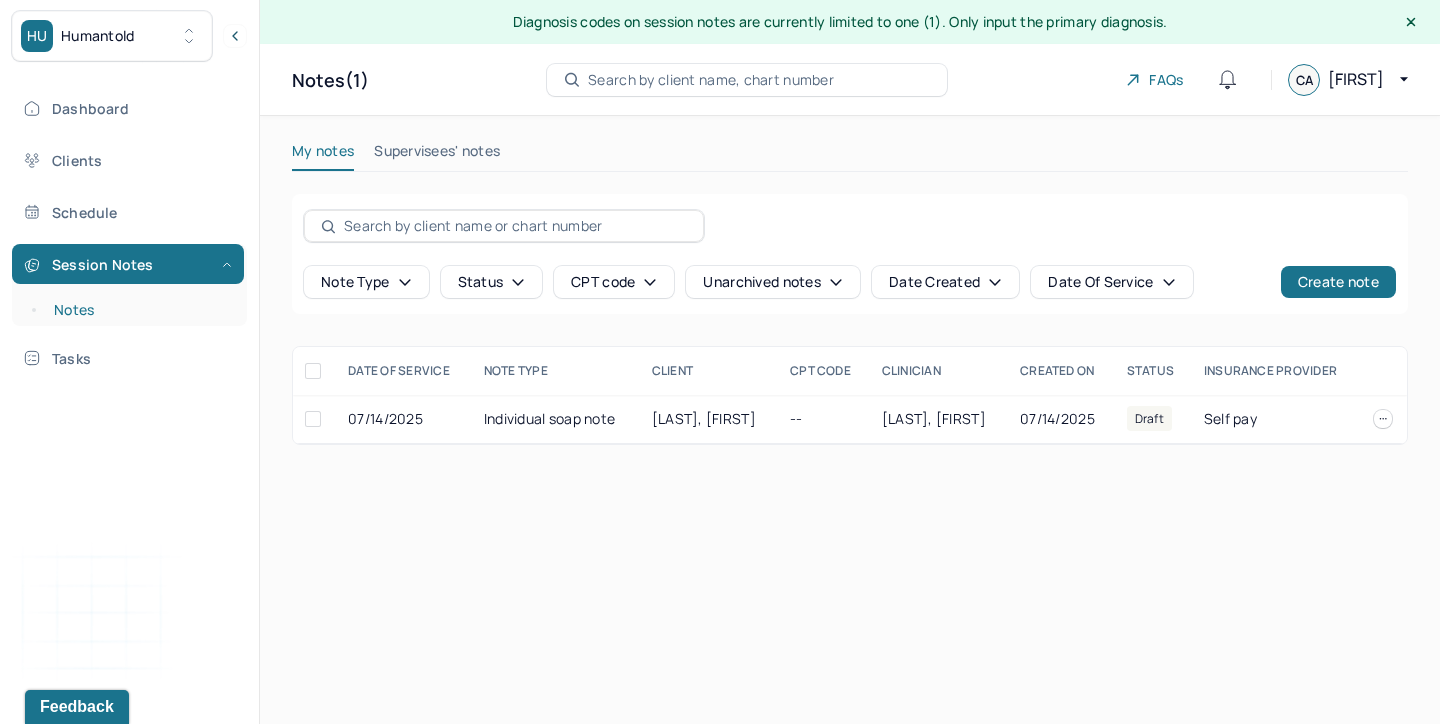 scroll, scrollTop: 0, scrollLeft: 0, axis: both 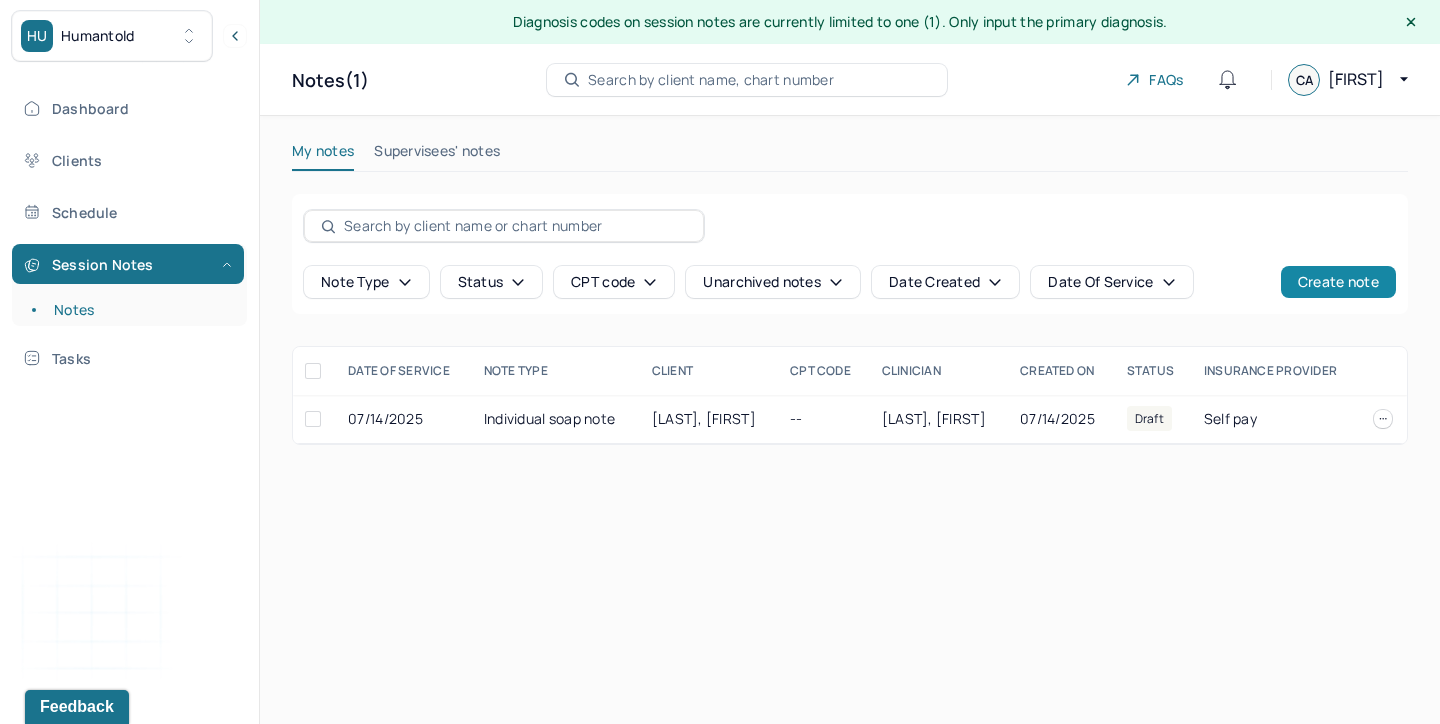 click on "Create note" at bounding box center (1338, 282) 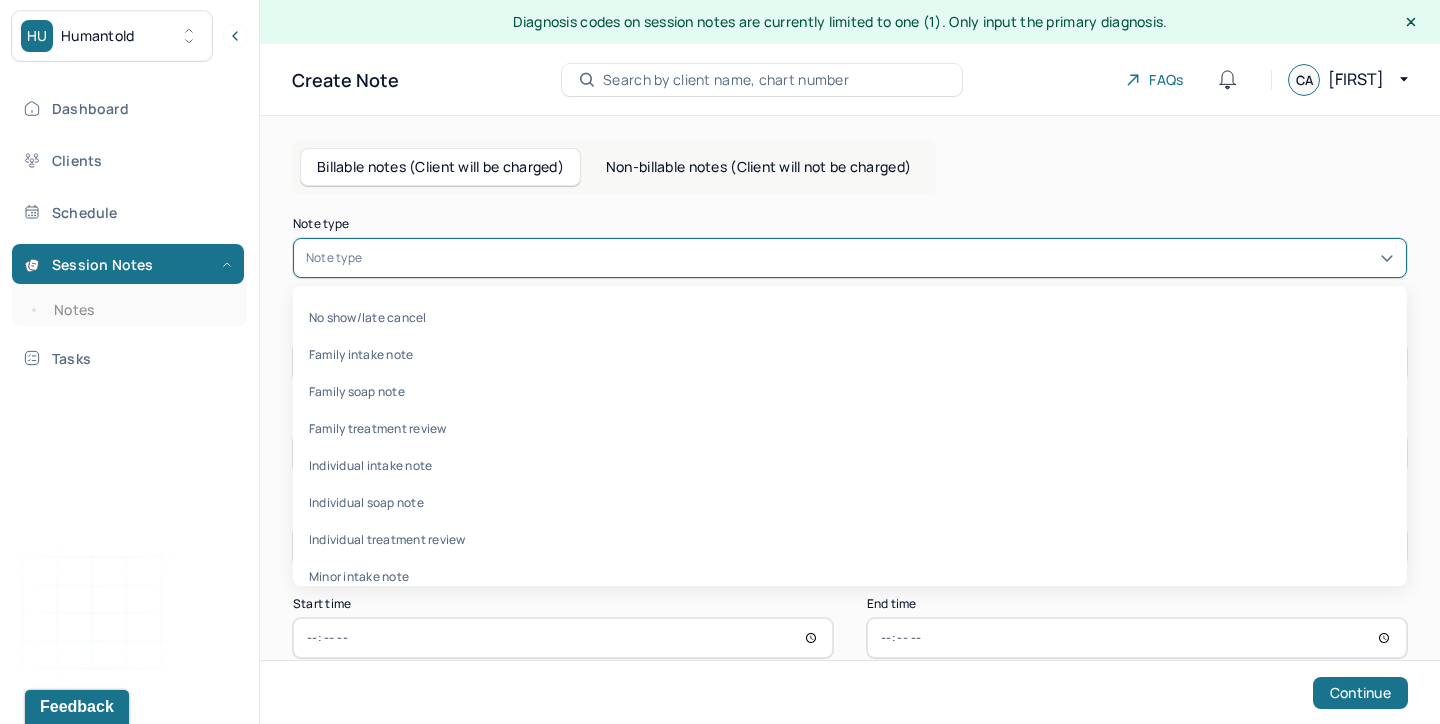 click at bounding box center [880, 258] 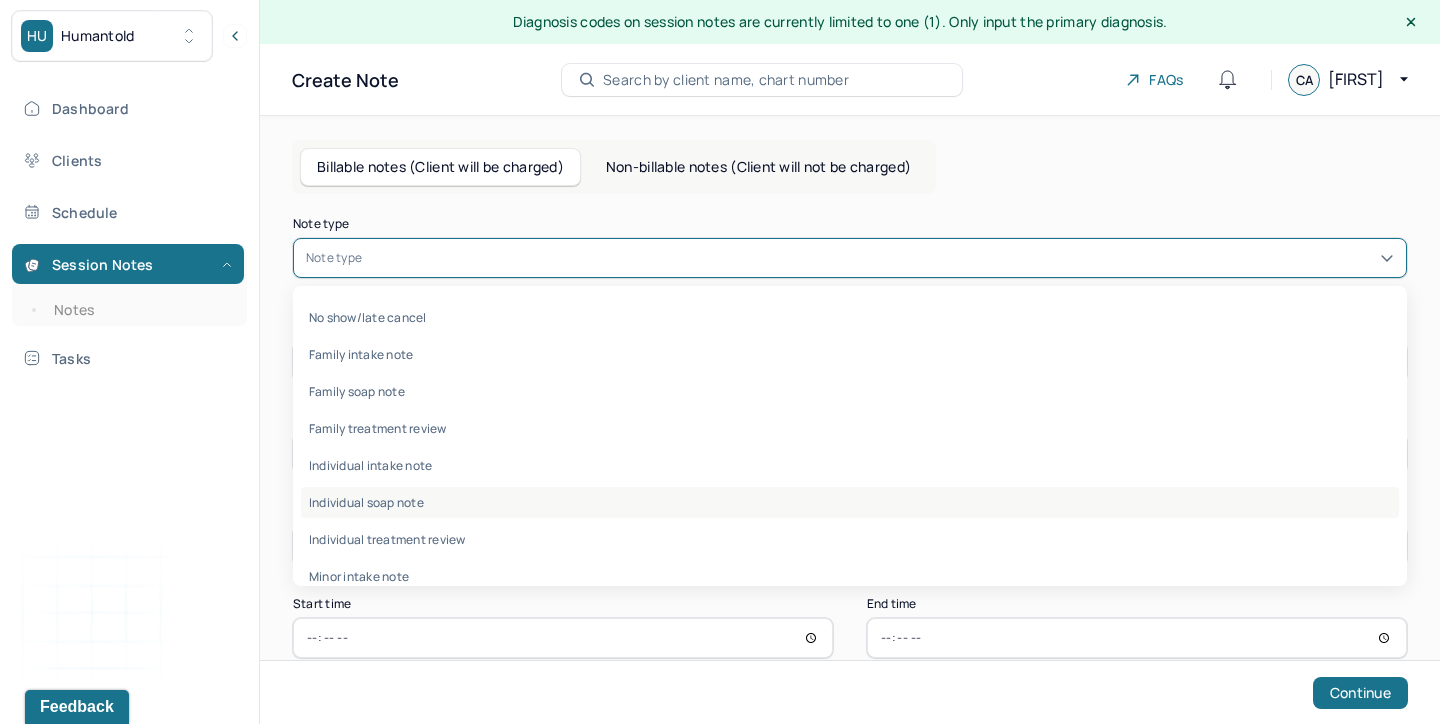 click on "Individual soap note" at bounding box center [850, 502] 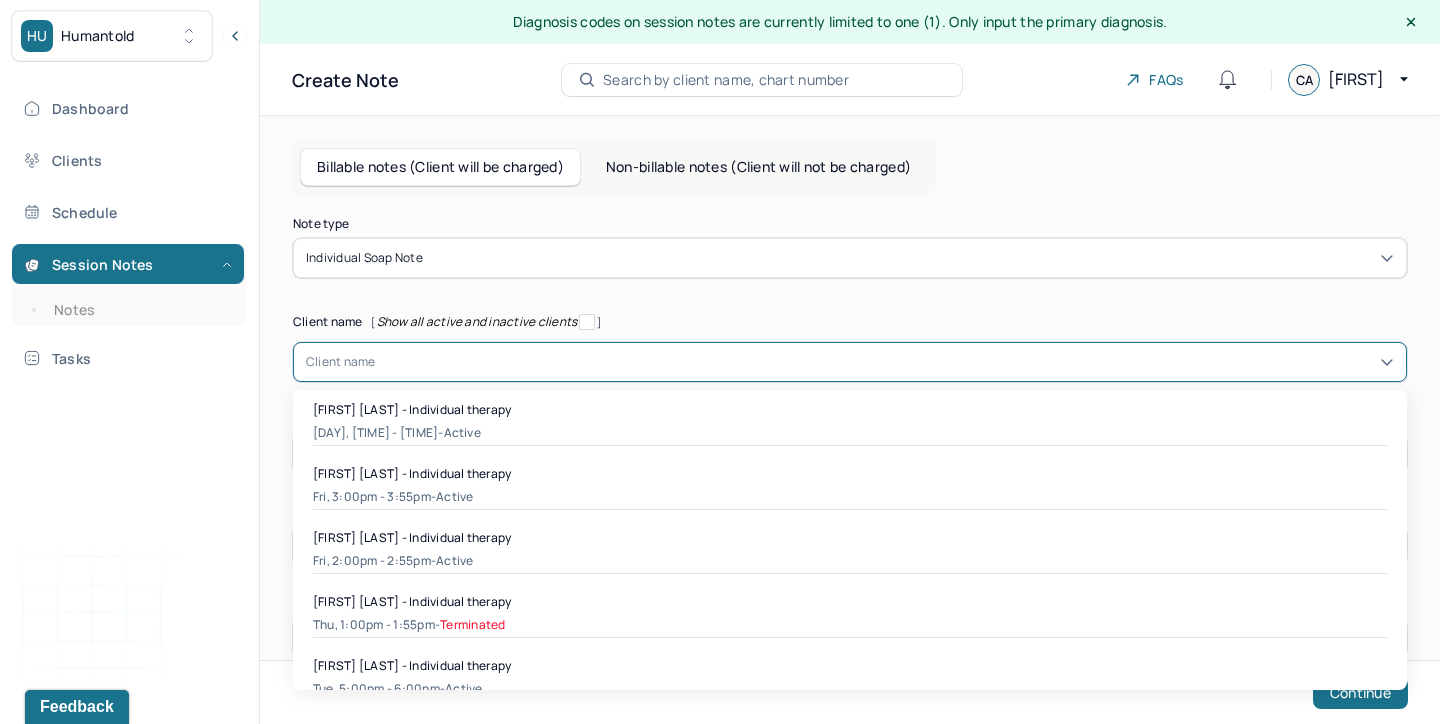 click at bounding box center [885, 362] 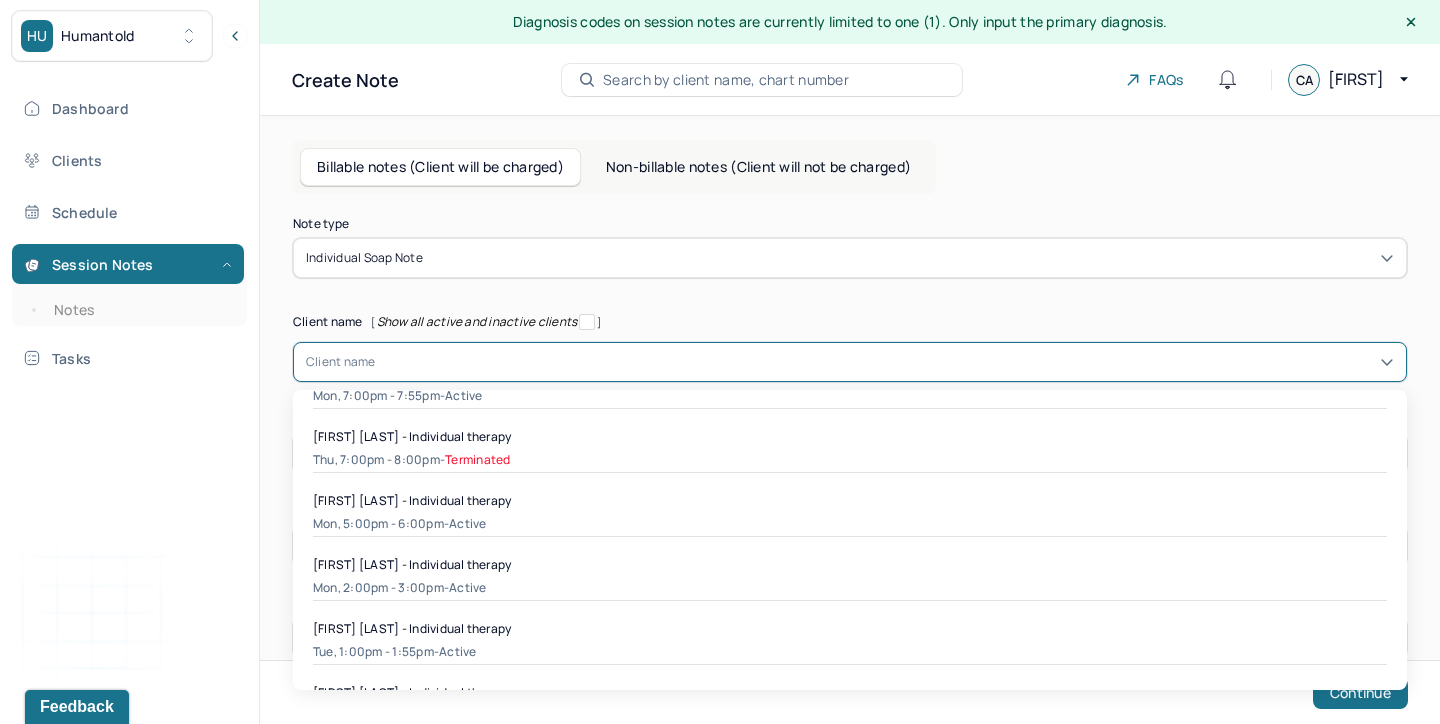 scroll, scrollTop: 1122, scrollLeft: 0, axis: vertical 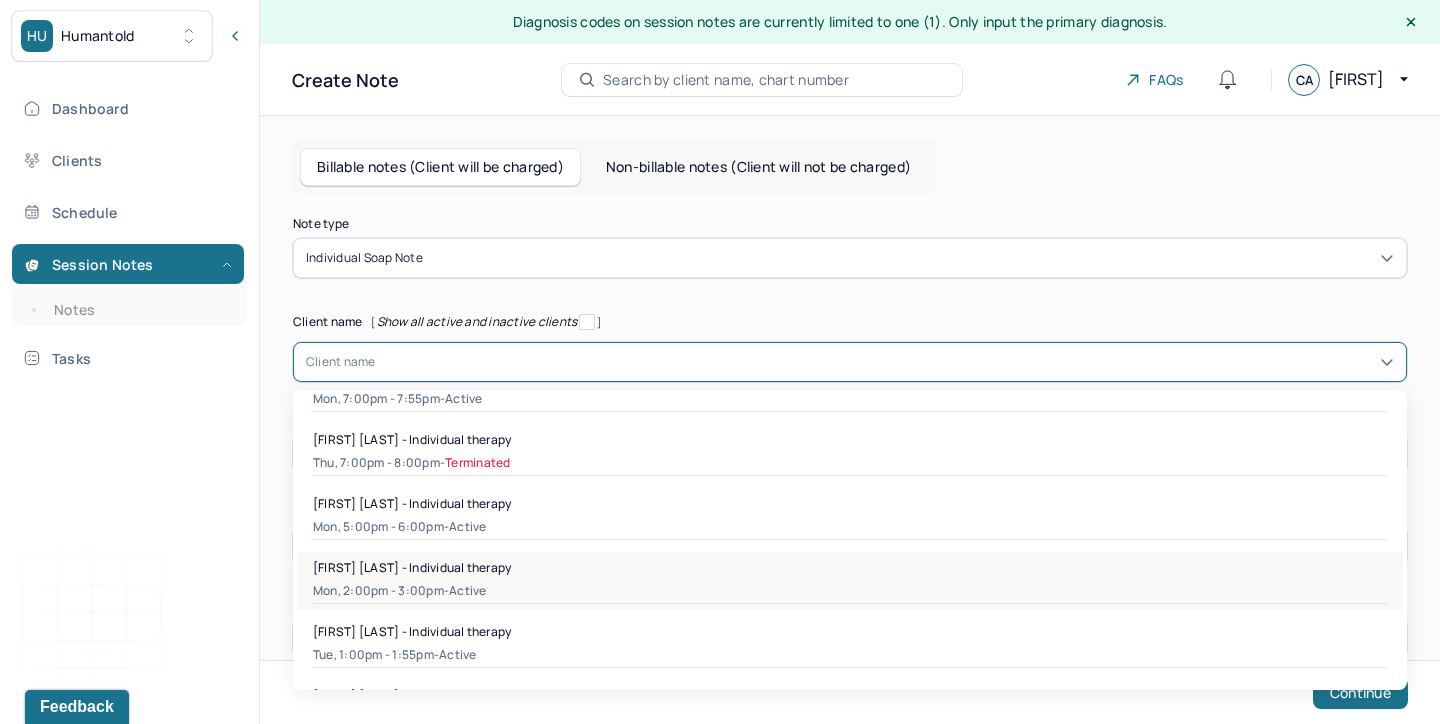 click on "[FIRST] [LAST] - Individual therapy" at bounding box center (850, 567) 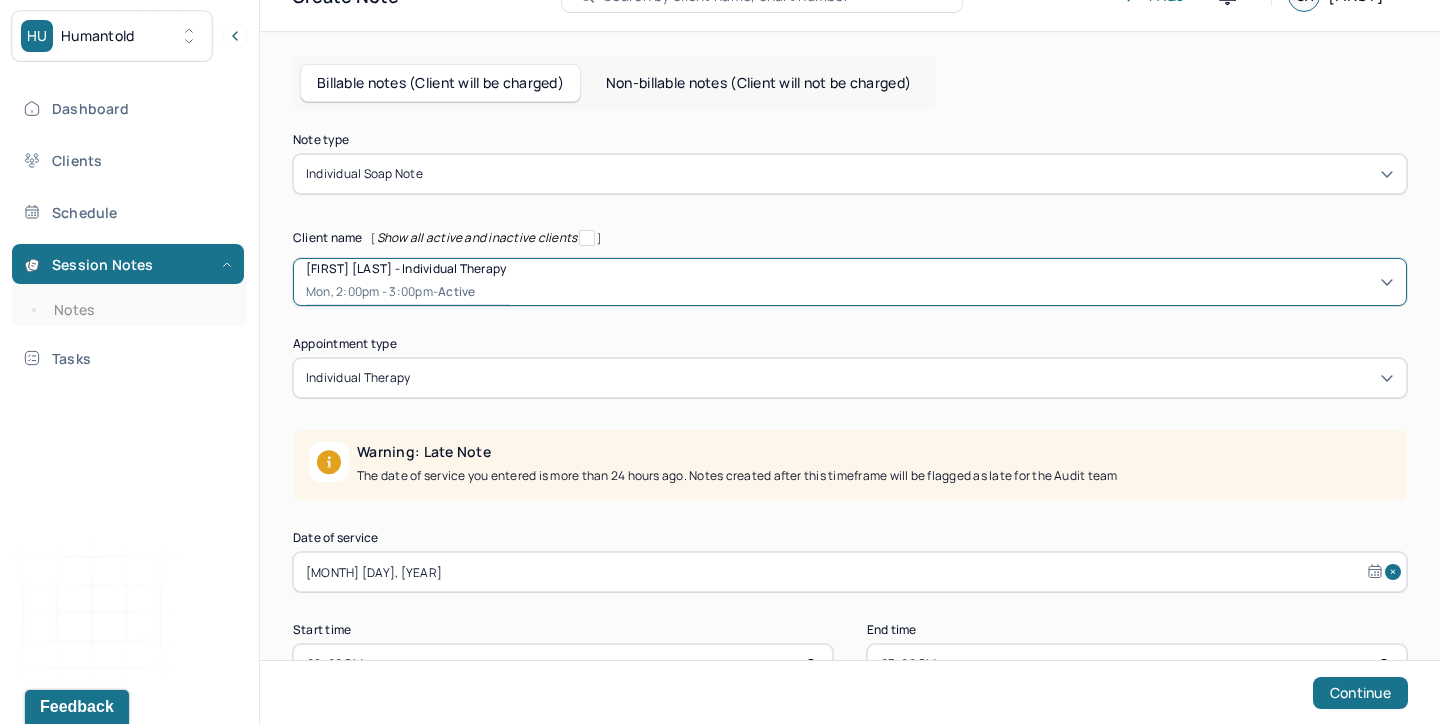 scroll, scrollTop: 149, scrollLeft: 0, axis: vertical 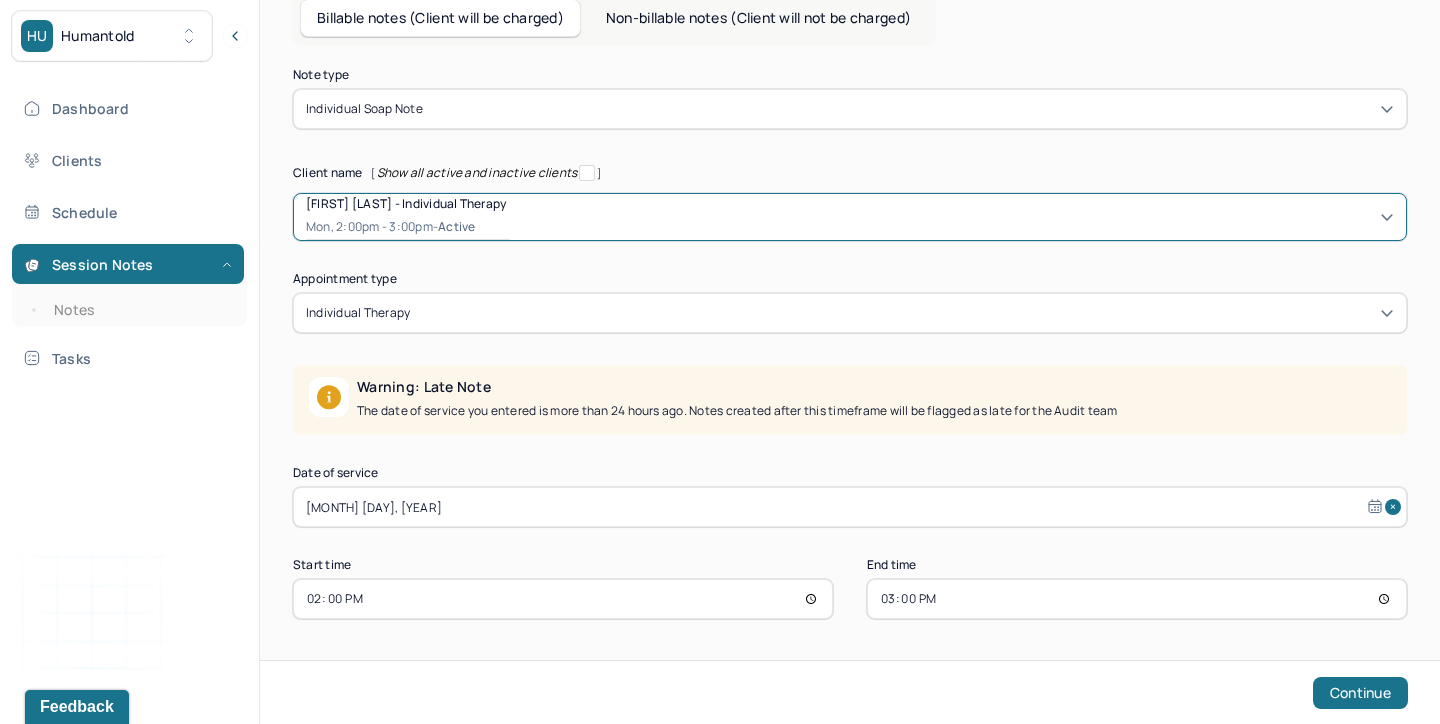 select on "6" 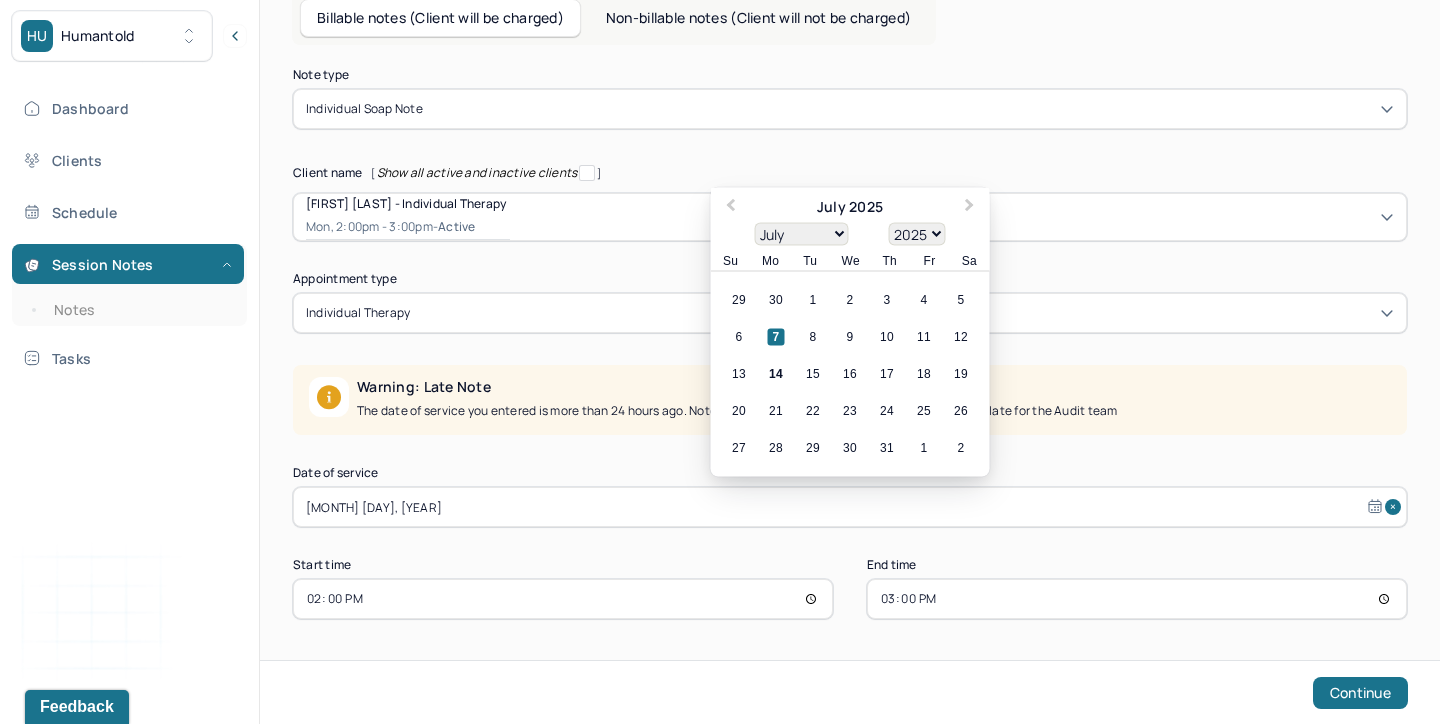 click on "[MONTH] [DAY], [YEAR]" at bounding box center (850, 507) 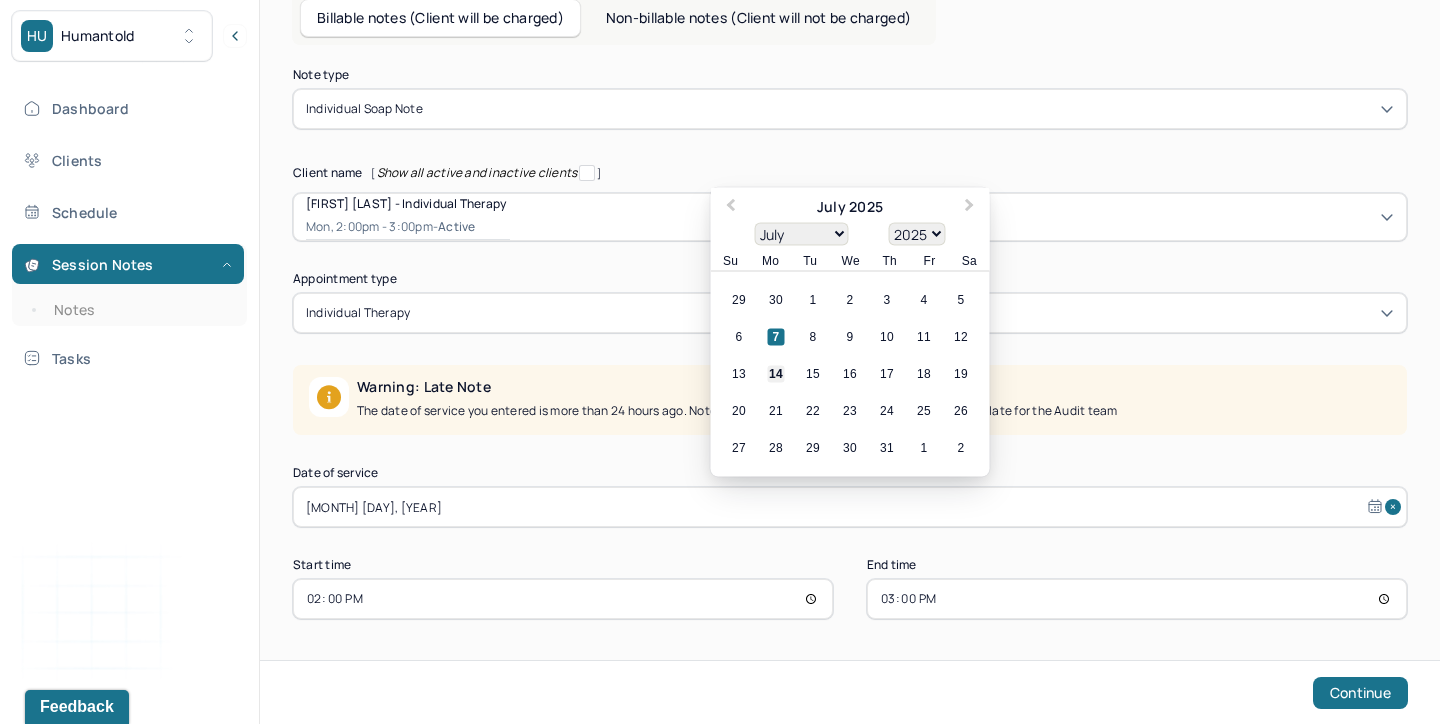 click on "14" at bounding box center [776, 374] 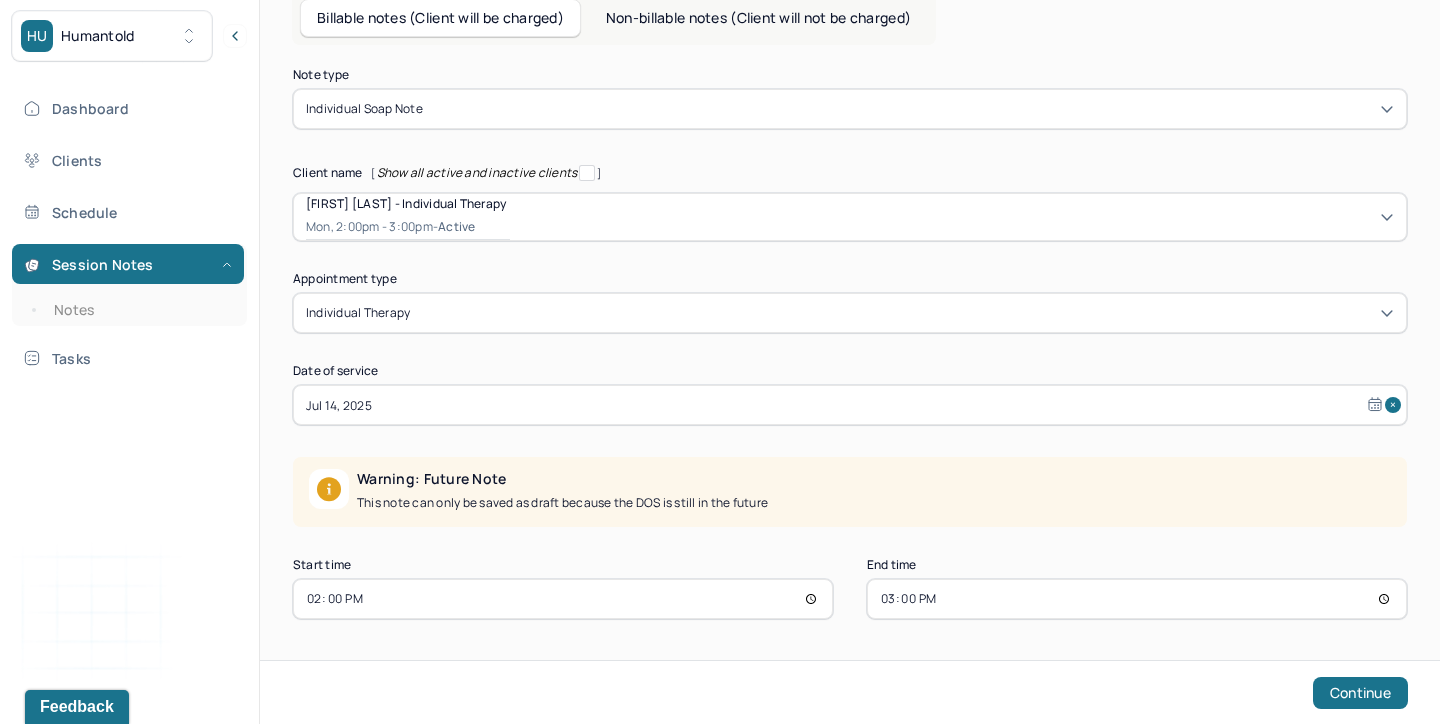 click on "14:00" at bounding box center [563, 599] 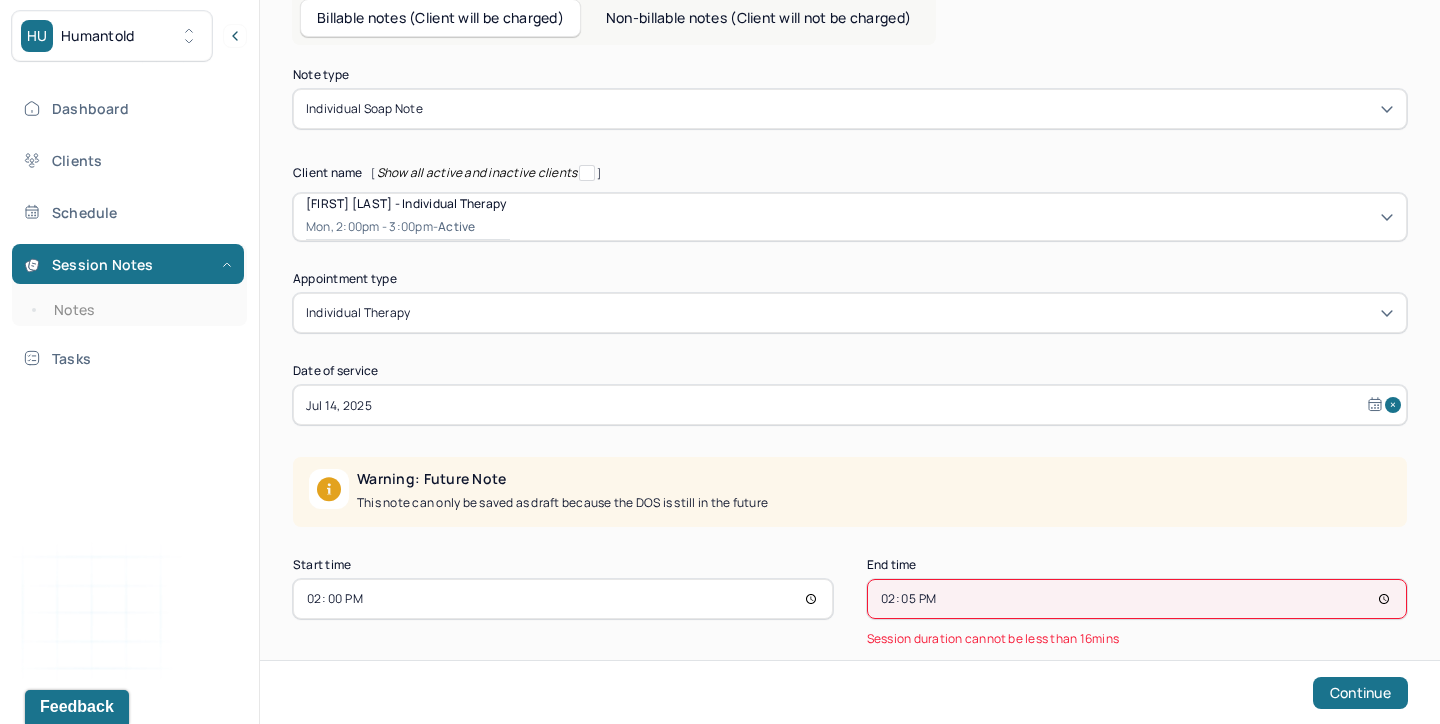 type on "14:55" 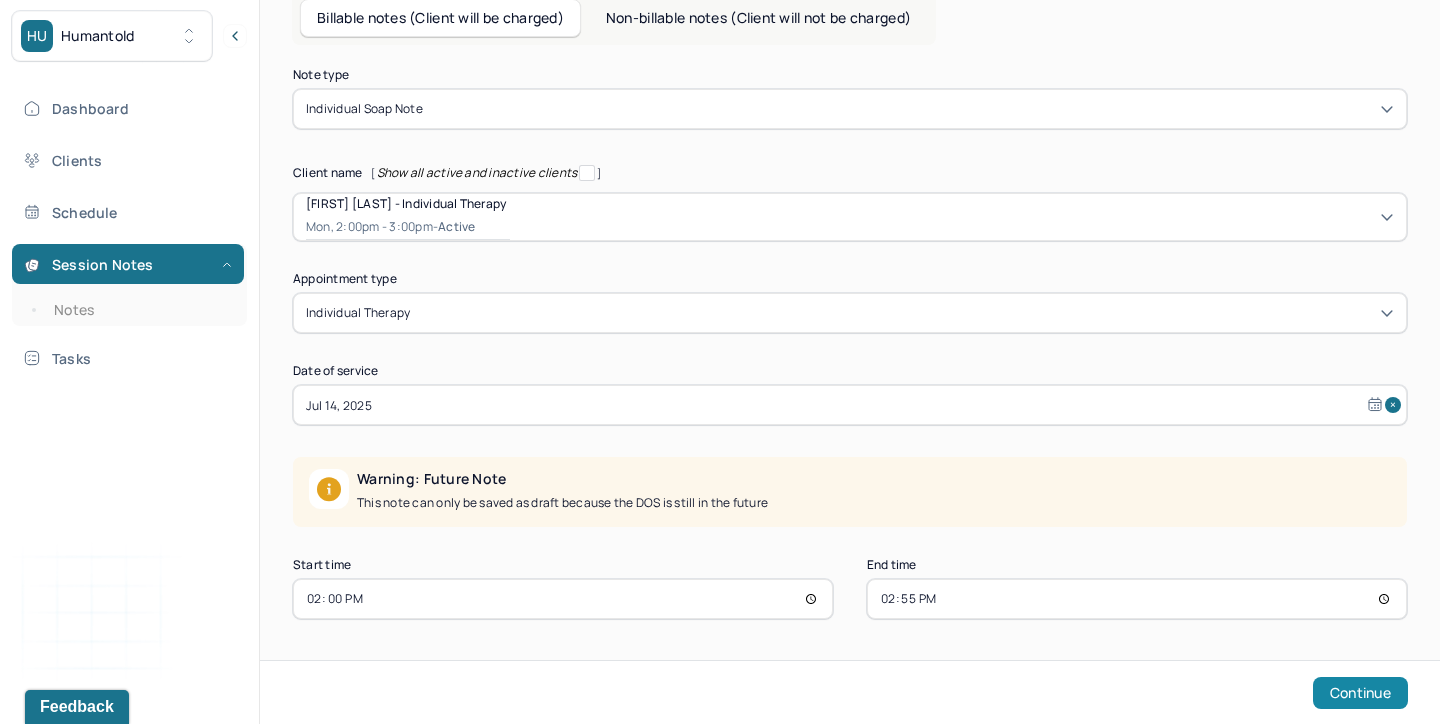 click on "Continue" at bounding box center [1360, 693] 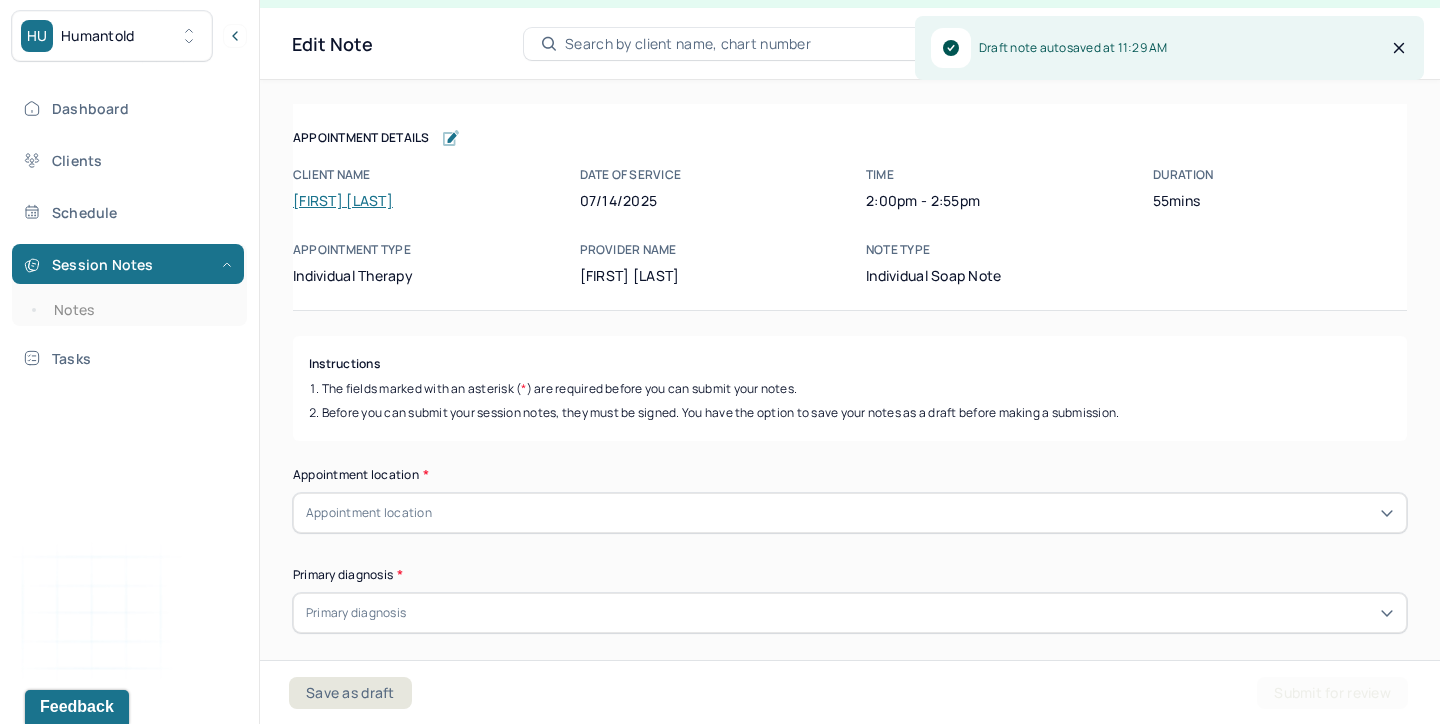 scroll, scrollTop: 36, scrollLeft: 0, axis: vertical 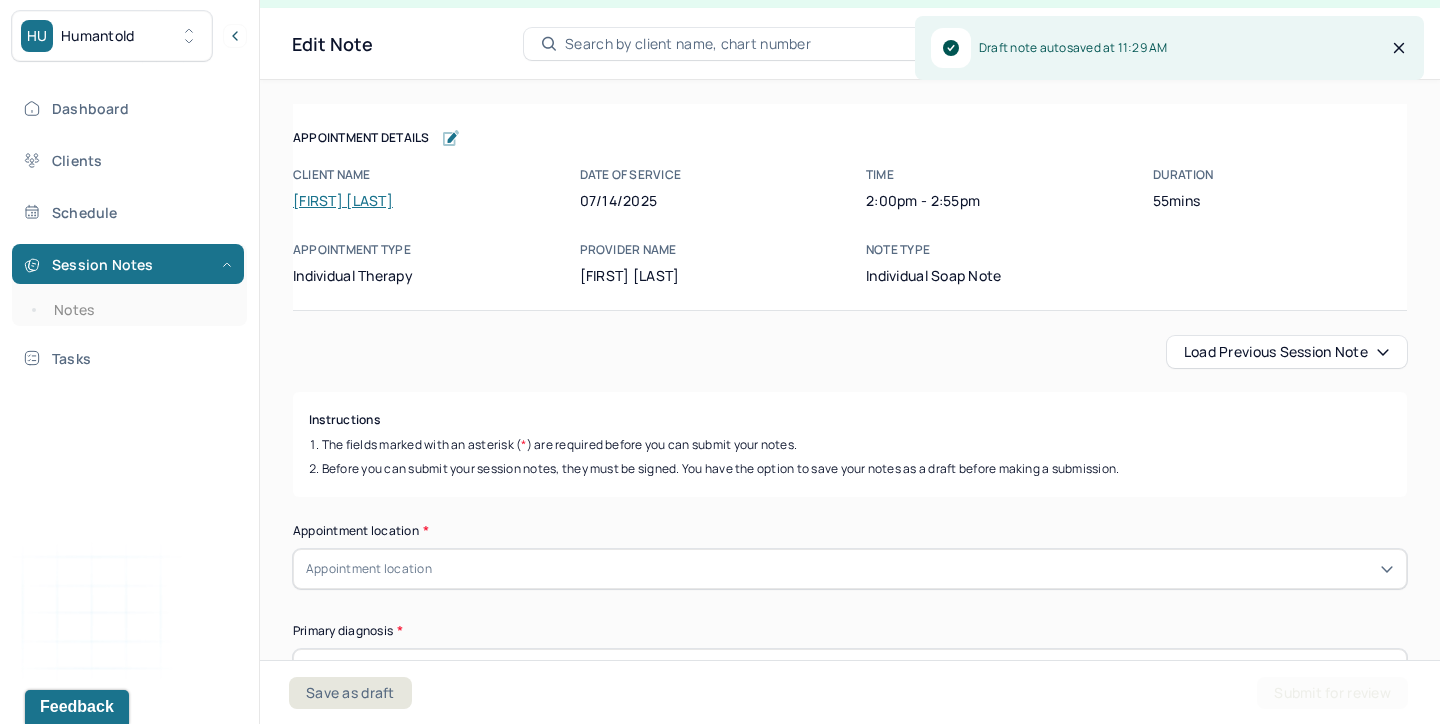 click on "Load previous session note" at bounding box center [1287, 352] 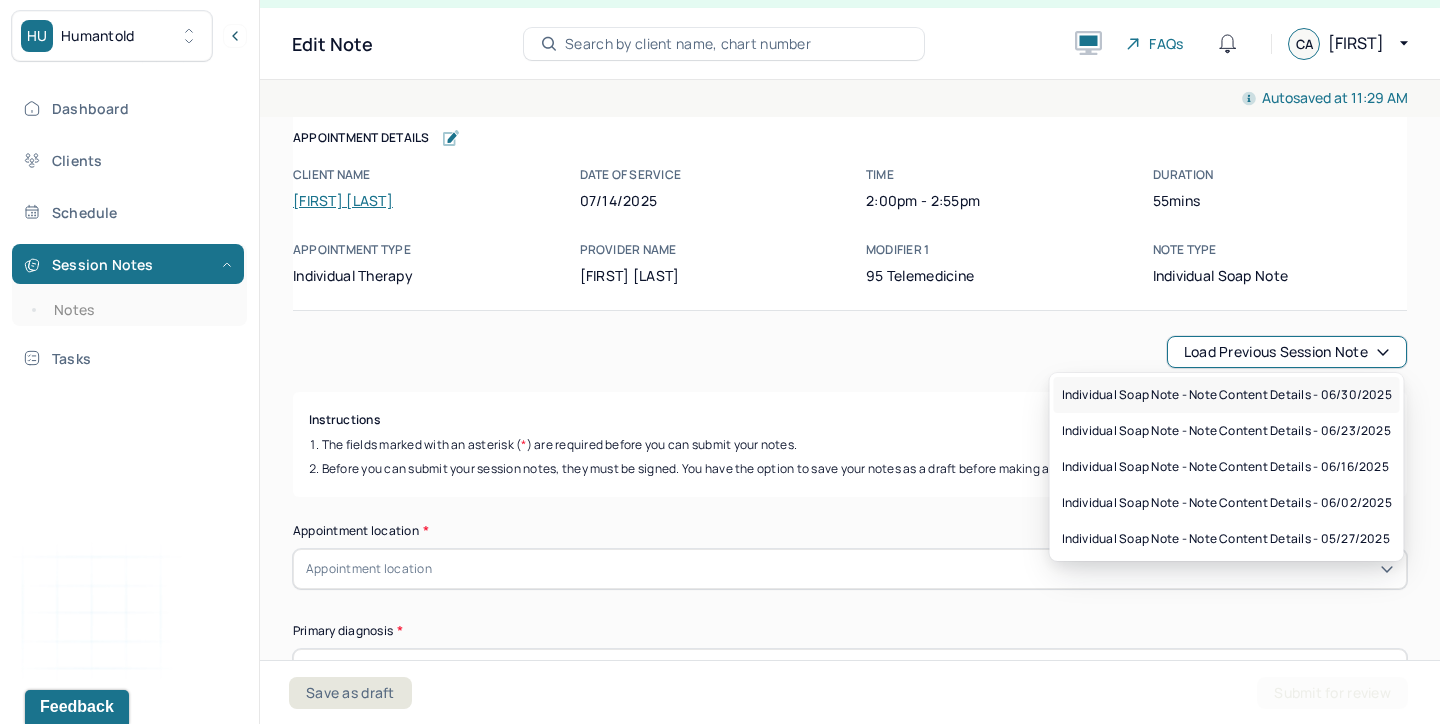 click on "Individual soap note   - Note content Details -   06/30/2025" at bounding box center (1227, 395) 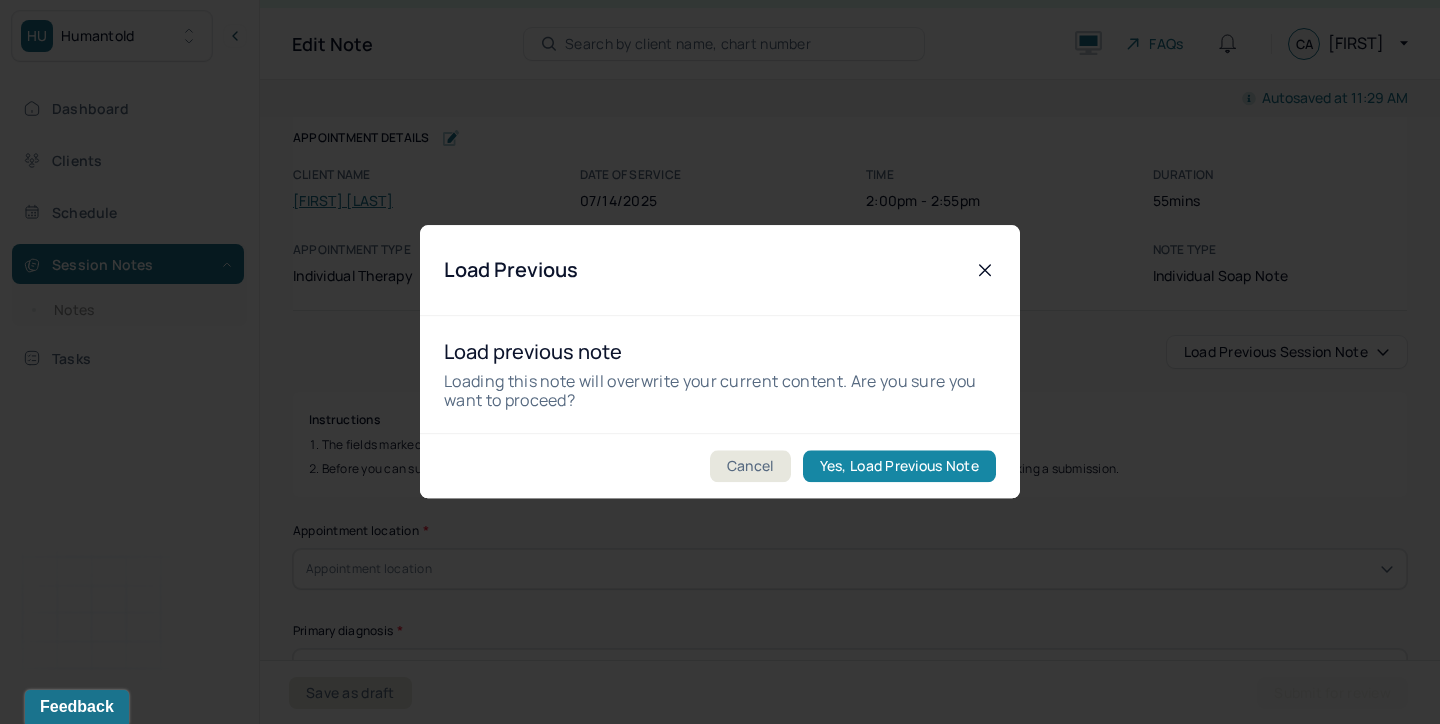 click on "Yes, Load Previous Note" at bounding box center [899, 467] 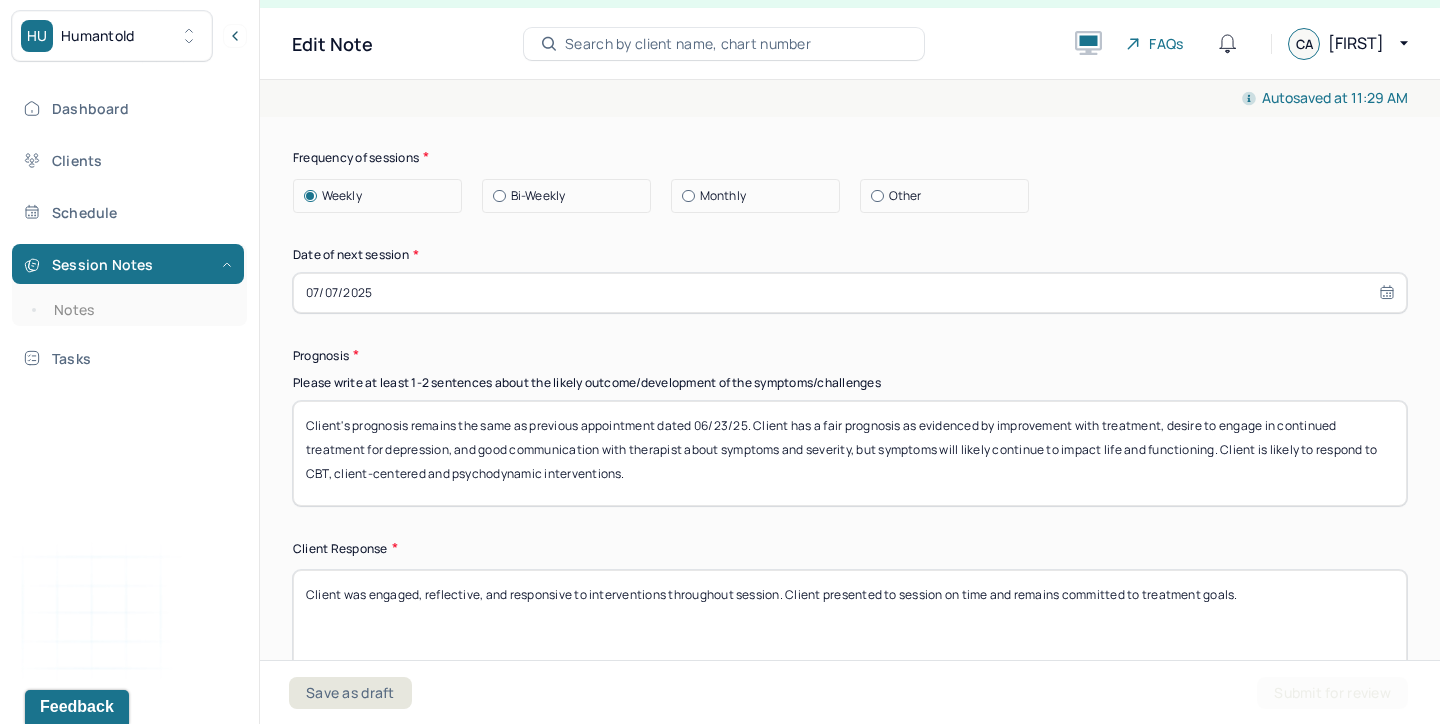 scroll, scrollTop: 2765, scrollLeft: 0, axis: vertical 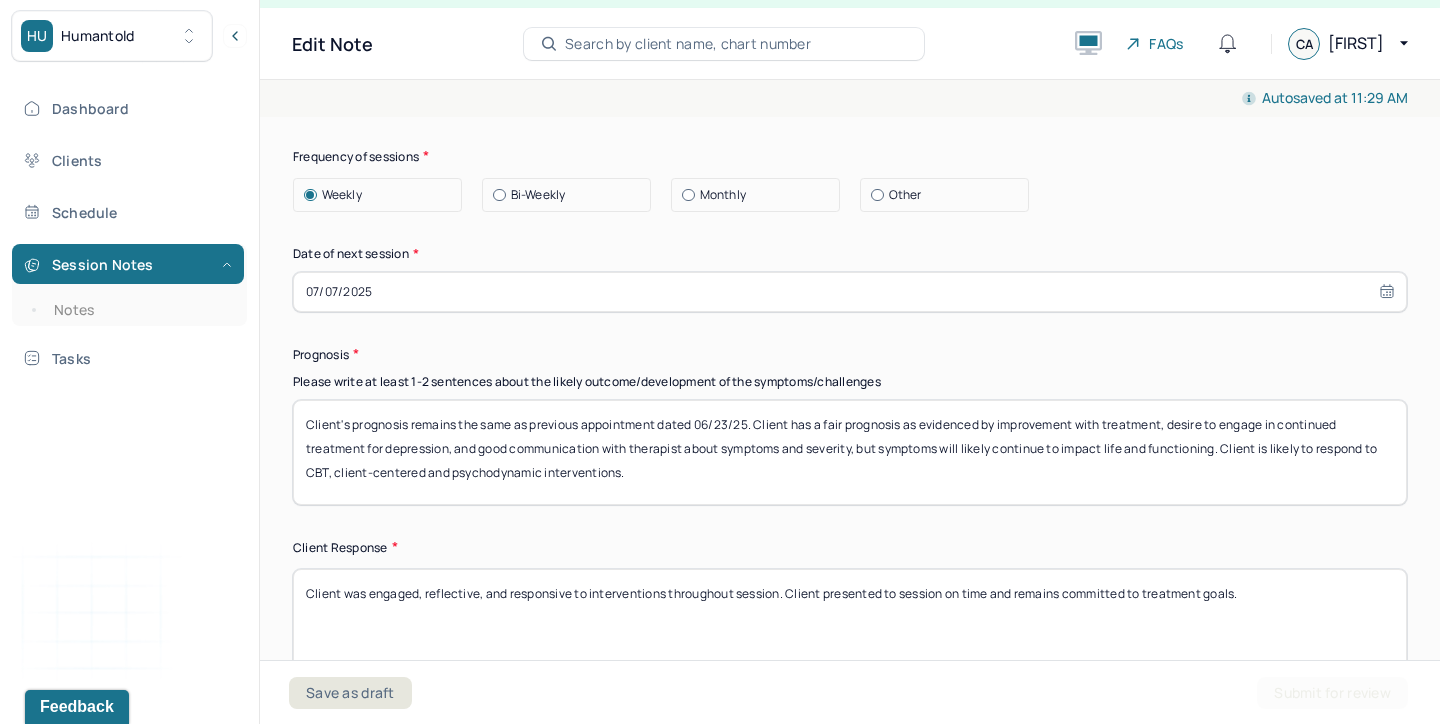 click on "Client's prognosis remains the same as previous appointment dated 06/23/25. Client has a fair prognosis as evidenced by improvement with treatment, desire to engage in continued treatment for depression, and good communication with therapist about symptoms and severity, but symptoms will likely continue to impact life and functioning. Client is likely to respond to CBT, client-centered and psychodynamic interventions." at bounding box center (850, 452) 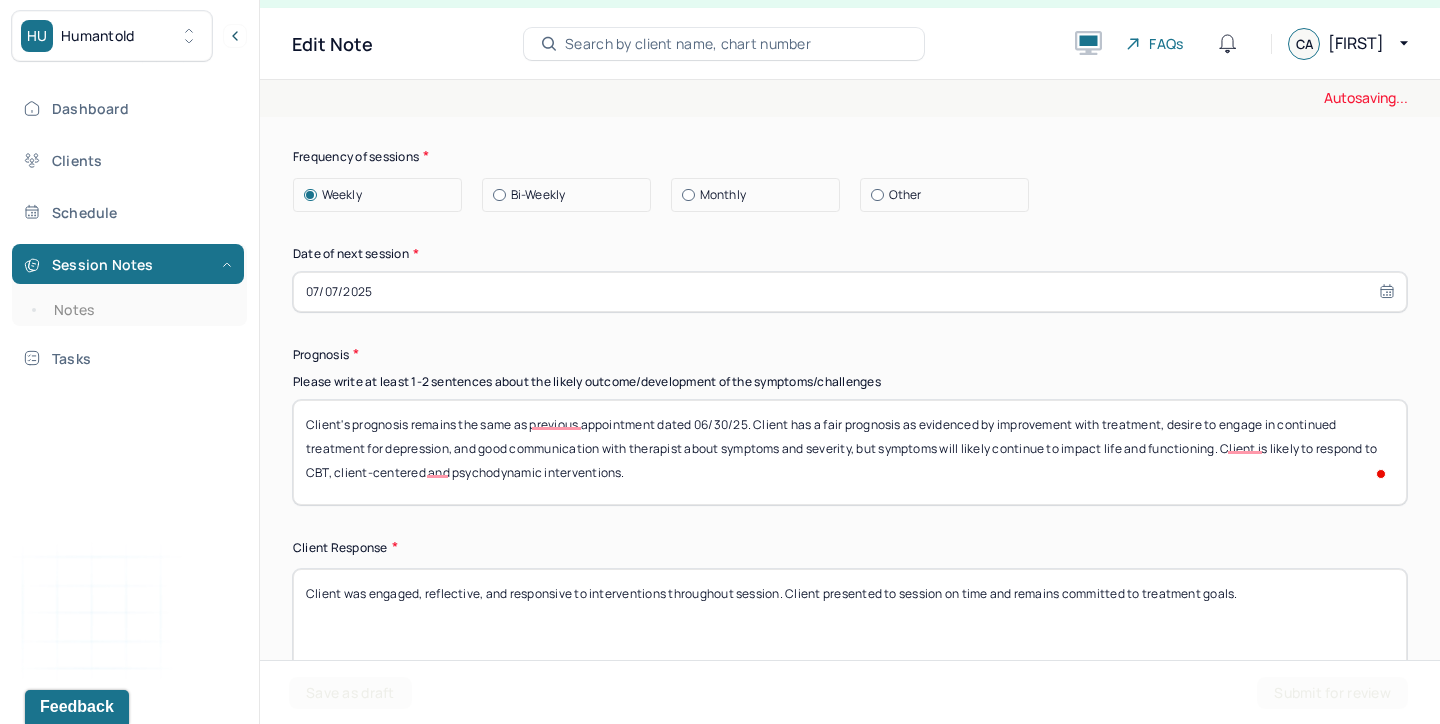 type on "Client's prognosis remains the same as previous appointment dated 06/30/25. Client has a fair prognosis as evidenced by improvement with treatment, desire to engage in continued treatment for depression, and good communication with therapist about symptoms and severity, but symptoms will likely continue to impact life and functioning. Client is likely to respond to CBT, client-centered and psychodynamic interventions." 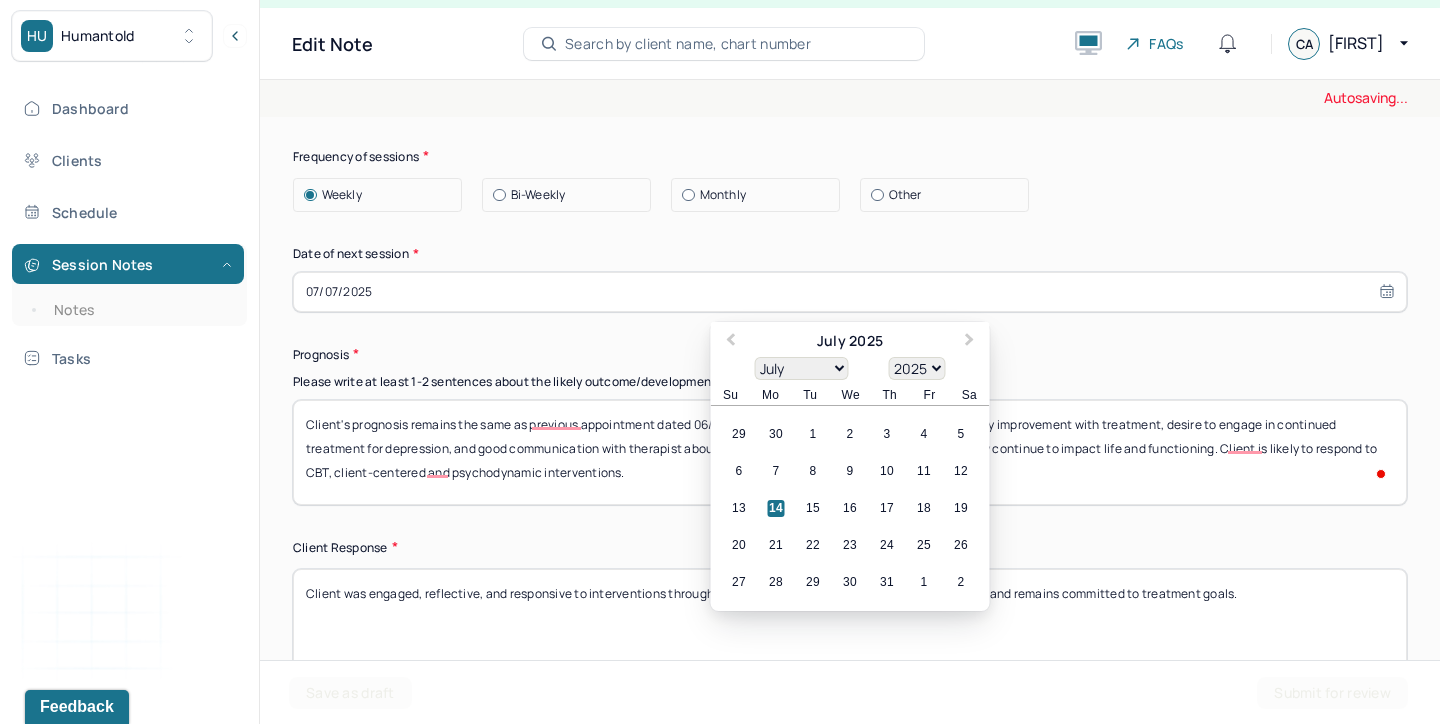 click on "07/07/2025" at bounding box center (850, 292) 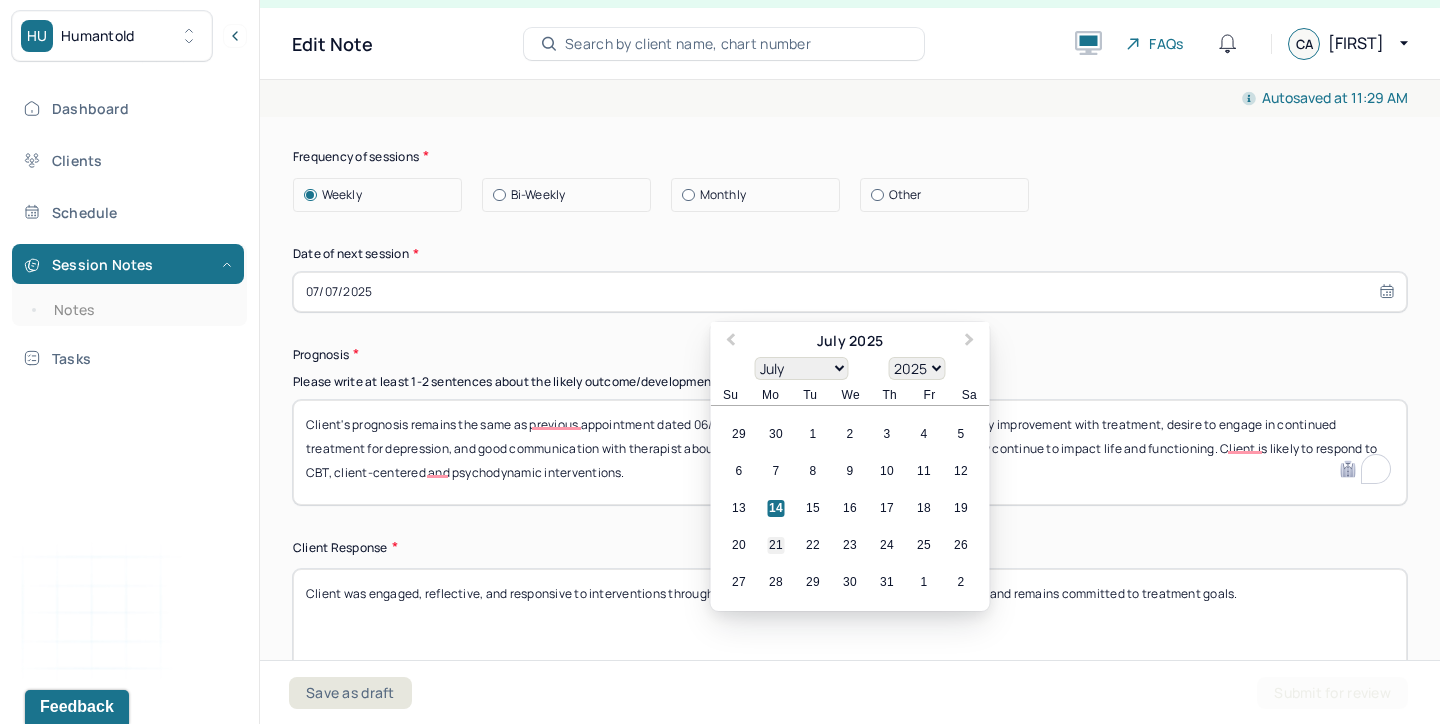 click on "21" at bounding box center [776, 545] 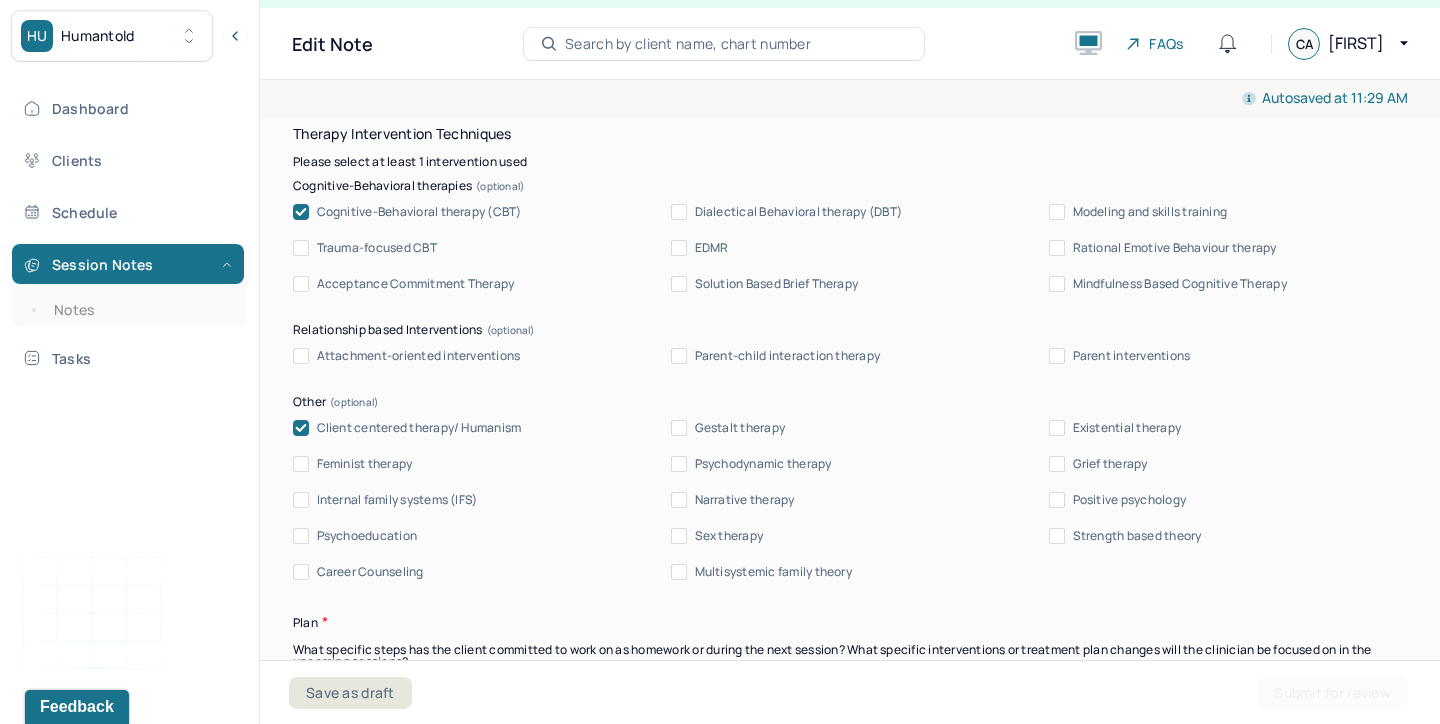 scroll, scrollTop: 2180, scrollLeft: 0, axis: vertical 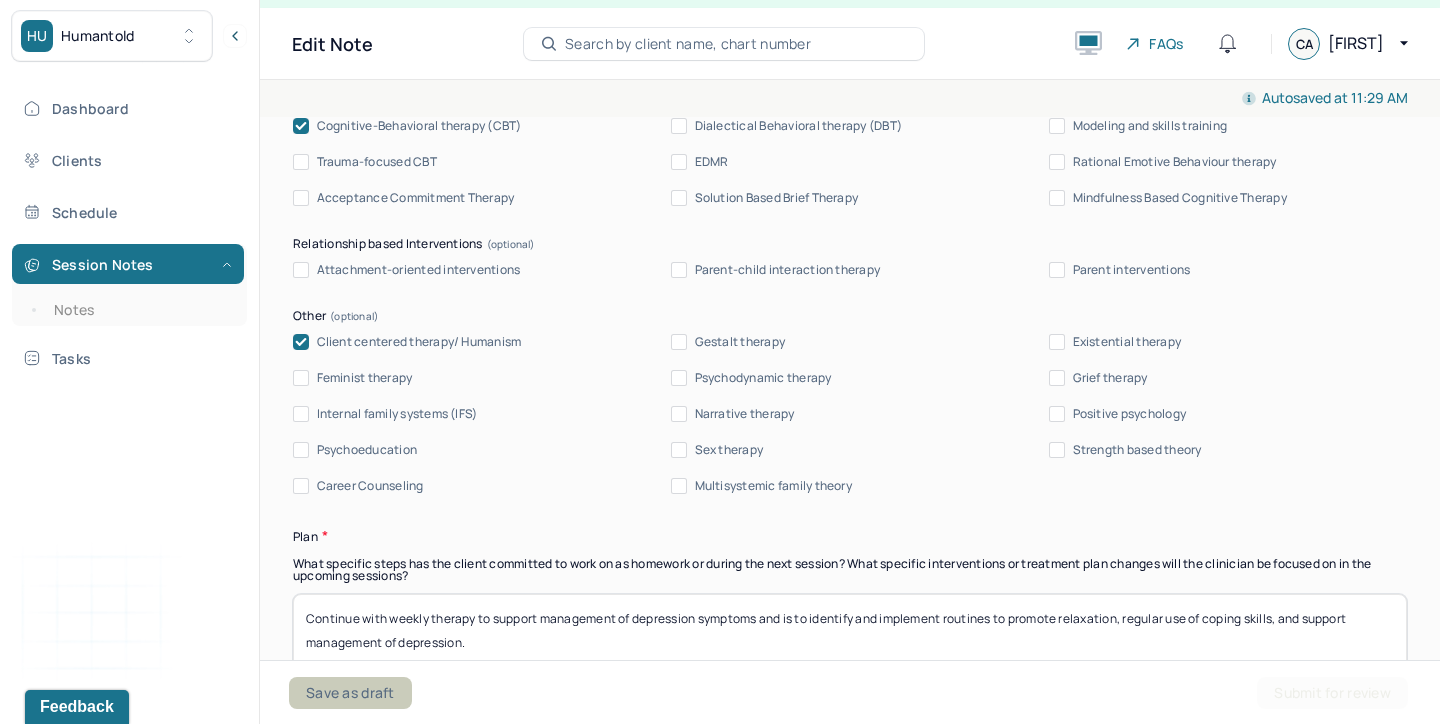 click on "Save as draft" at bounding box center (350, 693) 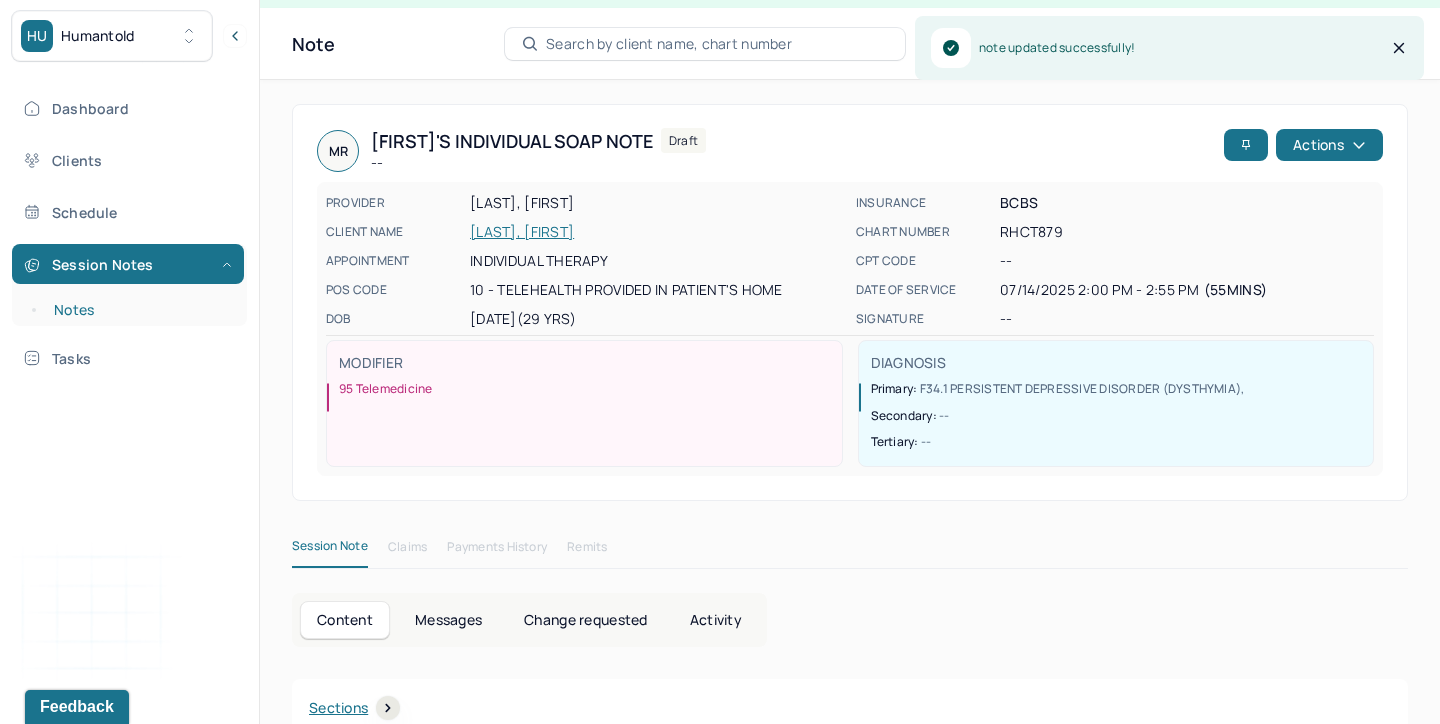 click on "Notes" at bounding box center [139, 310] 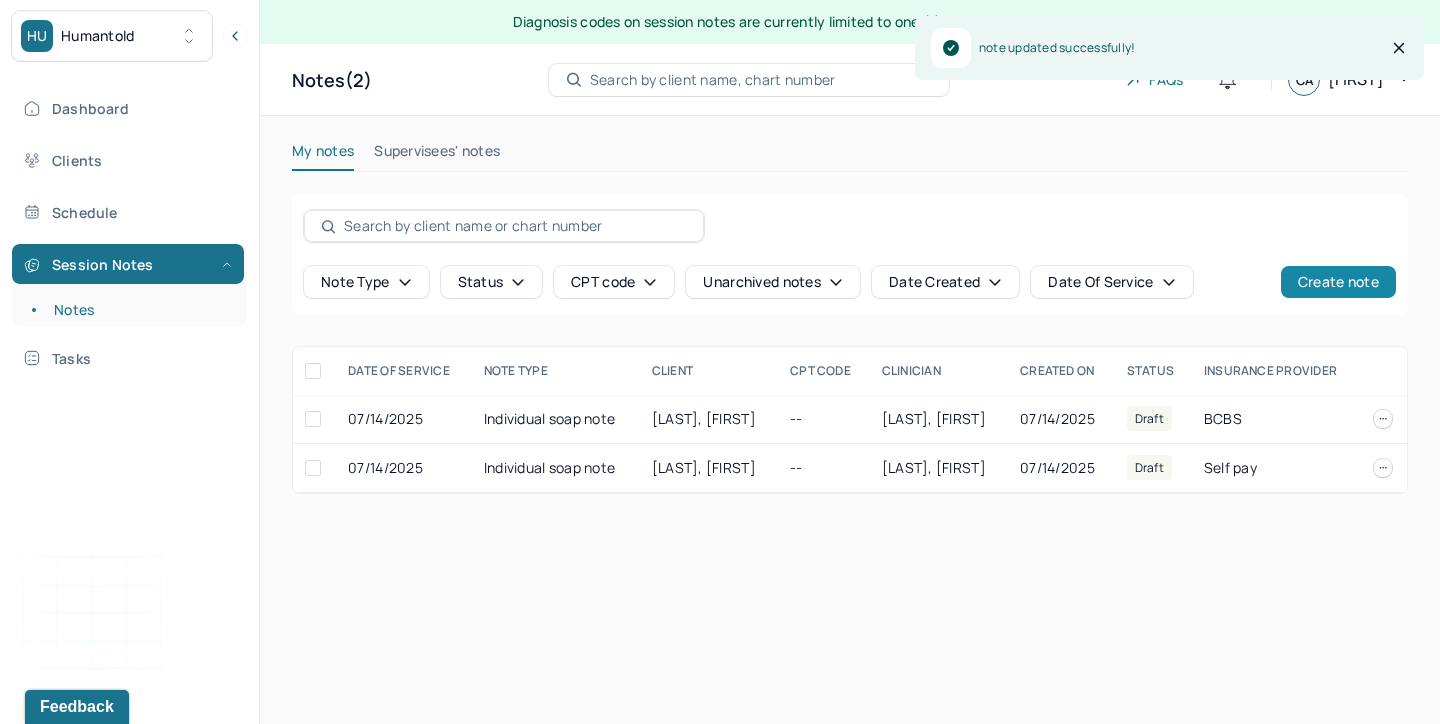 click on "Create note" at bounding box center [1338, 282] 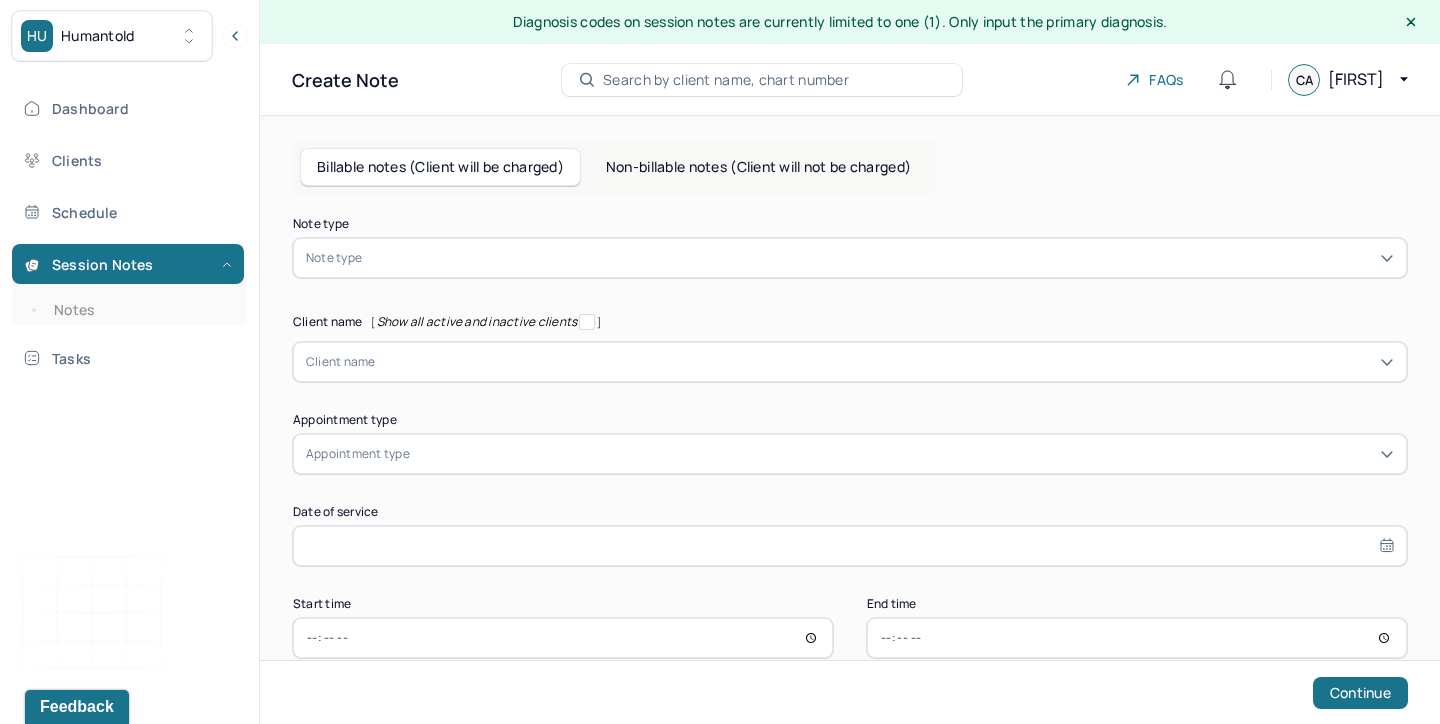 click on "Note type" at bounding box center (850, 258) 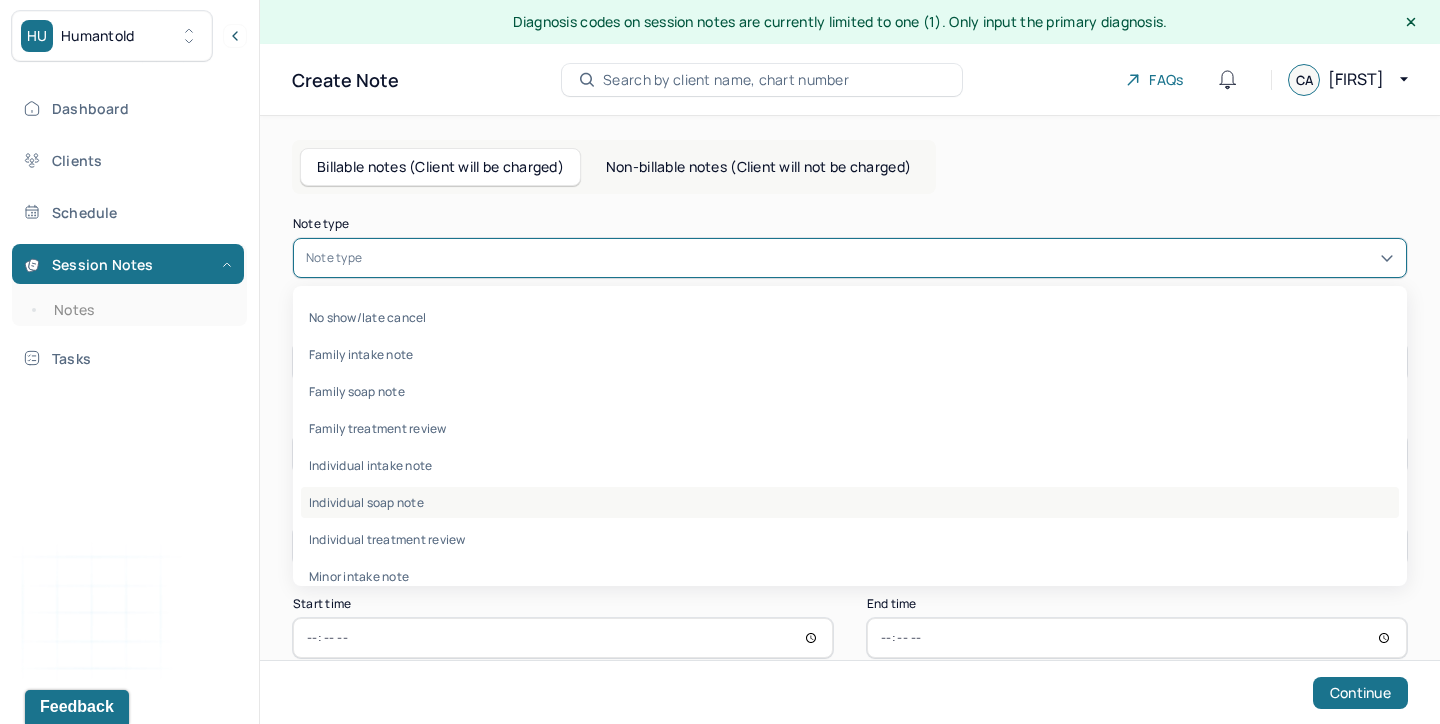 click on "Individual soap note" at bounding box center [850, 502] 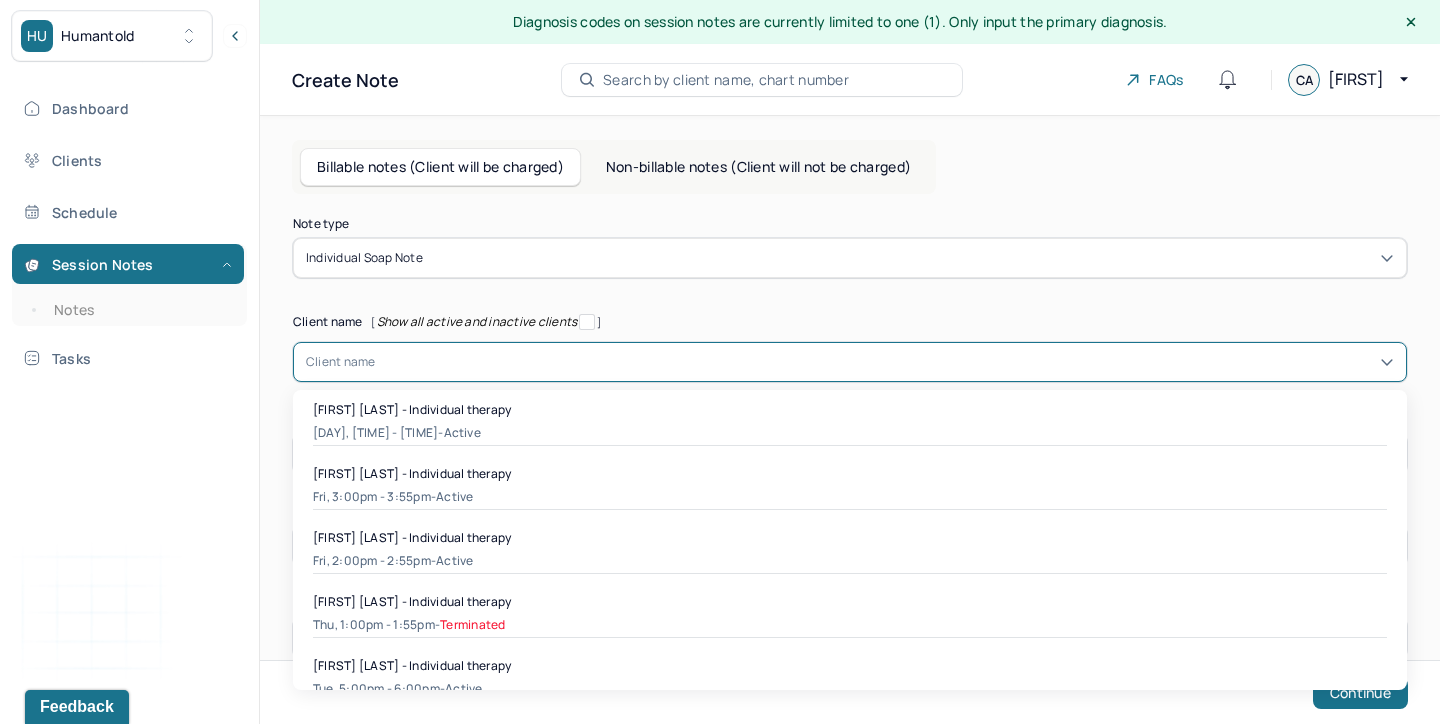 click at bounding box center [885, 362] 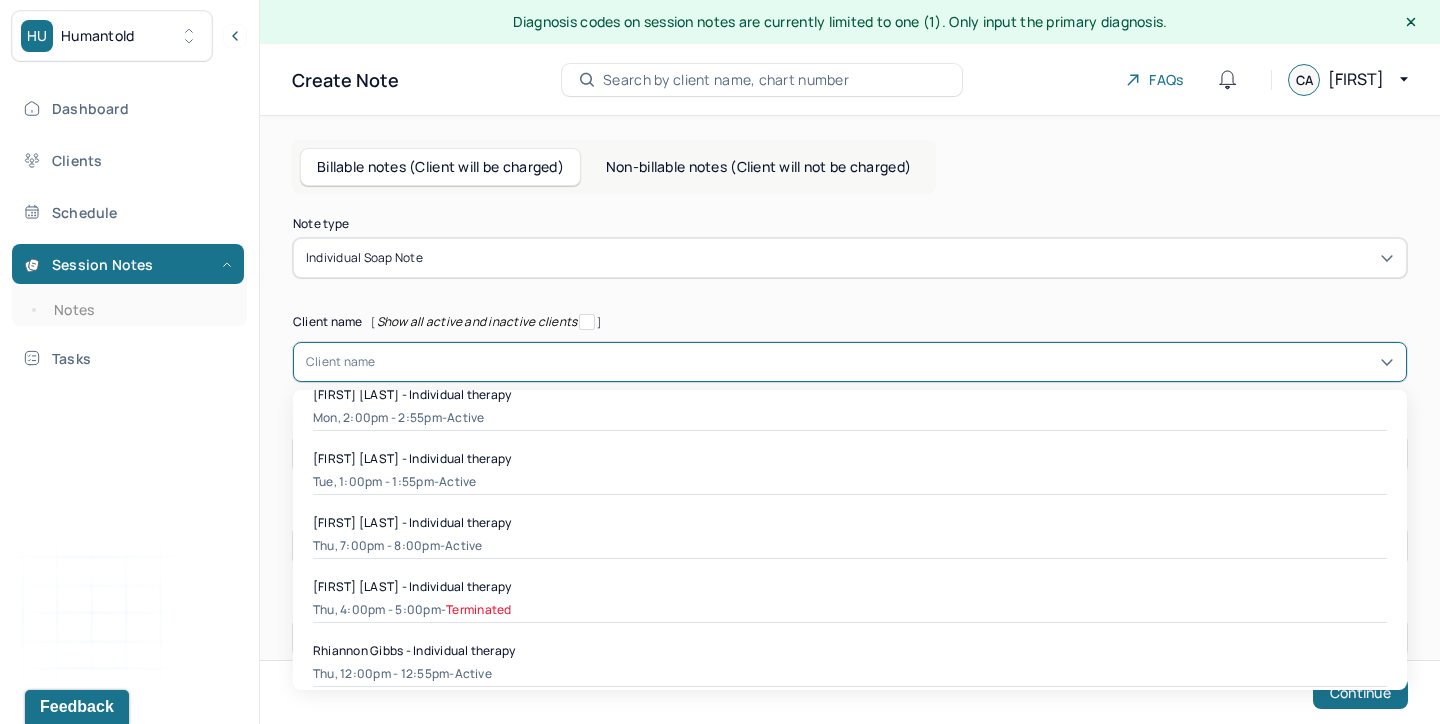 scroll, scrollTop: 1861, scrollLeft: 0, axis: vertical 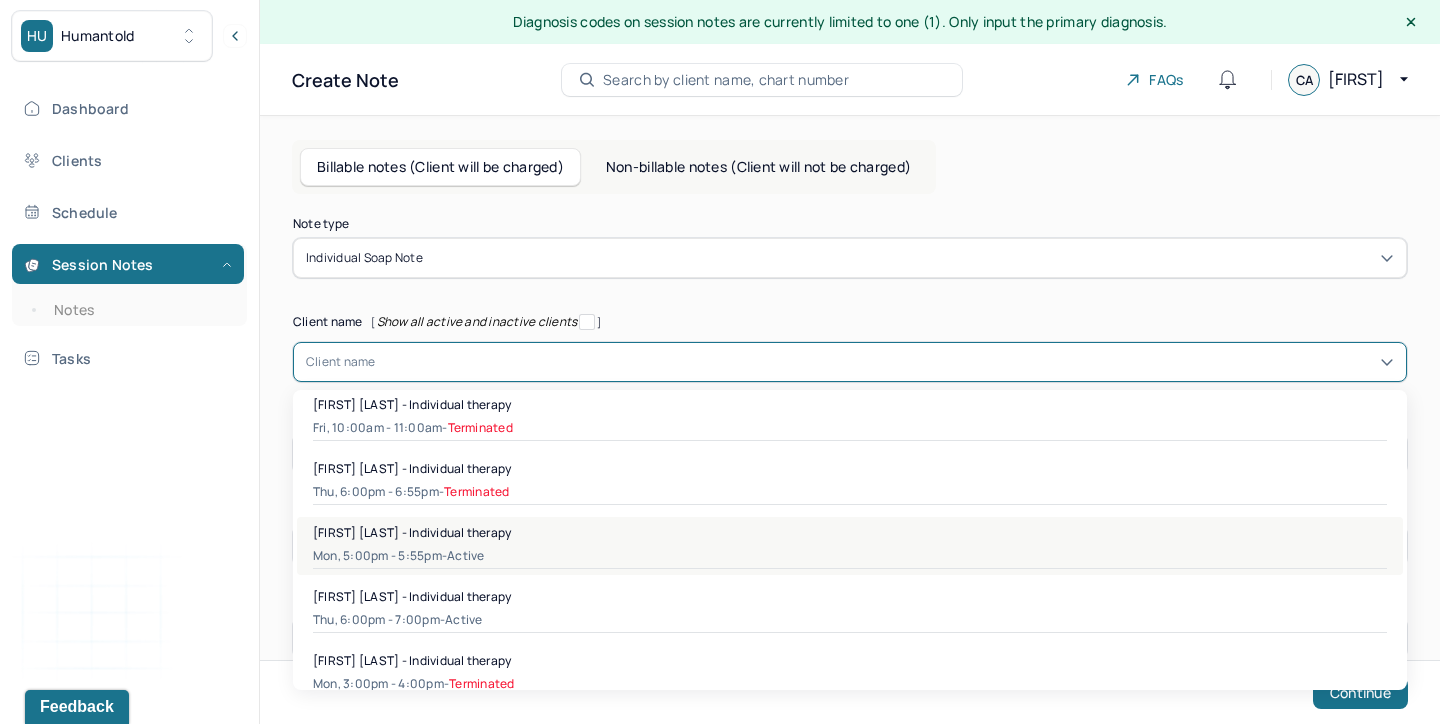 click on "Mon, 5:00pm - 5:55pm  -  active" at bounding box center (850, 556) 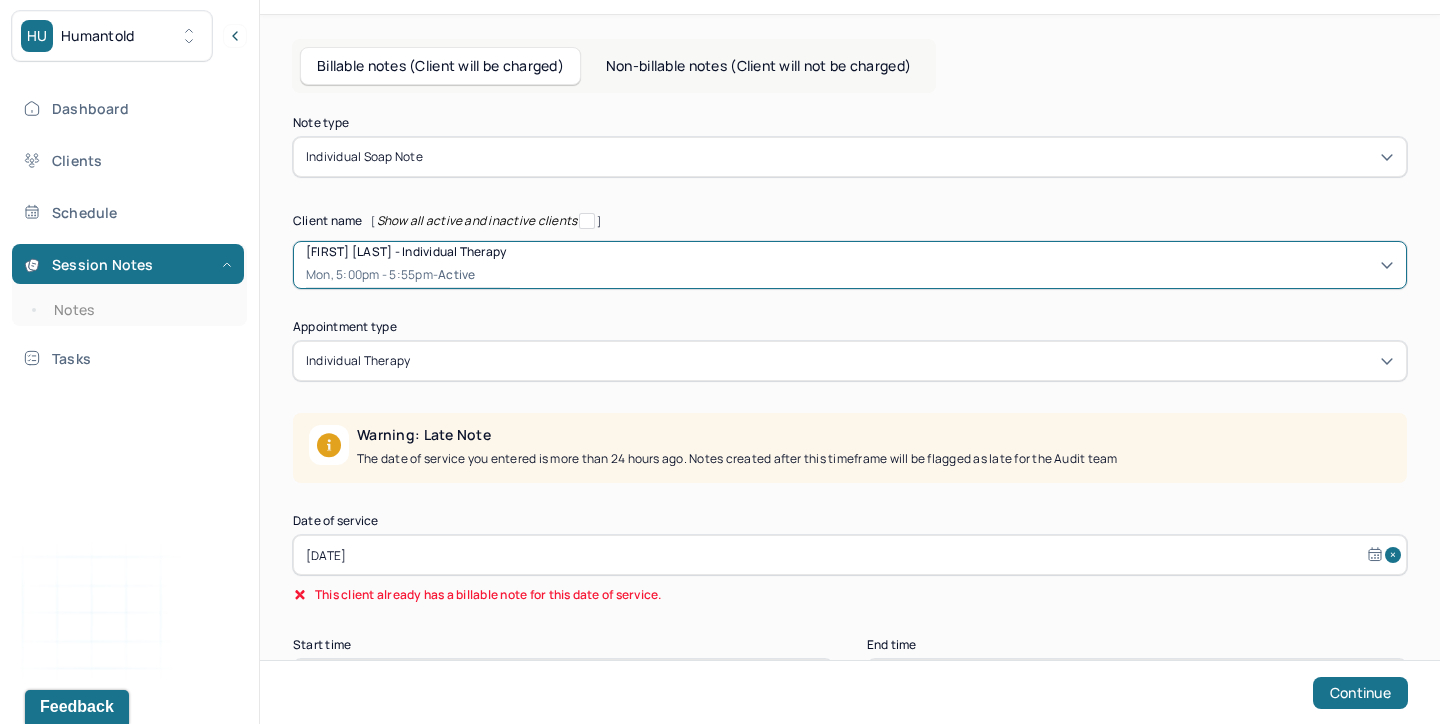 scroll, scrollTop: 103, scrollLeft: 0, axis: vertical 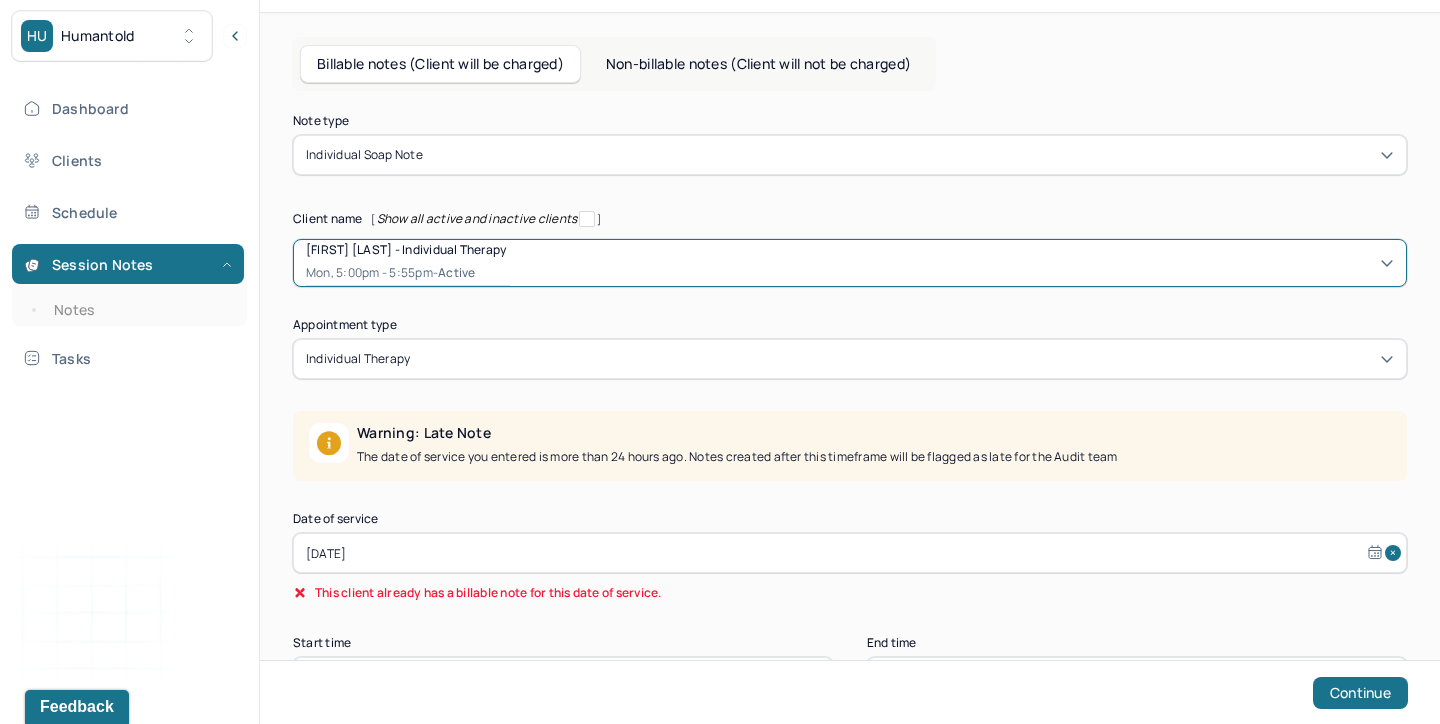 click on "[DATE]" at bounding box center [850, 553] 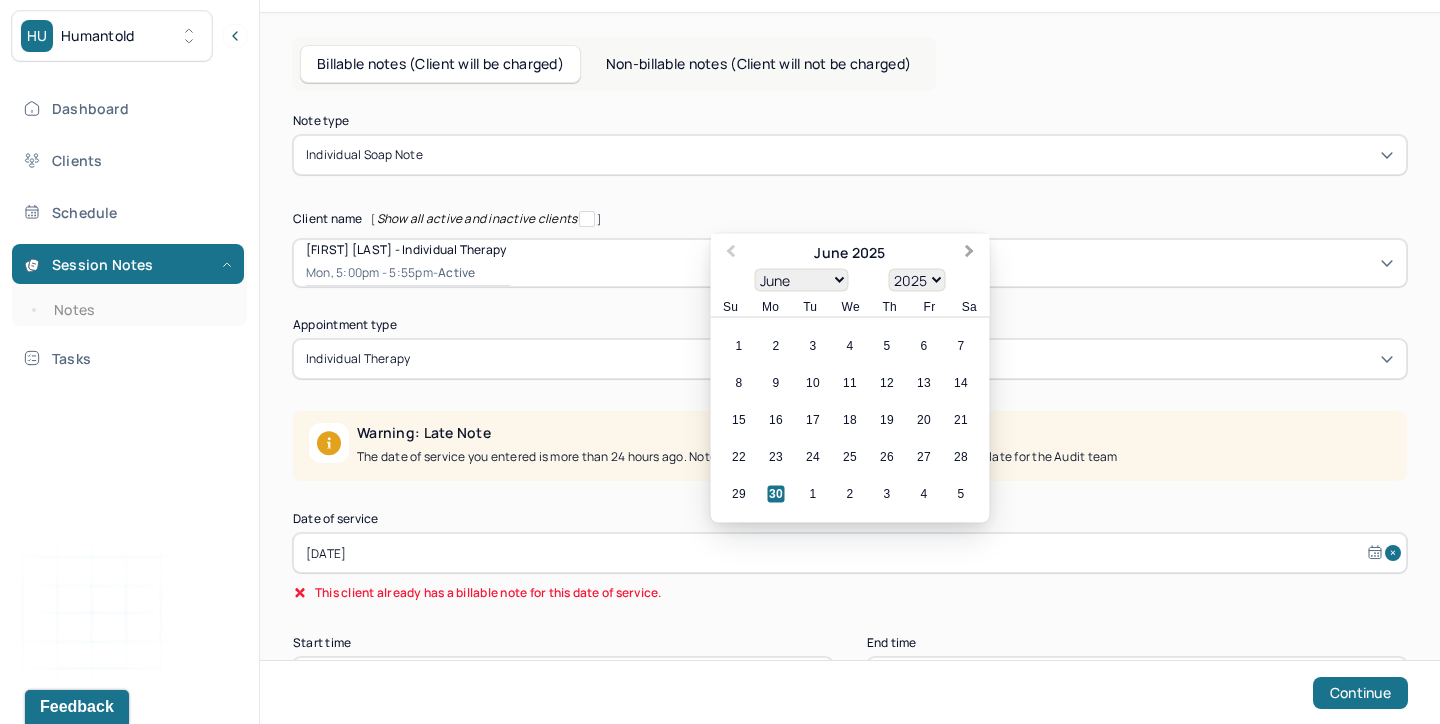 click on "Next Month" at bounding box center (972, 255) 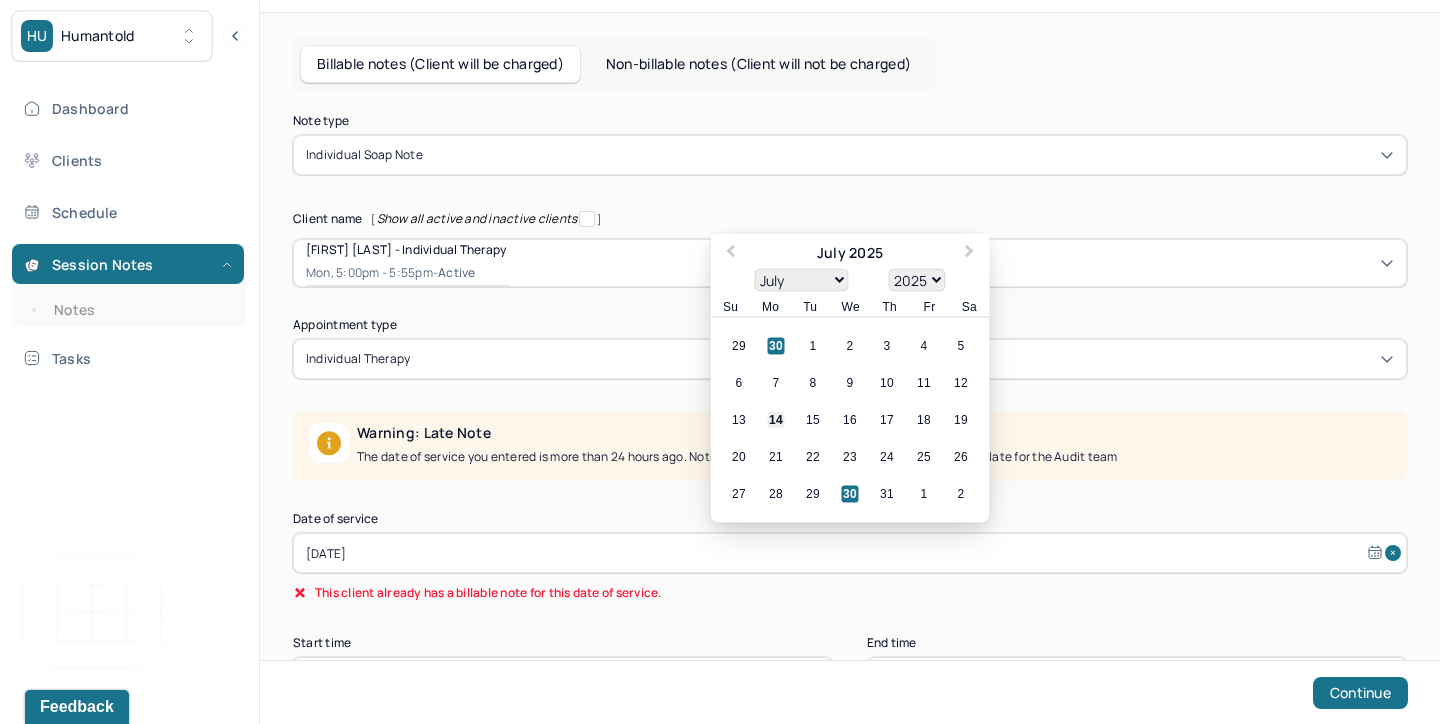 click on "14" at bounding box center (776, 420) 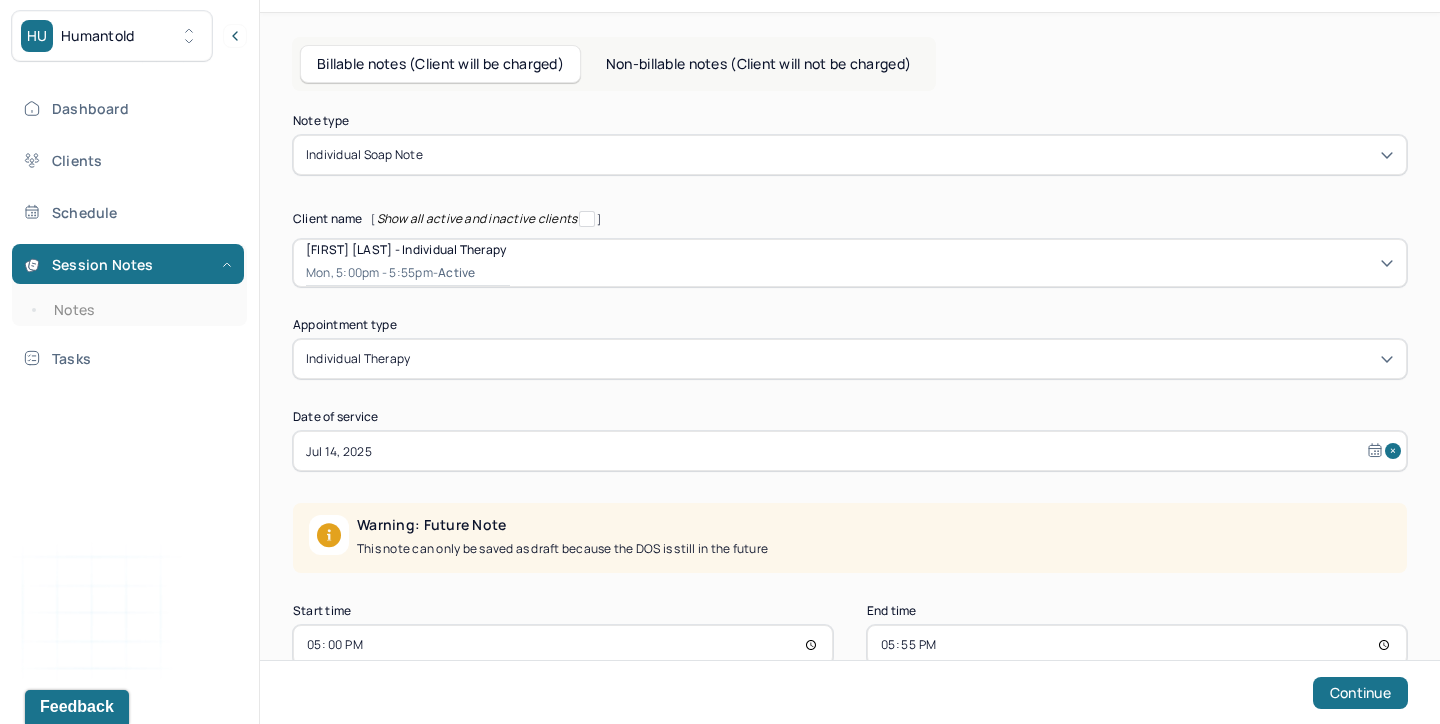 scroll, scrollTop: 149, scrollLeft: 0, axis: vertical 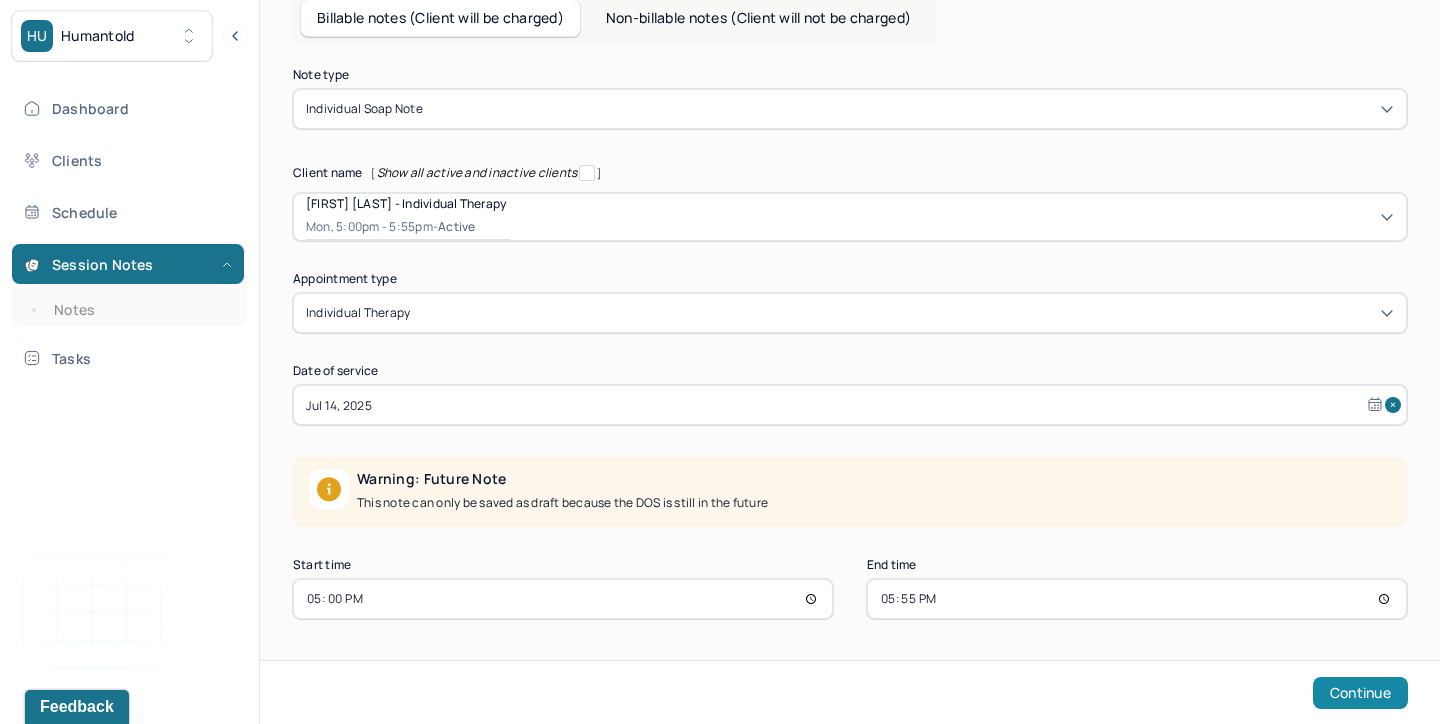 click on "Continue" at bounding box center [1360, 693] 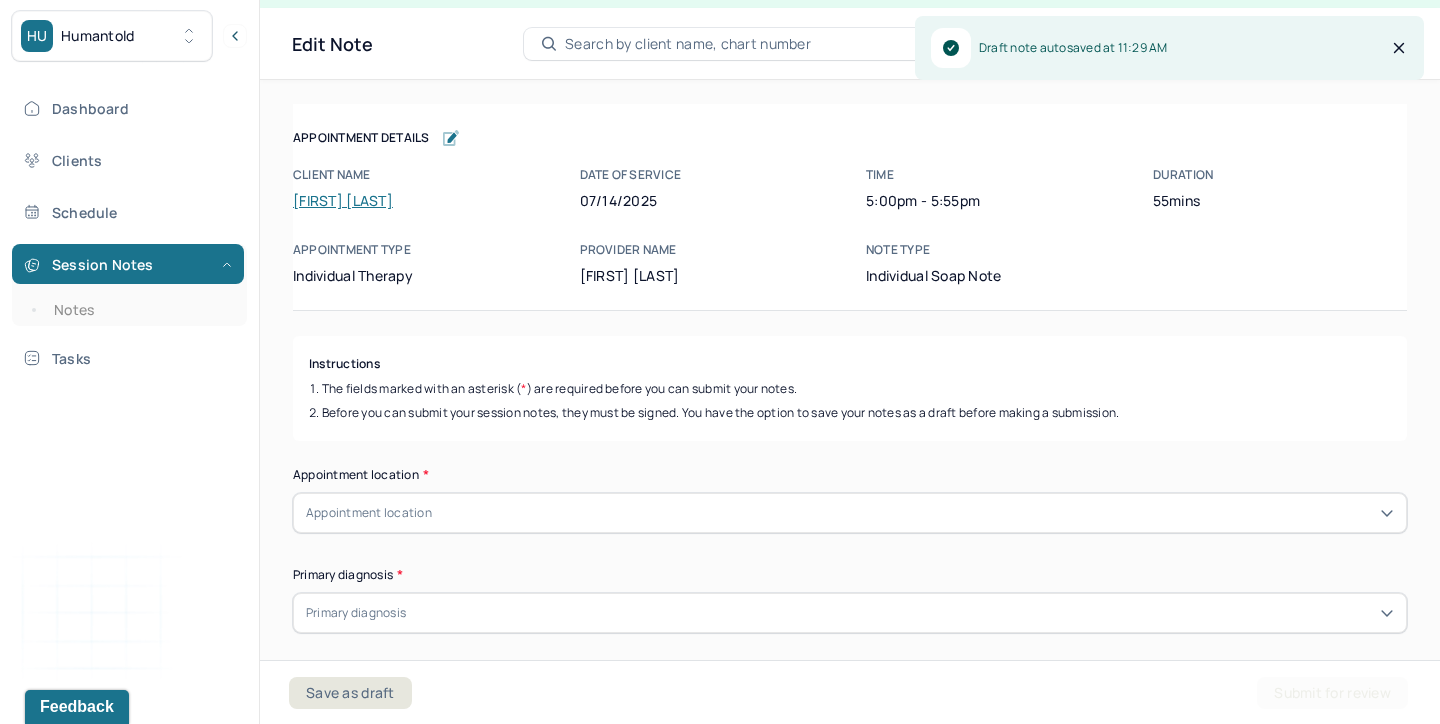 scroll, scrollTop: 36, scrollLeft: 0, axis: vertical 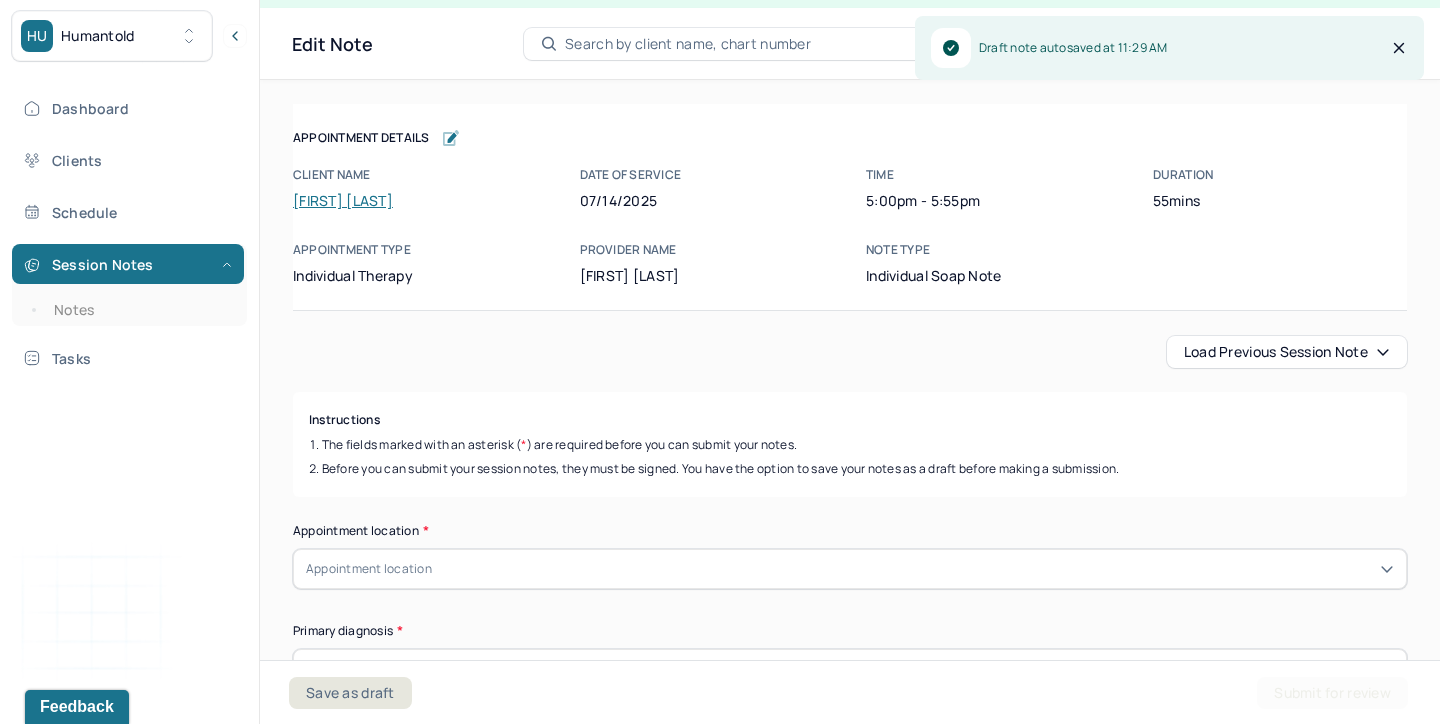 click on "Load previous session note" at bounding box center (1287, 352) 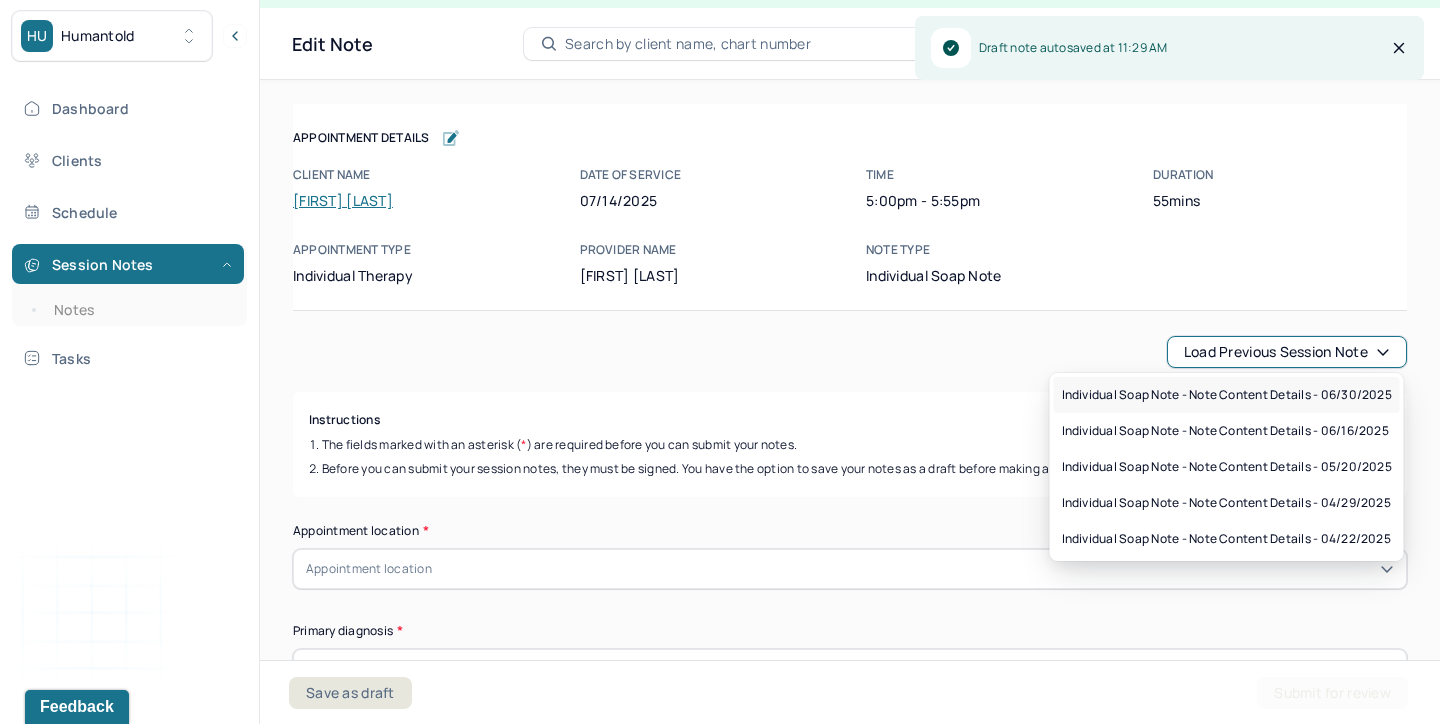 click on "Individual soap note   - Note content Details -   06/30/2025" at bounding box center (1227, 395) 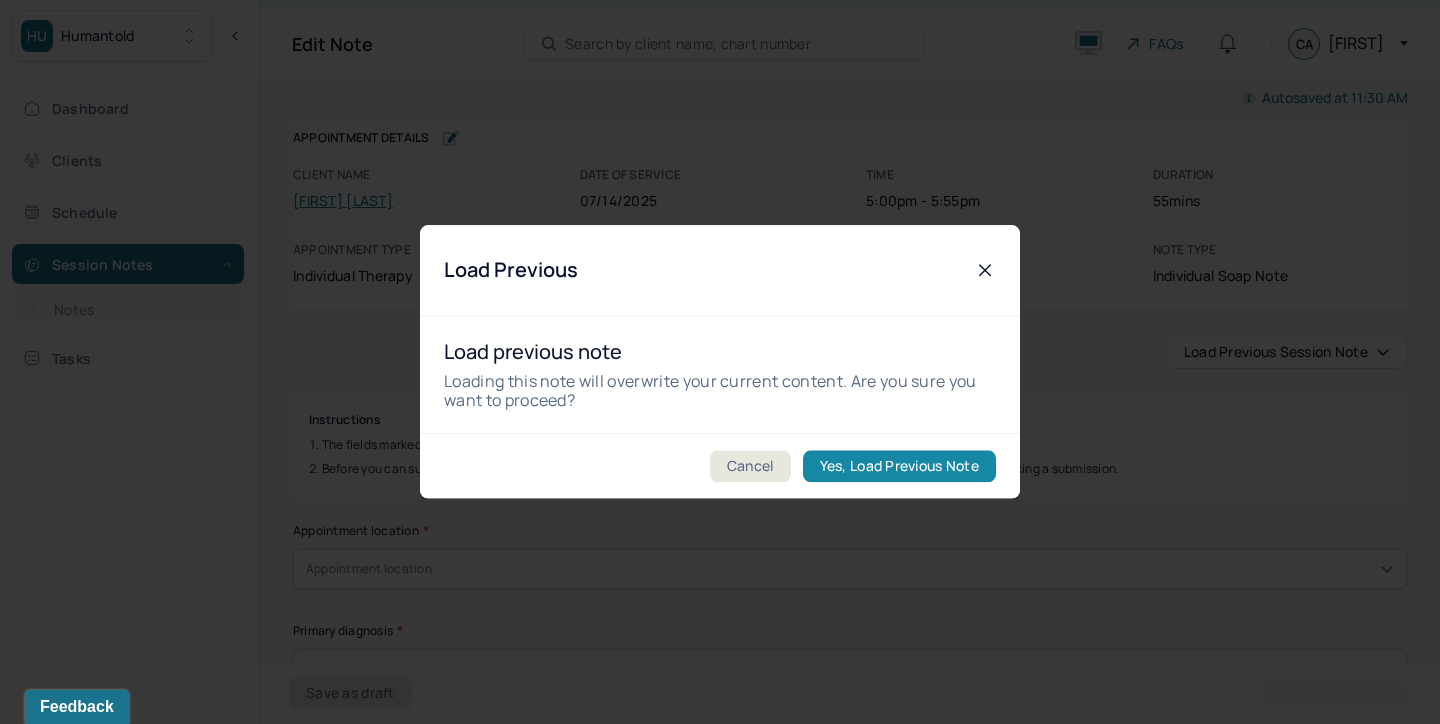 click on "Yes, Load Previous Note" at bounding box center (899, 467) 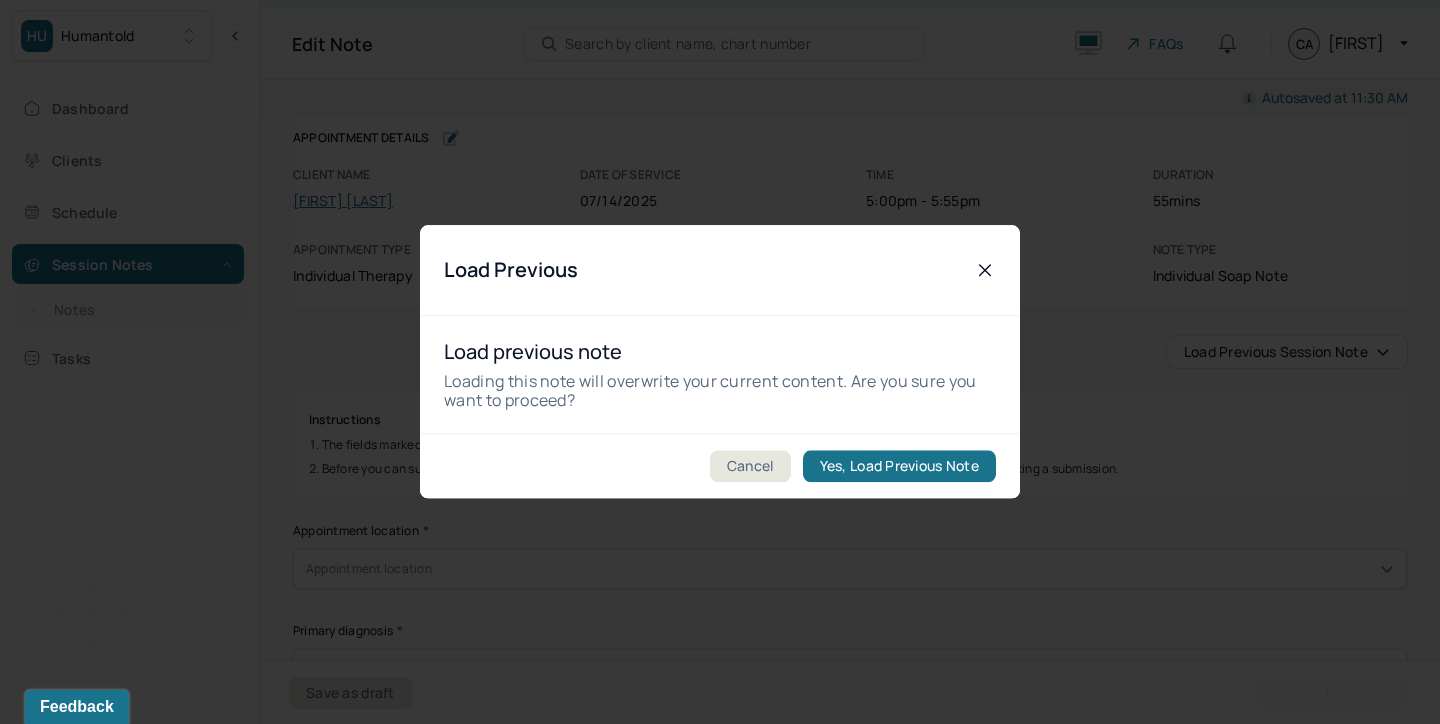 type on "Client presented with stressed mood and congruent affect, client endorsed increased anxiety and feelings of low-self worth related to body image and self-esteem." 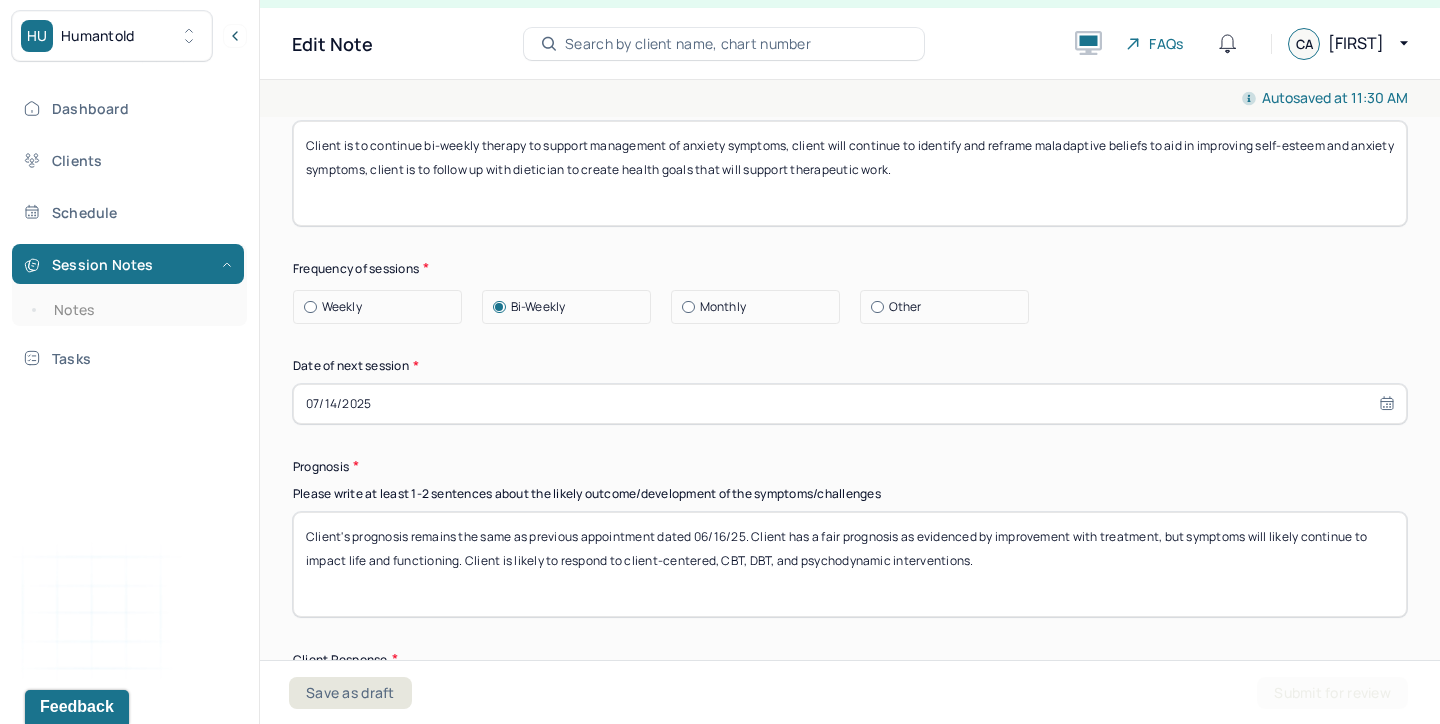 scroll, scrollTop: 2750, scrollLeft: 0, axis: vertical 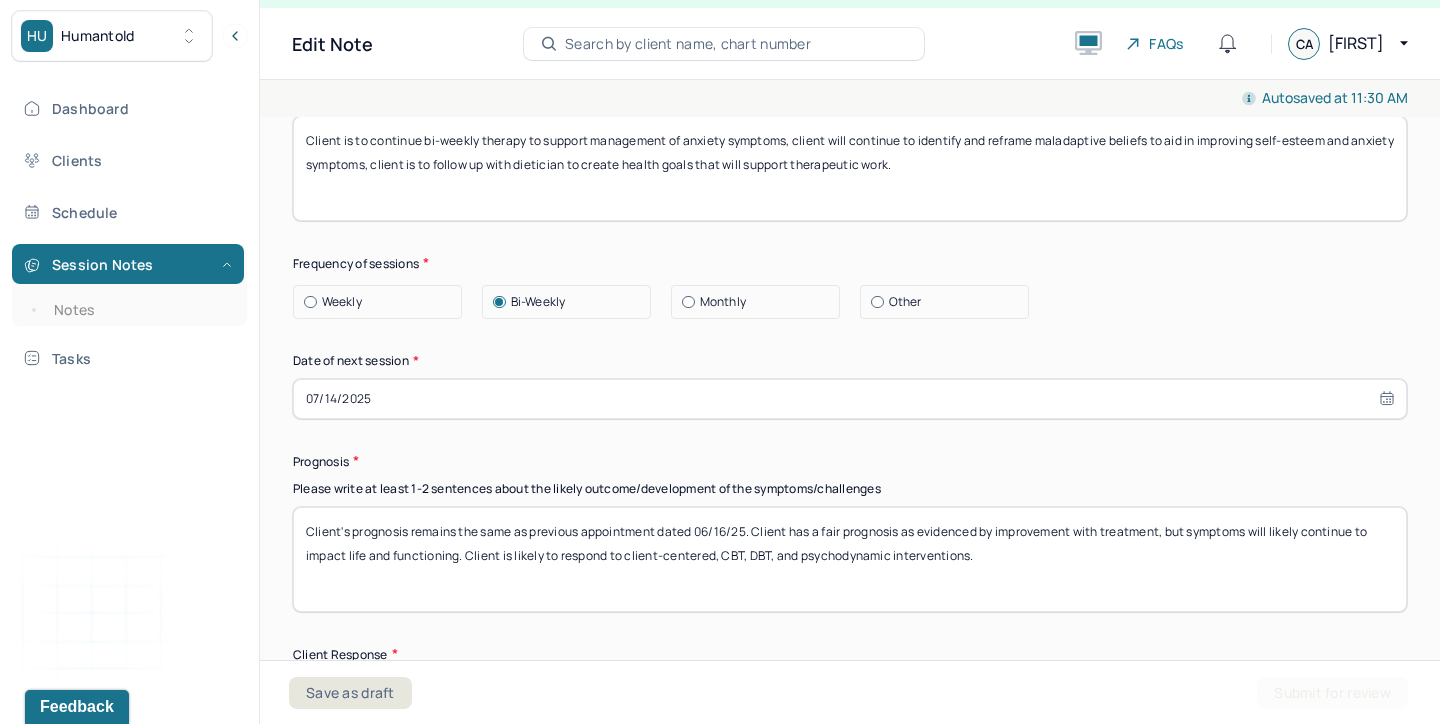 click on "07/14/2025" at bounding box center (850, 399) 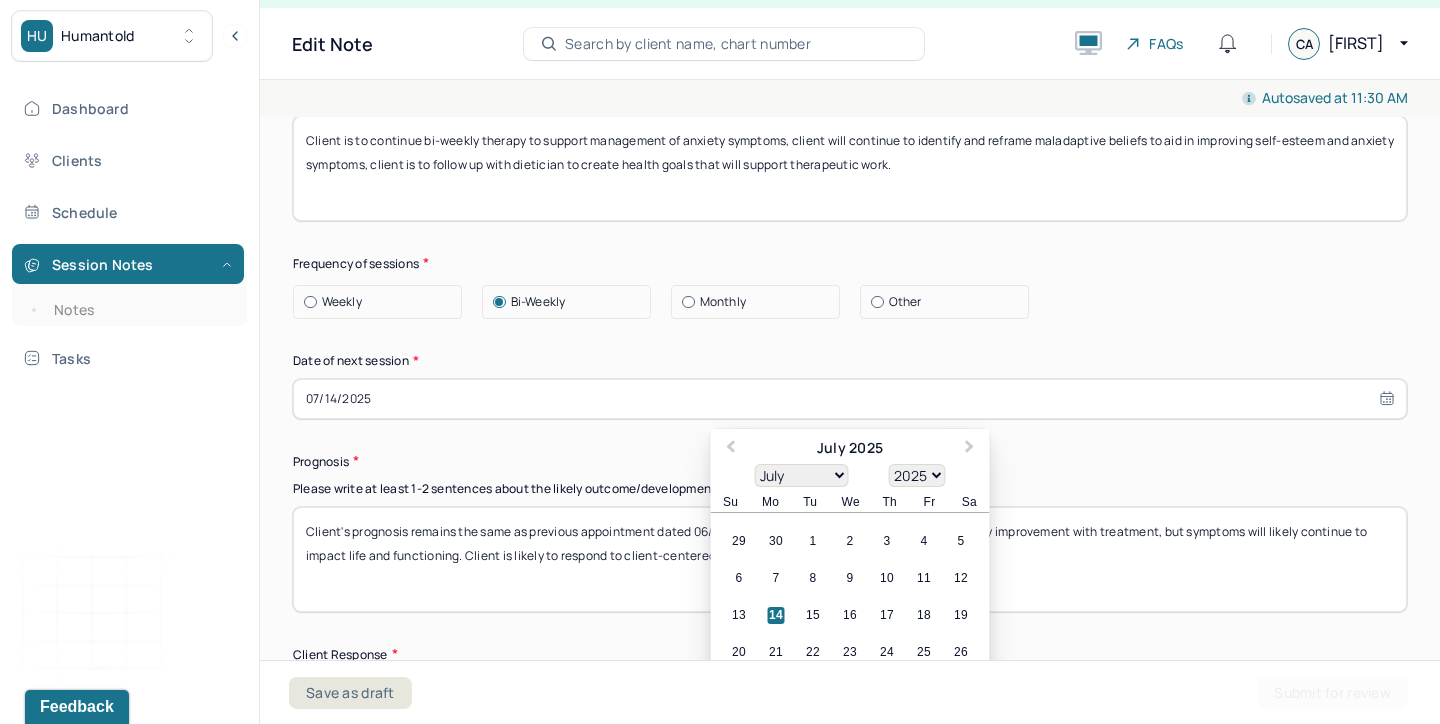 click on "Prognosis" at bounding box center (850, 461) 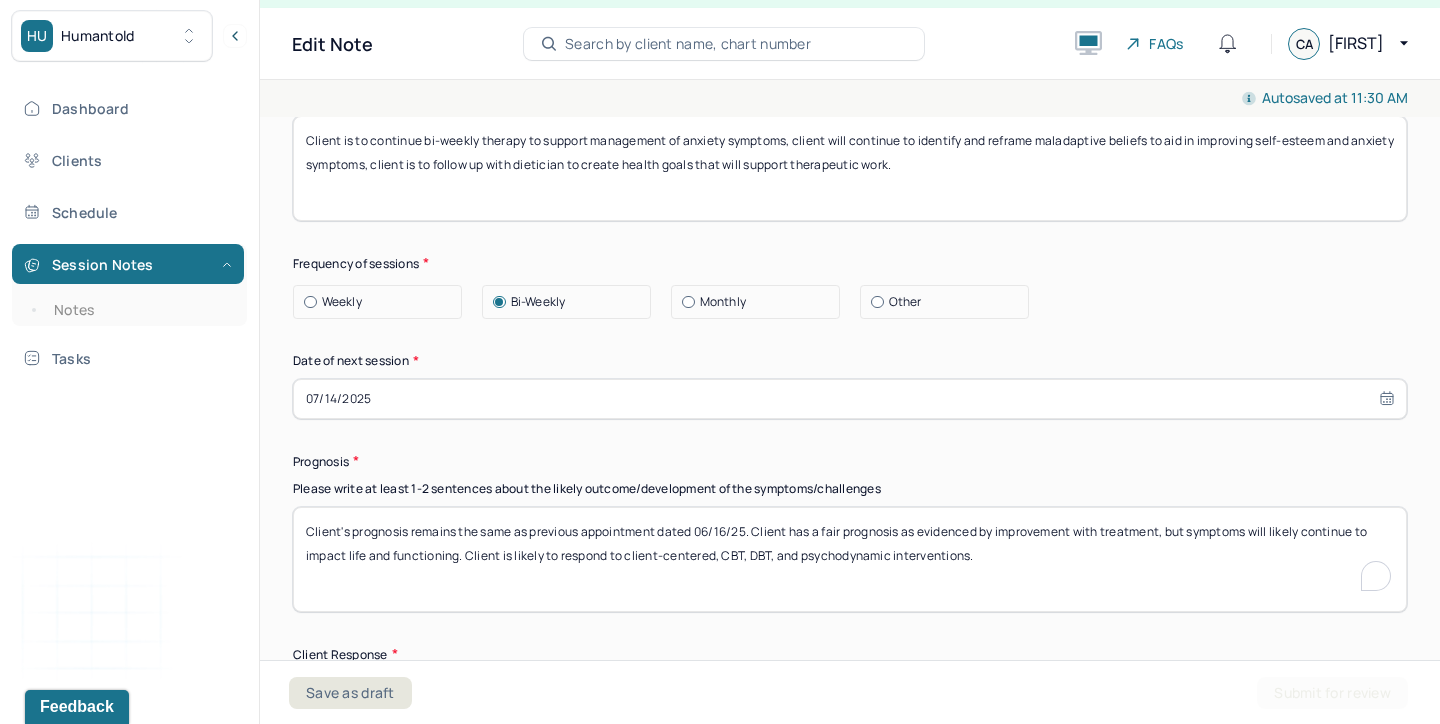 click on "Client's prognosis remains the same as previous appointment dated 06/16/25. Client has a fair prognosis as evidenced by improvement with treatment, but symptoms will likely continue to impact life and functioning. Client is likely to respond to client-centered, CBT, DBT, and psychodynamic interventions." at bounding box center [850, 559] 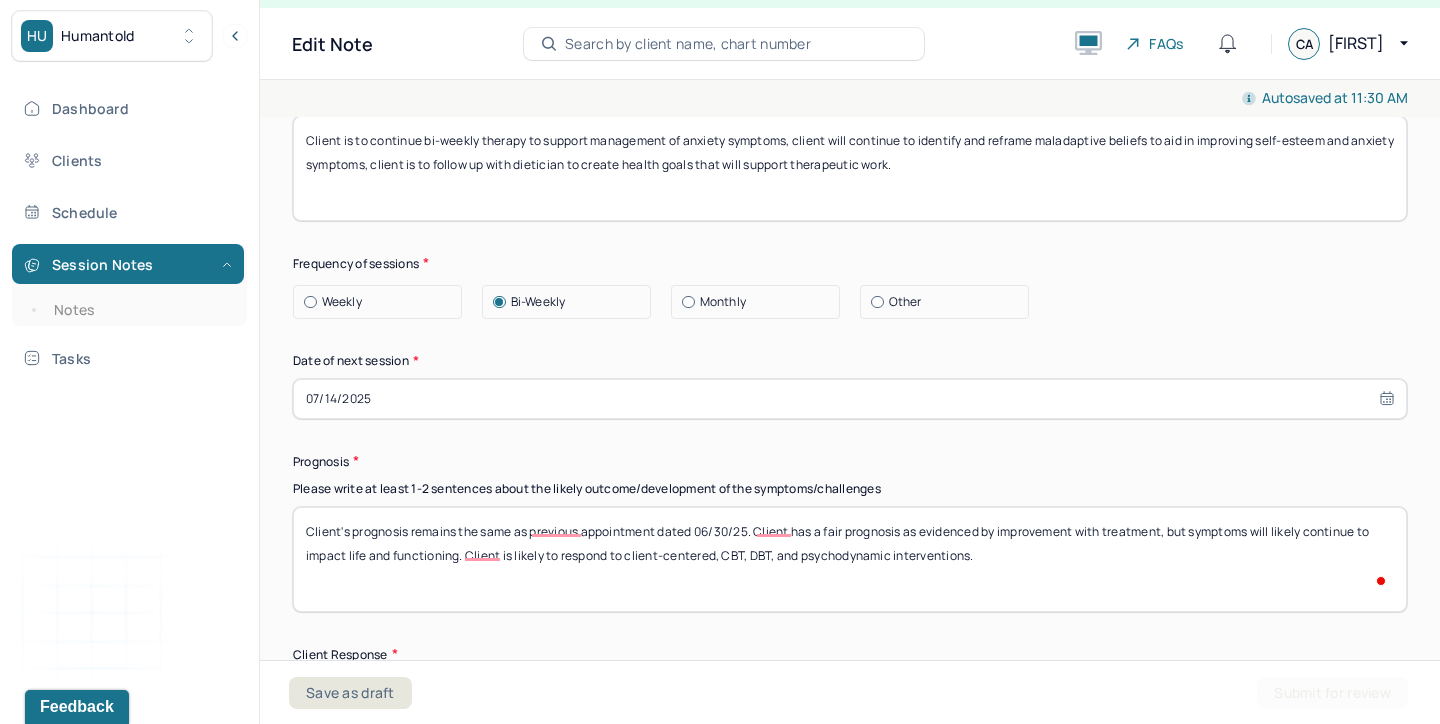 type on "Client's prognosis remains the same as previous appointment dated 06/30/25. Client has a fair prognosis as evidenced by improvement with treatment, but symptoms will likely continue to impact life and functioning. Client is likely to respond to client-centered, CBT, DBT, and psychodynamic interventions." 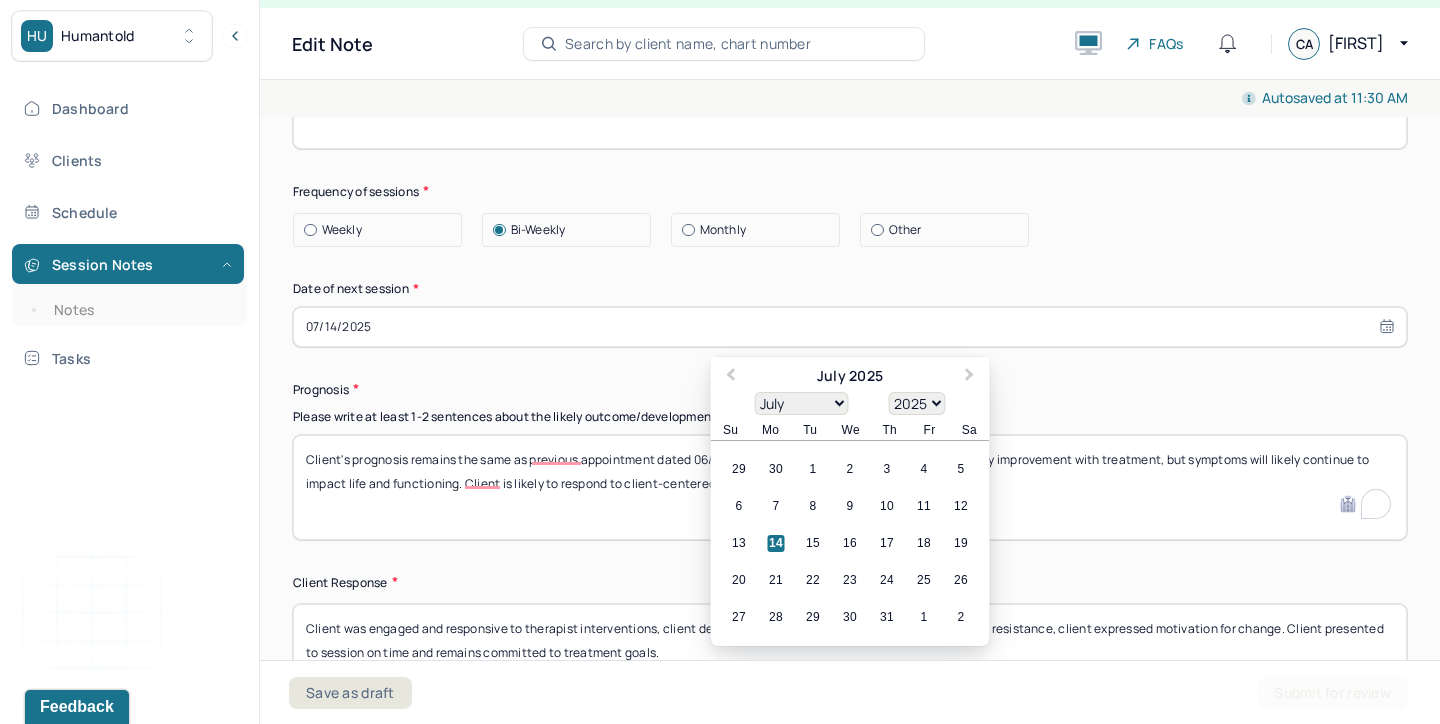 scroll, scrollTop: 2828, scrollLeft: 0, axis: vertical 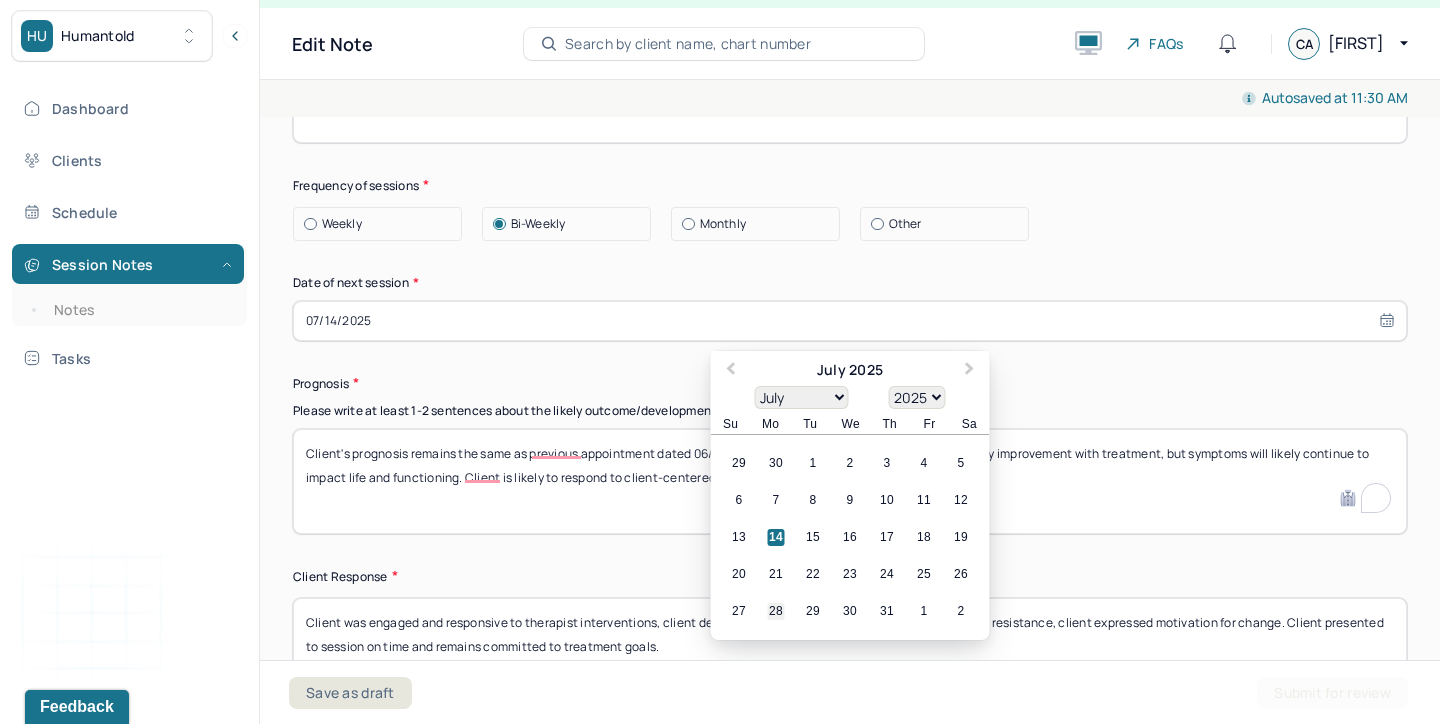 click on "28" at bounding box center [776, 611] 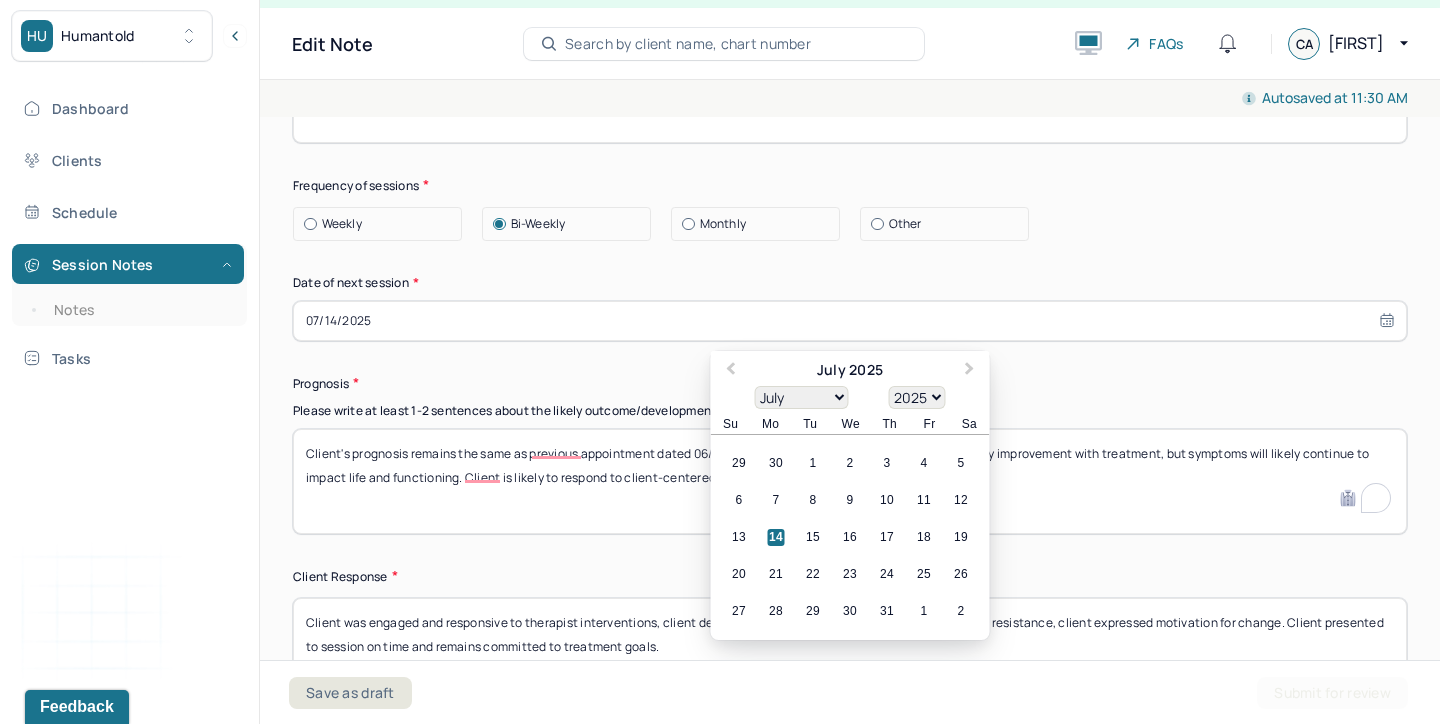 type on "07/28/2025" 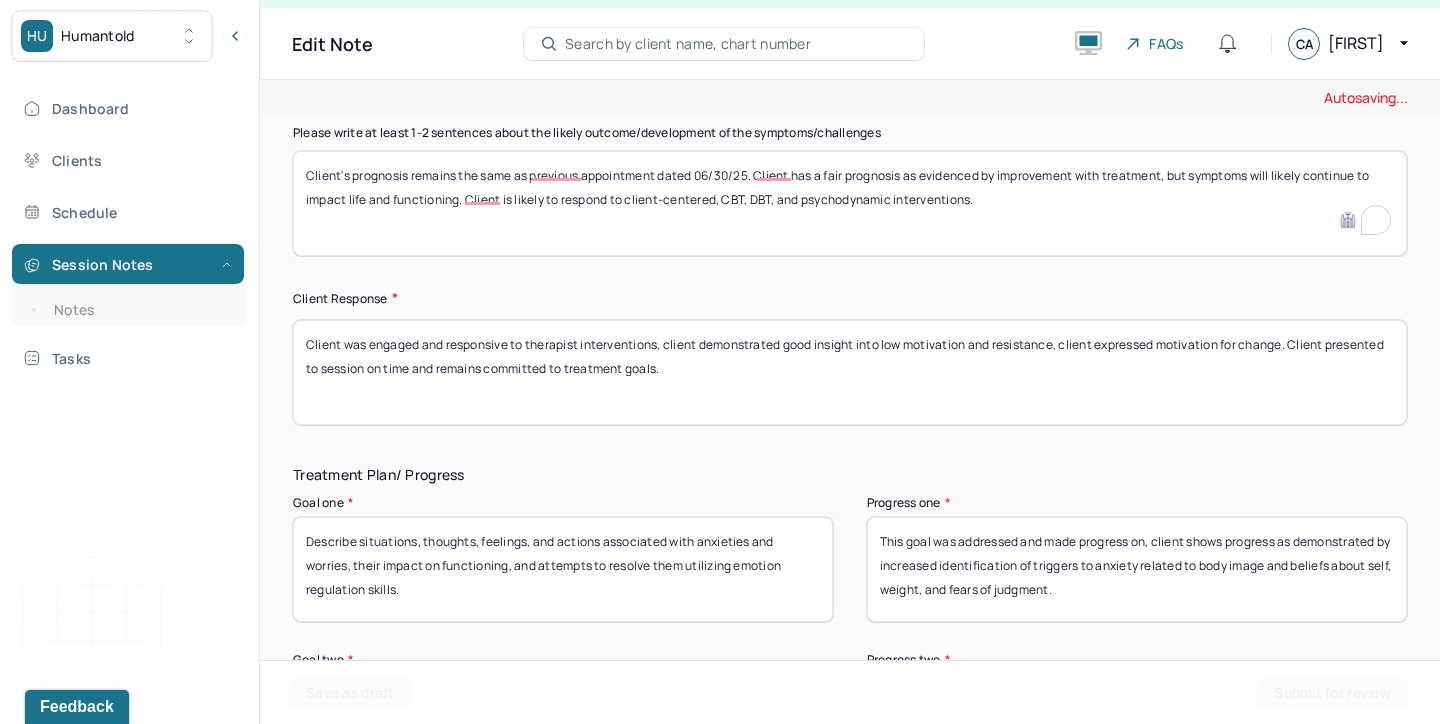 scroll, scrollTop: 4027, scrollLeft: 0, axis: vertical 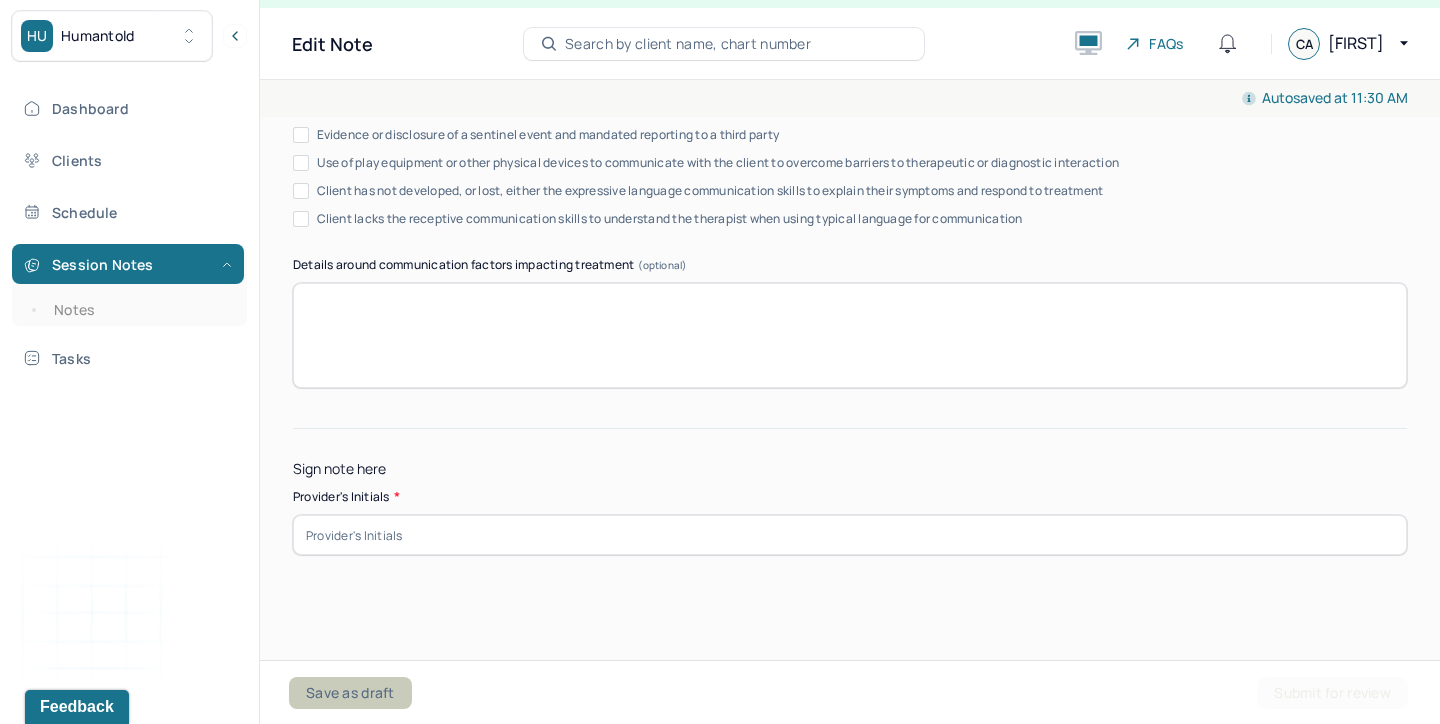 click on "Save as draft" at bounding box center [350, 693] 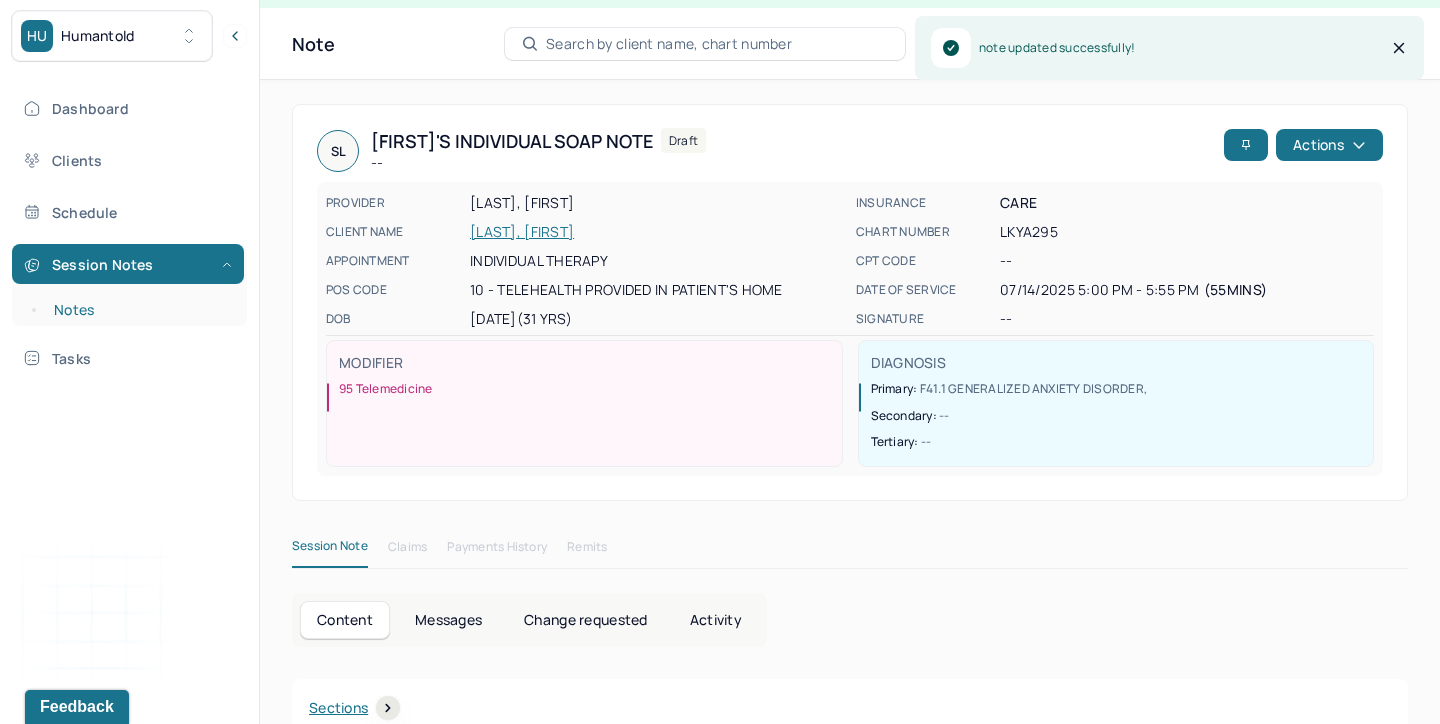 click on "Notes" at bounding box center [139, 310] 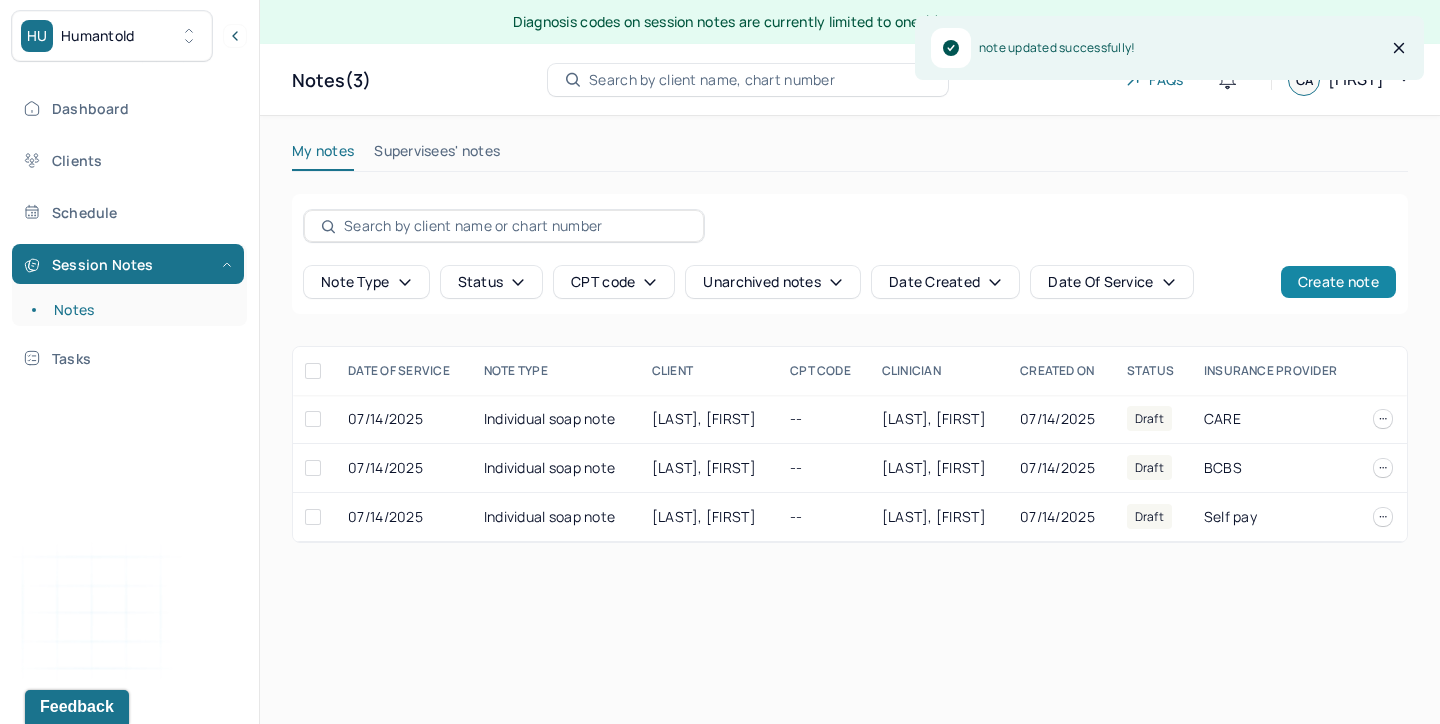click on "Create note" at bounding box center [1338, 282] 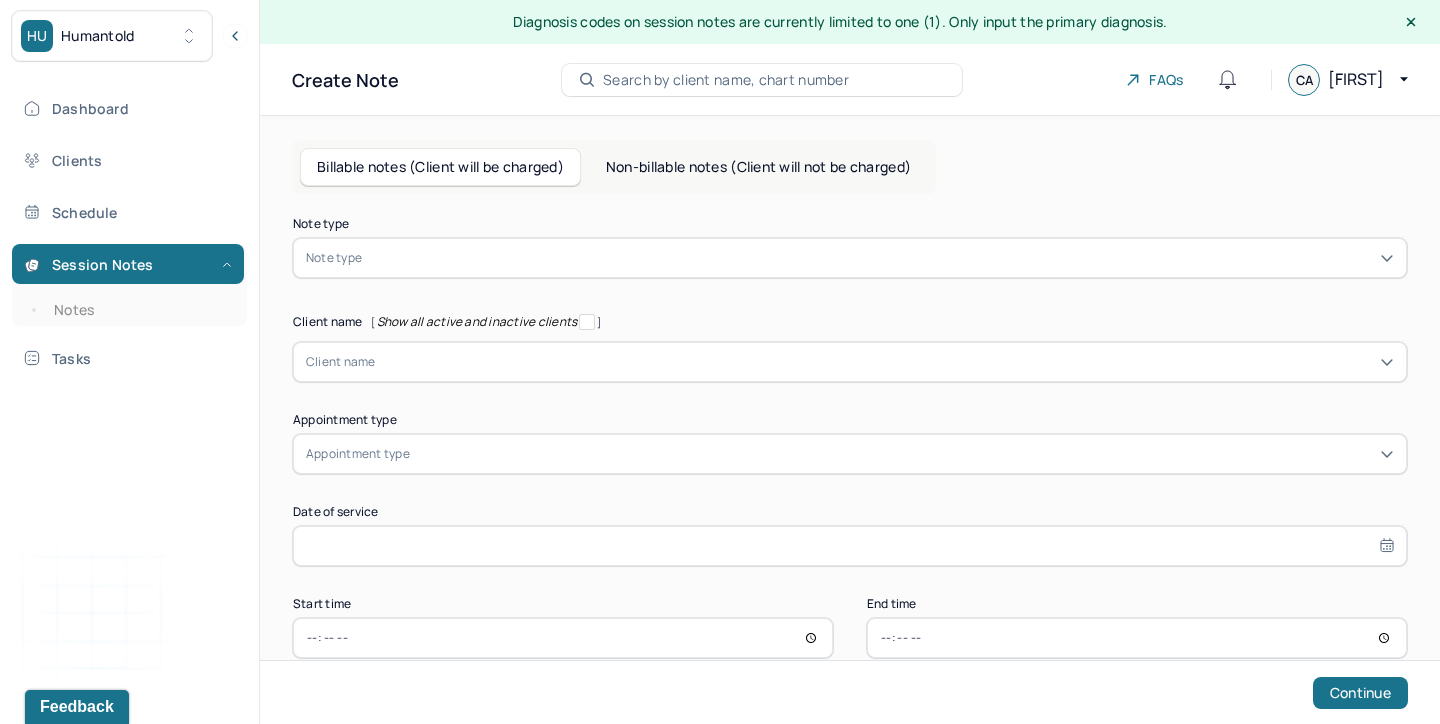 click at bounding box center (880, 258) 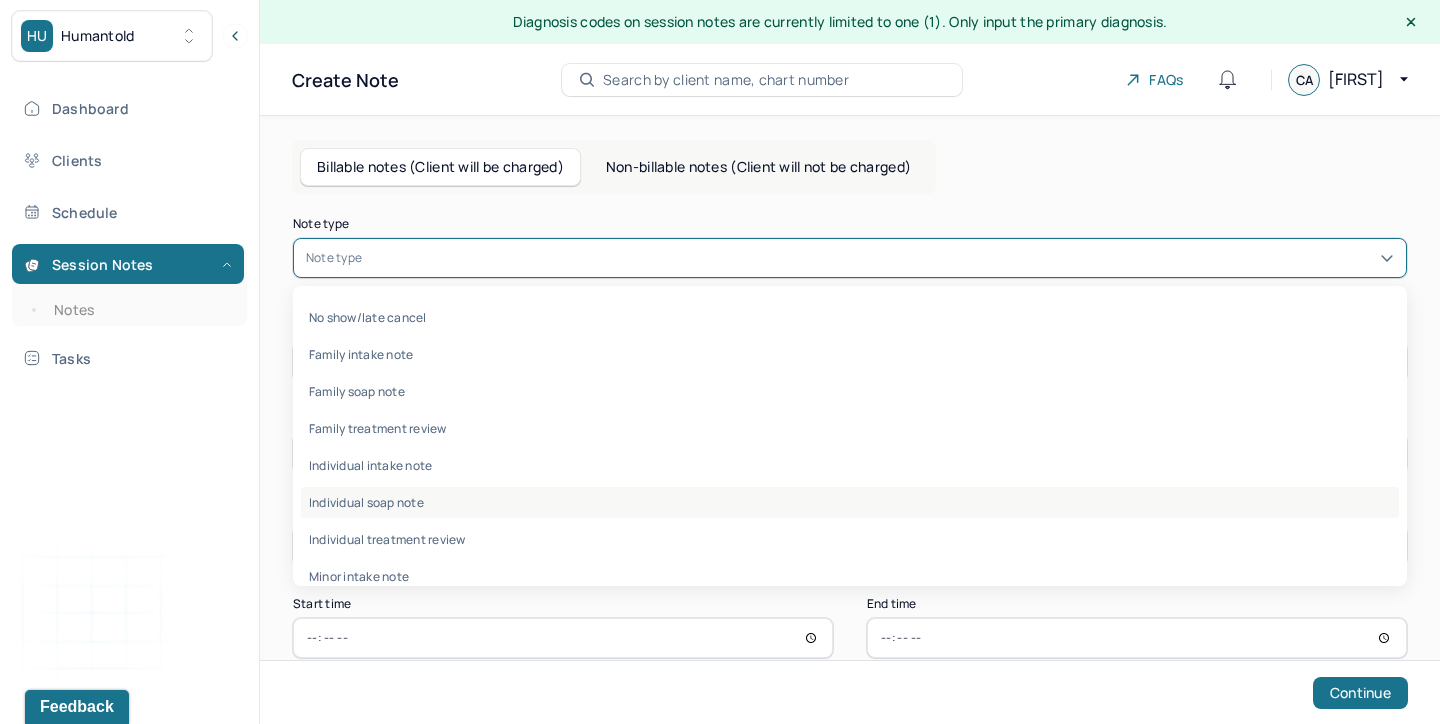 click on "Individual soap note" at bounding box center [850, 502] 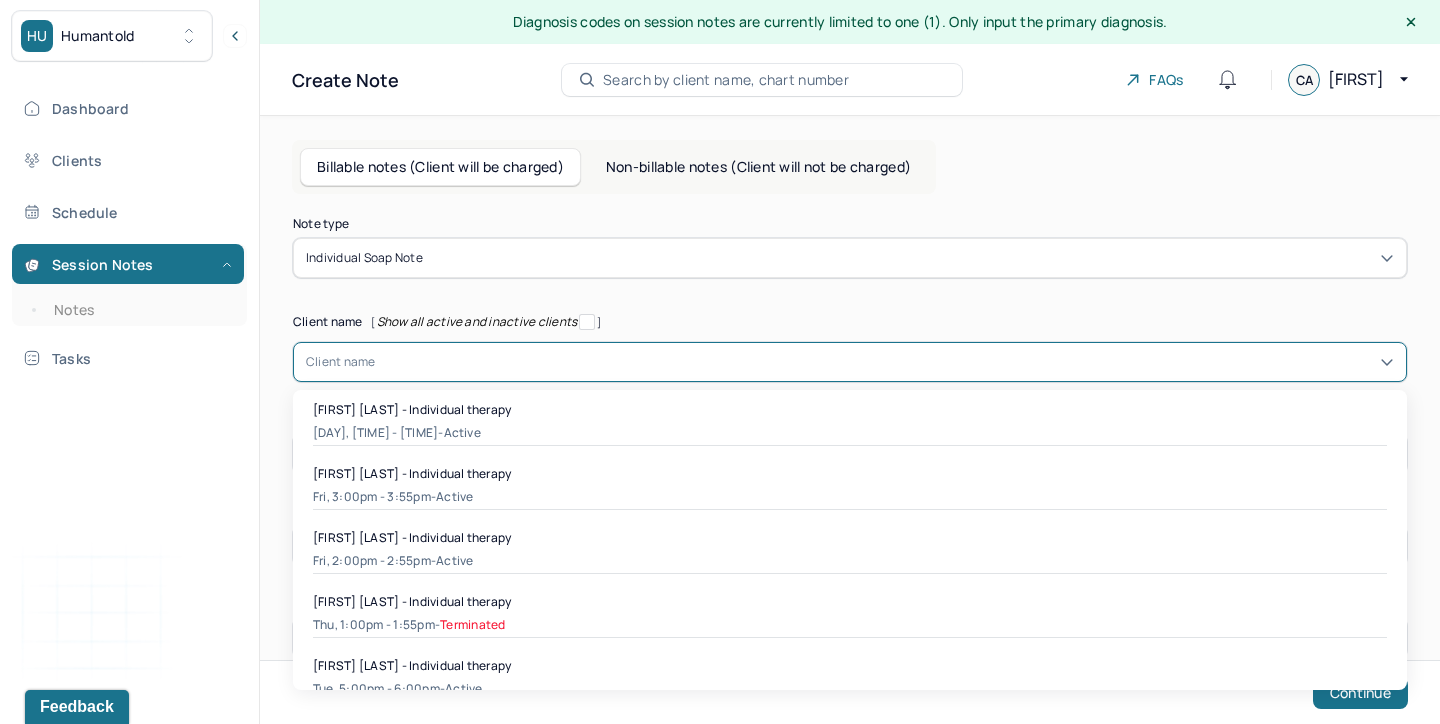 click on "Client name" at bounding box center (850, 362) 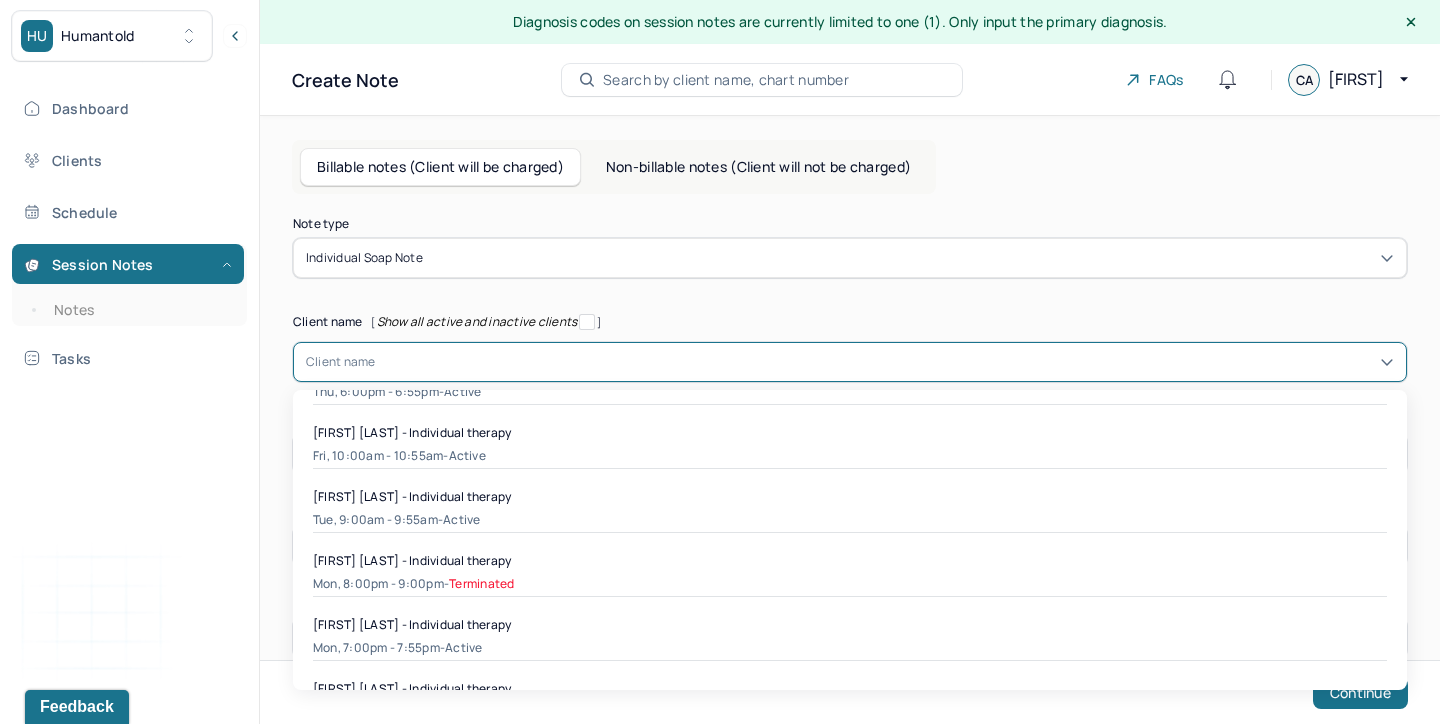 scroll, scrollTop: 890, scrollLeft: 0, axis: vertical 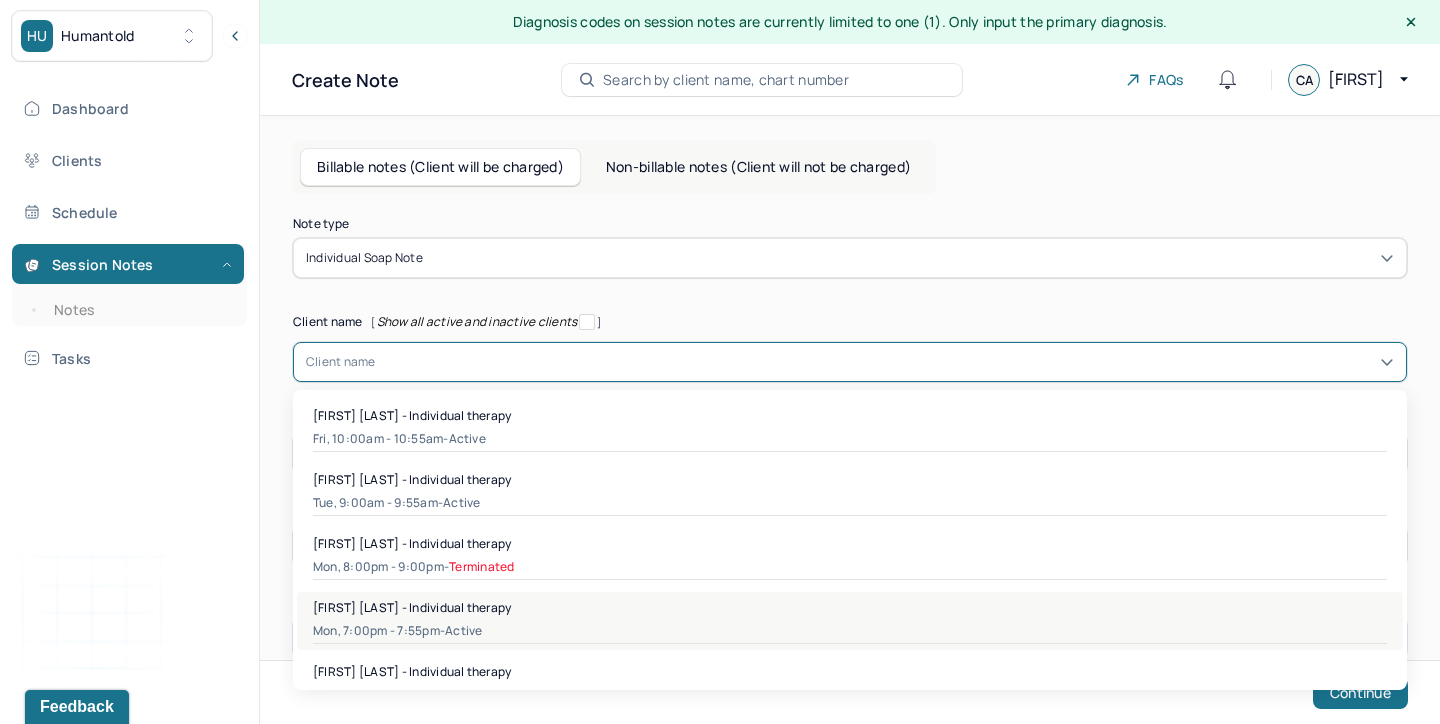 click on "Mon, 7:00pm - 7:55pm  -  active" at bounding box center [850, 631] 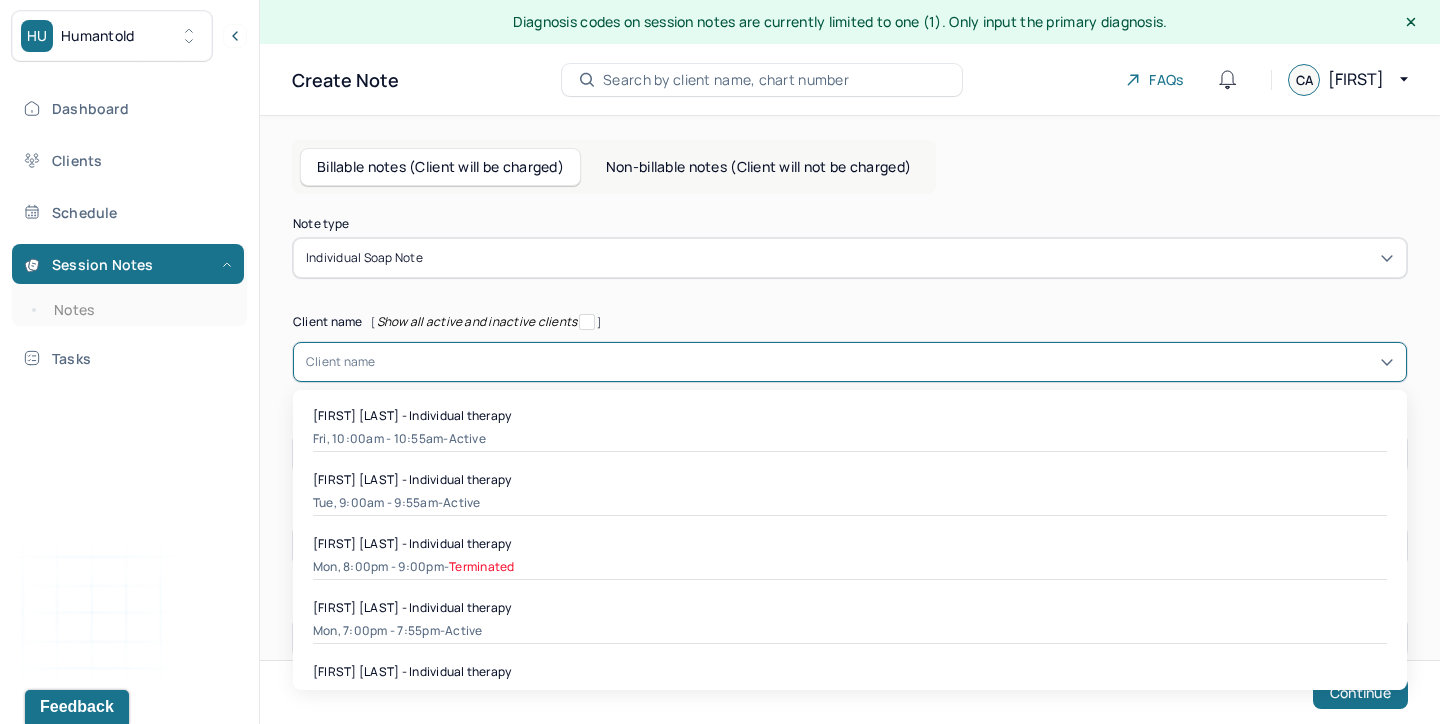 type on "Jul 8, 2025" 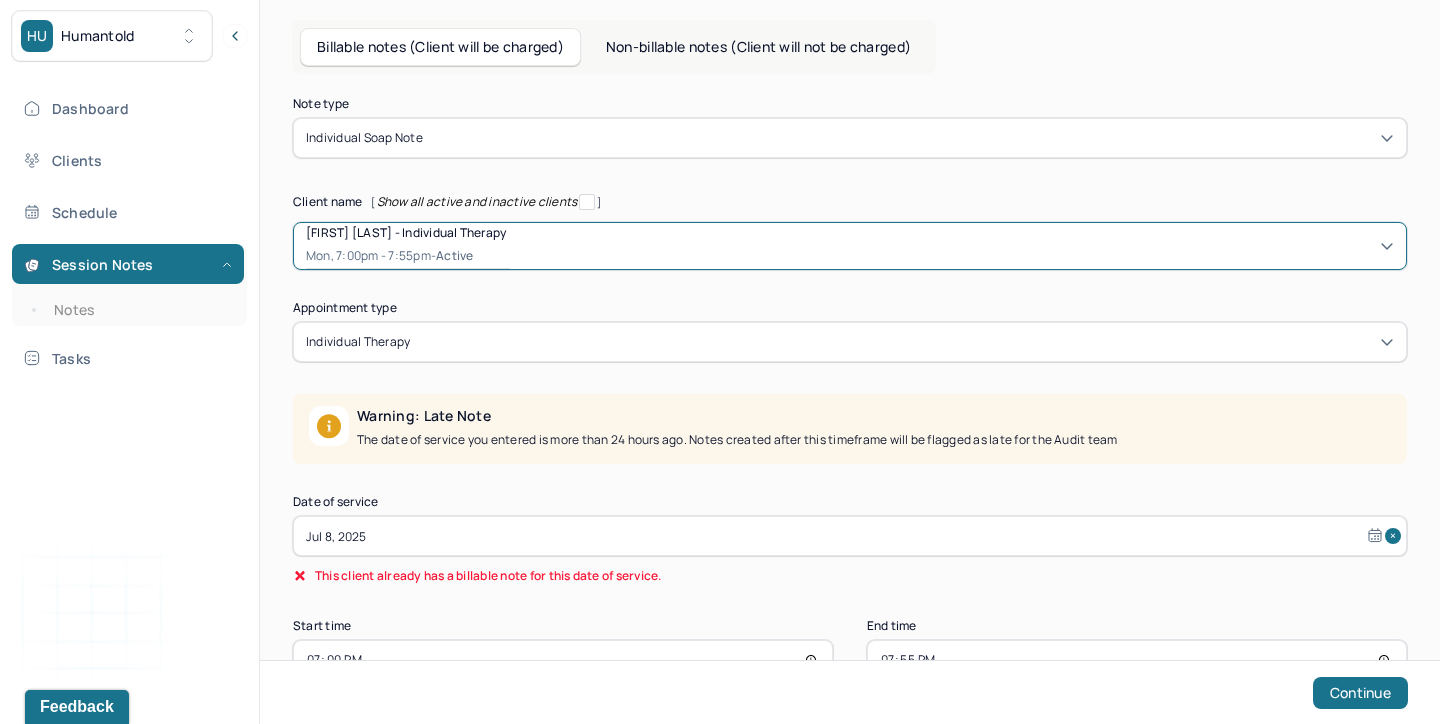 scroll, scrollTop: 127, scrollLeft: 0, axis: vertical 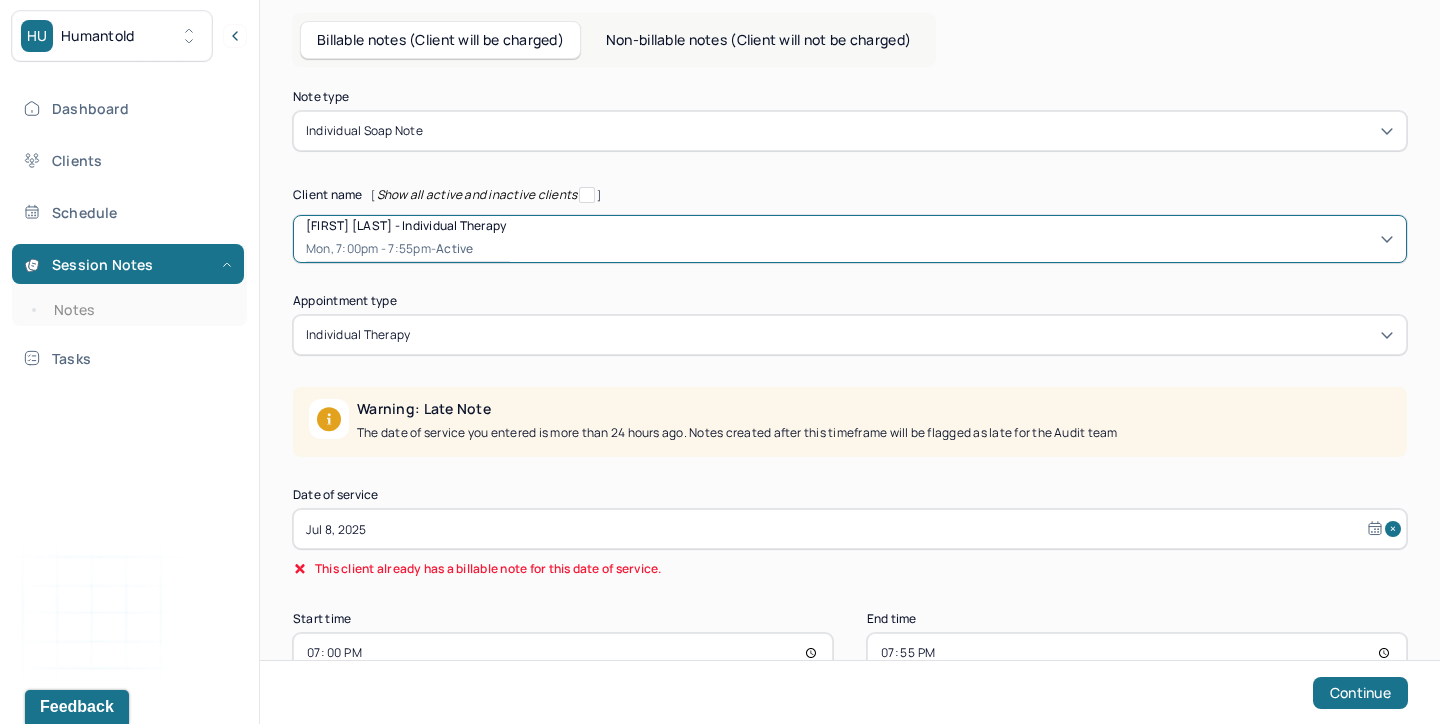 click on "Jul 8, 2025" at bounding box center [850, 529] 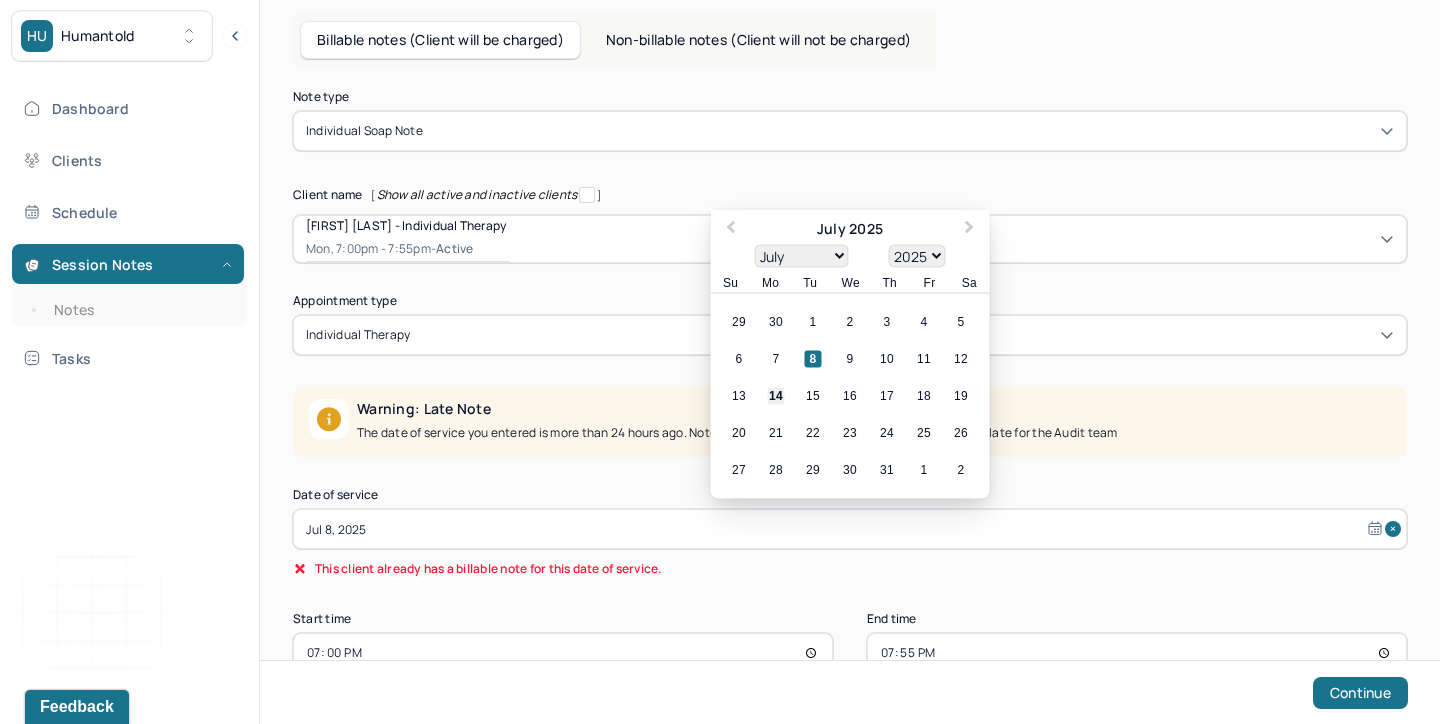 click on "14" at bounding box center [776, 396] 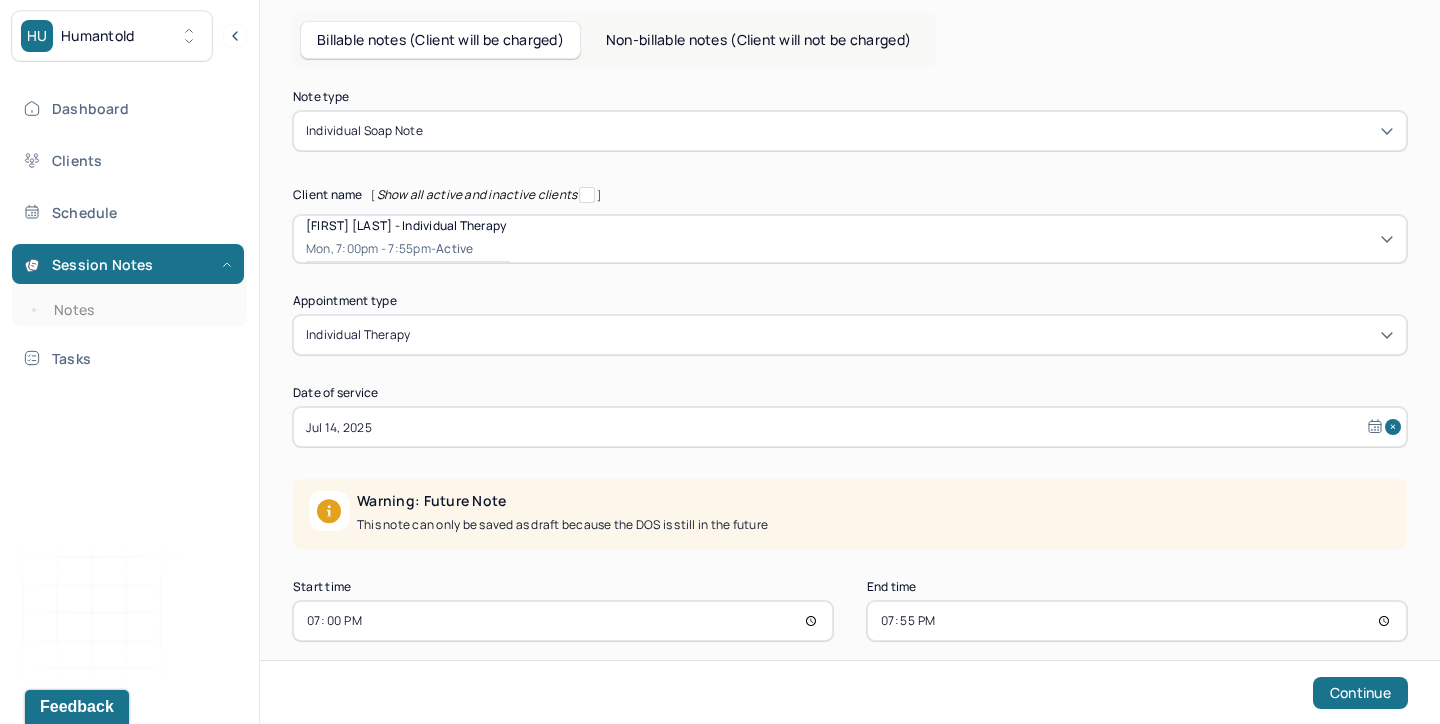 scroll, scrollTop: 149, scrollLeft: 0, axis: vertical 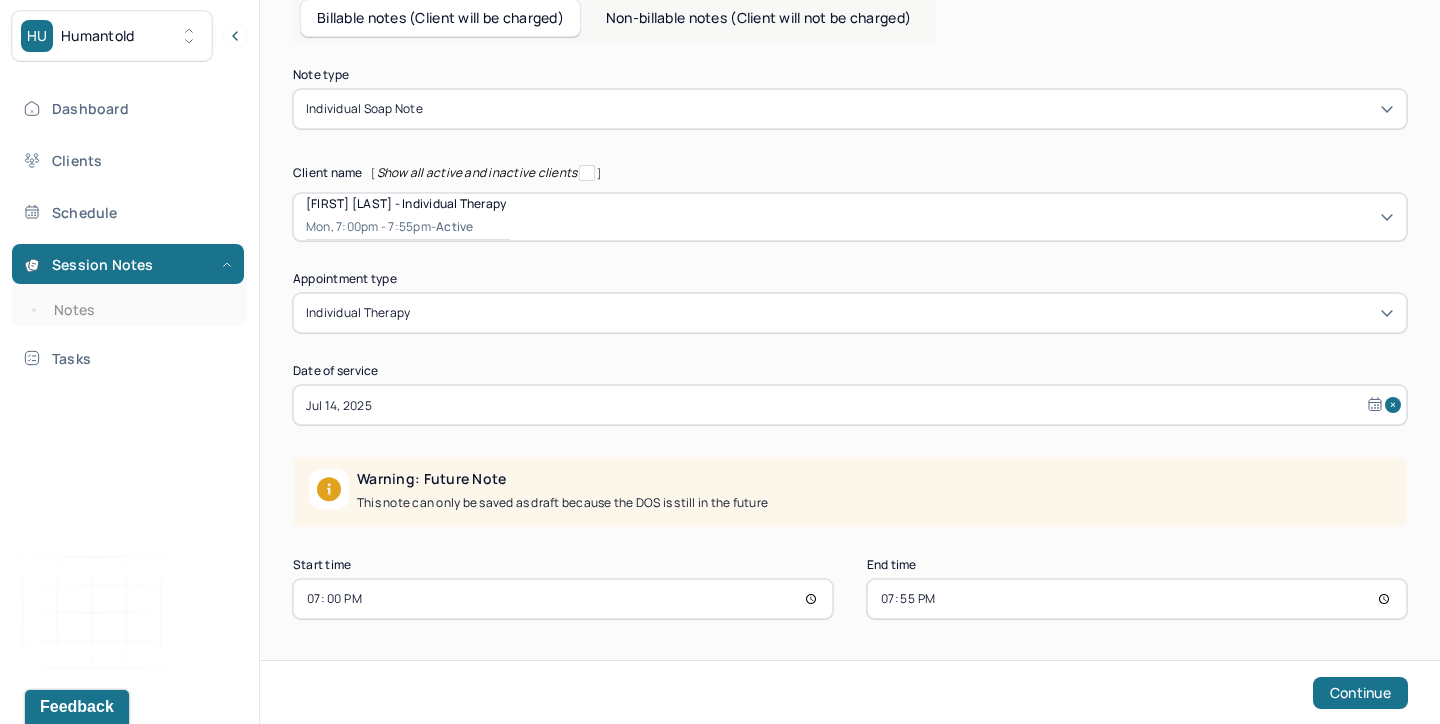 click on "19:00" at bounding box center [563, 599] 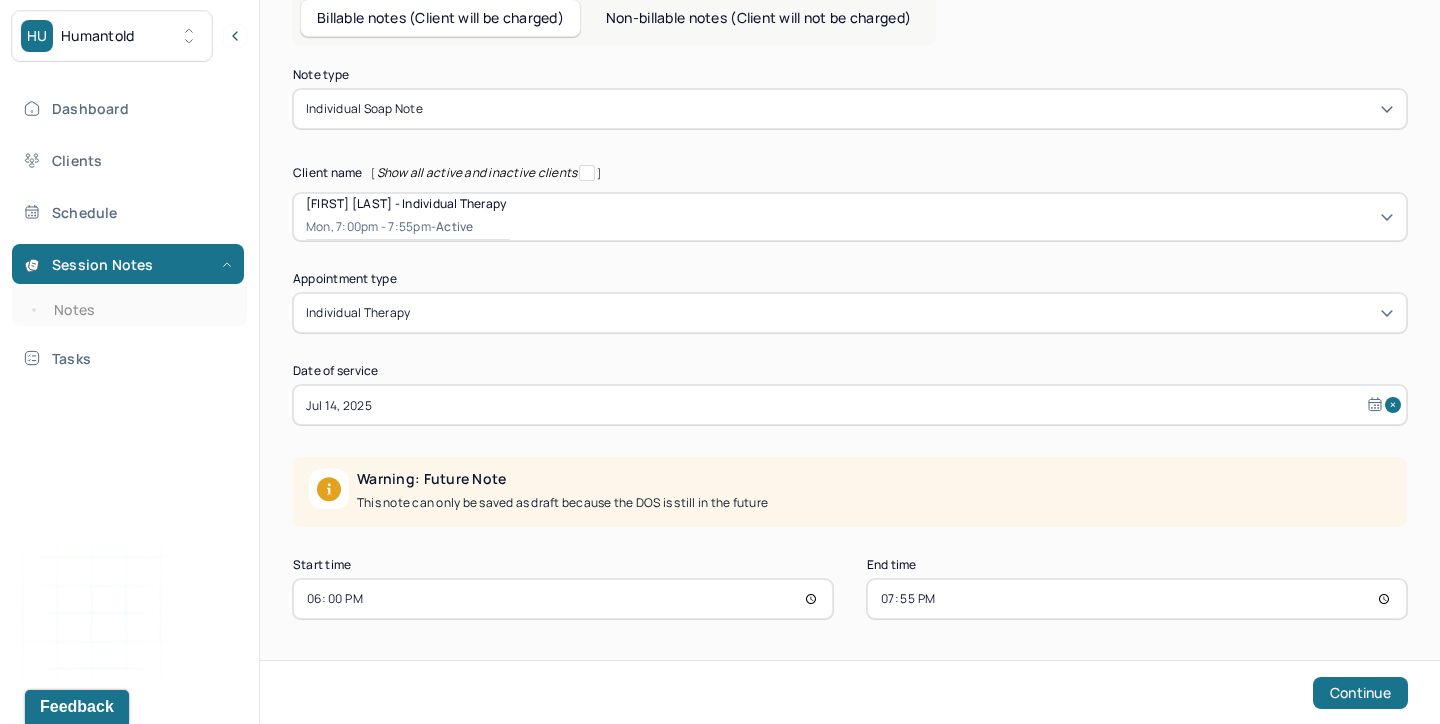 type on "18:55" 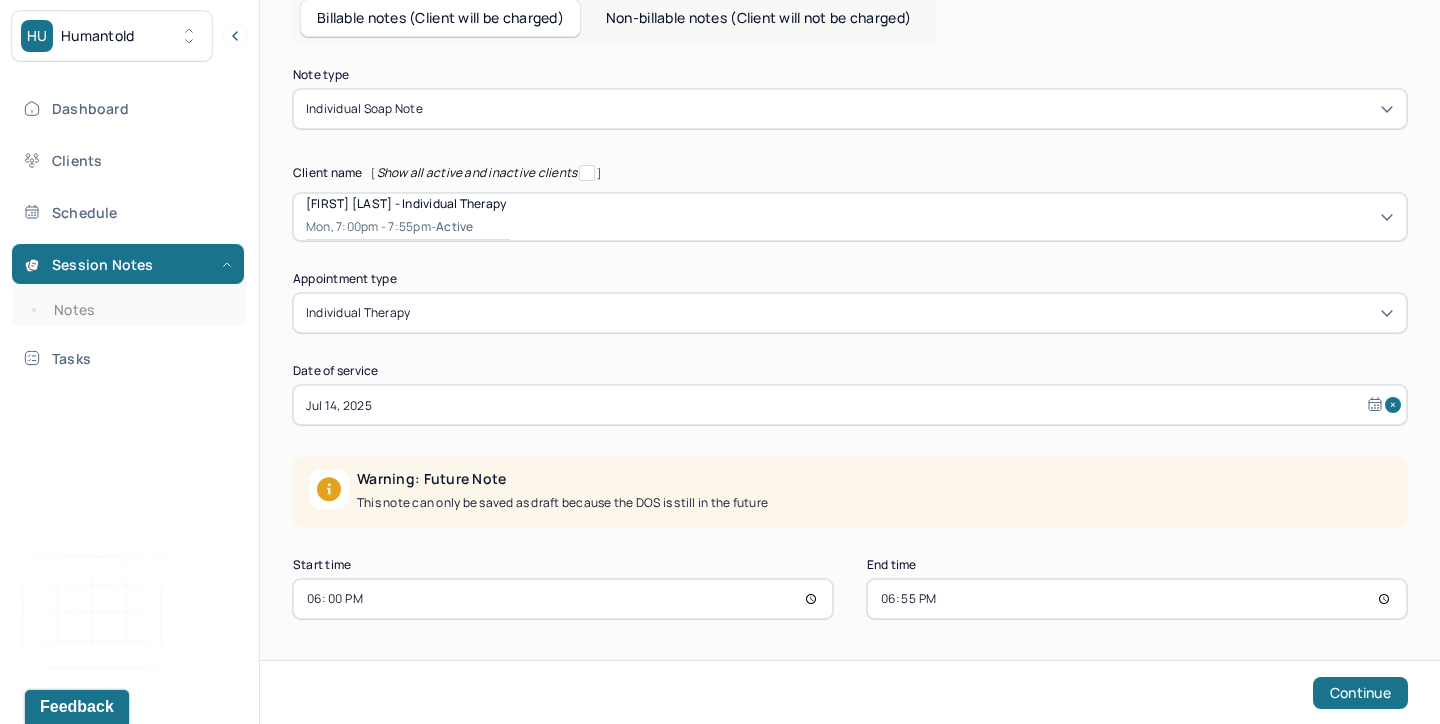 click on "18:55" at bounding box center (1137, 599) 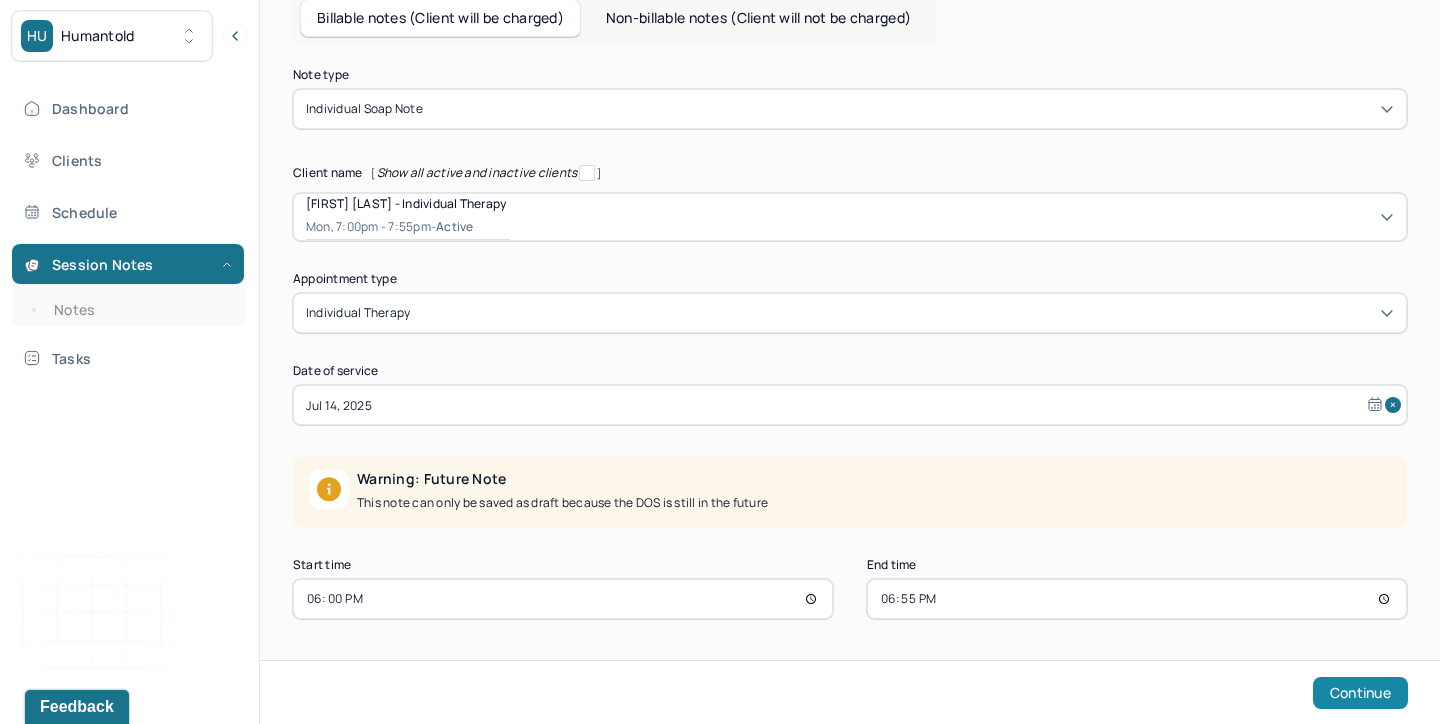 click on "Continue" at bounding box center (1360, 693) 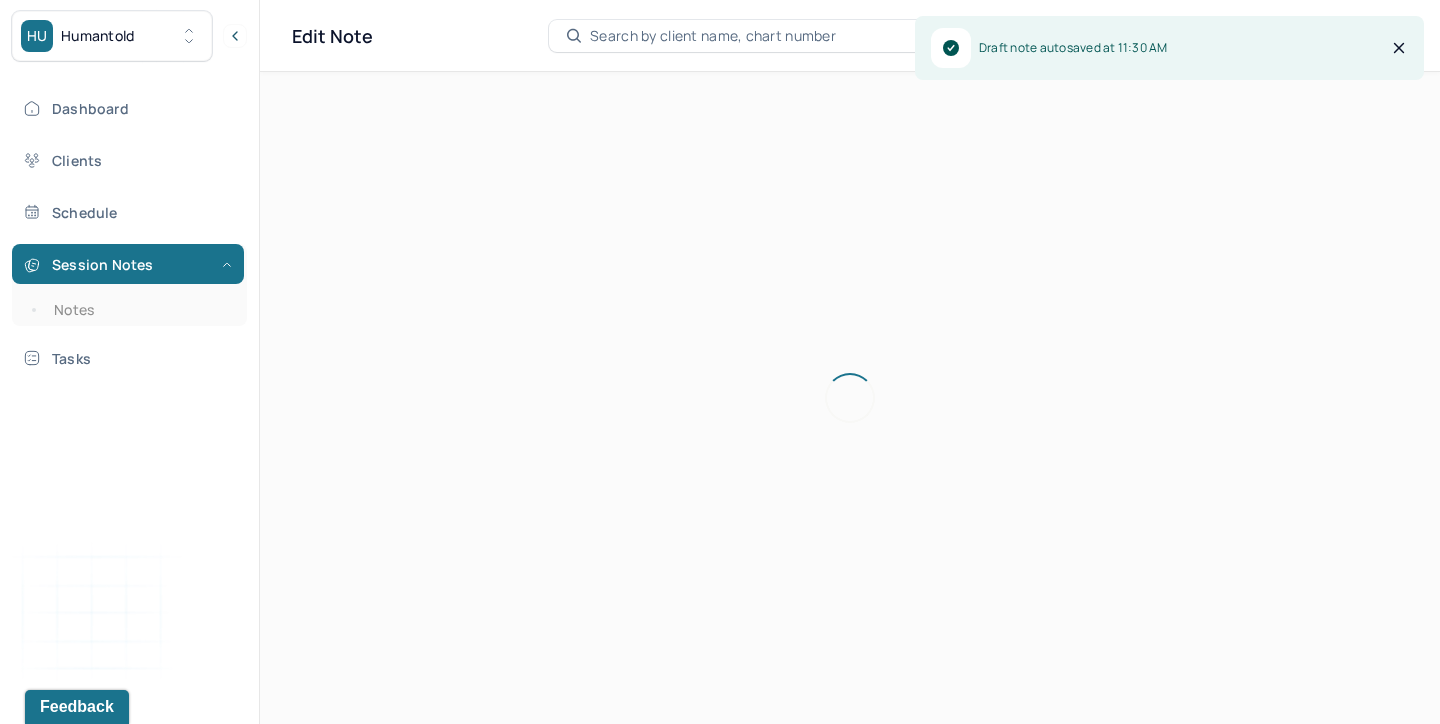 scroll, scrollTop: 36, scrollLeft: 0, axis: vertical 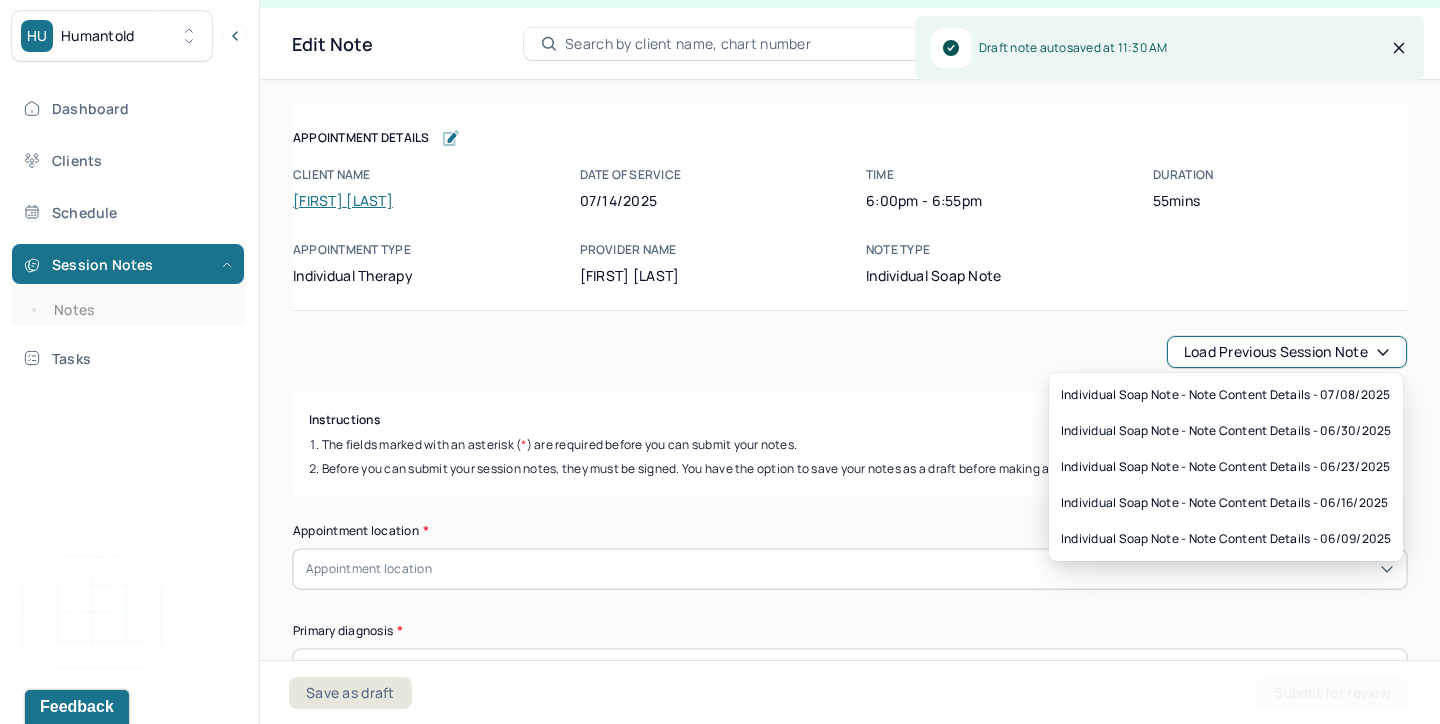 click on "Load previous session note" at bounding box center [1287, 352] 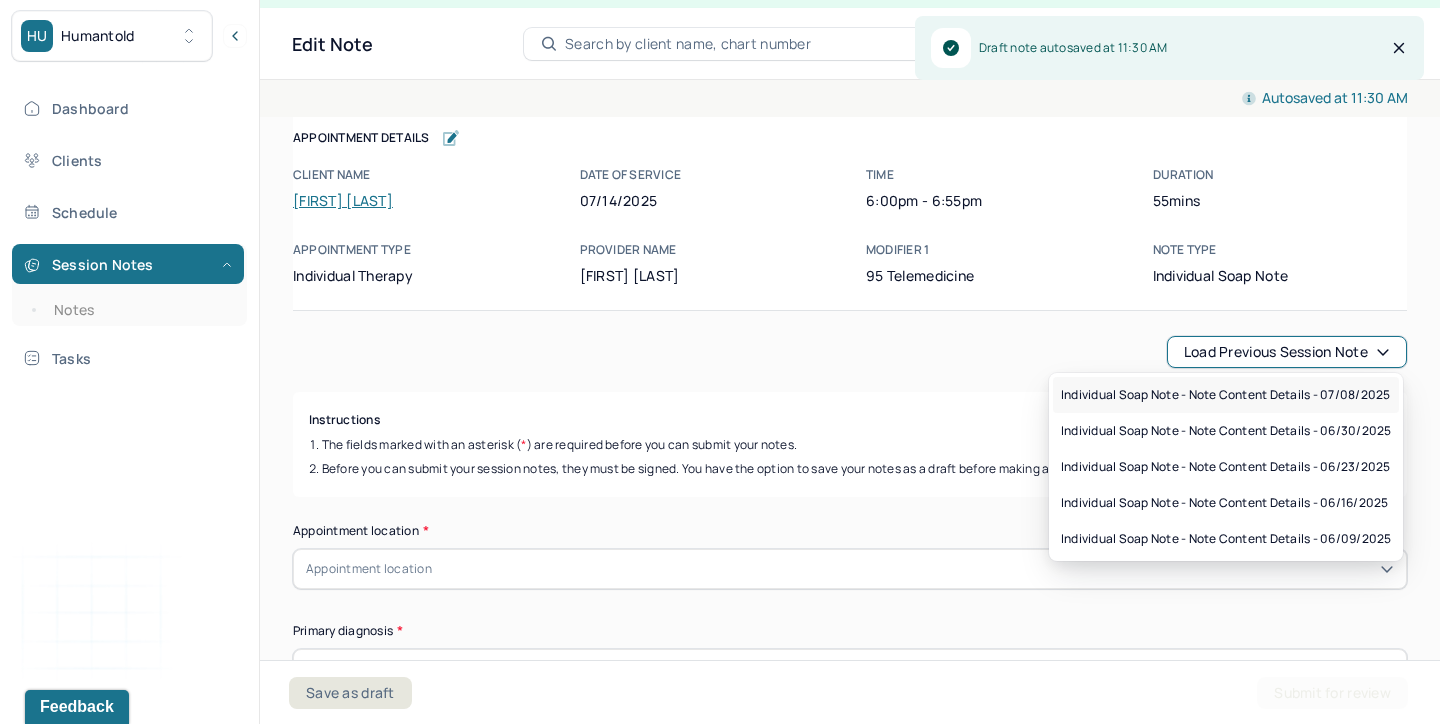 click on "Individual soap note   - Note content Details -   07/08/2025" at bounding box center [1225, 395] 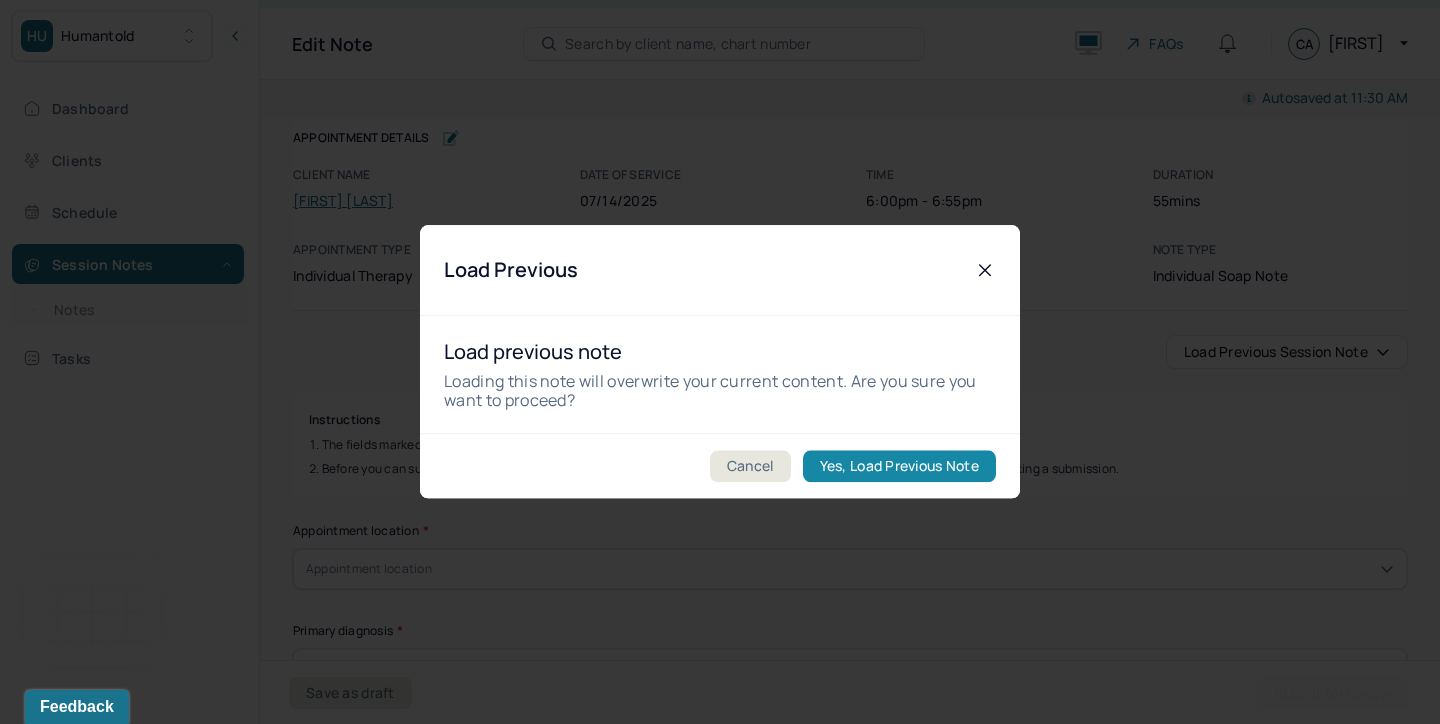 click on "Yes, Load Previous Note" at bounding box center (899, 467) 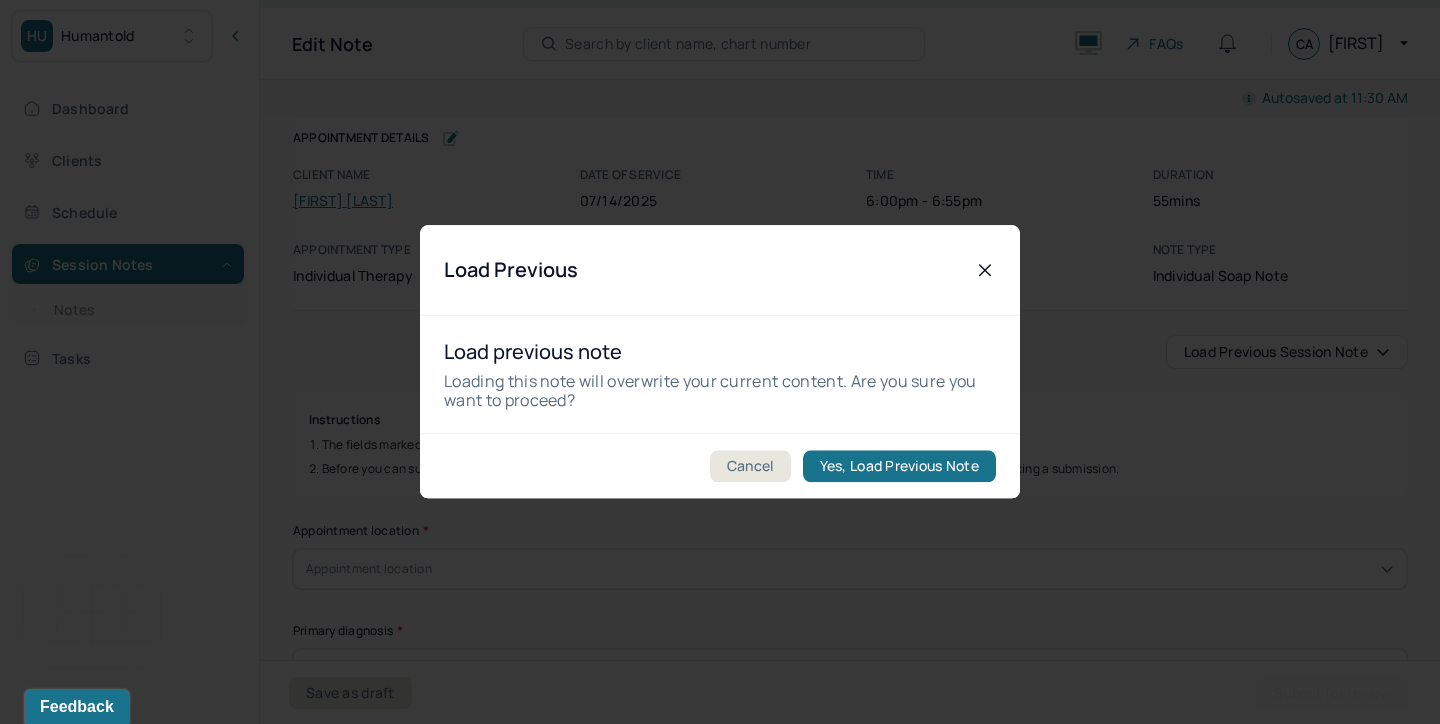 type on "Client appeared tearful and endorsed increased interpersonal stress." 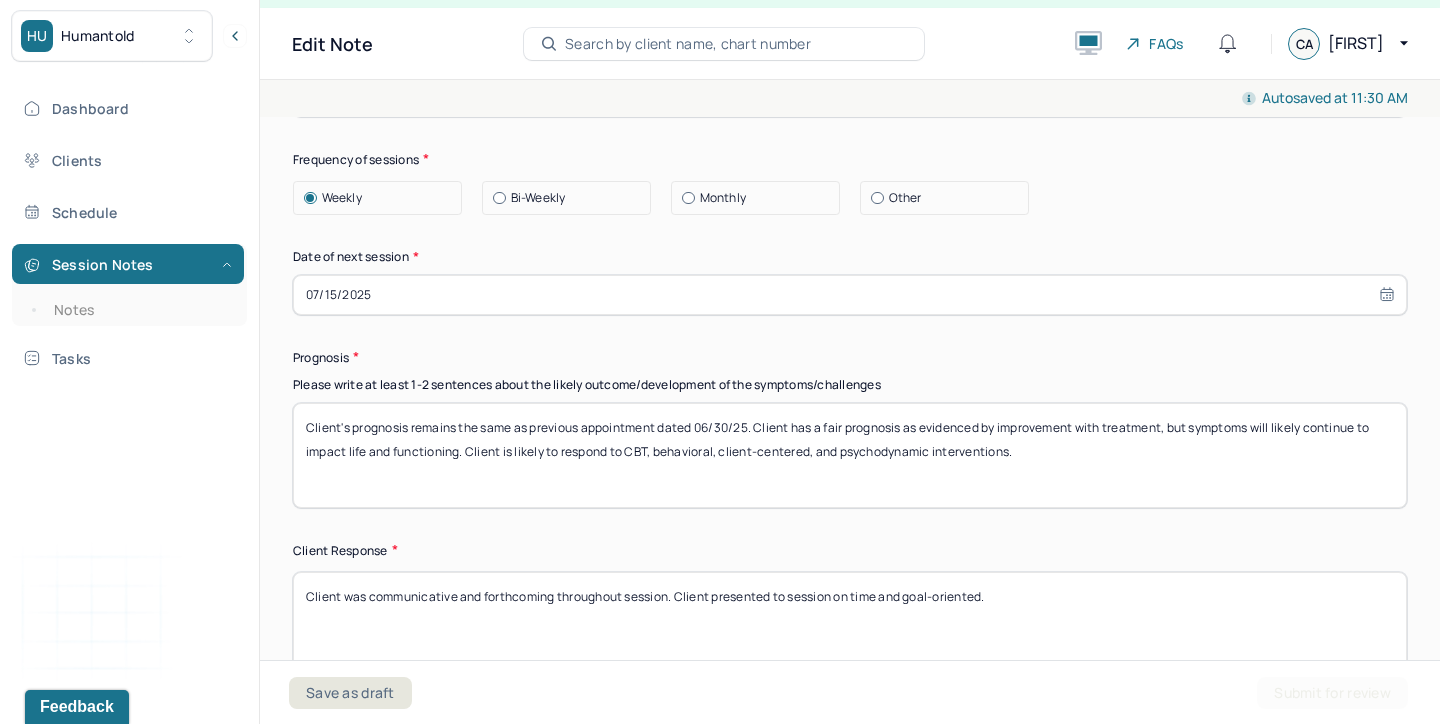 scroll, scrollTop: 2768, scrollLeft: 0, axis: vertical 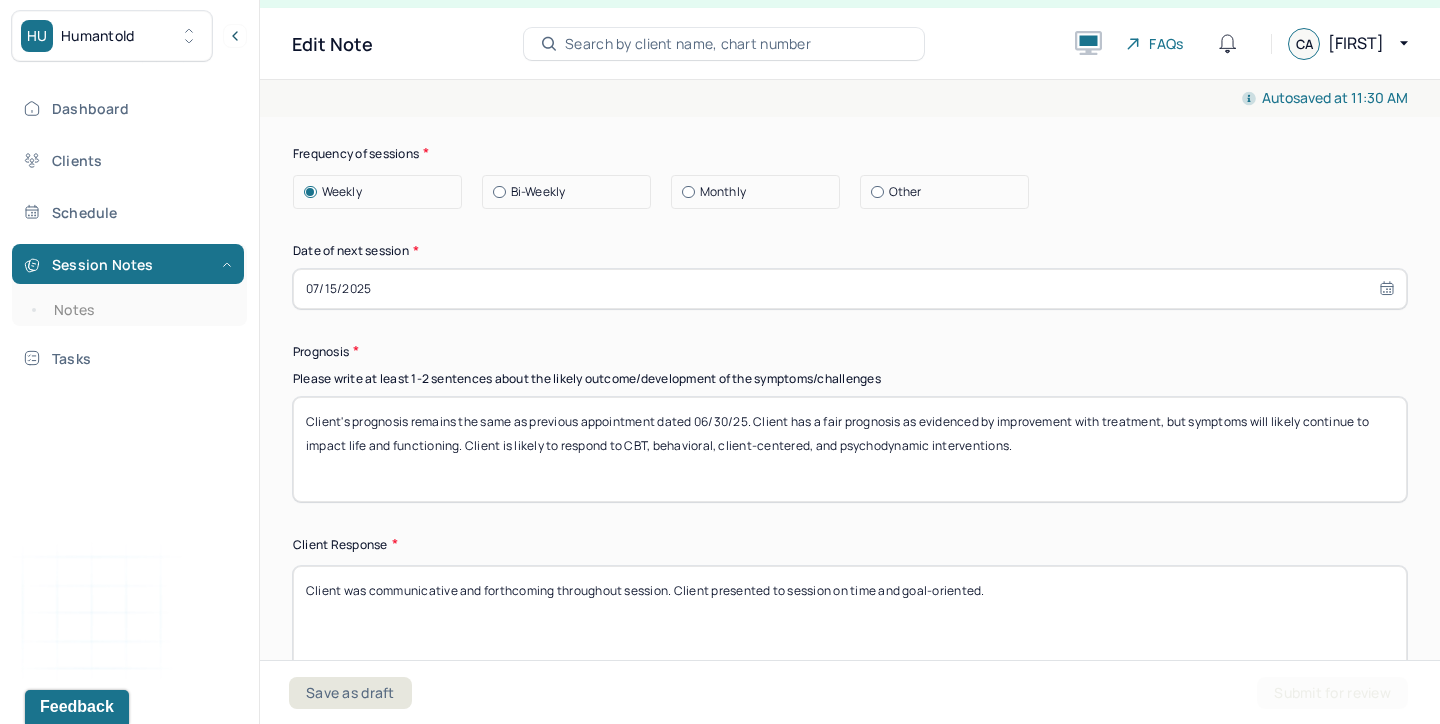 click on "Client's prognosis remains the same as previous appointment dated 06/30/25. Client has a fair prognosis as evidenced by improvement with treatment, but symptoms will likely continue to impact life and functioning. Client is likely to respond to CBT, behavioral, client-centered, and psychodynamic interventions." at bounding box center [850, 449] 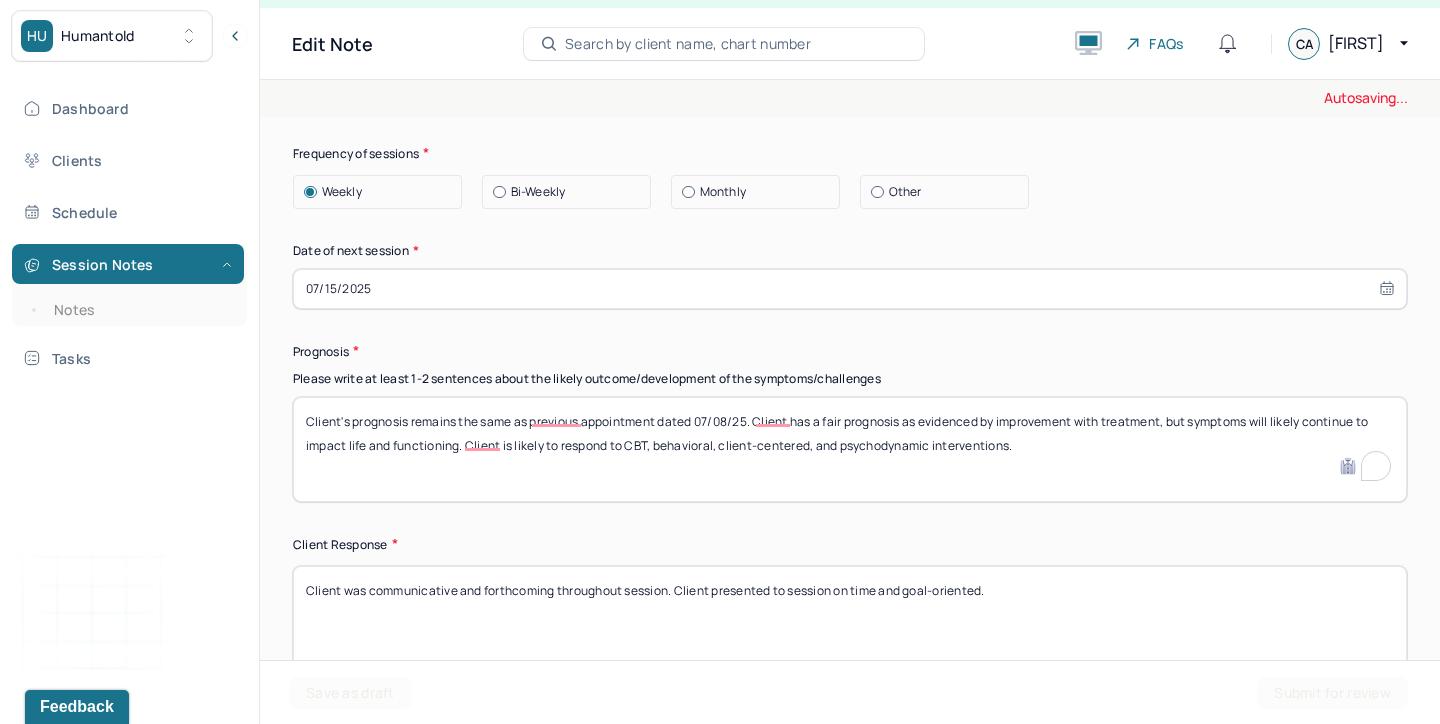 type on "Client's prognosis remains the same as previous appointment dated 07/08/25. Client has a fair prognosis as evidenced by improvement with treatment, but symptoms will likely continue to impact life and functioning. Client is likely to respond to CBT, behavioral, client-centered, and psychodynamic interventions." 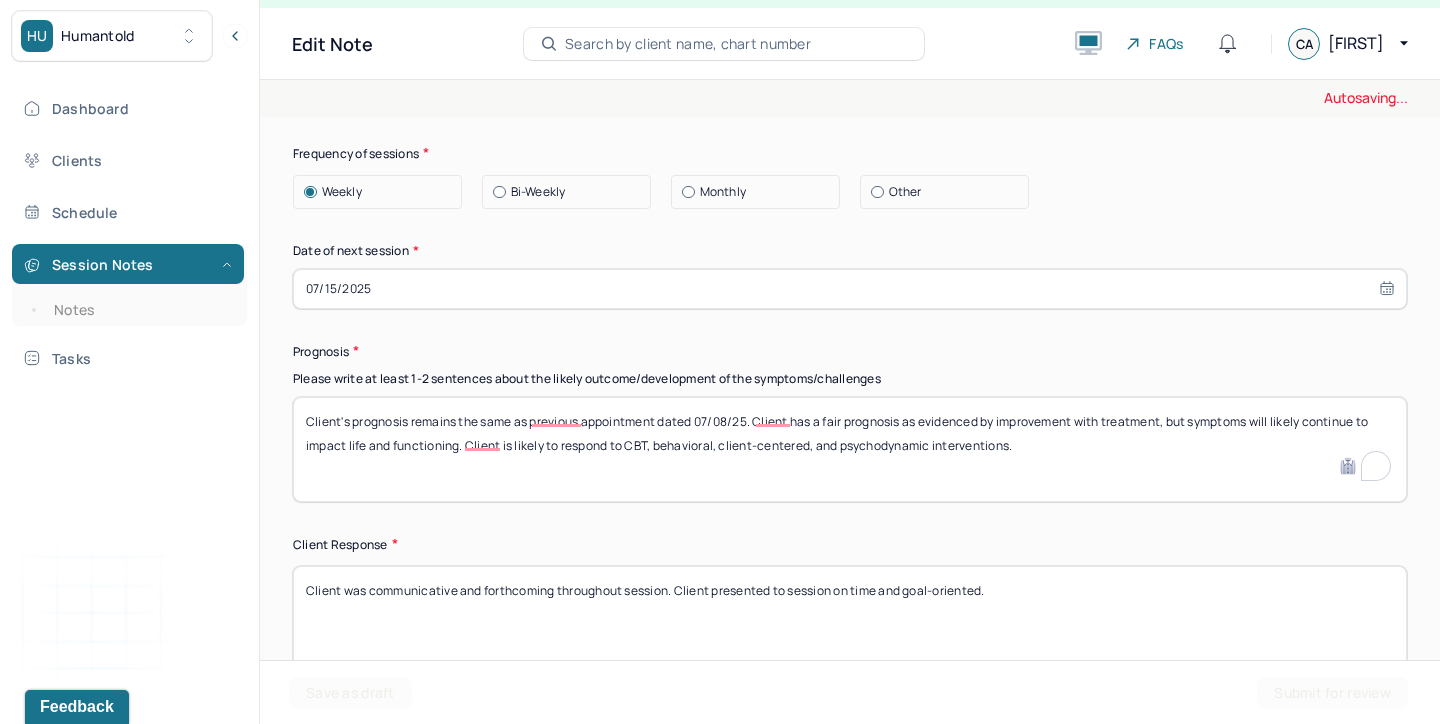 click on "07/15/2025" at bounding box center [850, 289] 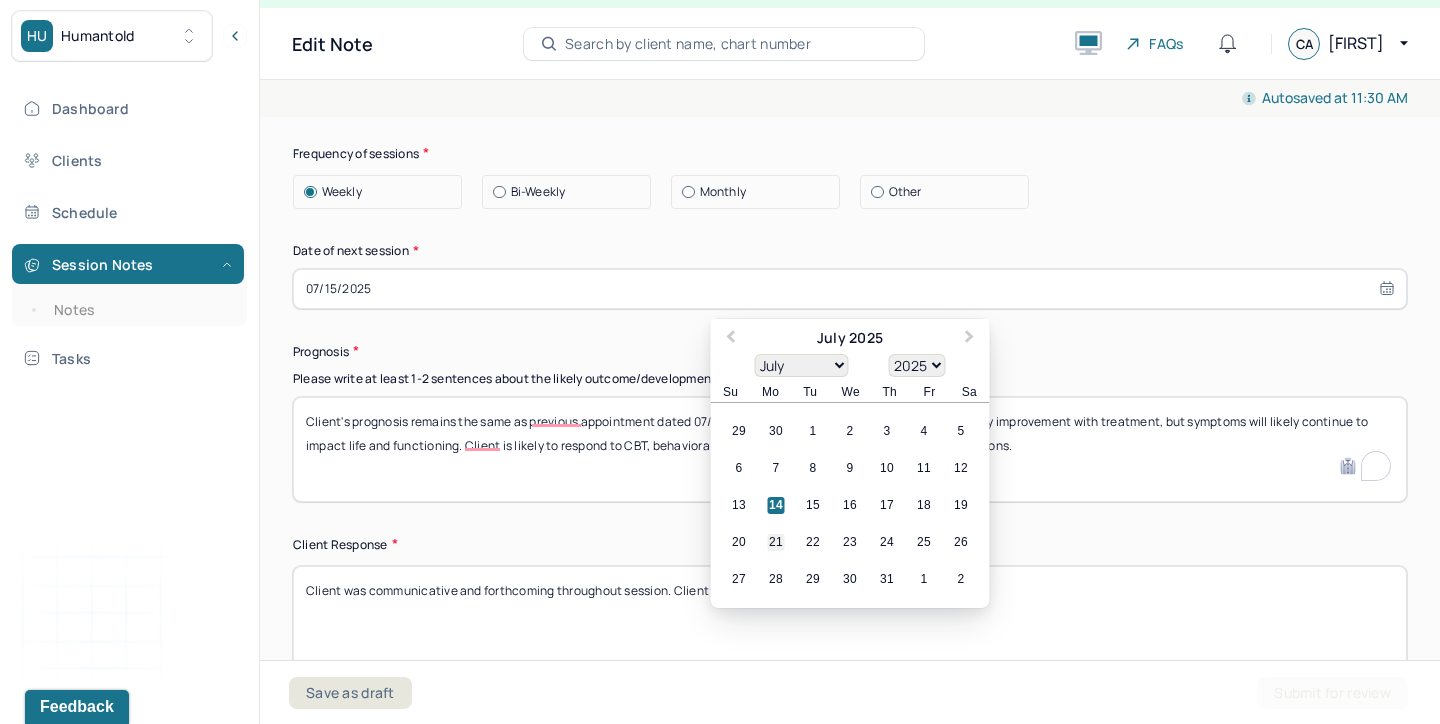 click on "21" at bounding box center [776, 542] 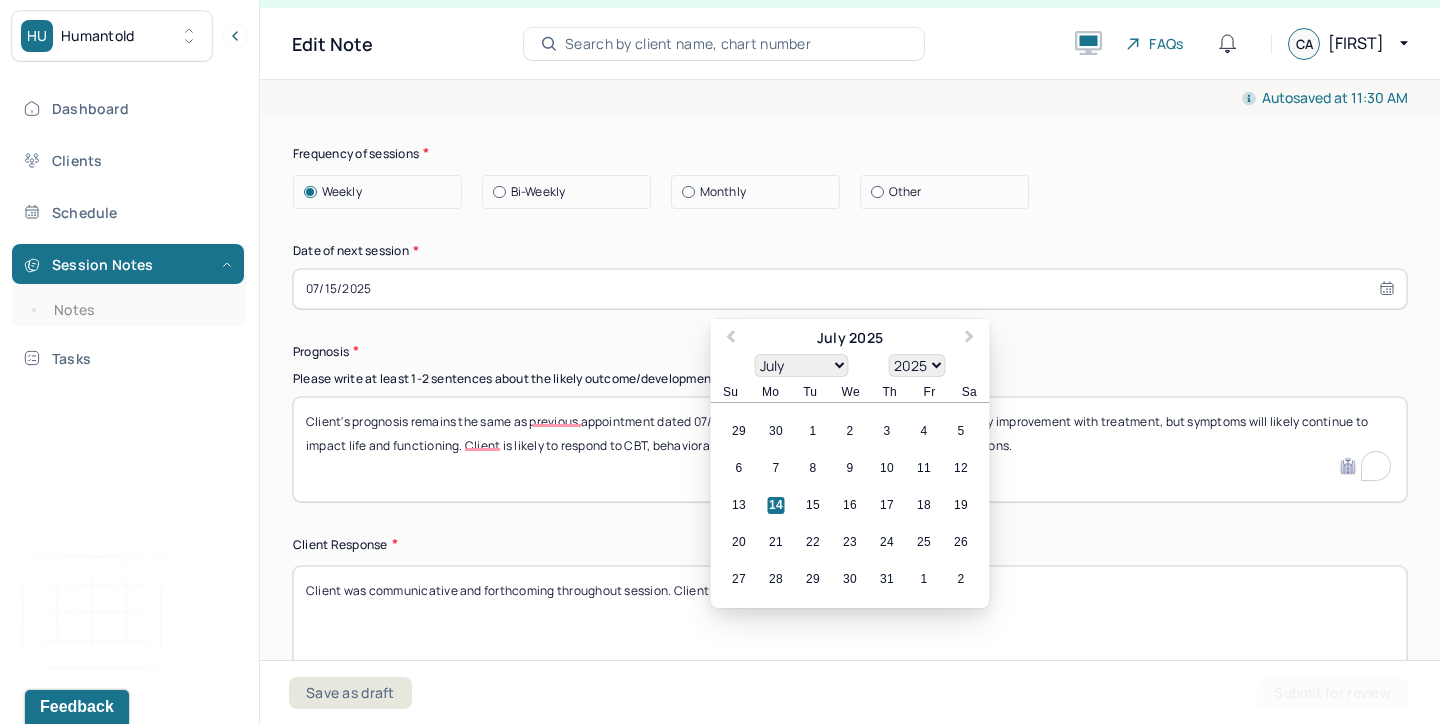 type on "07/21/2025" 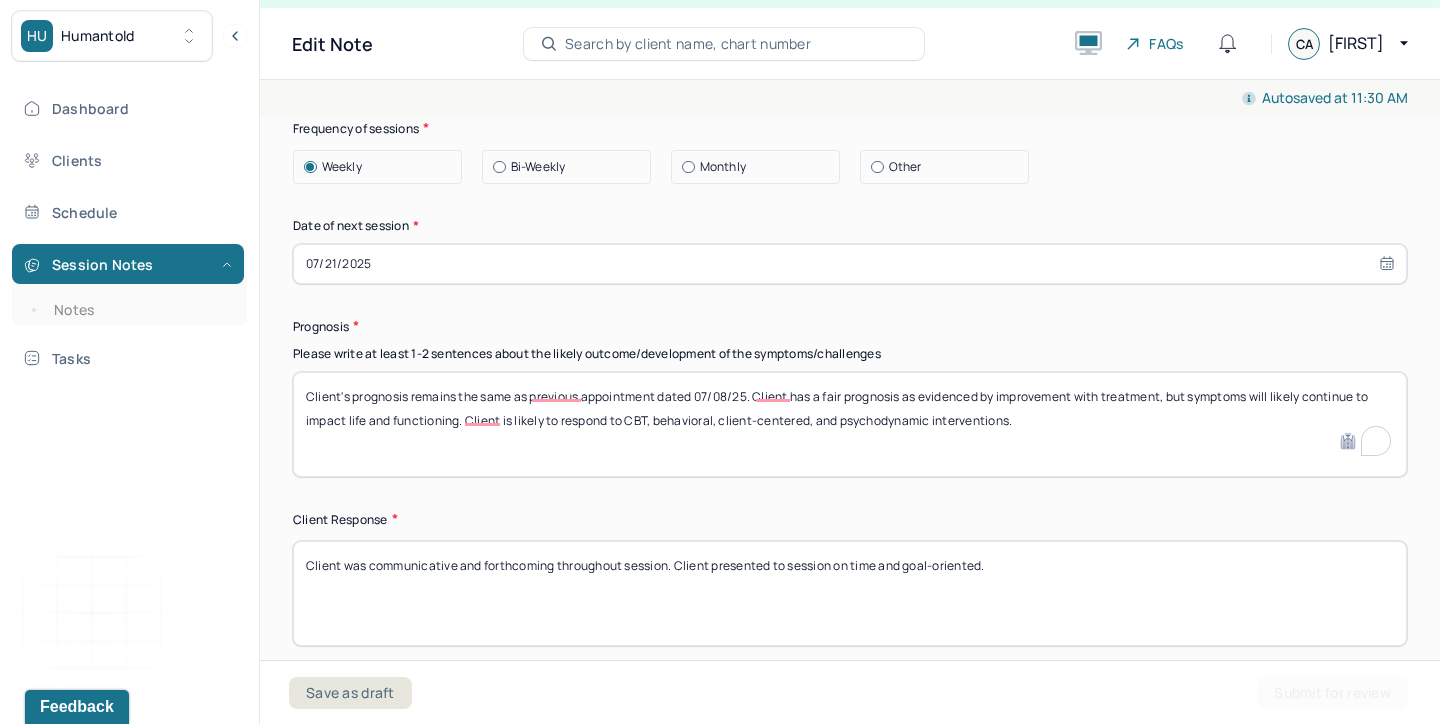 scroll, scrollTop: 2818, scrollLeft: 0, axis: vertical 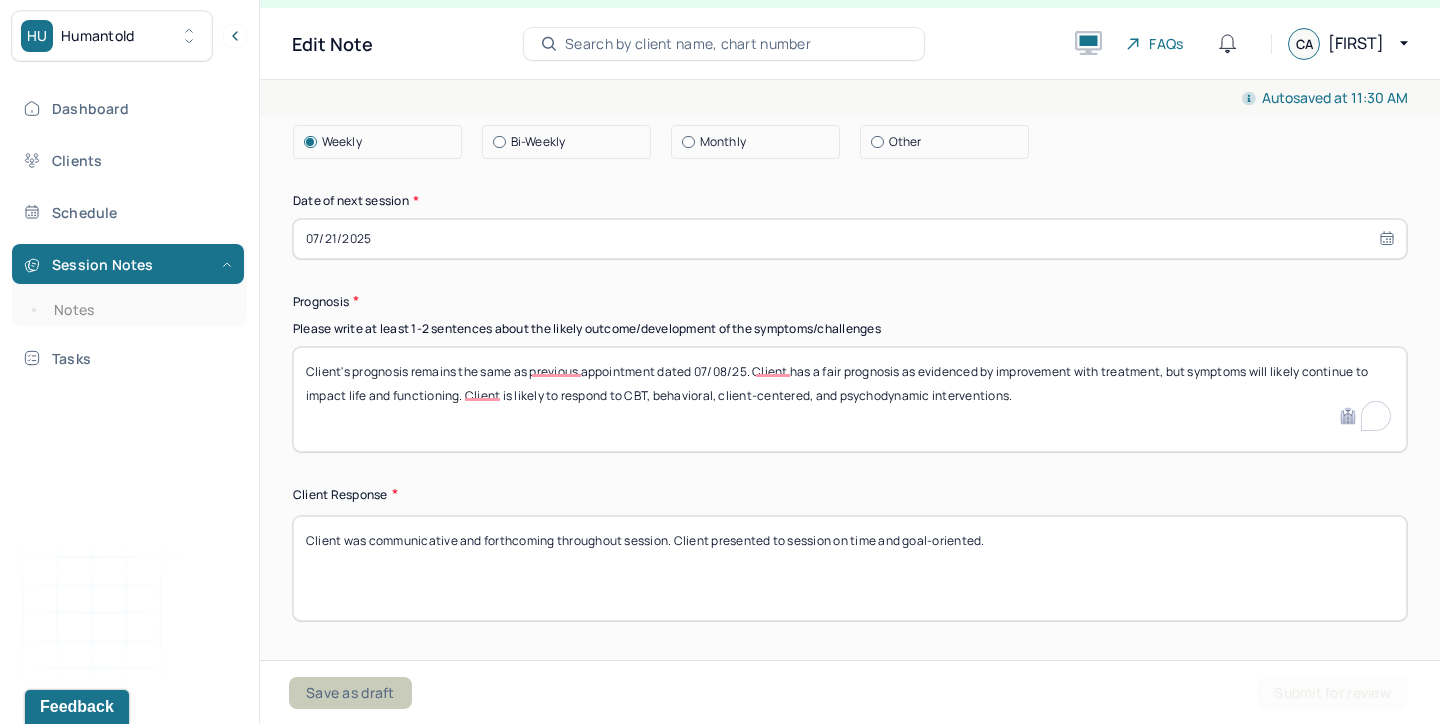 click on "Save as draft" at bounding box center (350, 693) 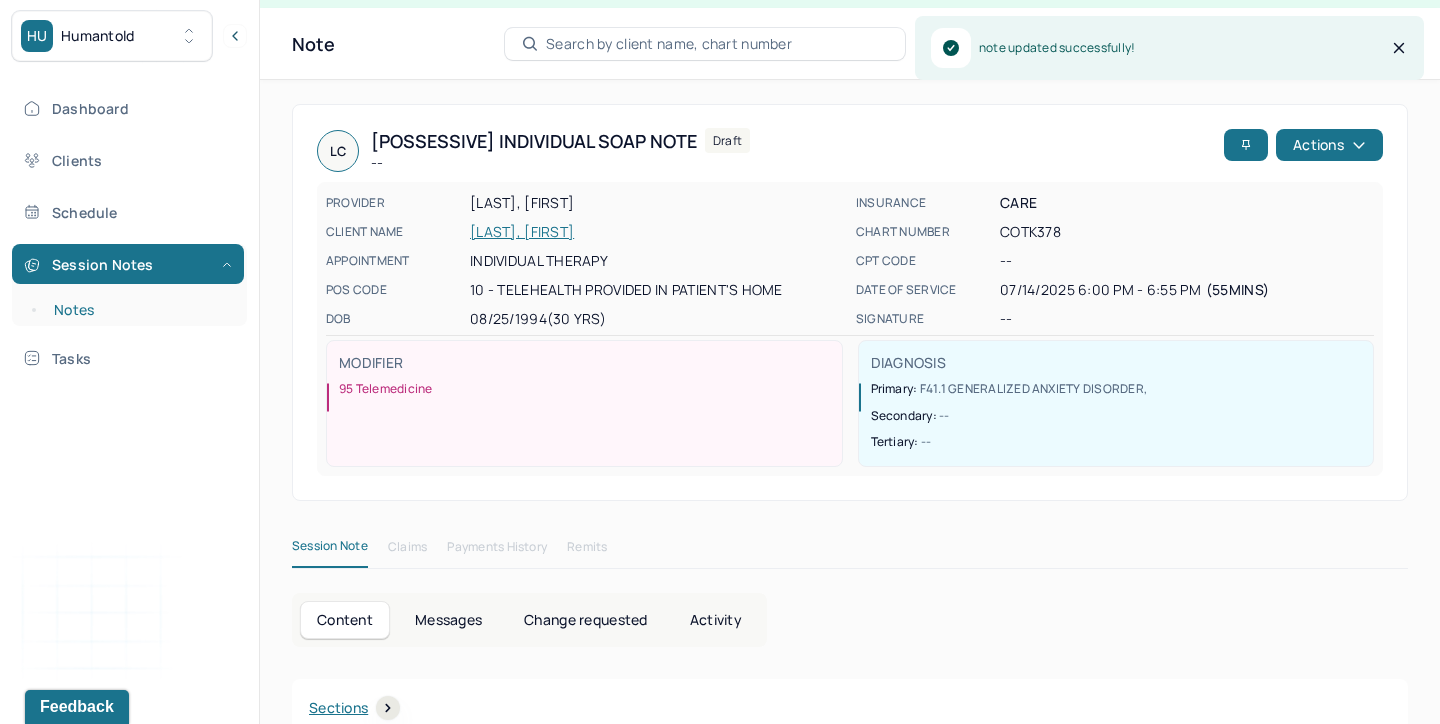 click on "Notes" at bounding box center [139, 310] 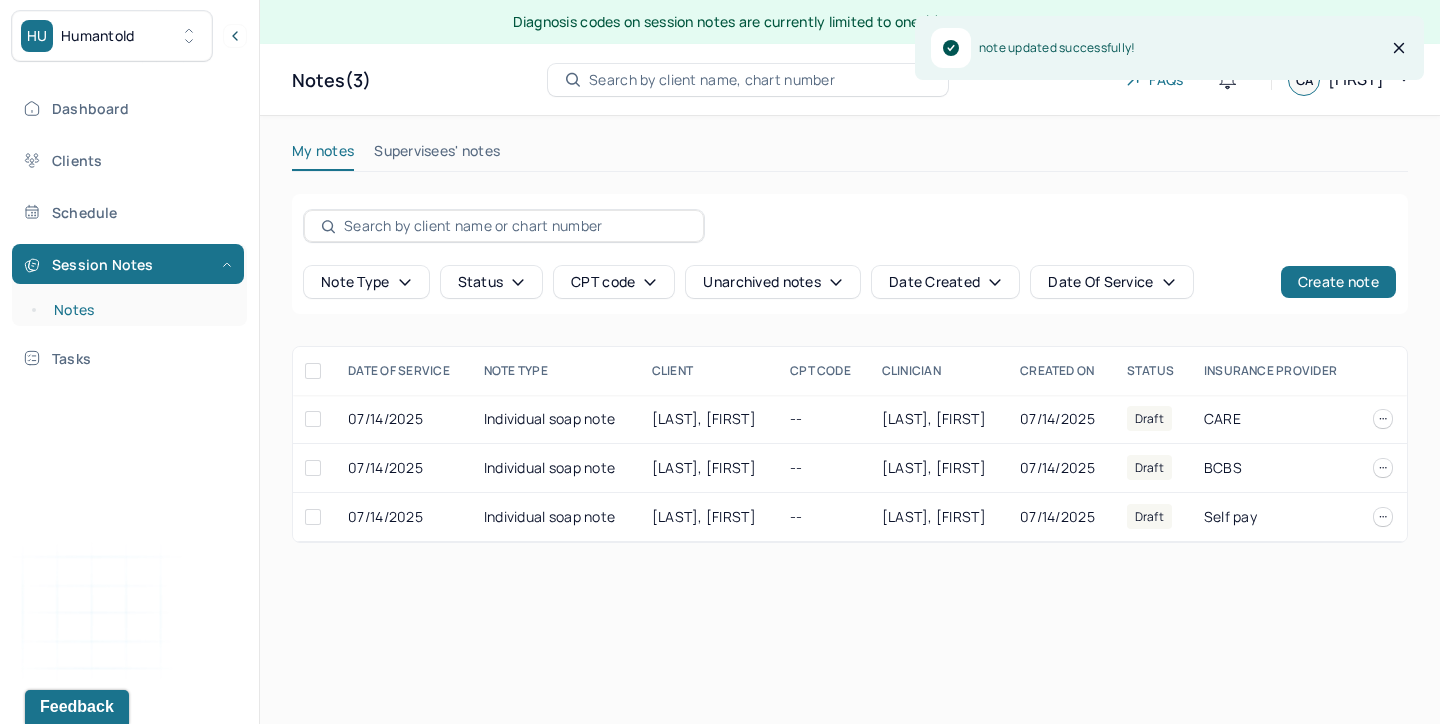 scroll, scrollTop: 0, scrollLeft: 0, axis: both 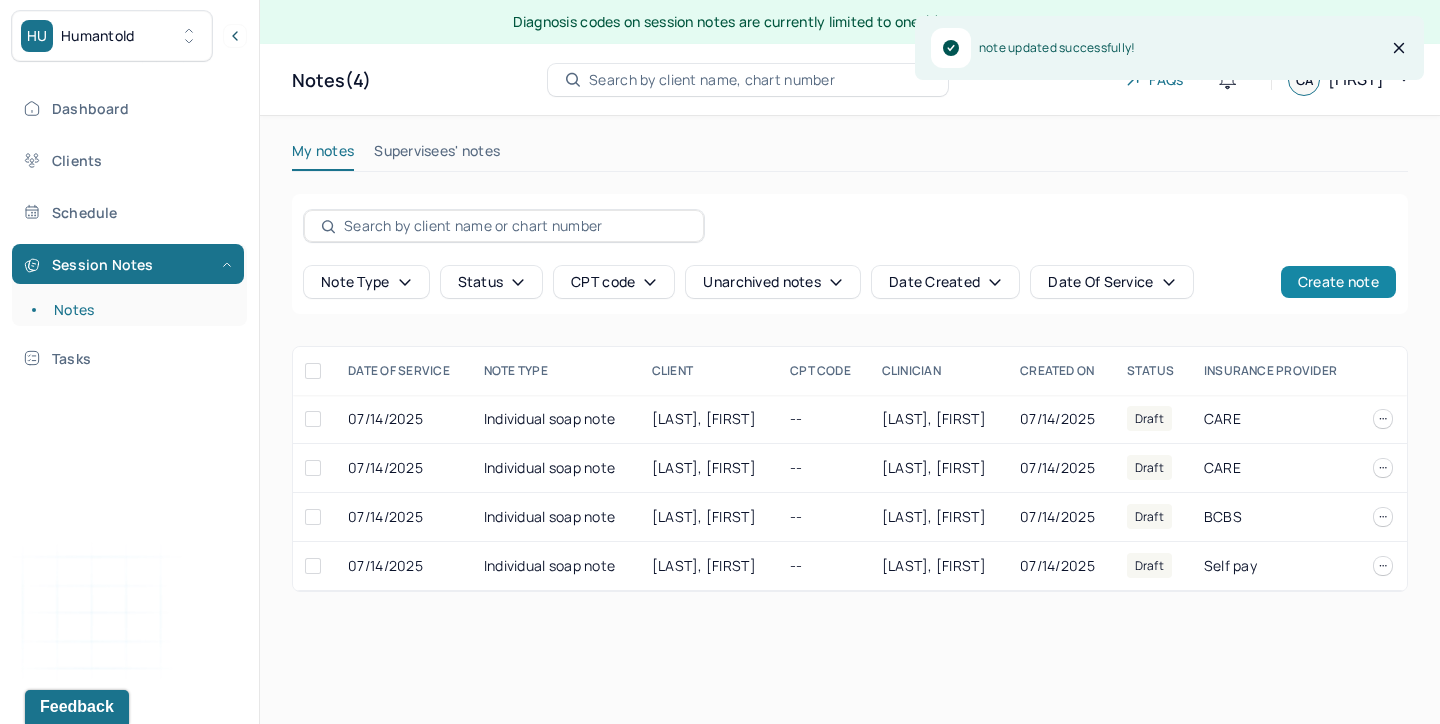 click on "Create note" at bounding box center [1338, 282] 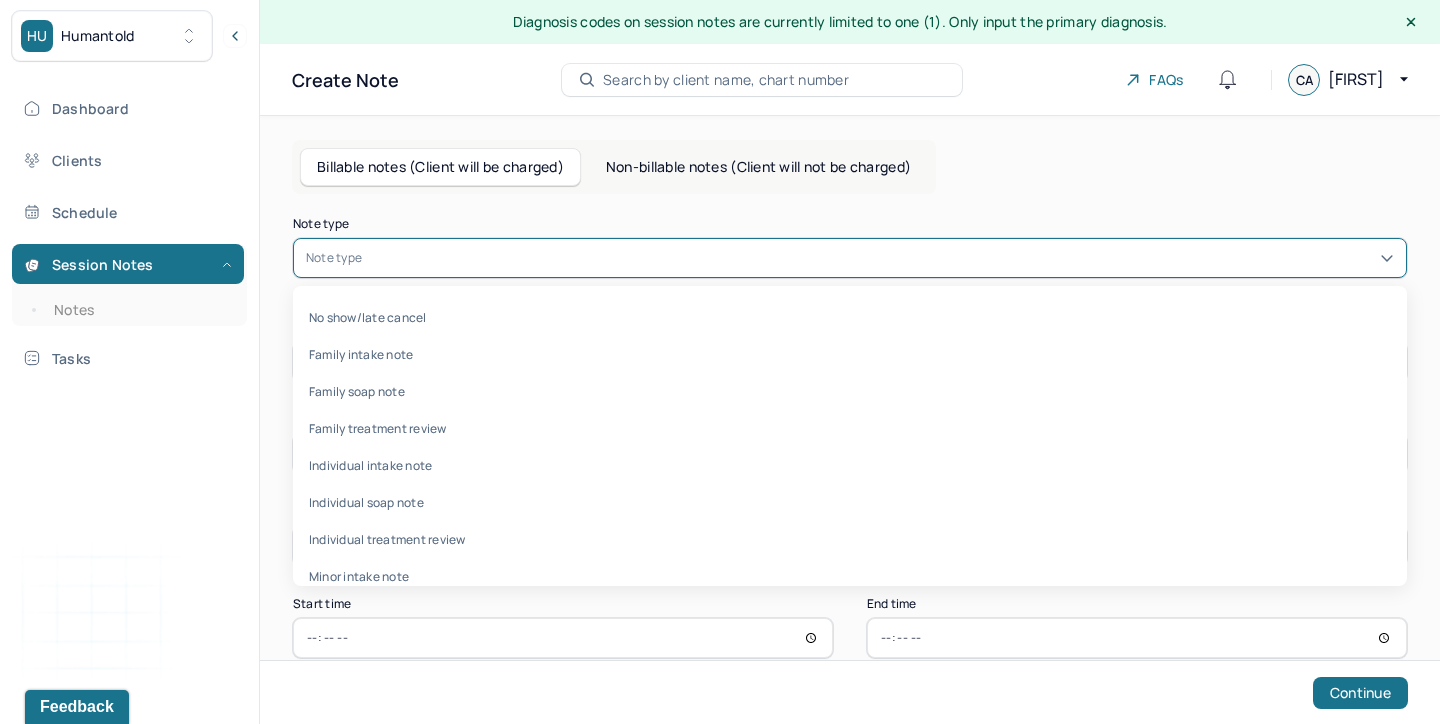 click on "Note type" at bounding box center [850, 258] 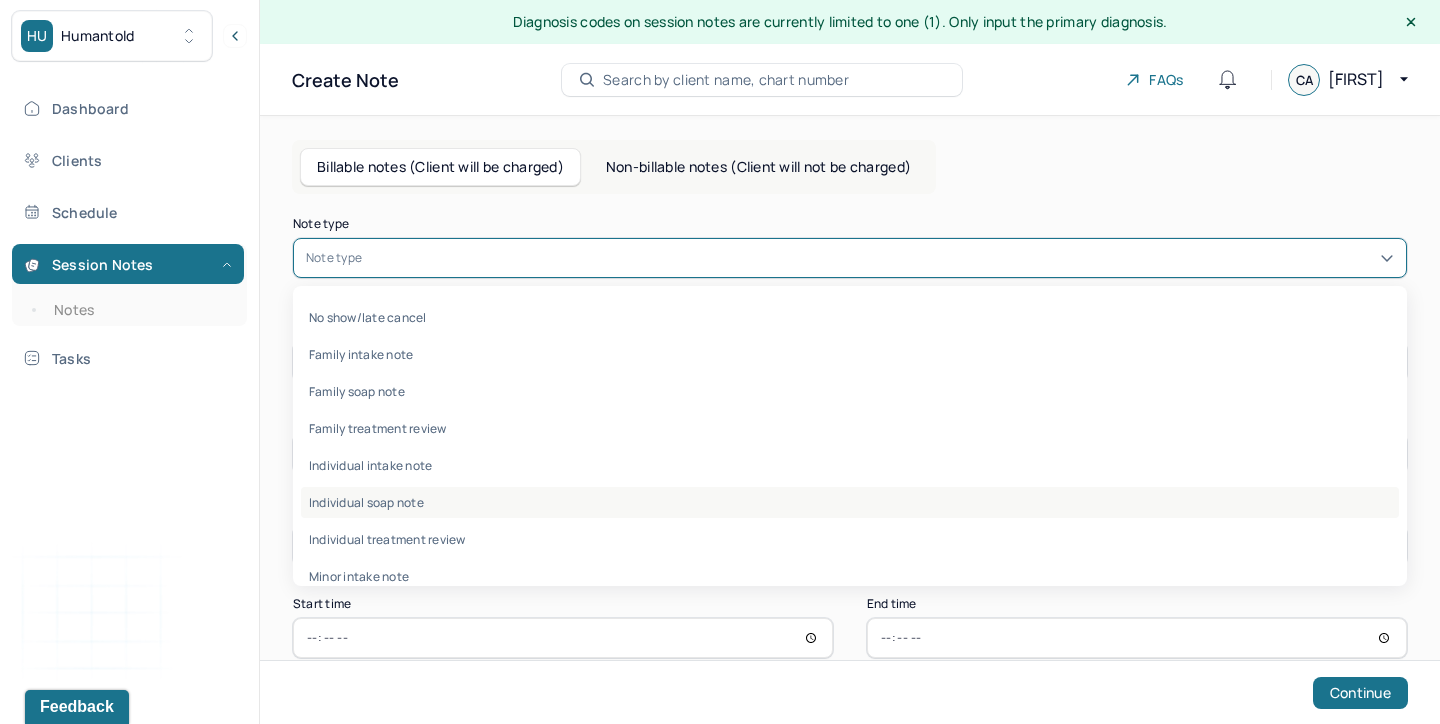 click on "Individual soap note" at bounding box center [850, 502] 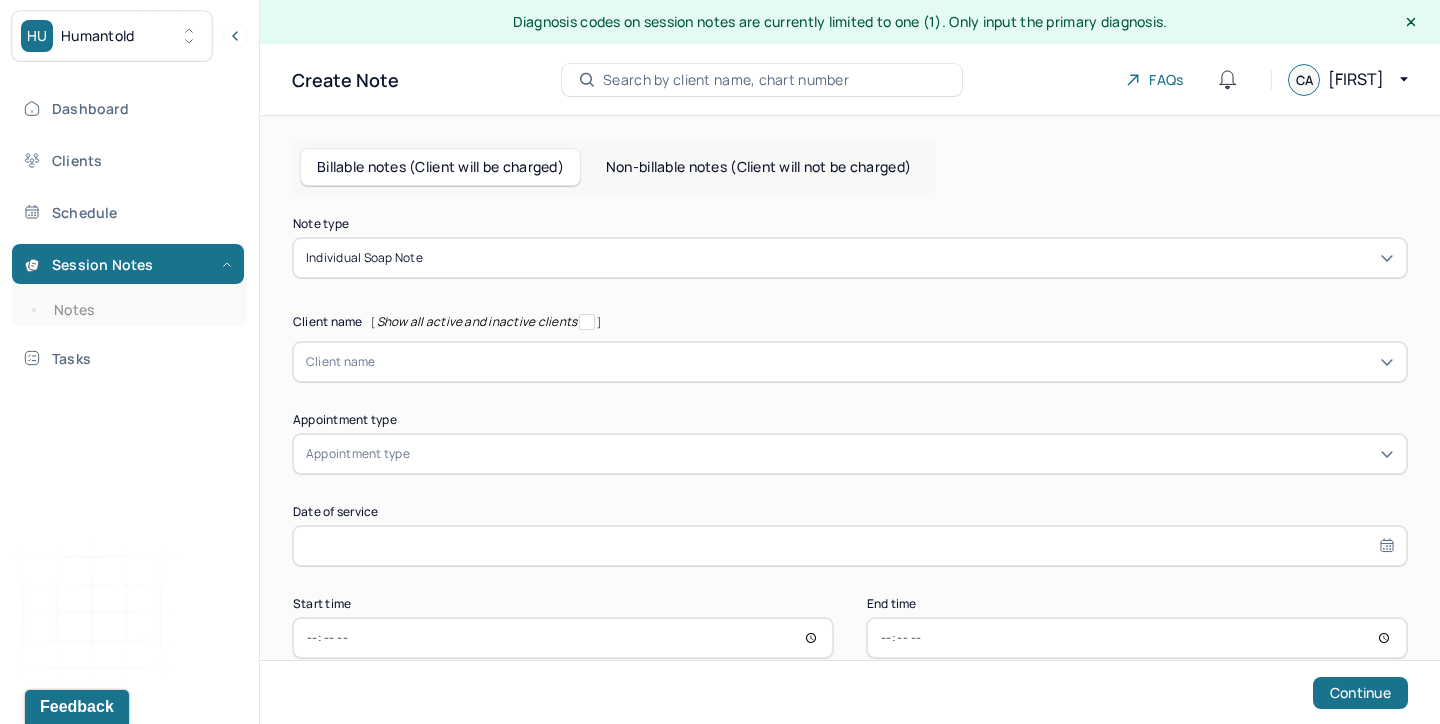 click on "Note type Individual soap note Client name [ Show all active and inactive clients ] Client name Supervisee name Appointment type Appointment type Date of service Start time End time   Continue" at bounding box center [850, 438] 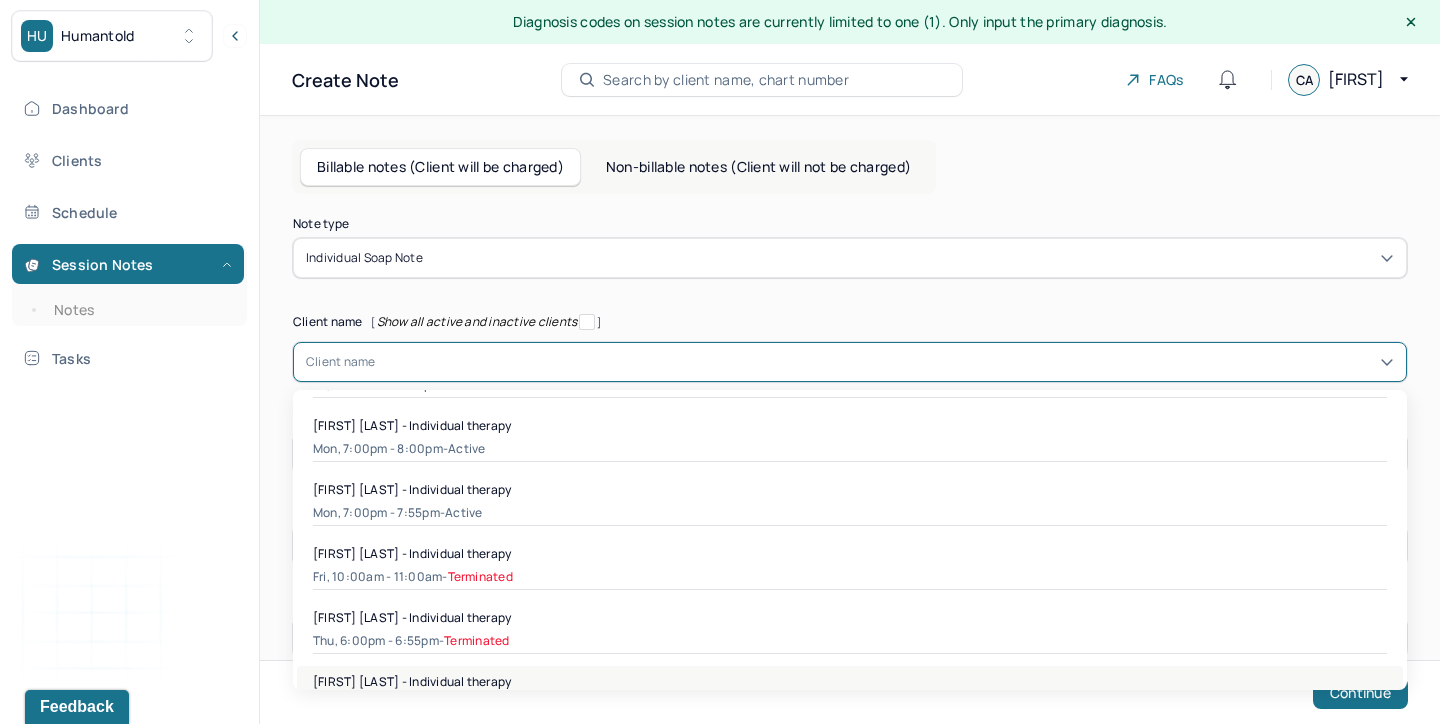scroll, scrollTop: 1663, scrollLeft: 0, axis: vertical 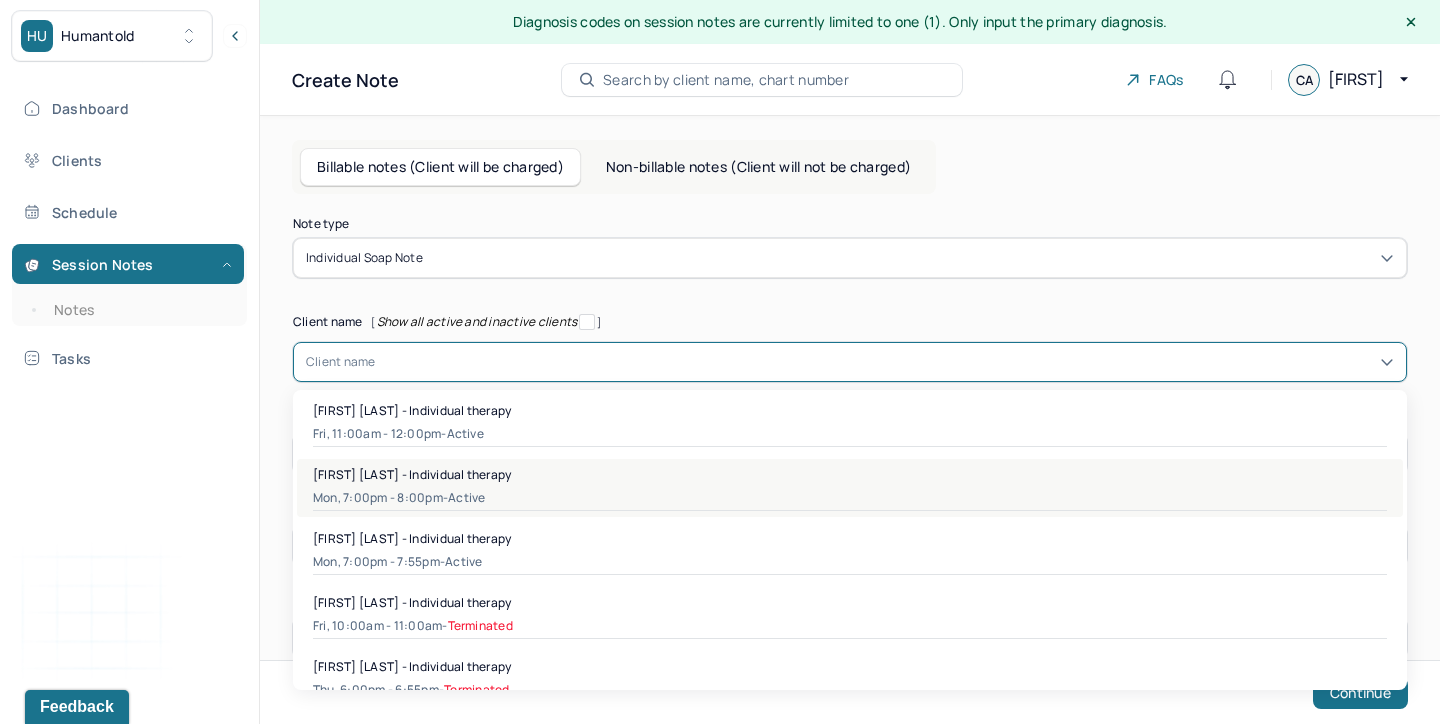 click on "[FIRST] [LAST] - Individual therapy" at bounding box center (850, 474) 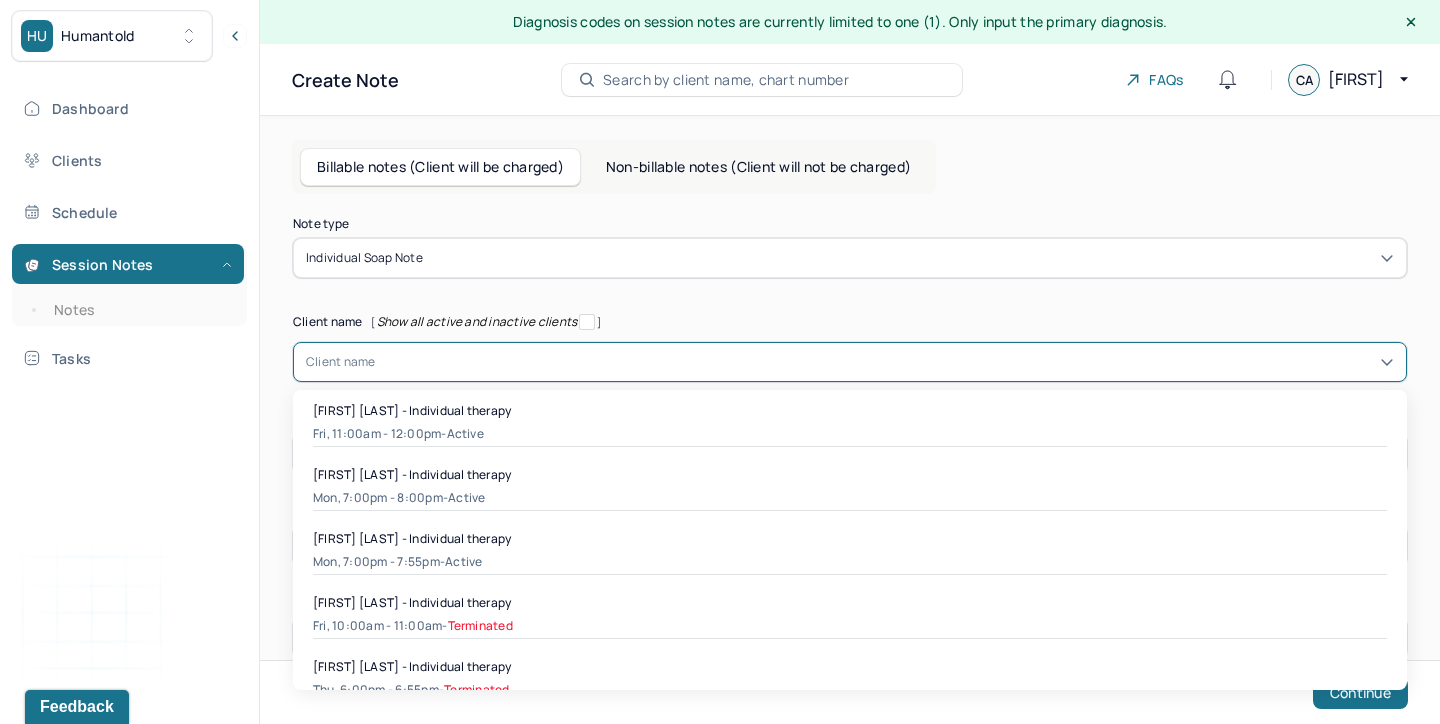 type on "Jul 7, 2025" 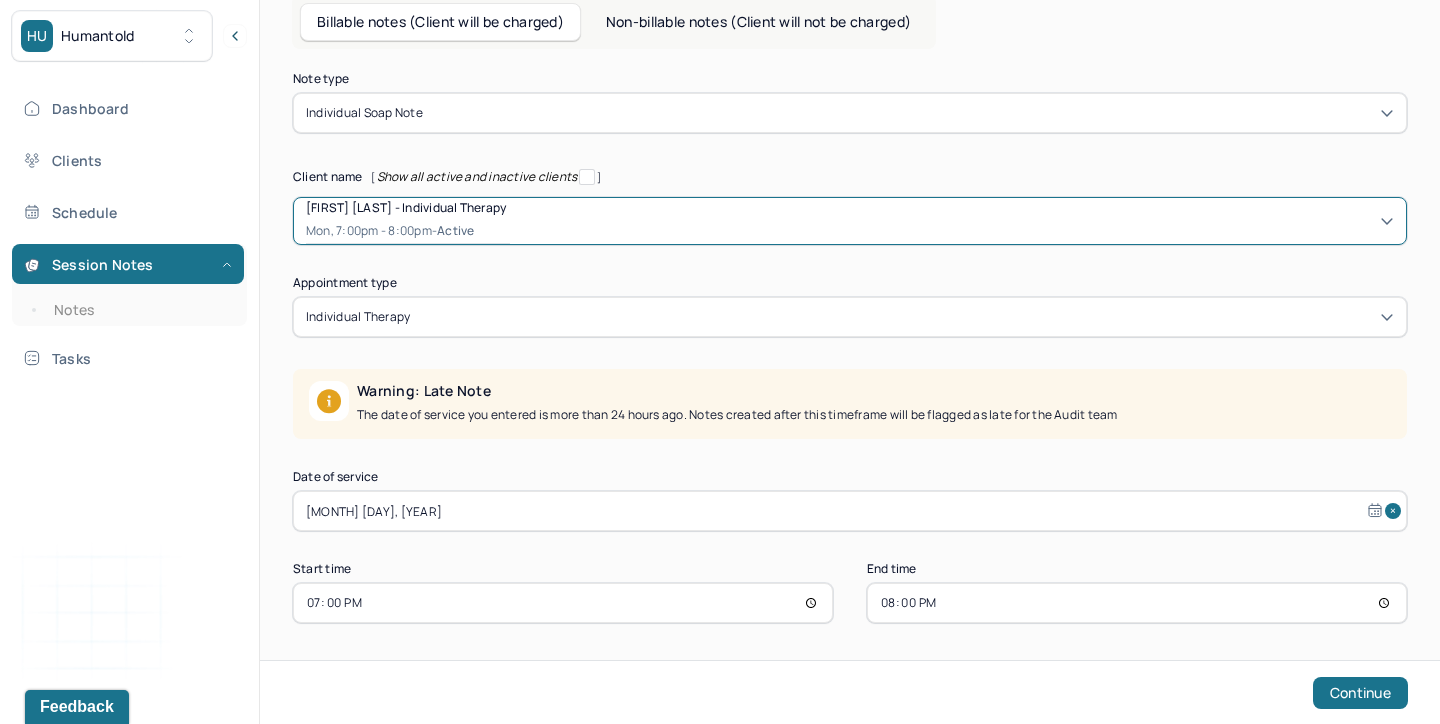 scroll, scrollTop: 141, scrollLeft: 0, axis: vertical 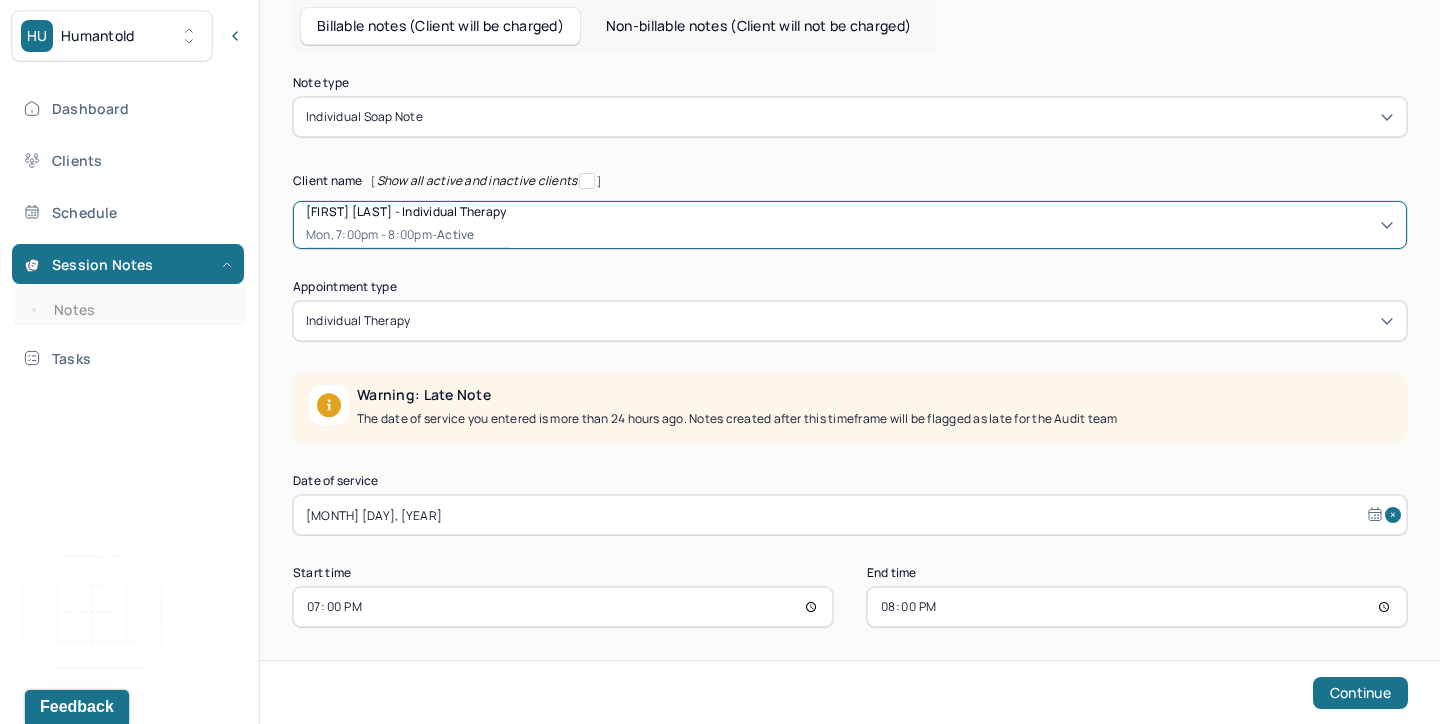 click on "Jul 7, 2025" at bounding box center (850, 515) 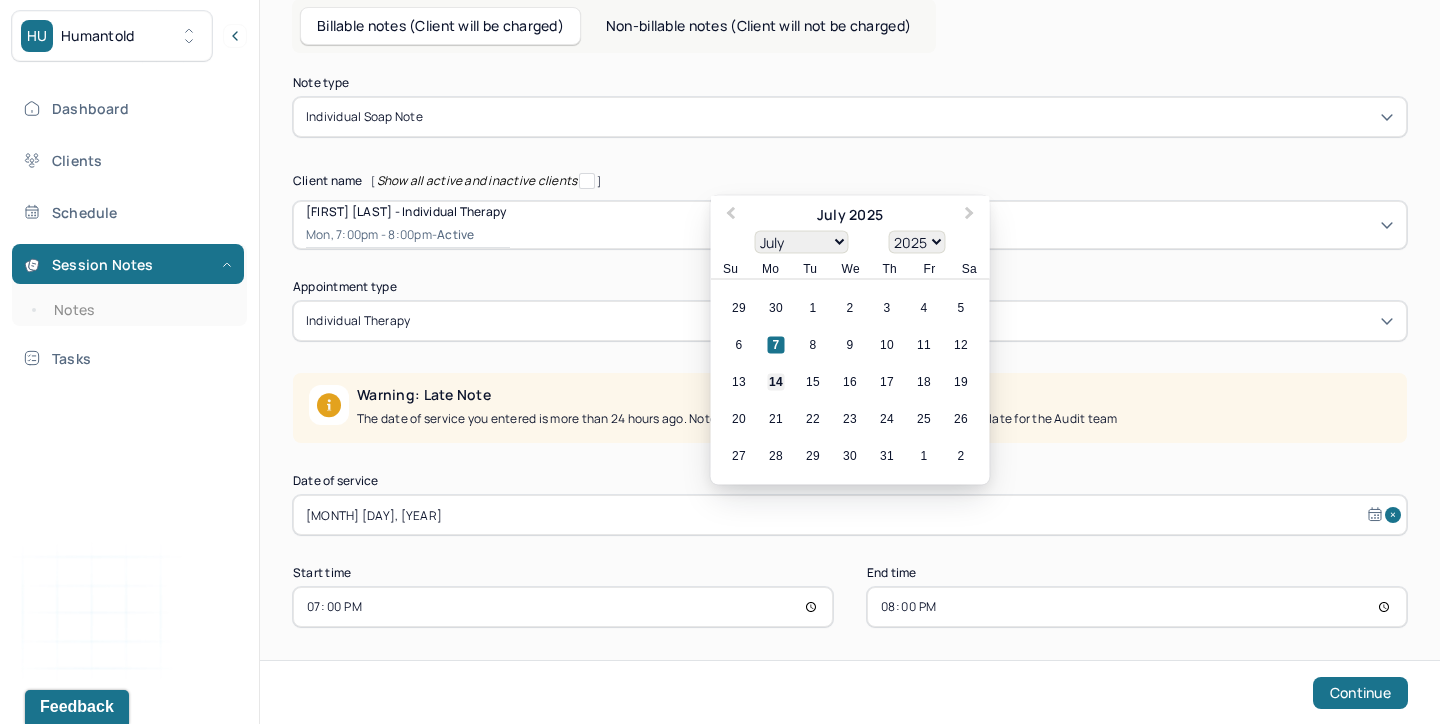 click on "14" at bounding box center [776, 382] 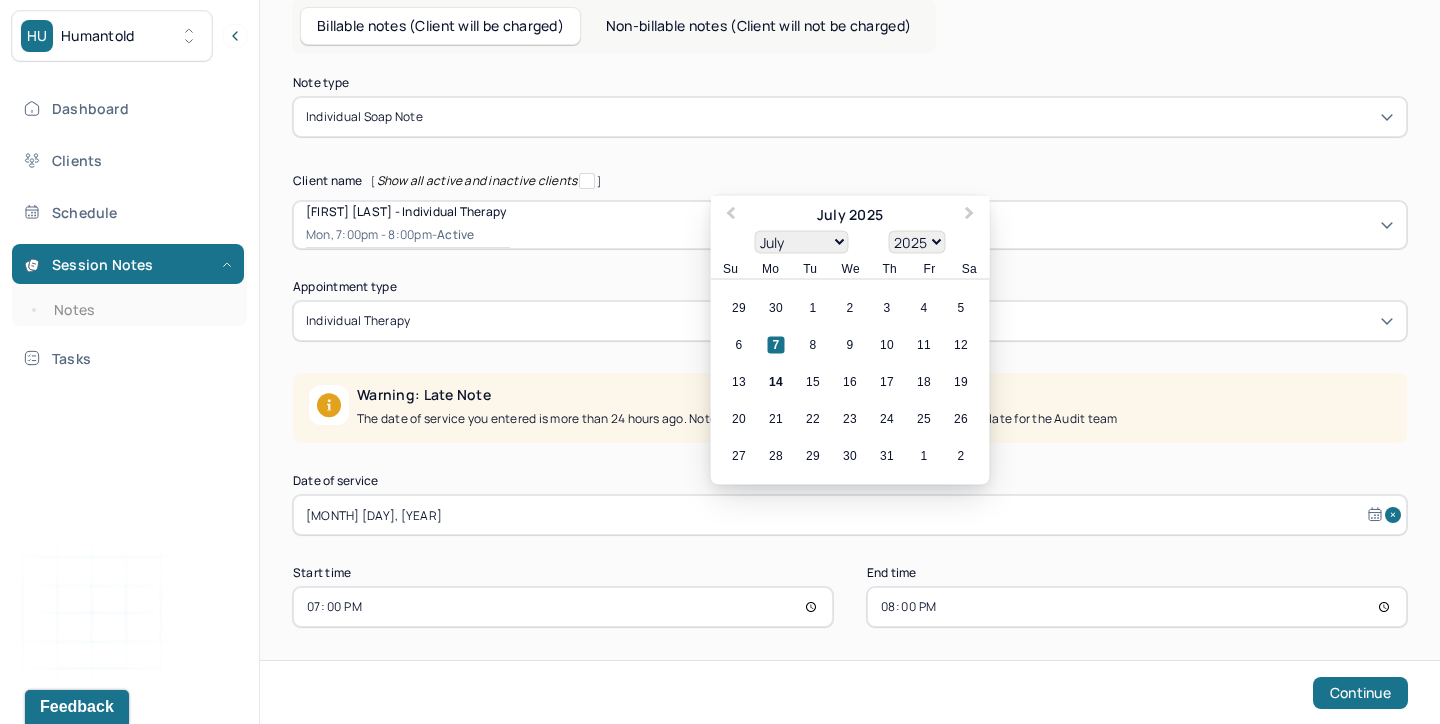 type on "Jul 14, 2025" 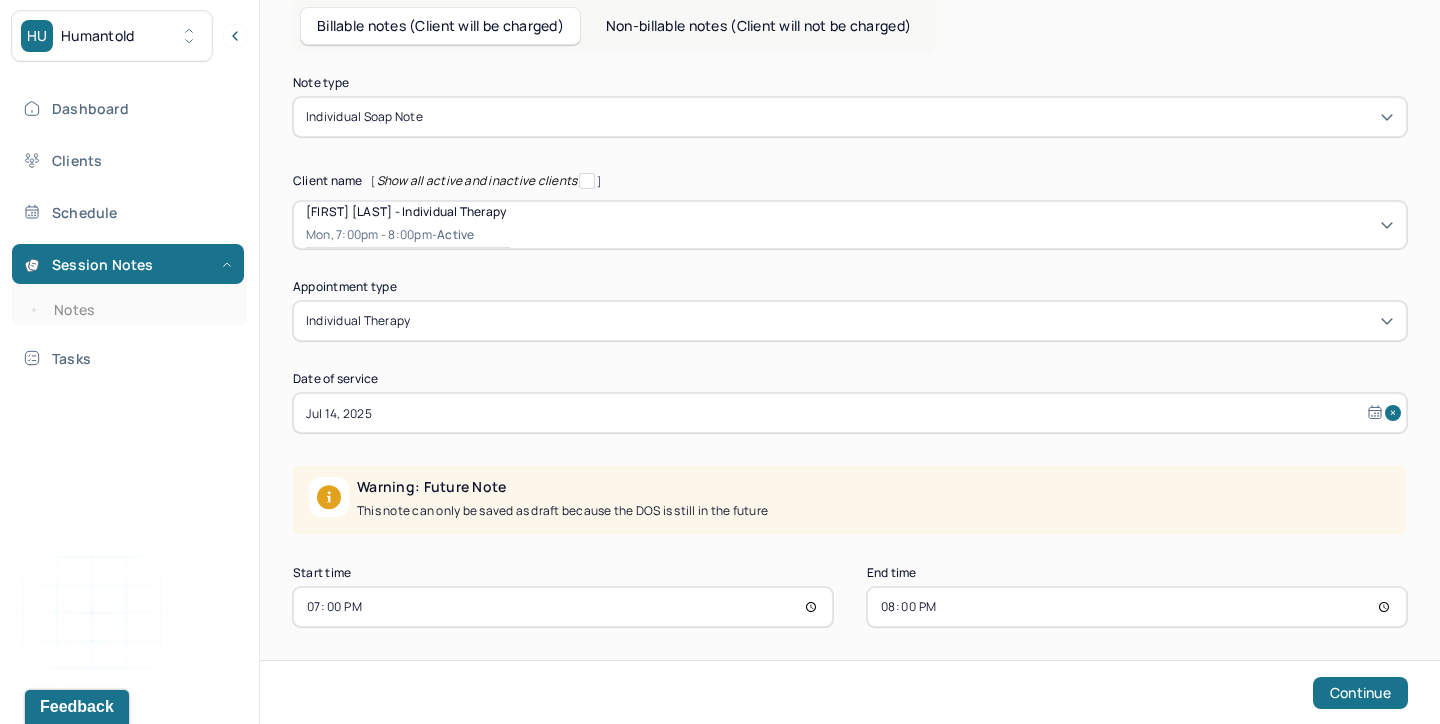 click on "20:00" at bounding box center [1137, 607] 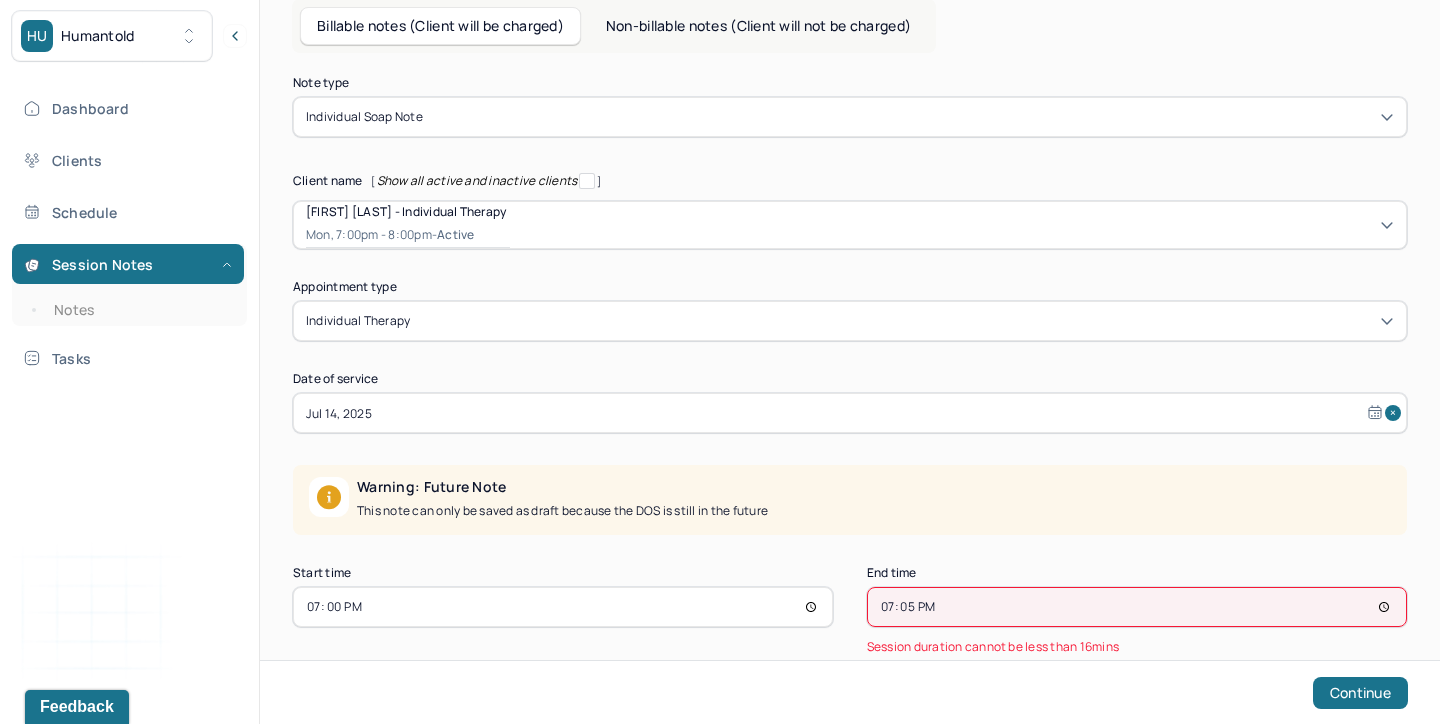 type on "19:55" 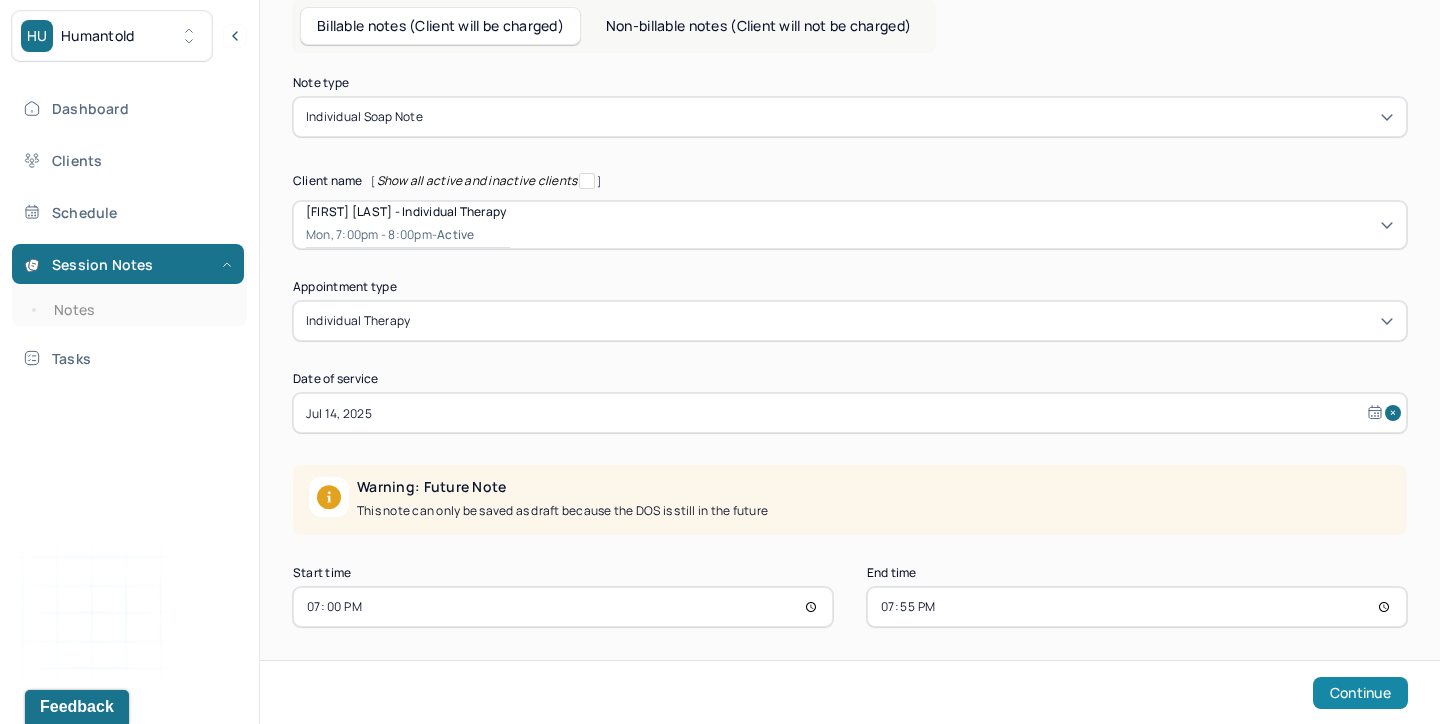 click on "Continue" at bounding box center (1360, 693) 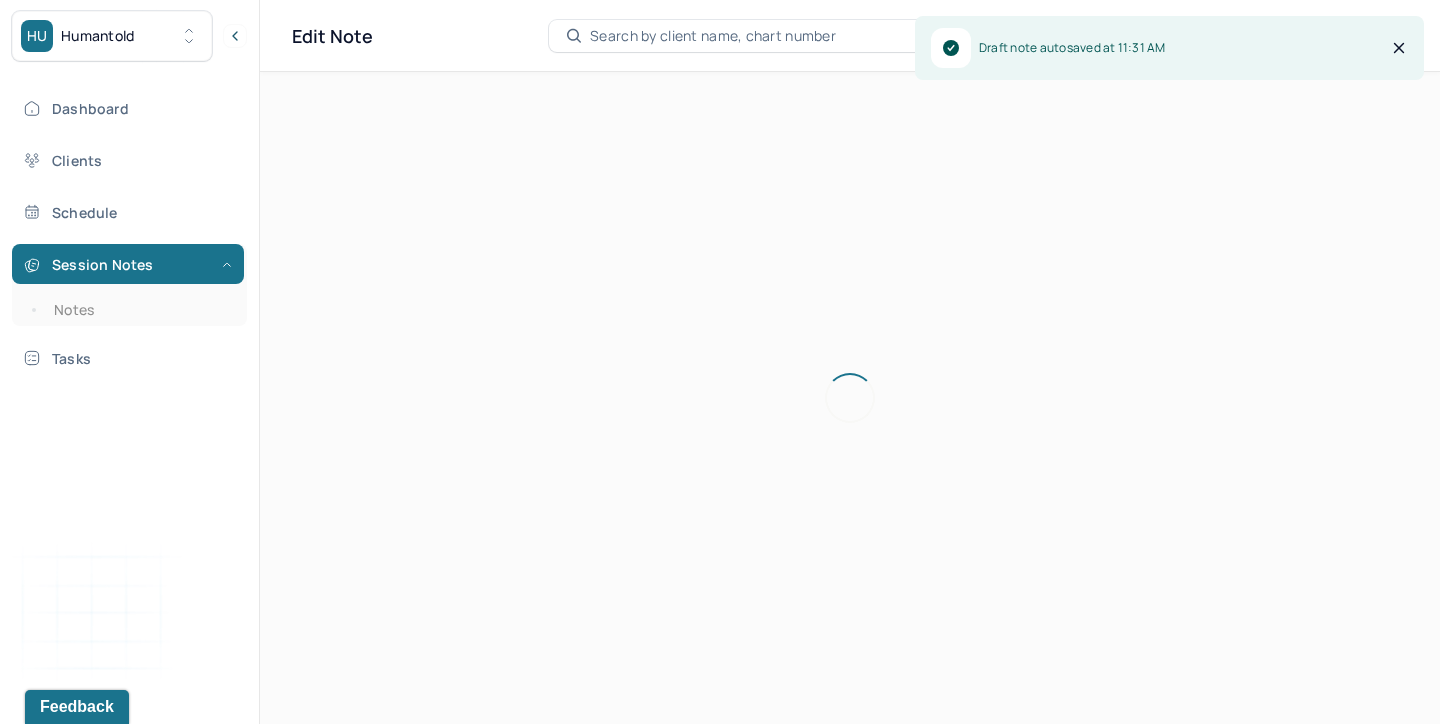 scroll, scrollTop: 36, scrollLeft: 0, axis: vertical 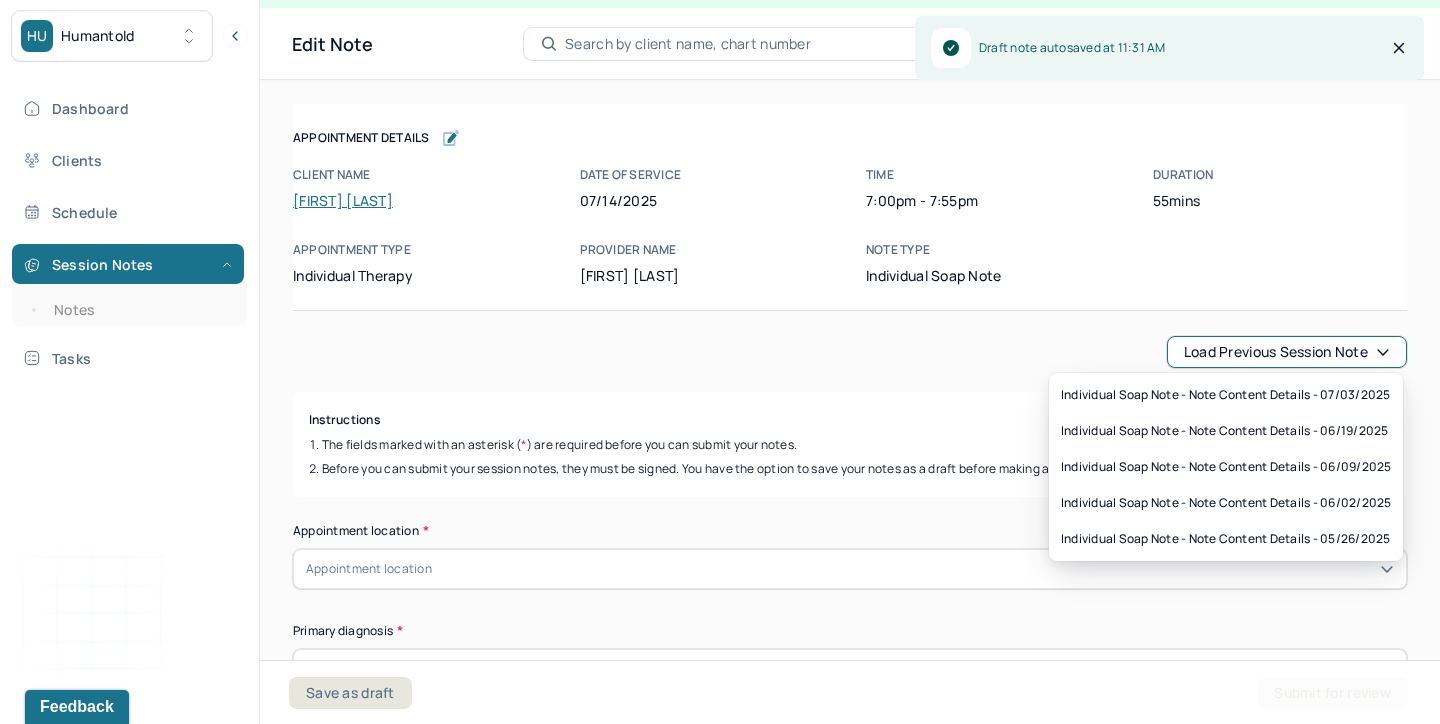 click on "Load previous session note" at bounding box center (1287, 352) 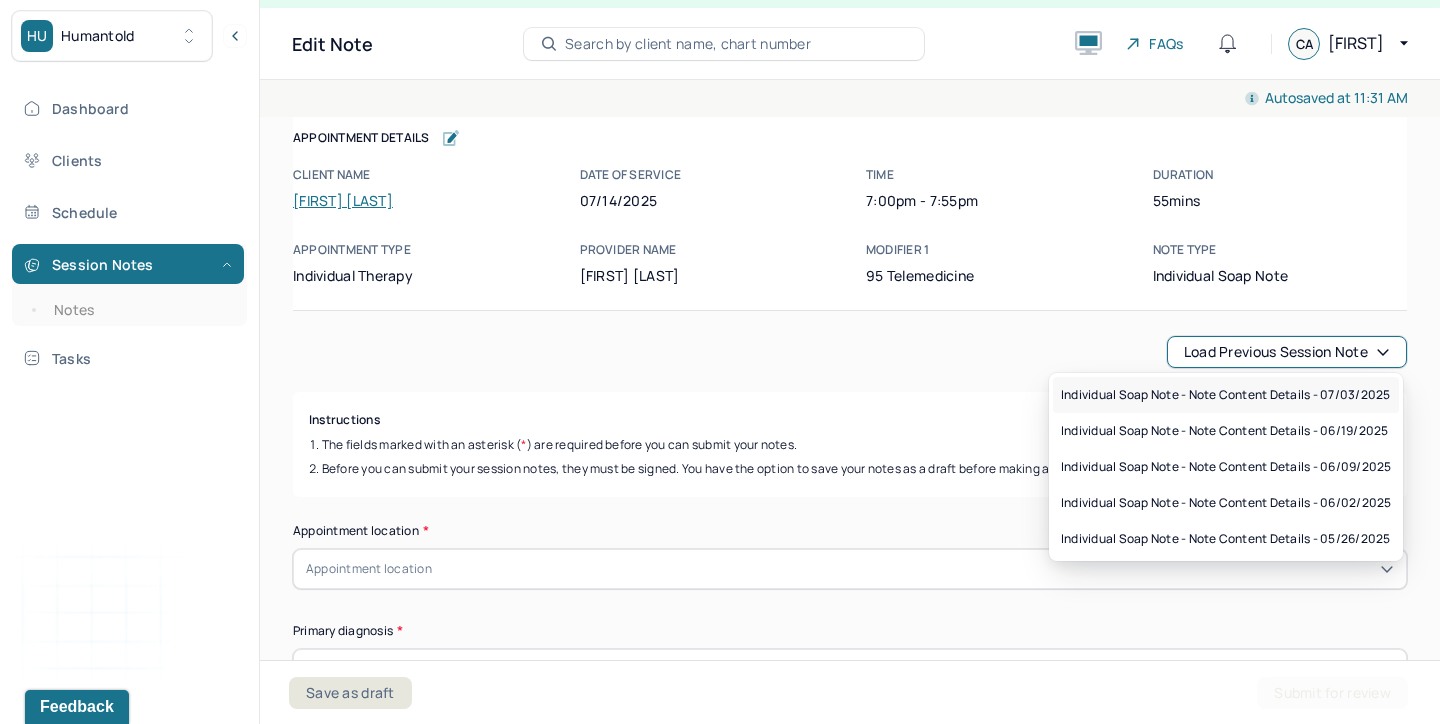 click on "Individual soap note   - Note content Details -   07/03/2025" at bounding box center [1225, 395] 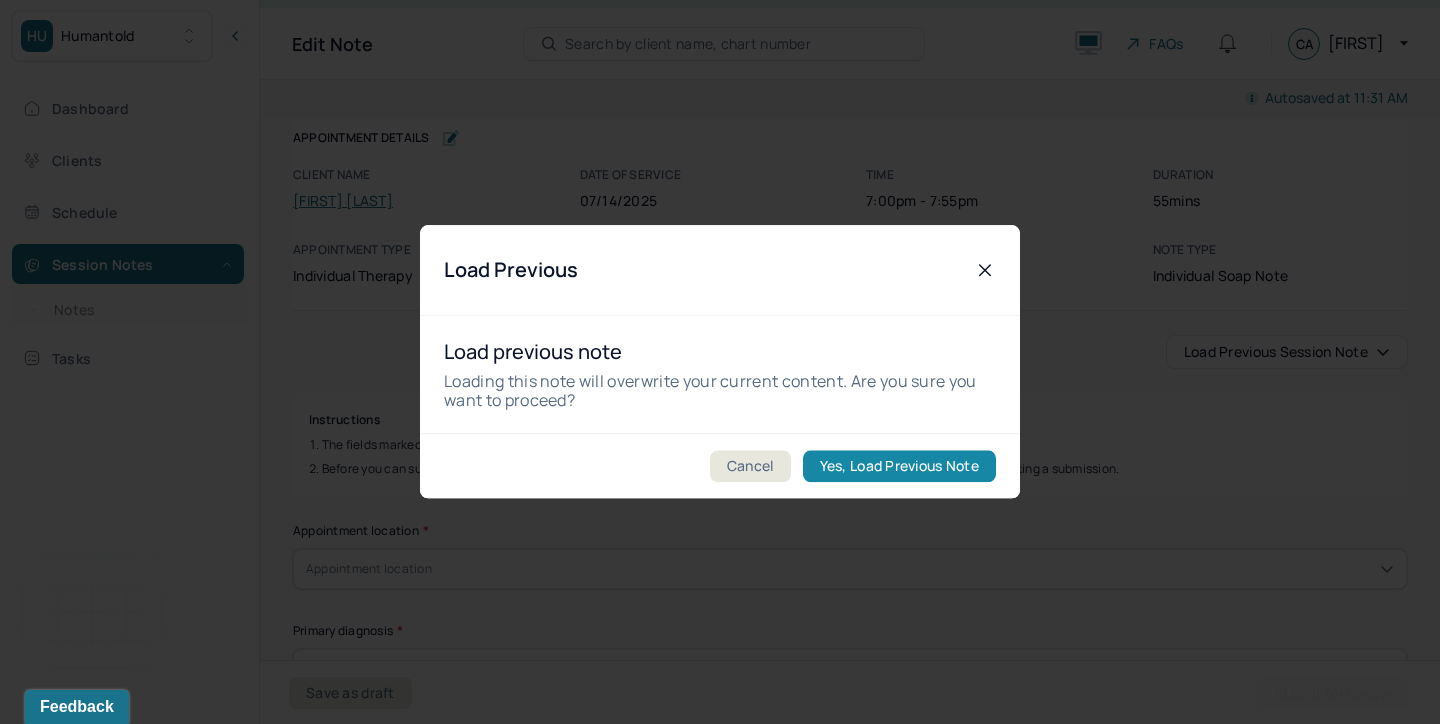 click on "Yes, Load Previous Note" at bounding box center (899, 467) 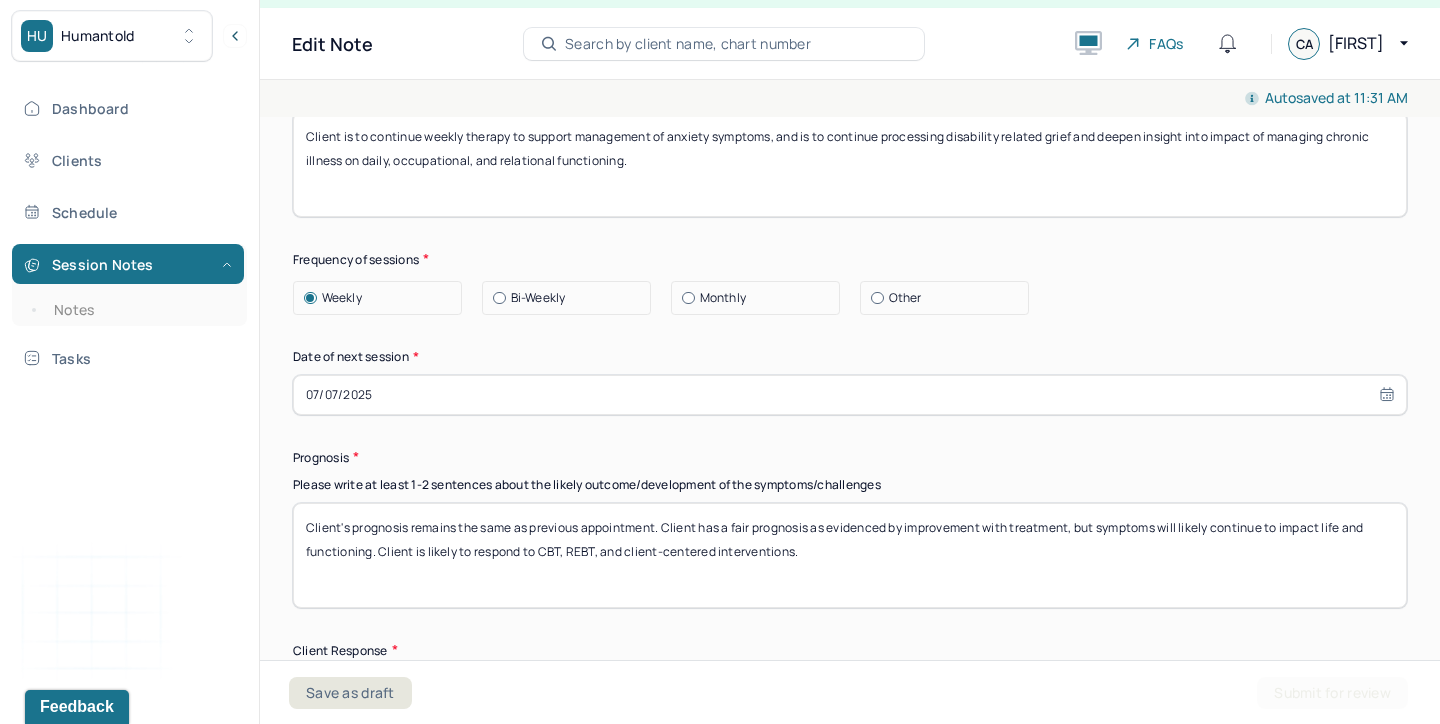 scroll, scrollTop: 2659, scrollLeft: 0, axis: vertical 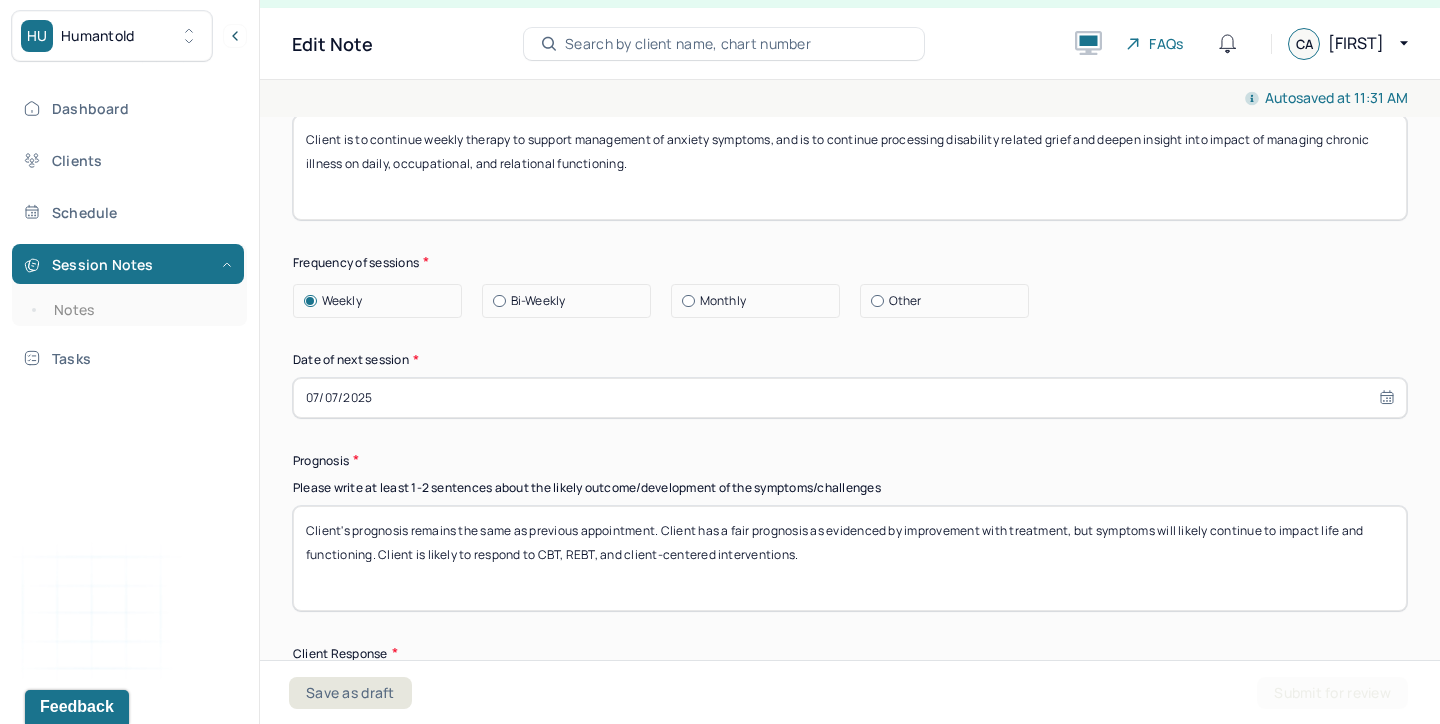 click on "Client's prognosis remains the same as previous appointment. Client has a fair prognosis as evidenced by improvement with treatment, but symptoms will likely continue to impact life and functioning. Client is likely to respond to CBT, REBT, and client-centered interventions." at bounding box center [850, 558] 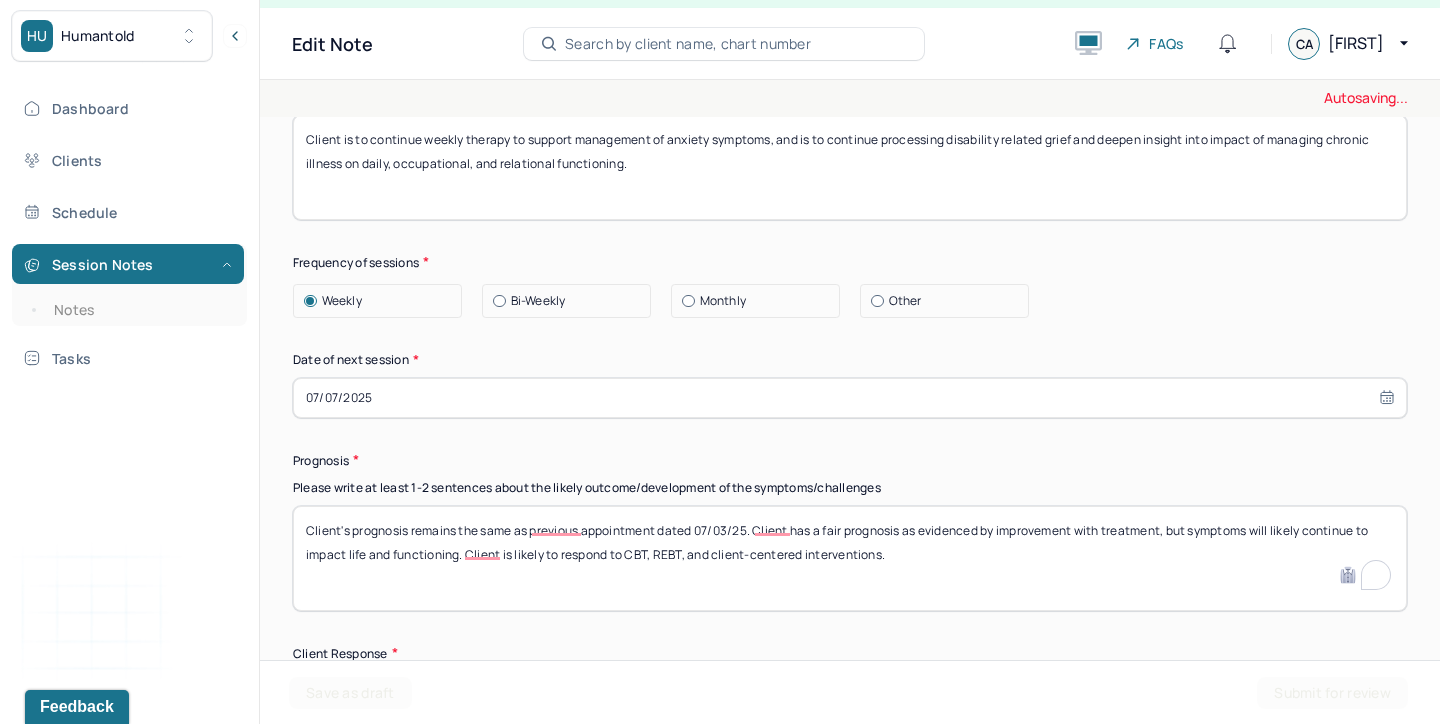 type on "Client's prognosis remains the same as previous appointment dated 07/03/25. Client has a fair prognosis as evidenced by improvement with treatment, but symptoms will likely continue to impact life and functioning. Client is likely to respond to CBT, REBT, and client-centered interventions." 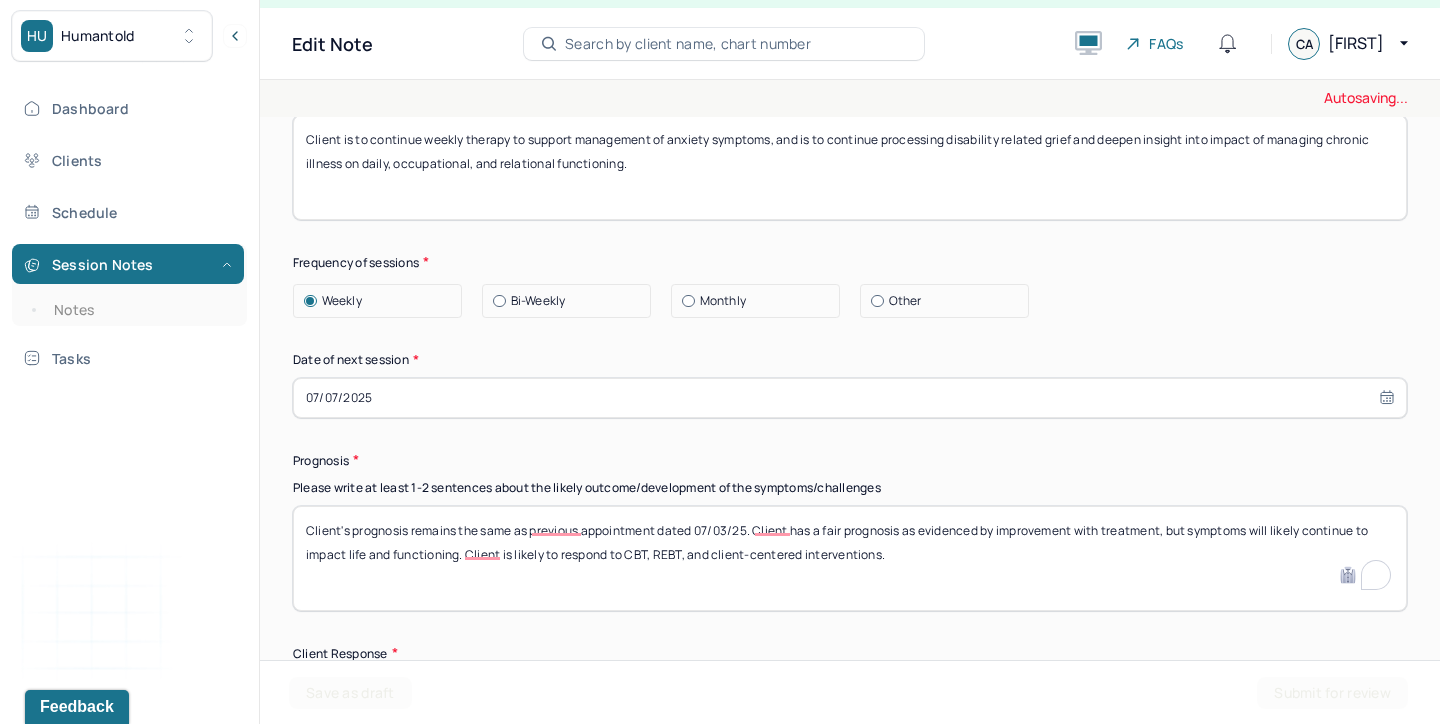 click on "07/07/2025" at bounding box center [850, 398] 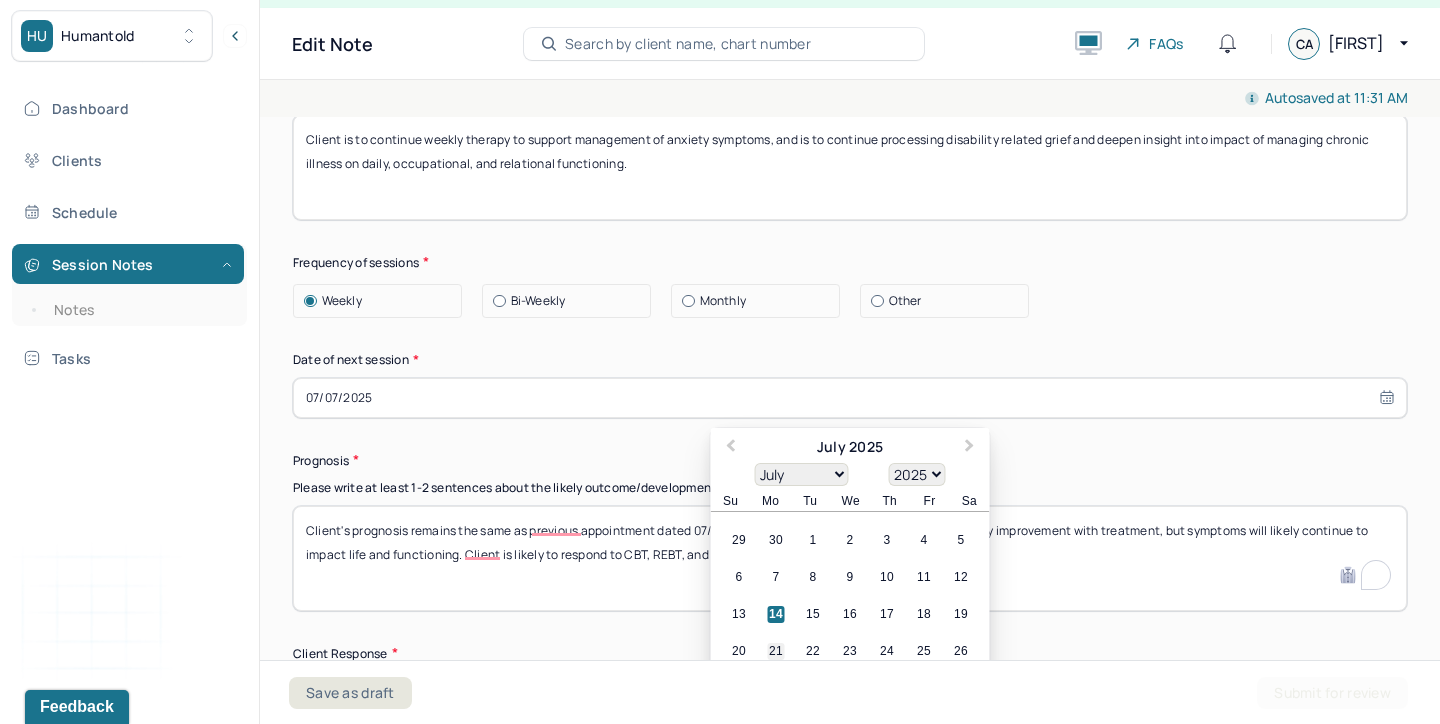 click on "21" at bounding box center (776, 651) 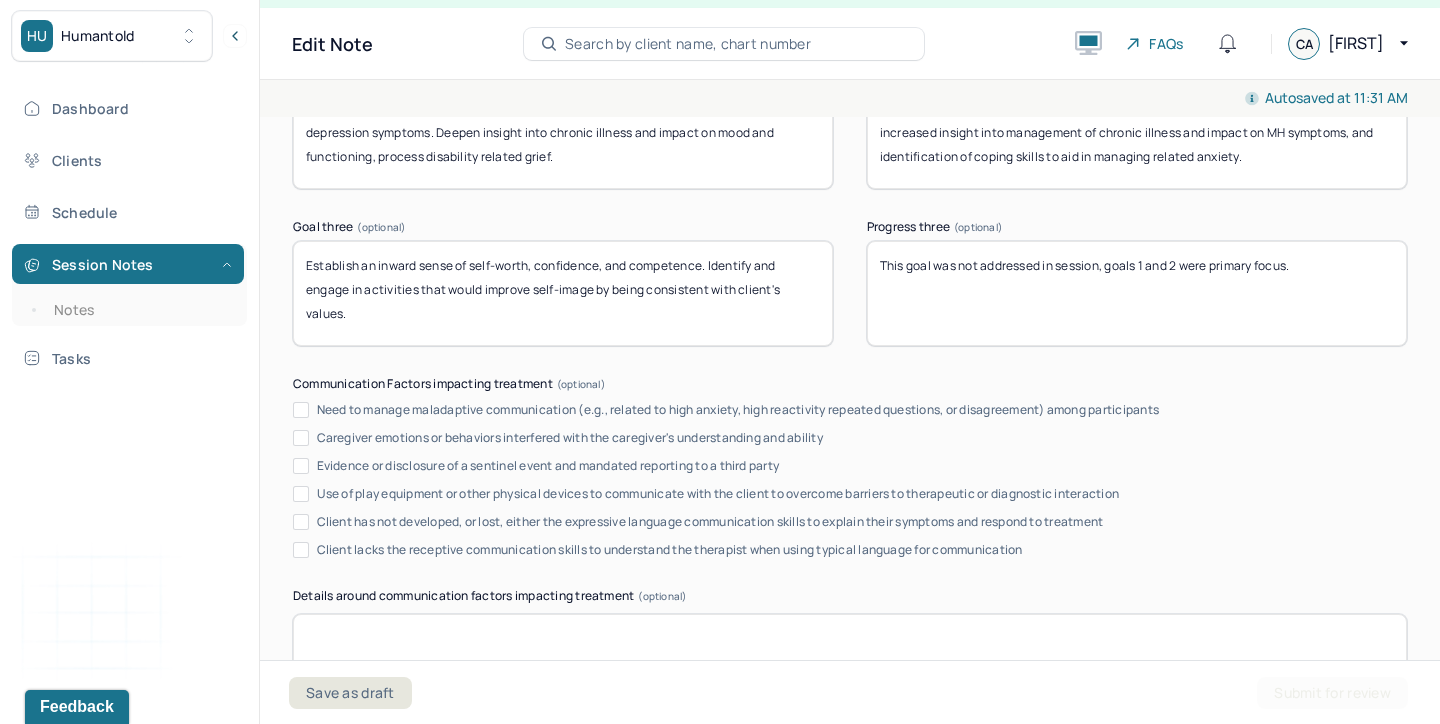scroll, scrollTop: 3773, scrollLeft: 0, axis: vertical 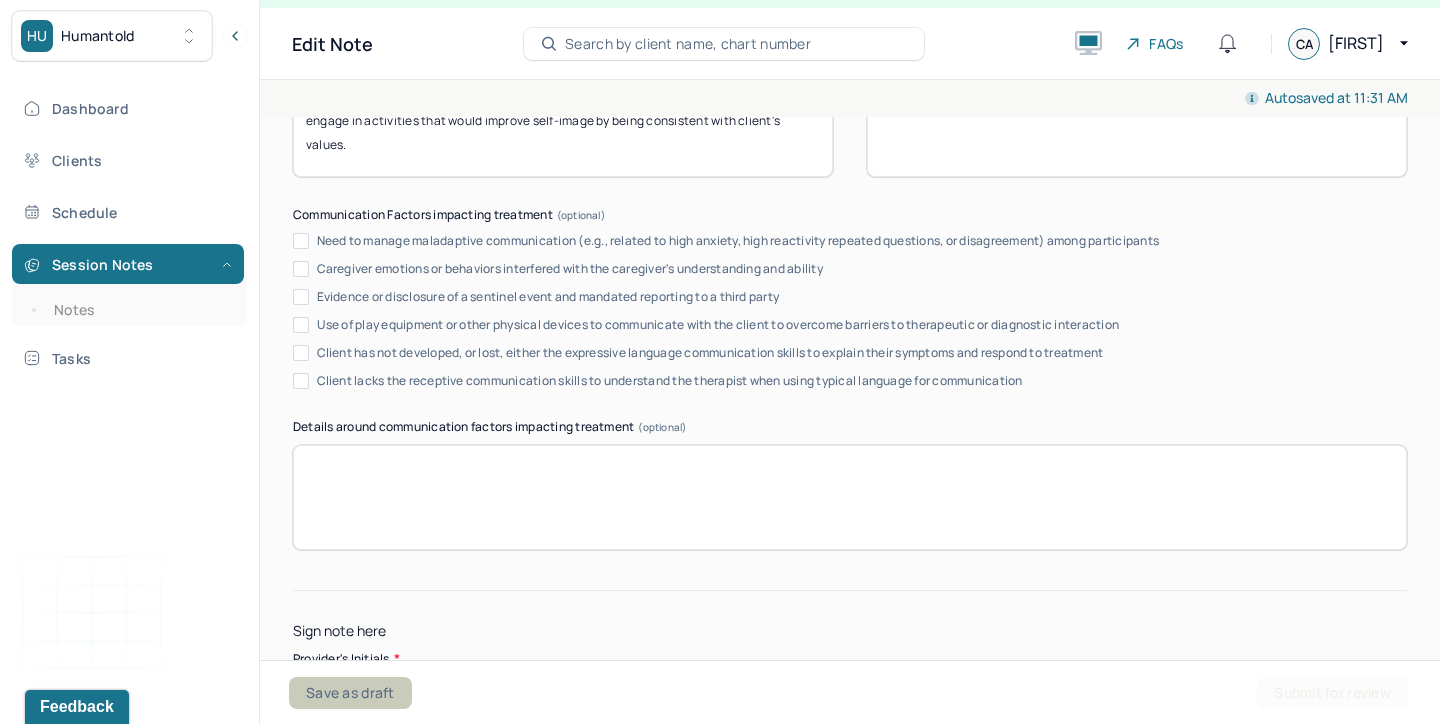 click on "Save as draft" at bounding box center (350, 693) 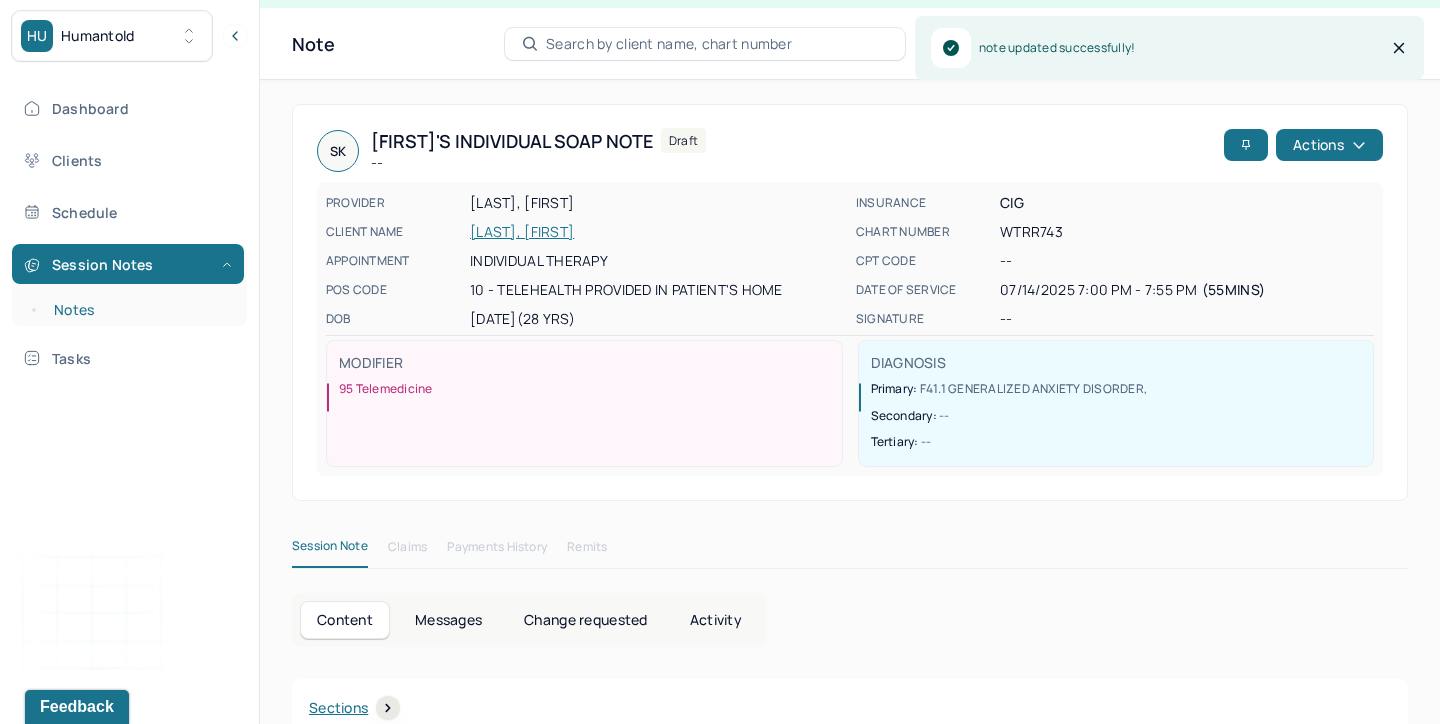 click on "Notes" at bounding box center [139, 310] 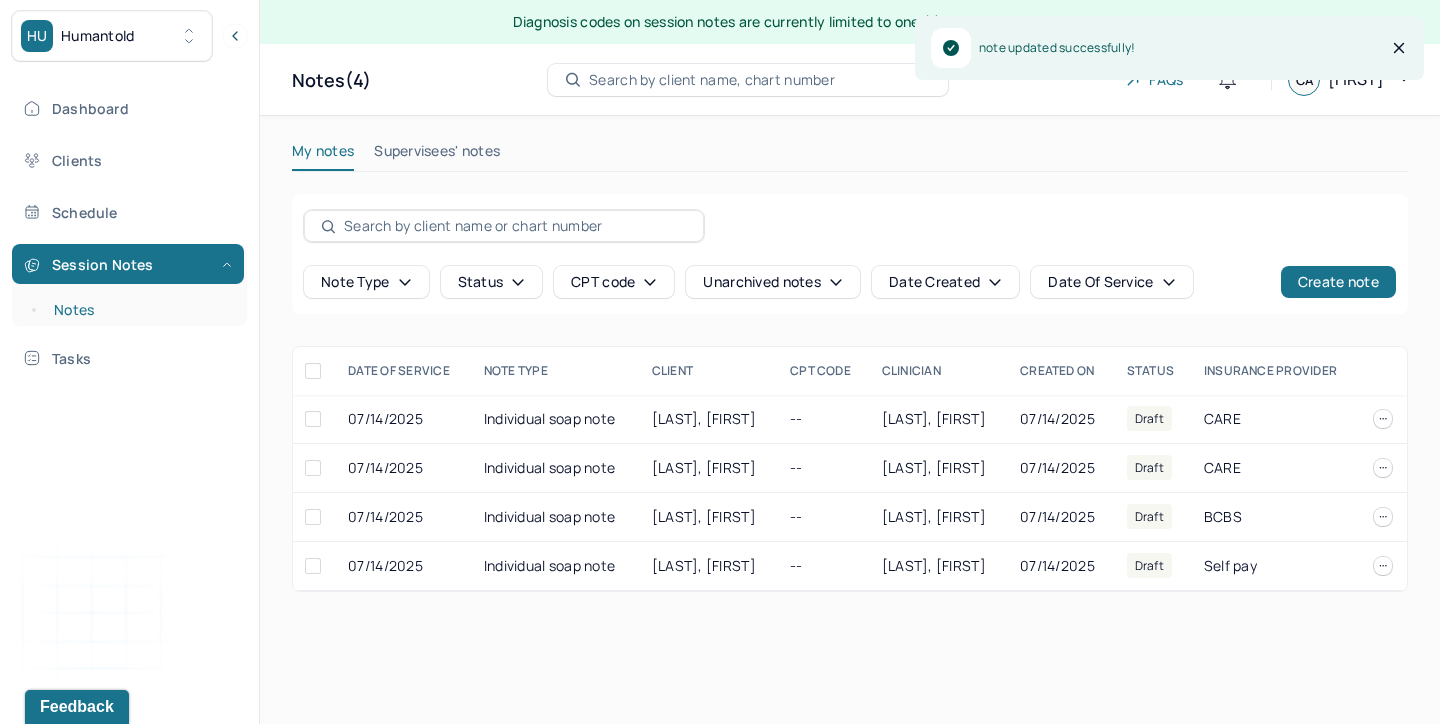 scroll, scrollTop: 0, scrollLeft: 0, axis: both 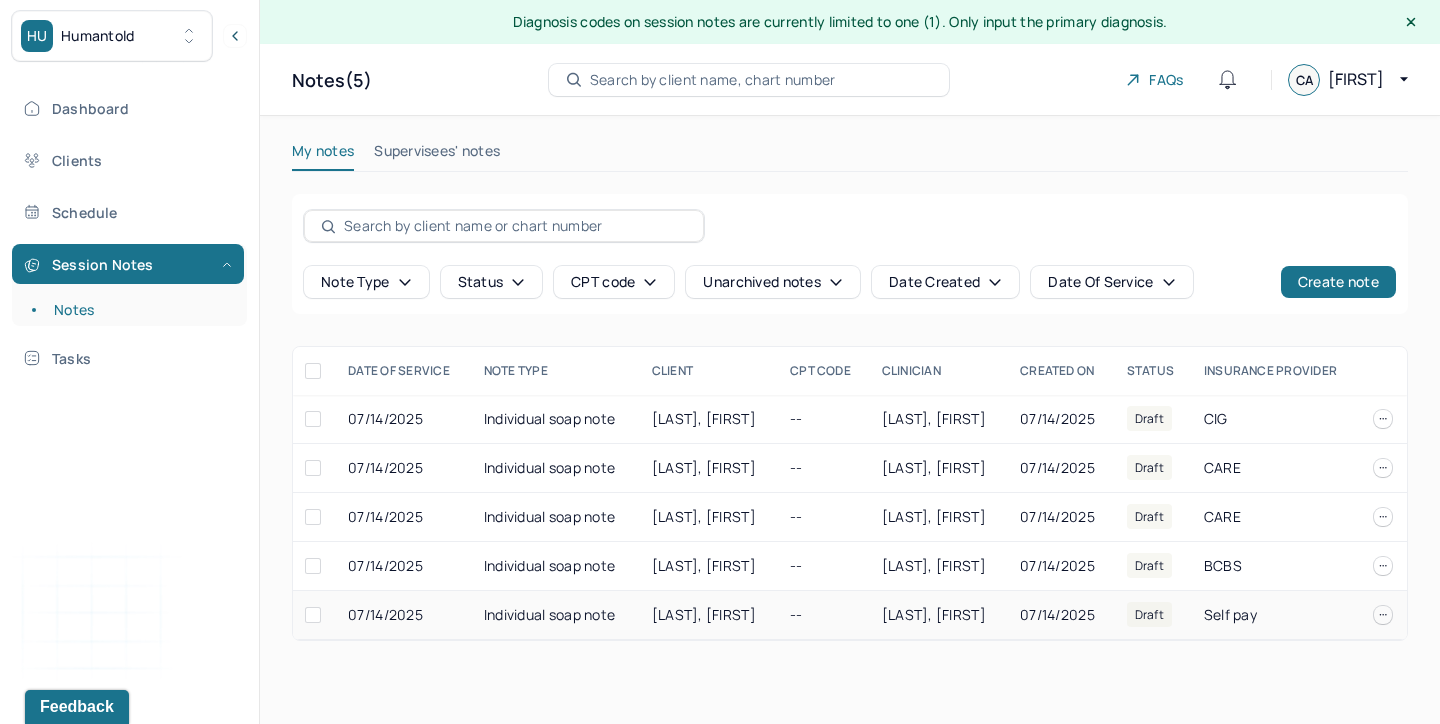 click on "[LAST], [FIRST]" at bounding box center [934, 614] 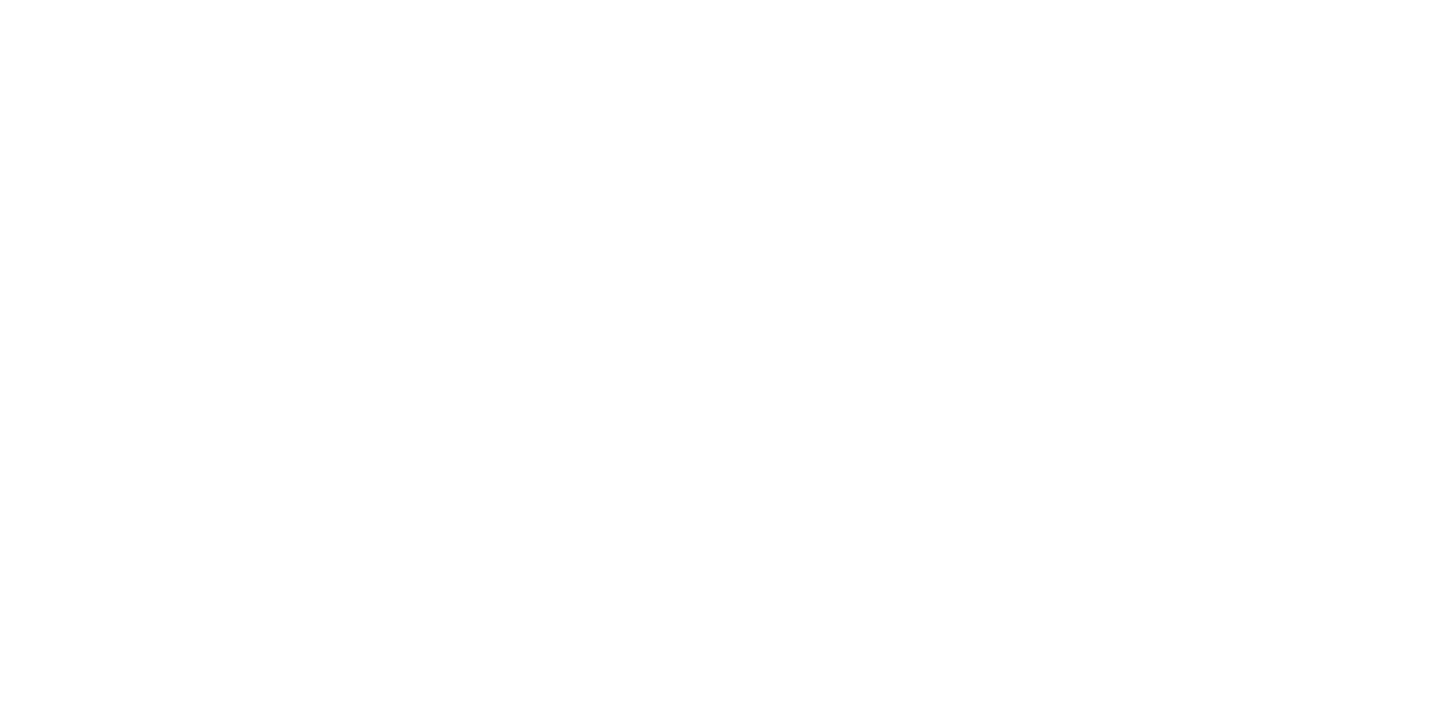 scroll, scrollTop: 0, scrollLeft: 0, axis: both 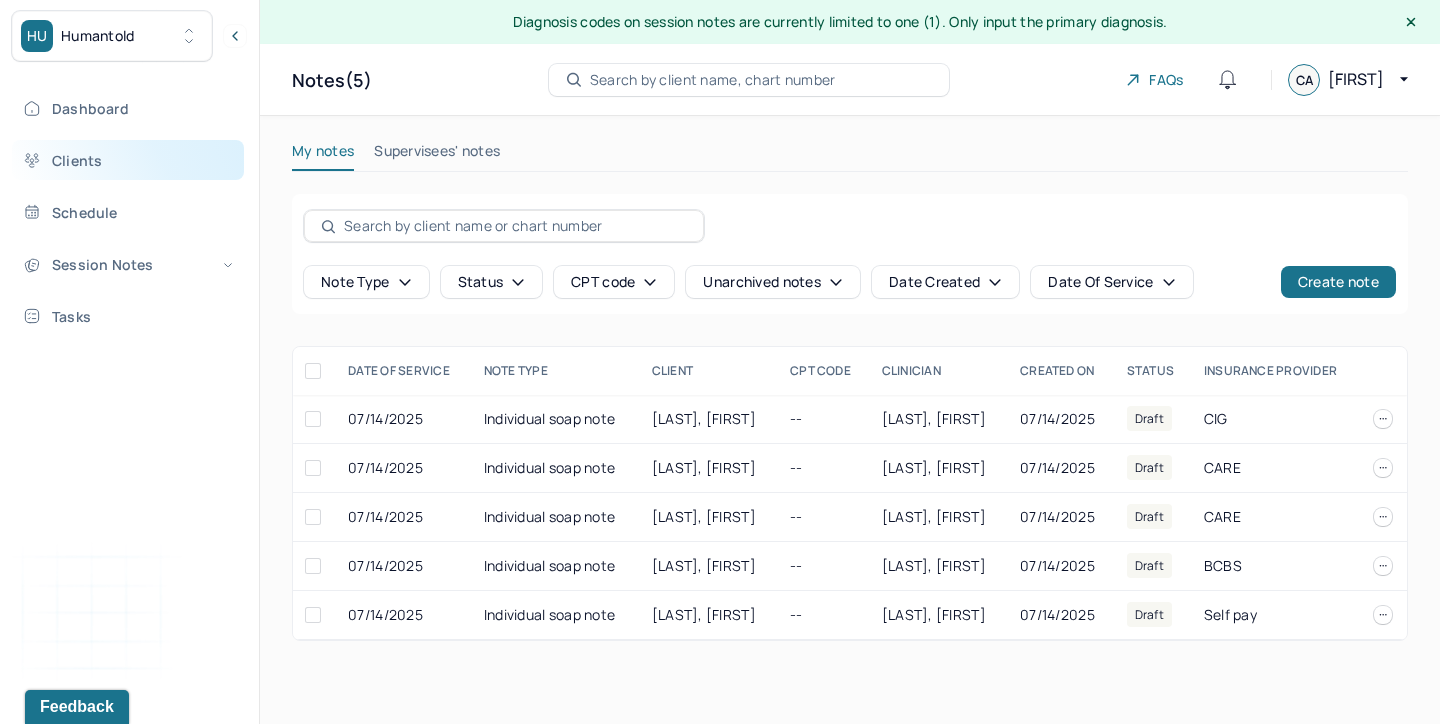 click on "Clients" at bounding box center [128, 160] 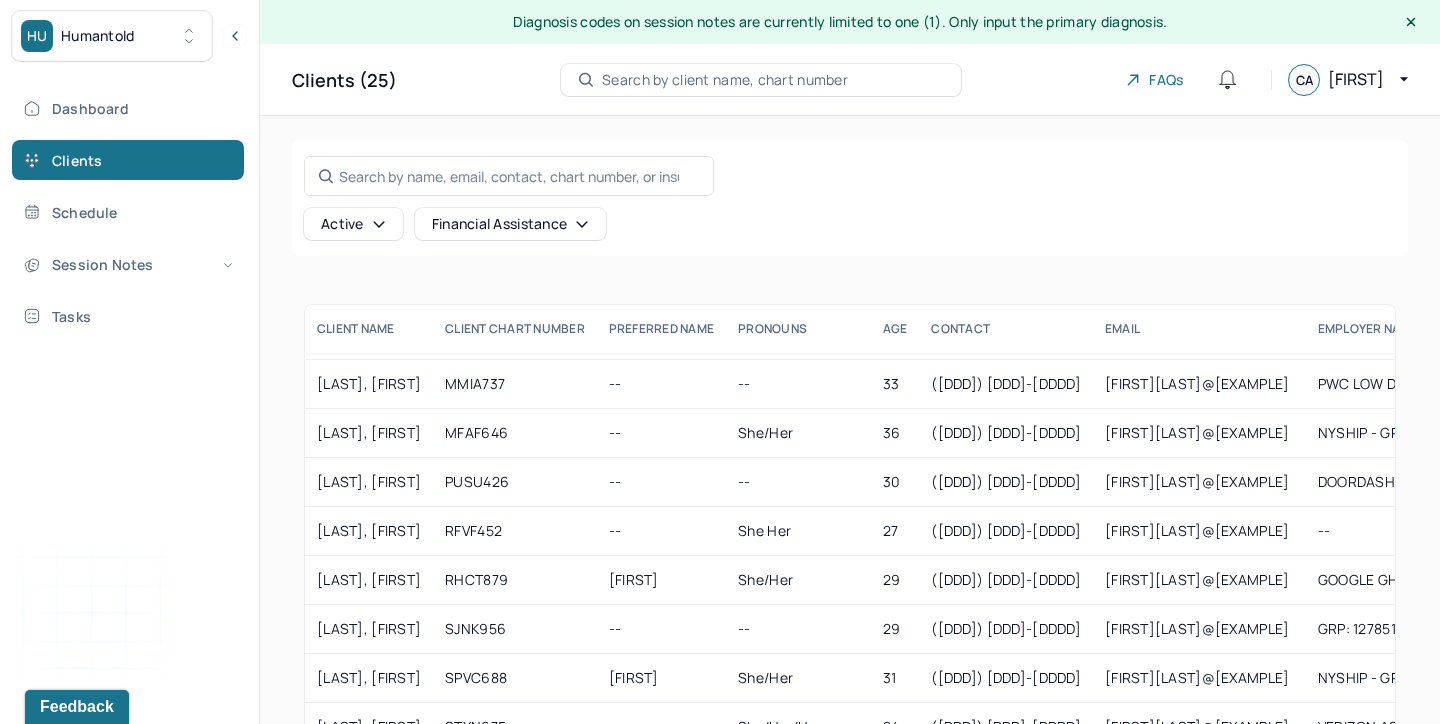 scroll, scrollTop: 757, scrollLeft: 0, axis: vertical 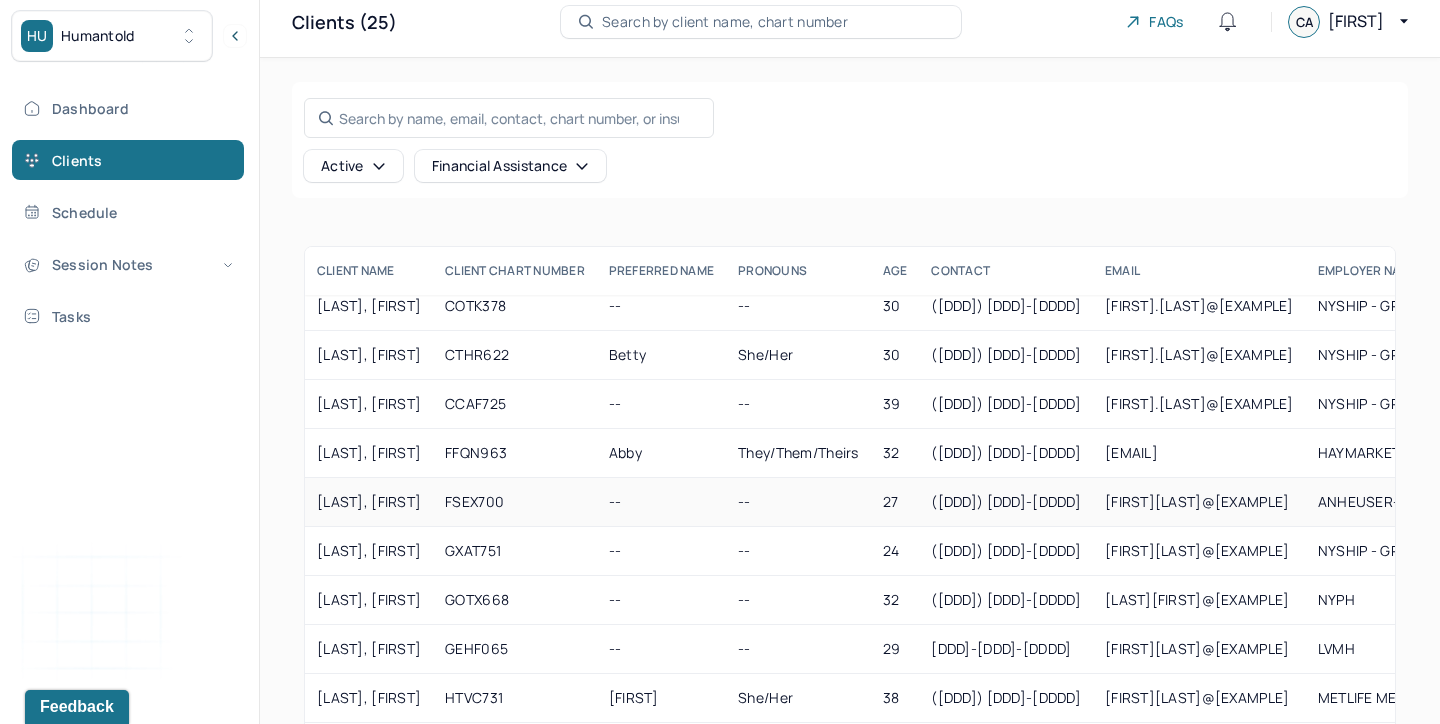 click on "[LAST], [FIRST]" at bounding box center (369, 502) 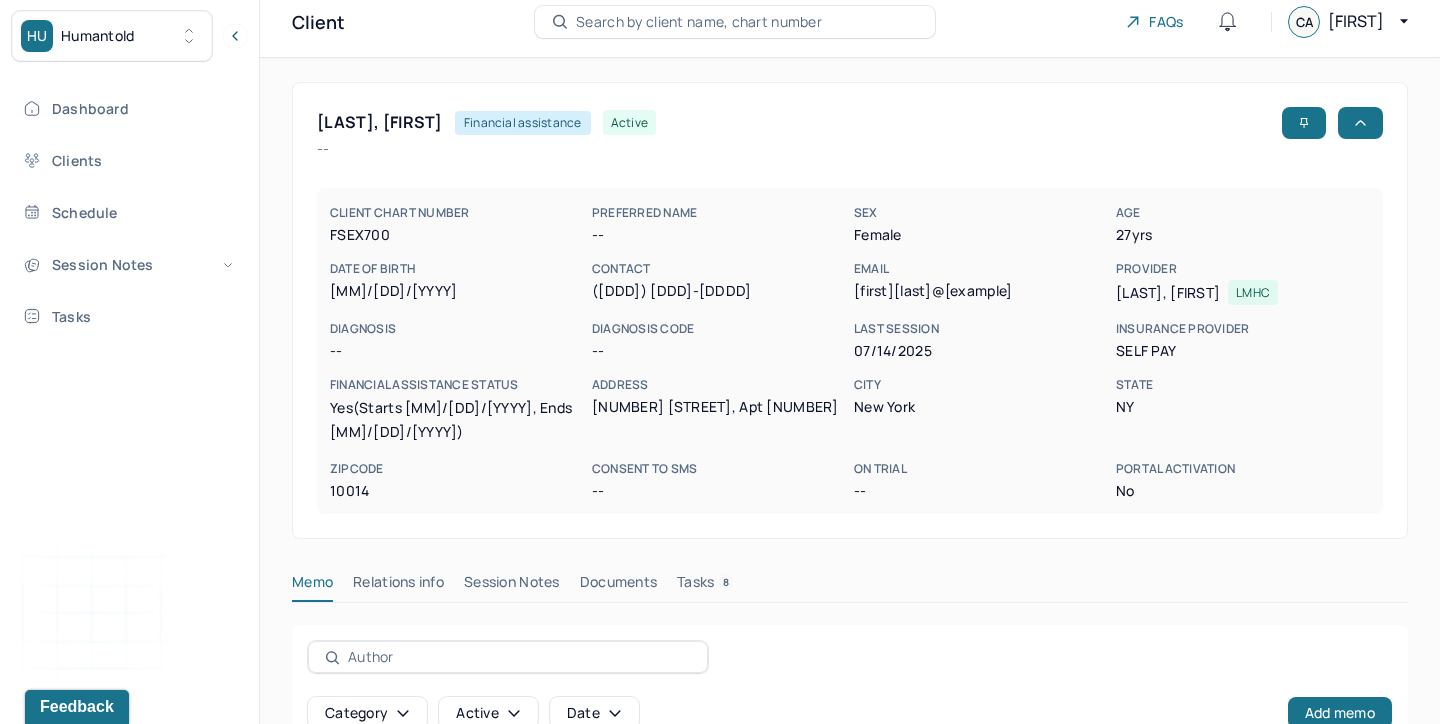 click on "FOLEY, LAUREN   Financial assistance   active         -- CLIENT CHART NUMBER FSEX700 PREFERRED NAME -- SEX female AGE 27  yrs DATE OF BIRTH 08/25/1997  CONTACT (703) 638-2206 EMAIL ldf4ff@virginia.edu PROVIDER ARMSTRONG, CAITLIN LMHC DIAGNOSIS -- DIAGNOSIS CODE -- LAST SESSION 07/14/2025 insurance provider Self Pay FINANCIAL ASSISTANCE STATUS yes (Starts 03/06/2025, Ends 09/06/2025) Address 143 Waverly Place, Apt 4R City New York State NY Zipcode 10014 Consent to Sms -- On Trial -- Portal Activation No   Memo     Relations info     Session Notes     Documents     Tasks 8     Category     active     Date     Add memo   No memo yet Client memos will appear here when added   Add memo" at bounding box center [850, 562] 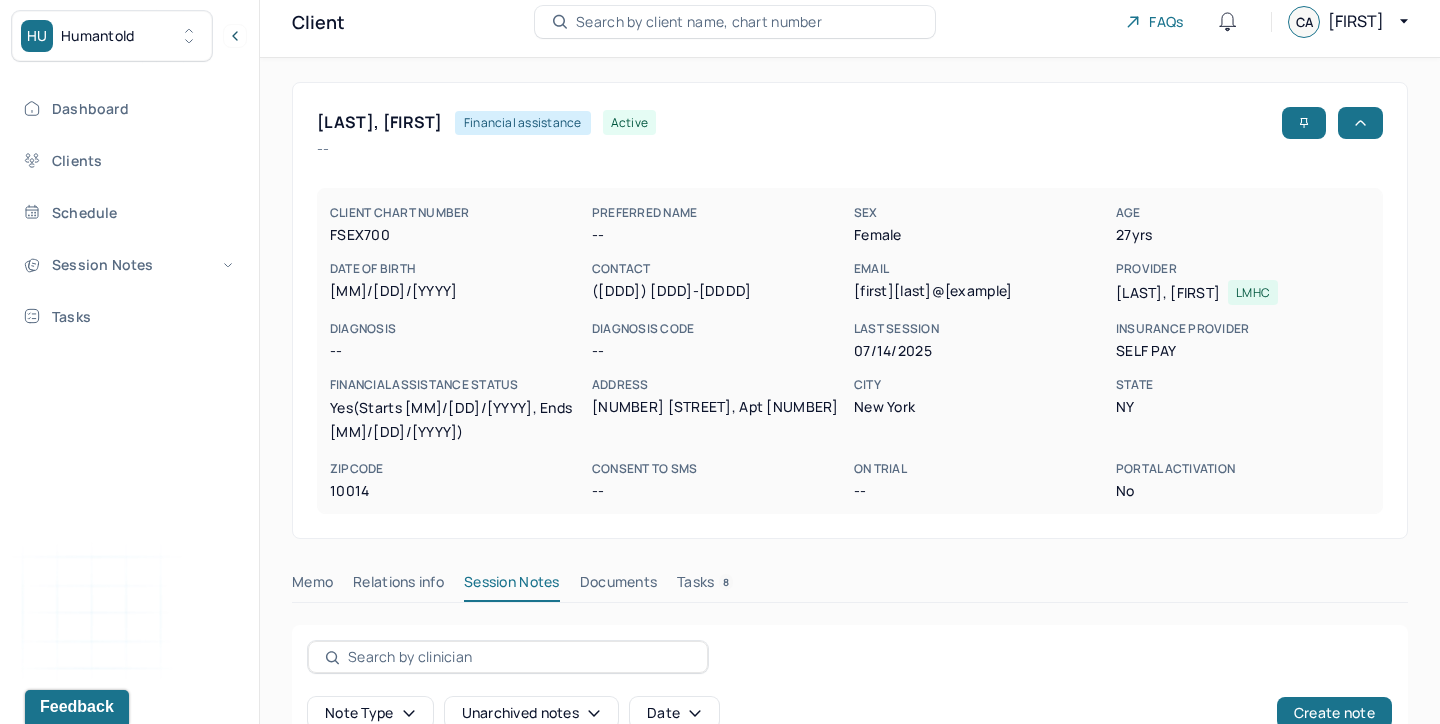 scroll, scrollTop: 671, scrollLeft: 0, axis: vertical 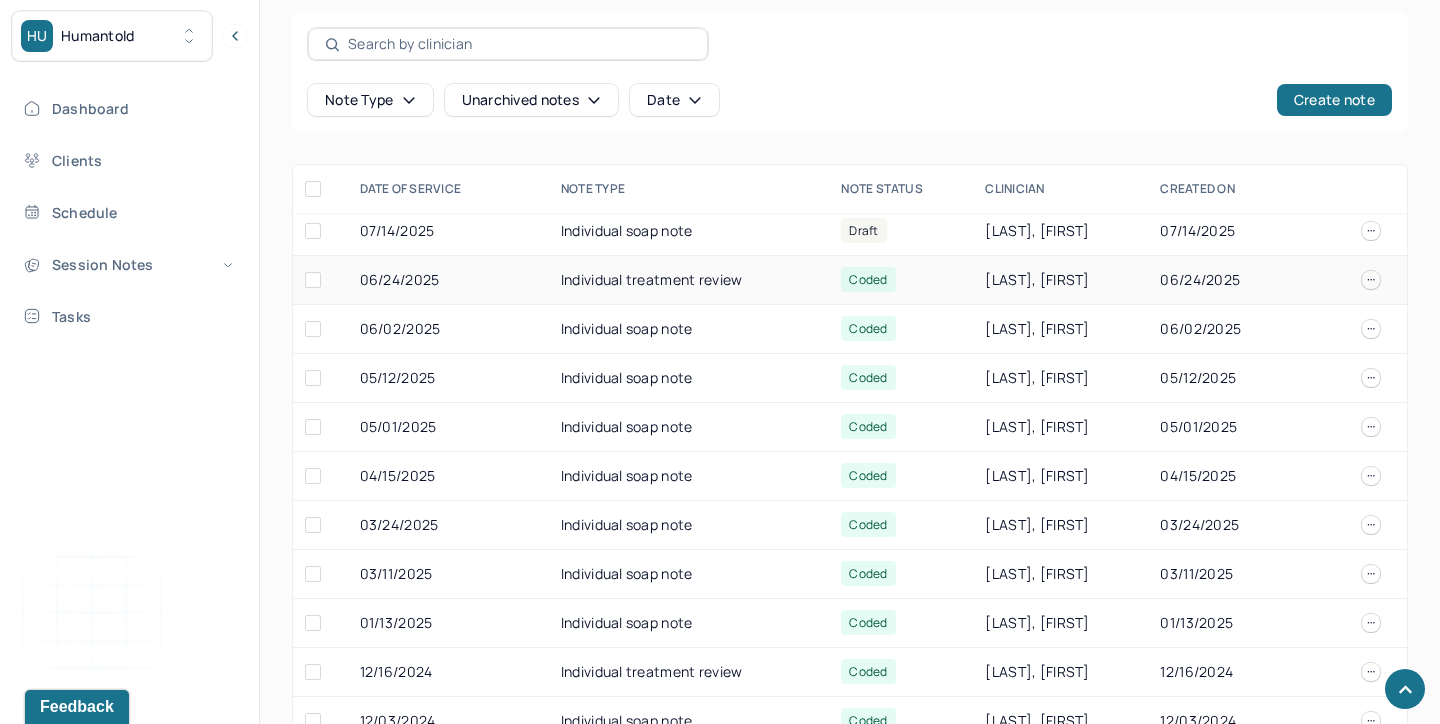 click on "Individual treatment review" at bounding box center (689, 280) 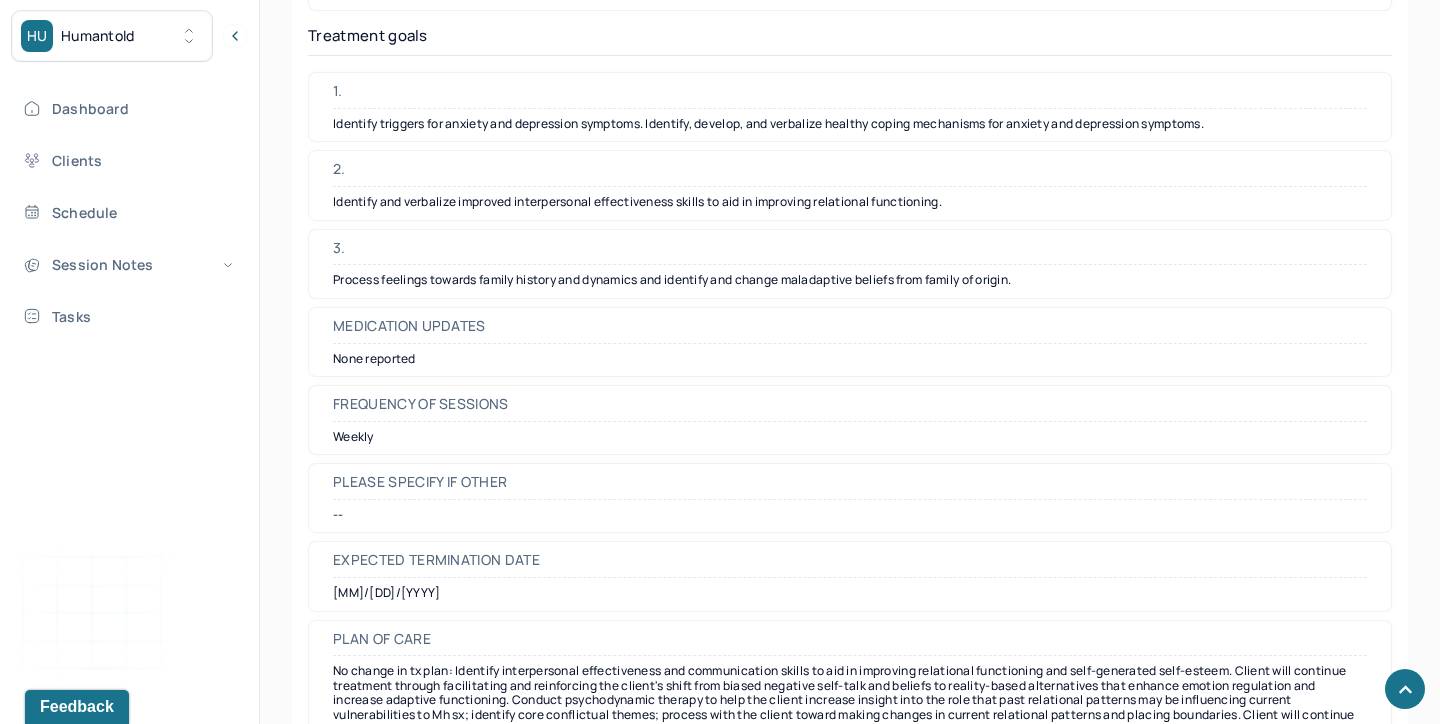 scroll, scrollTop: 5145, scrollLeft: 0, axis: vertical 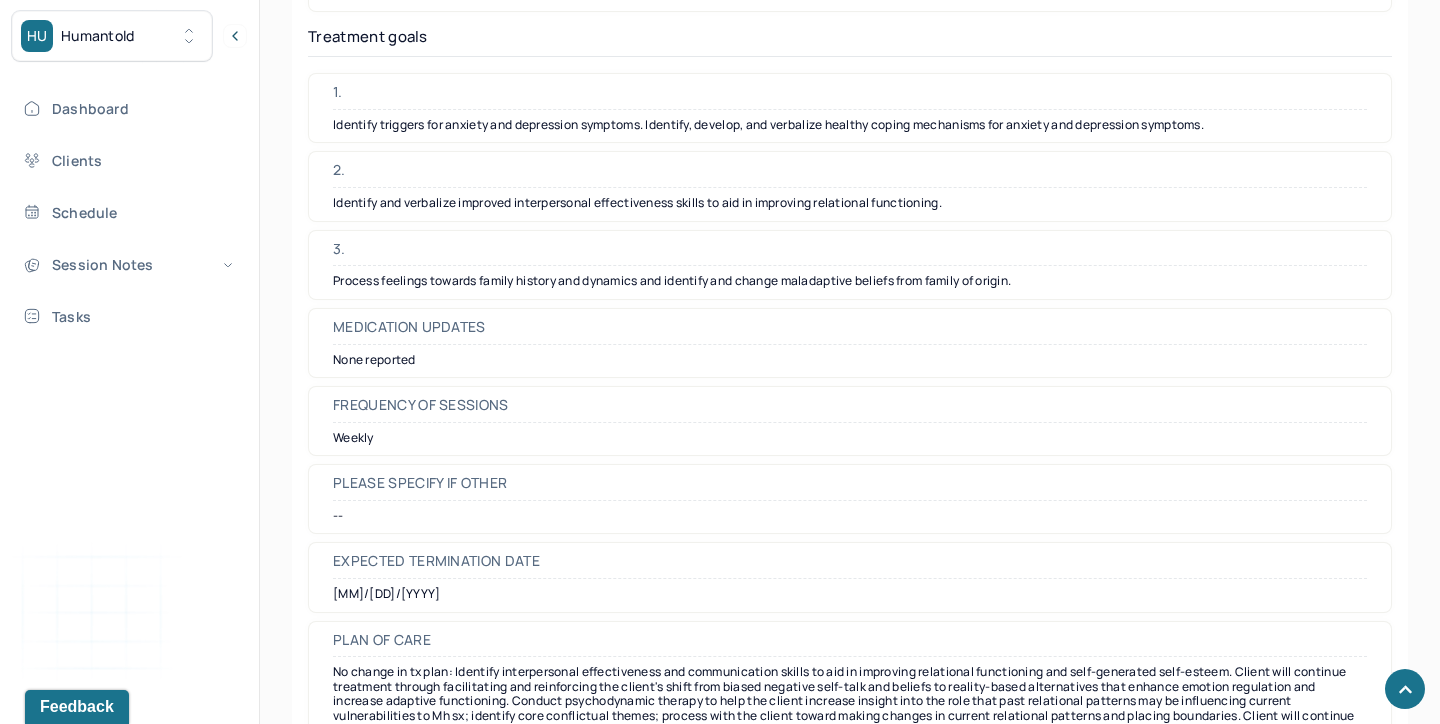 drag, startPoint x: 1247, startPoint y: 126, endPoint x: 313, endPoint y: 128, distance: 934.00214 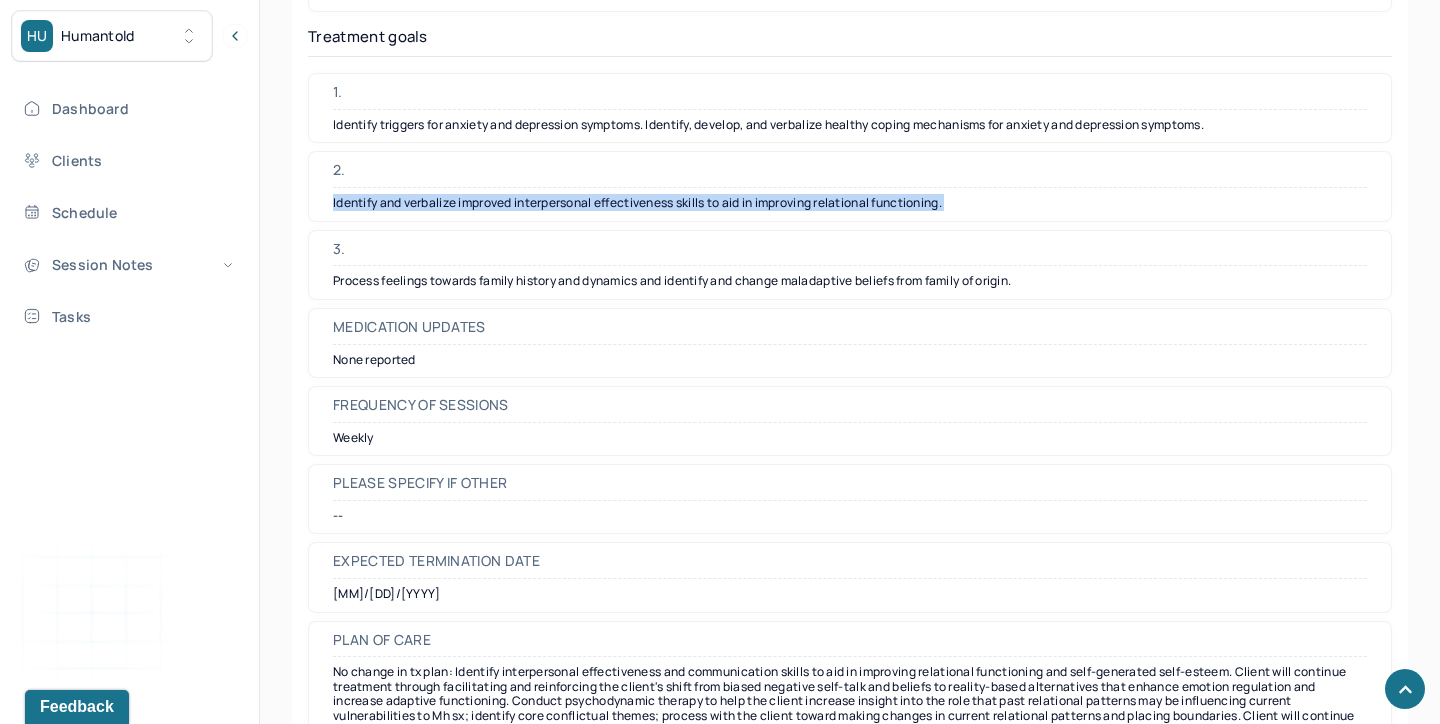 drag, startPoint x: 1001, startPoint y: 211, endPoint x: 306, endPoint y: 192, distance: 695.25964 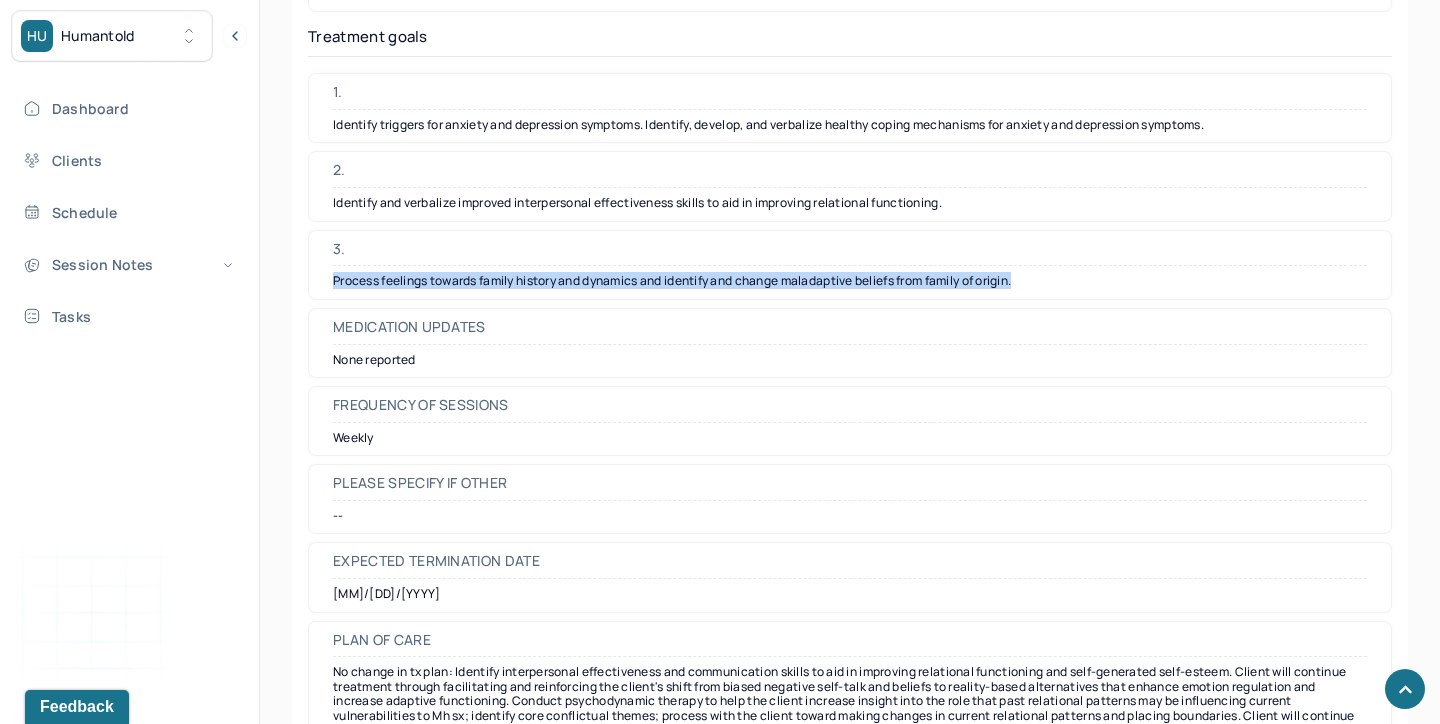 drag, startPoint x: 1069, startPoint y: 278, endPoint x: 308, endPoint y: 284, distance: 761.0237 